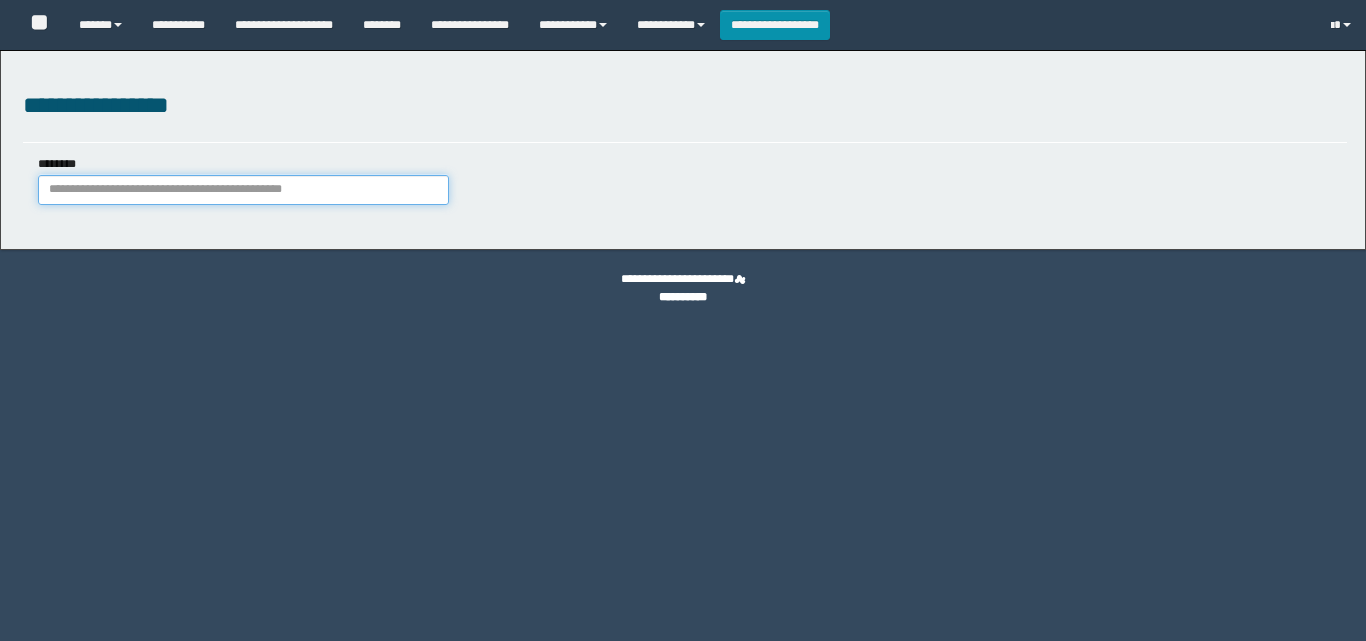 click on "********" at bounding box center (243, 190) 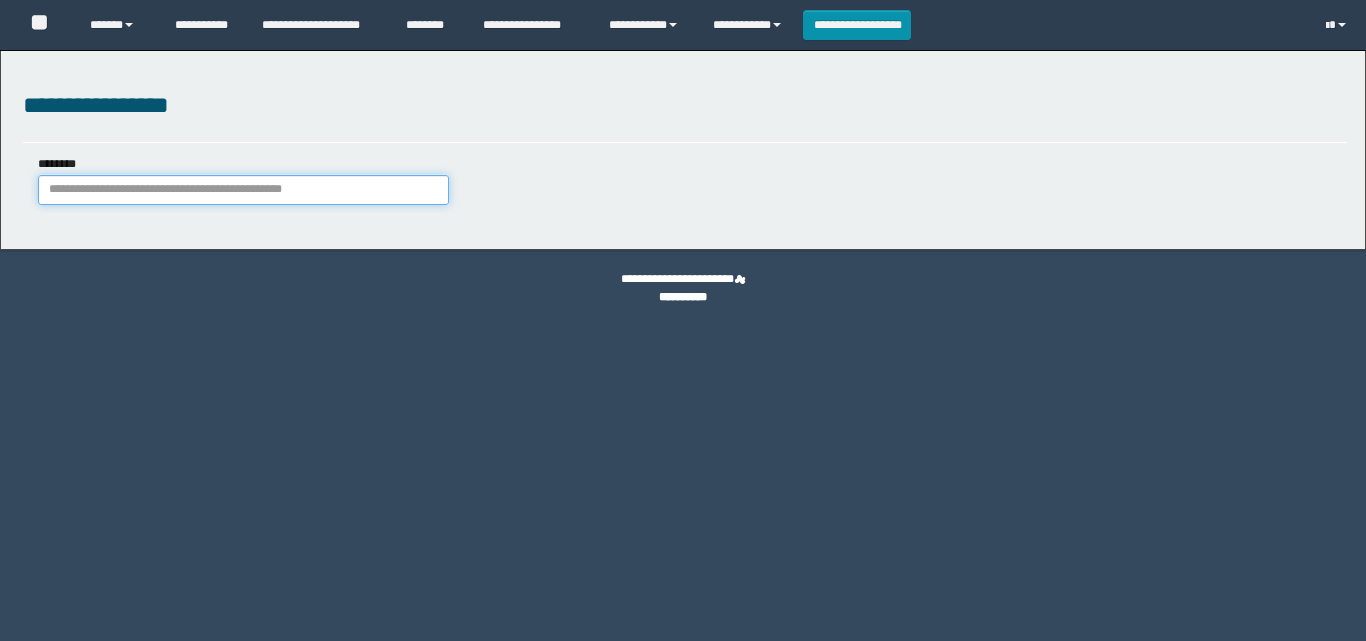 scroll, scrollTop: 0, scrollLeft: 0, axis: both 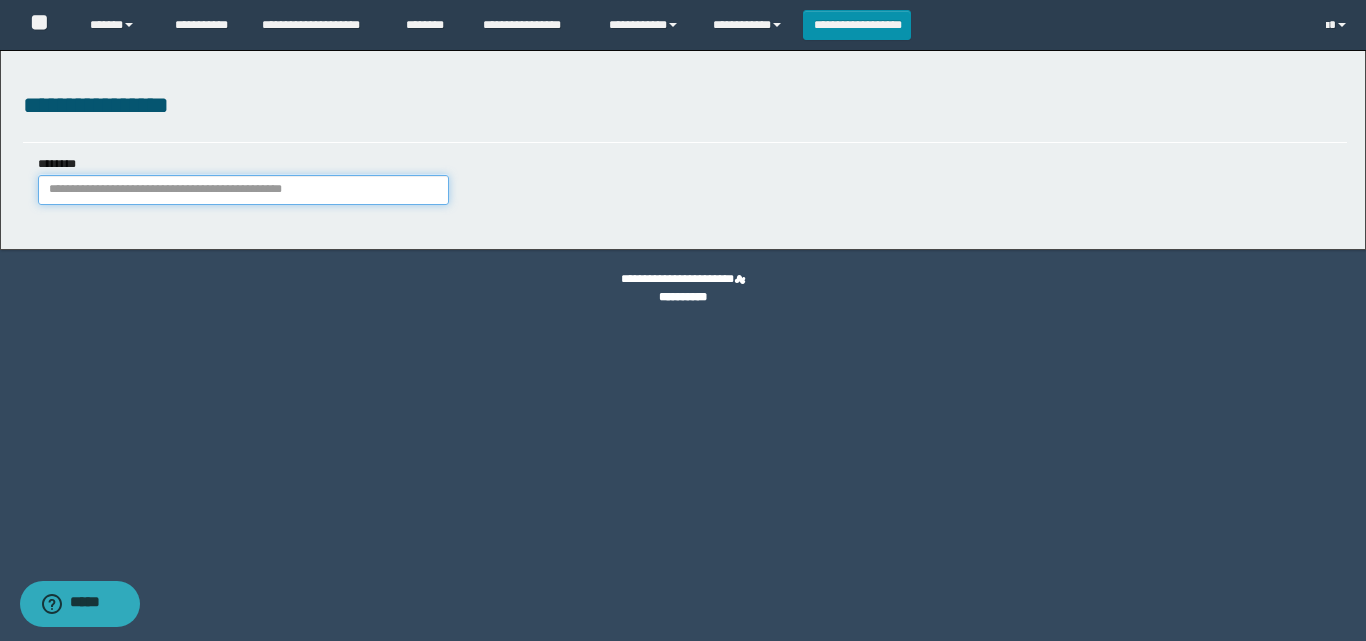 paste on "********" 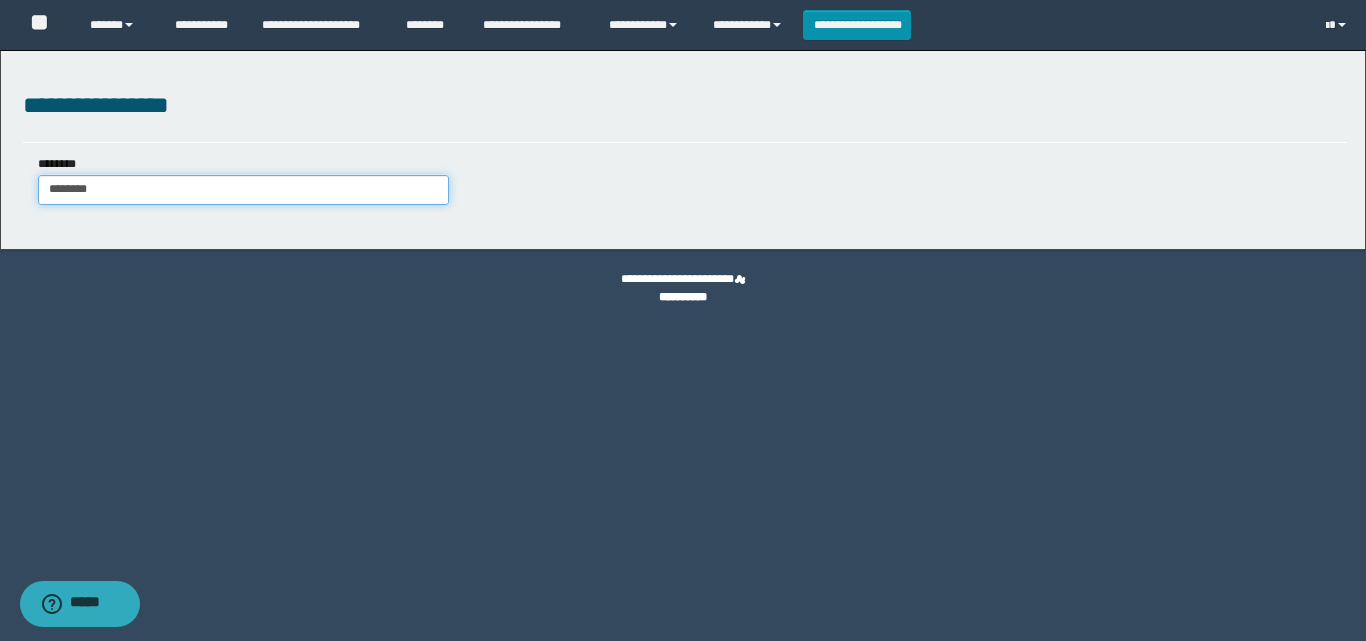 type on "********" 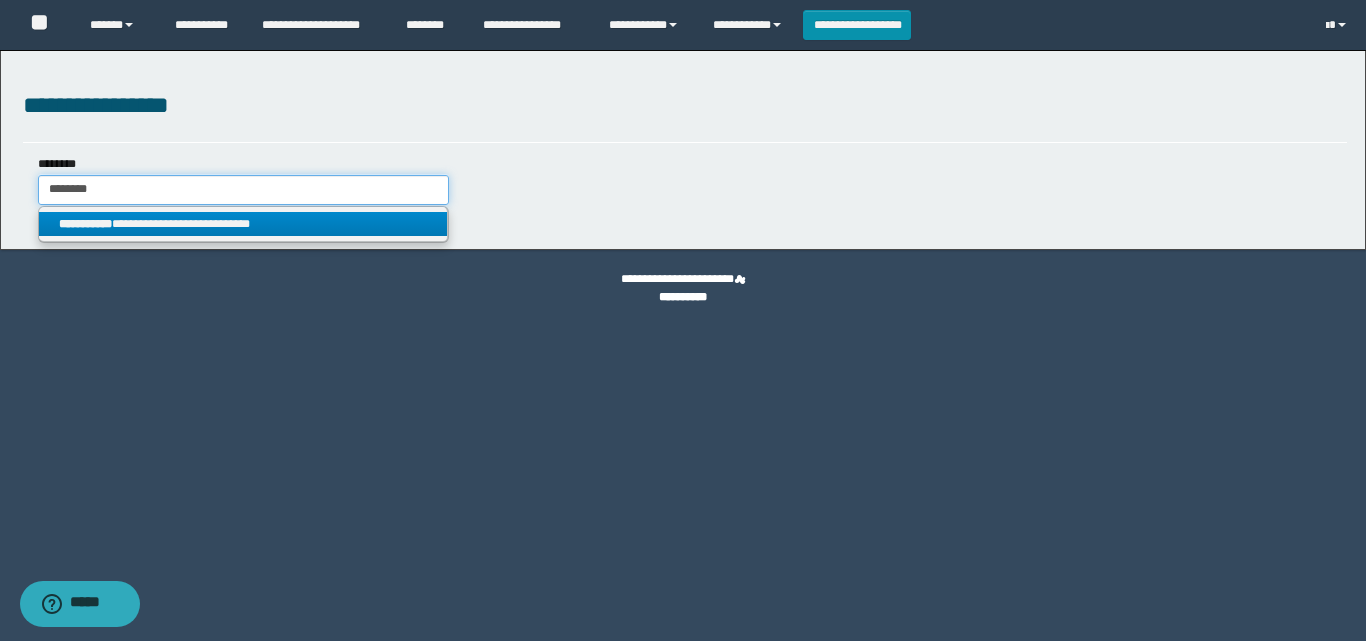 type on "********" 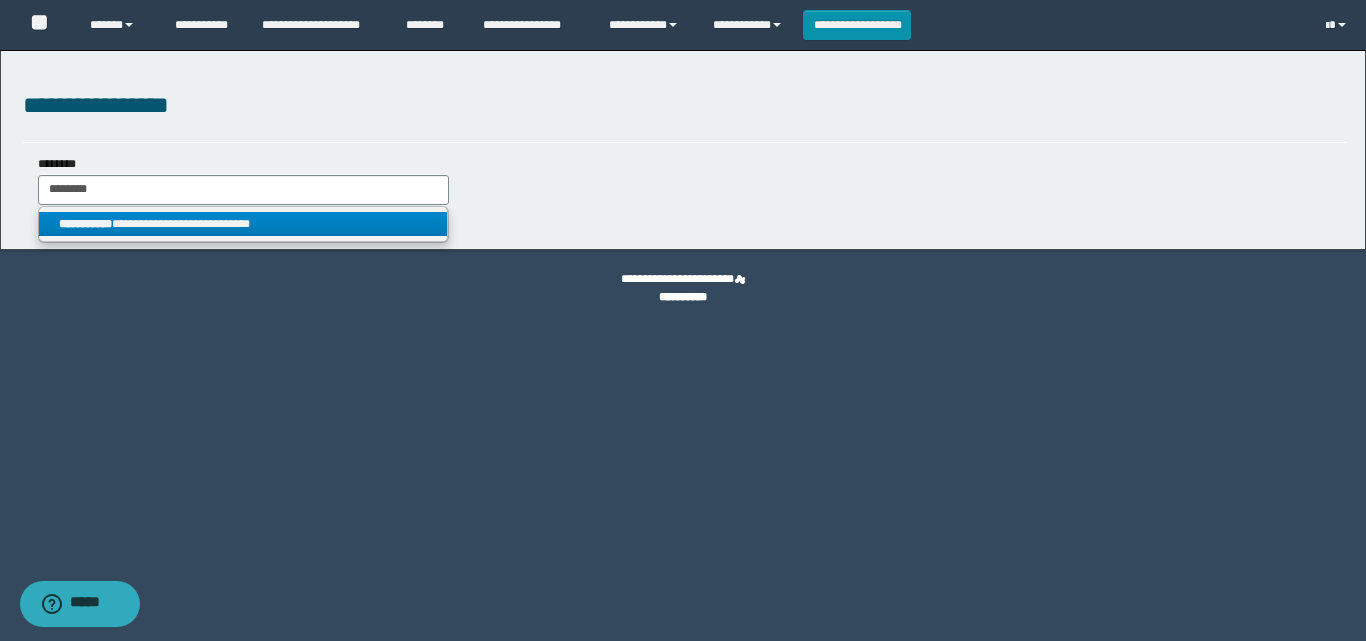 click on "**********" at bounding box center (243, 224) 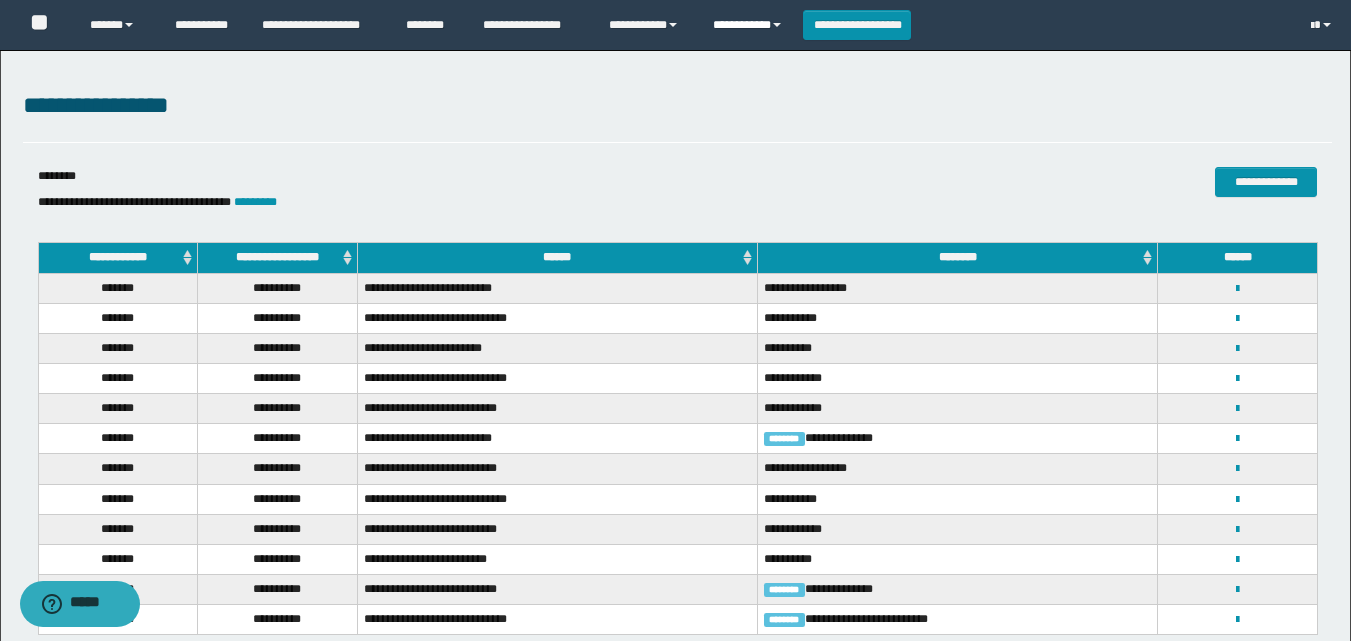 click on "**********" at bounding box center [750, 25] 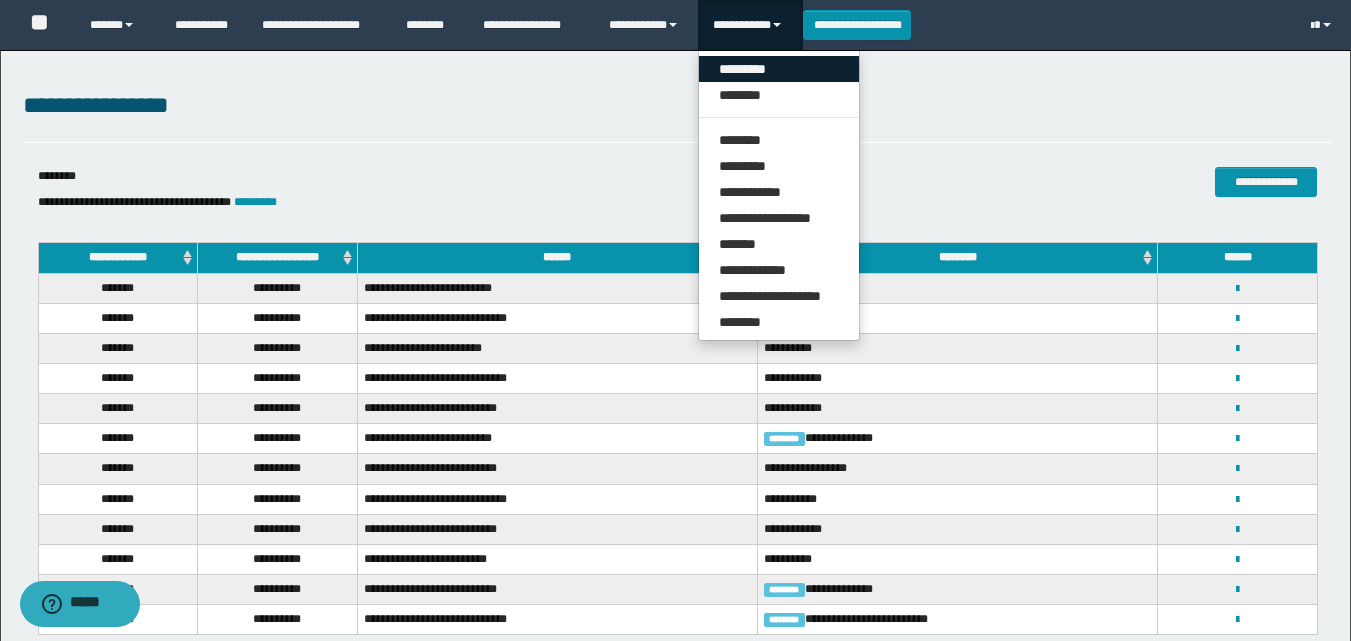 click on "*********" at bounding box center [779, 69] 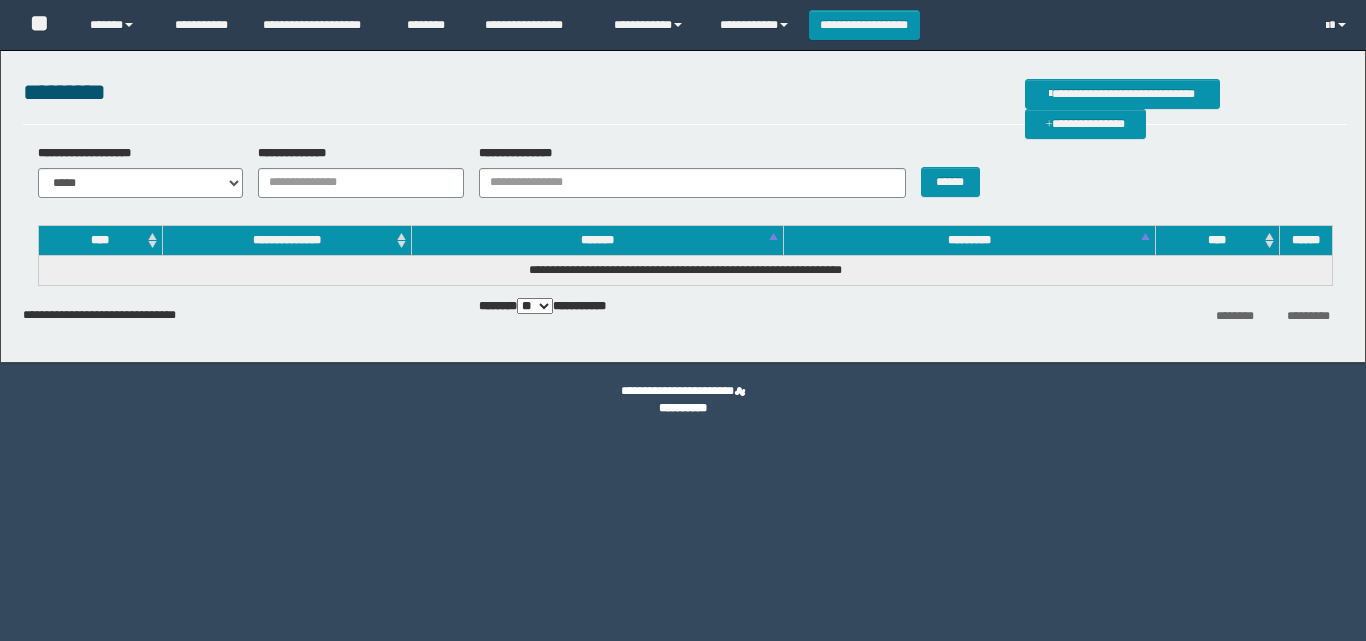 scroll, scrollTop: 0, scrollLeft: 0, axis: both 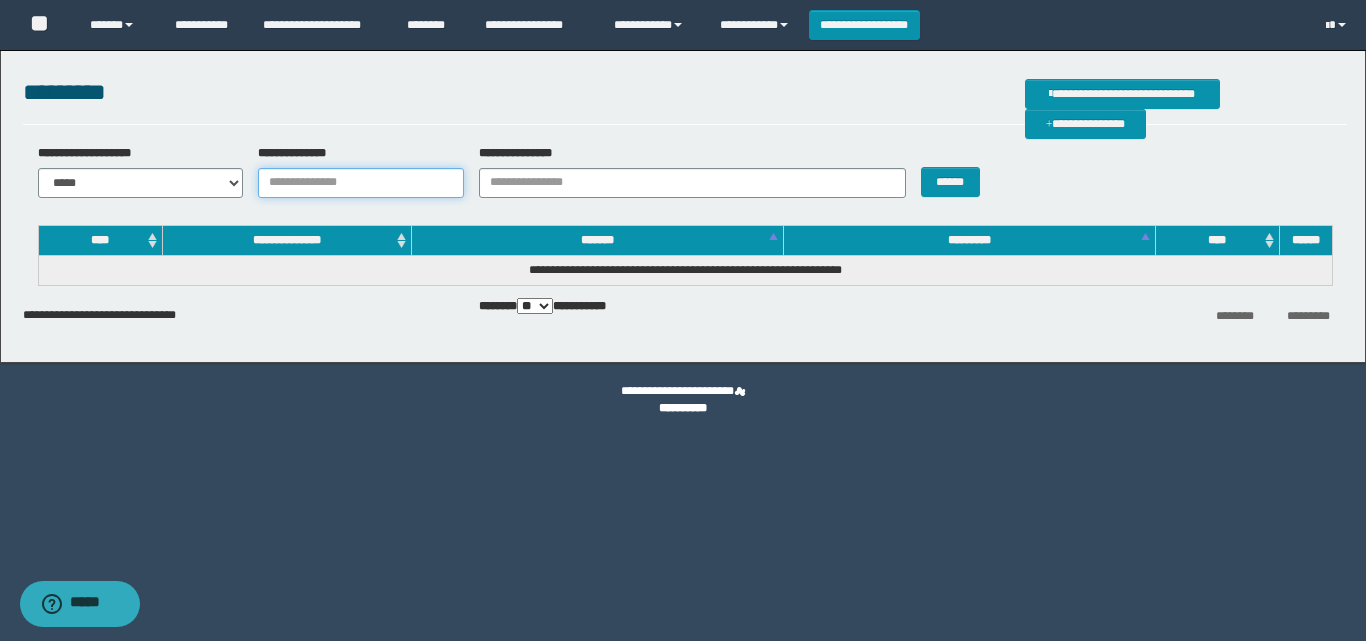 click on "**********" at bounding box center [361, 183] 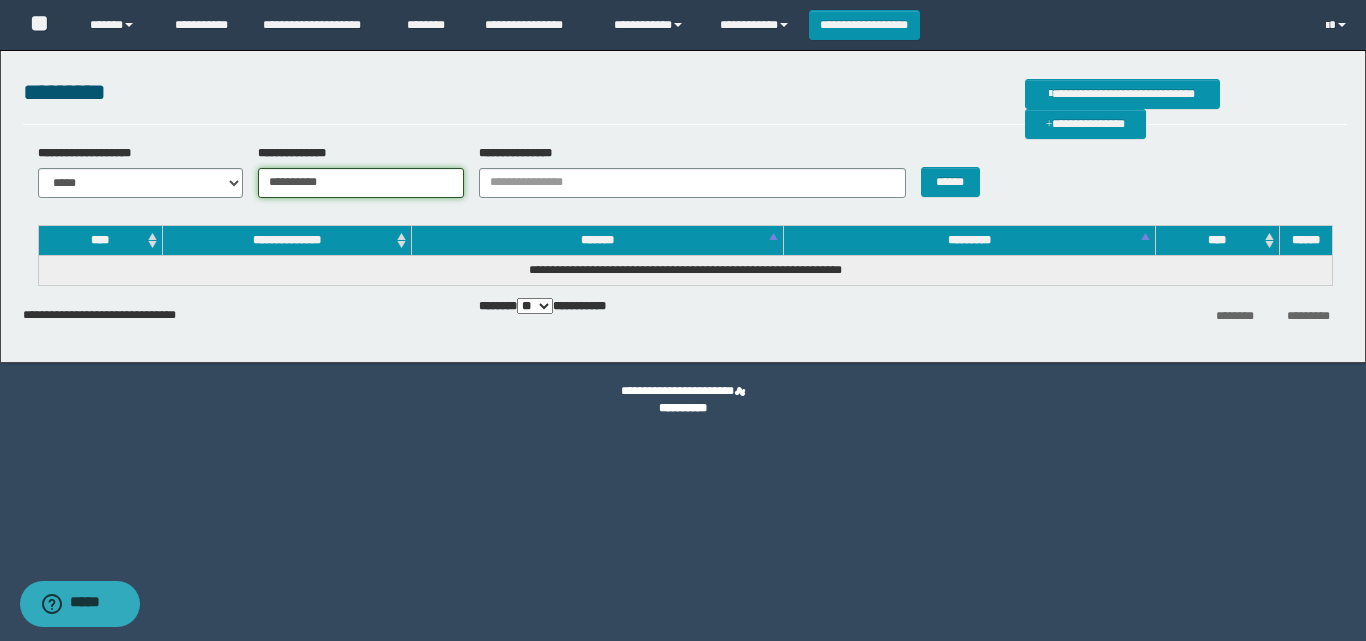 type on "**********" 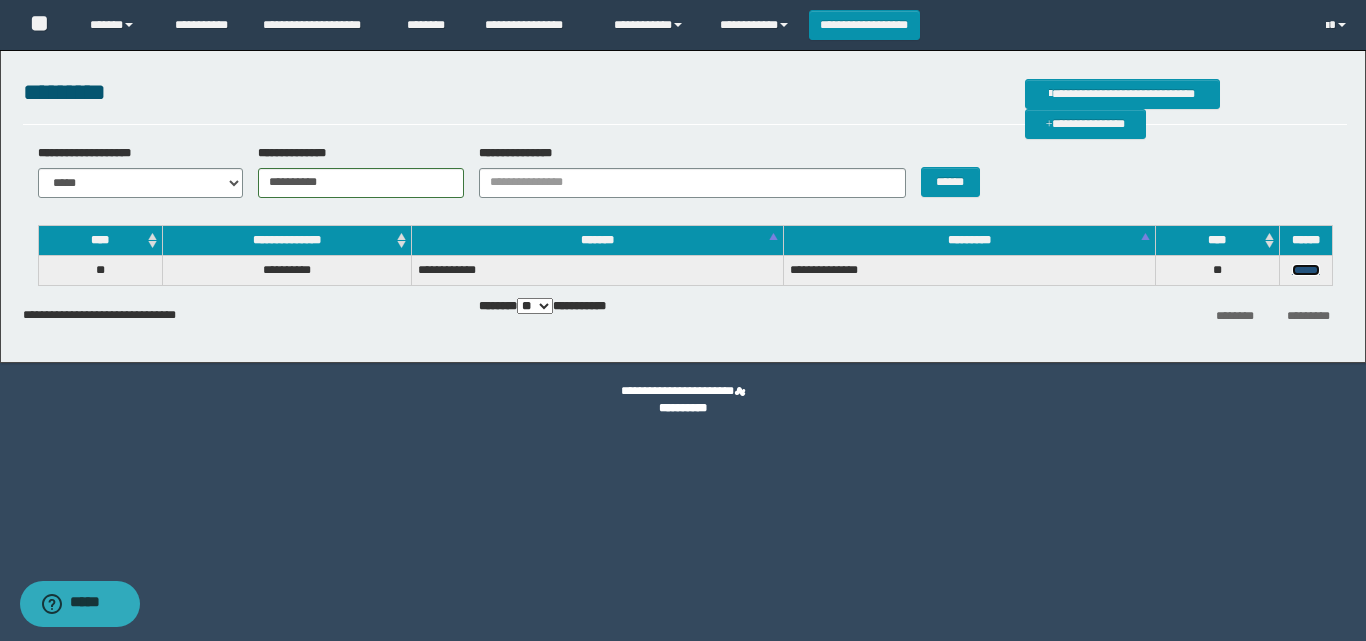 click on "******" at bounding box center [1306, 270] 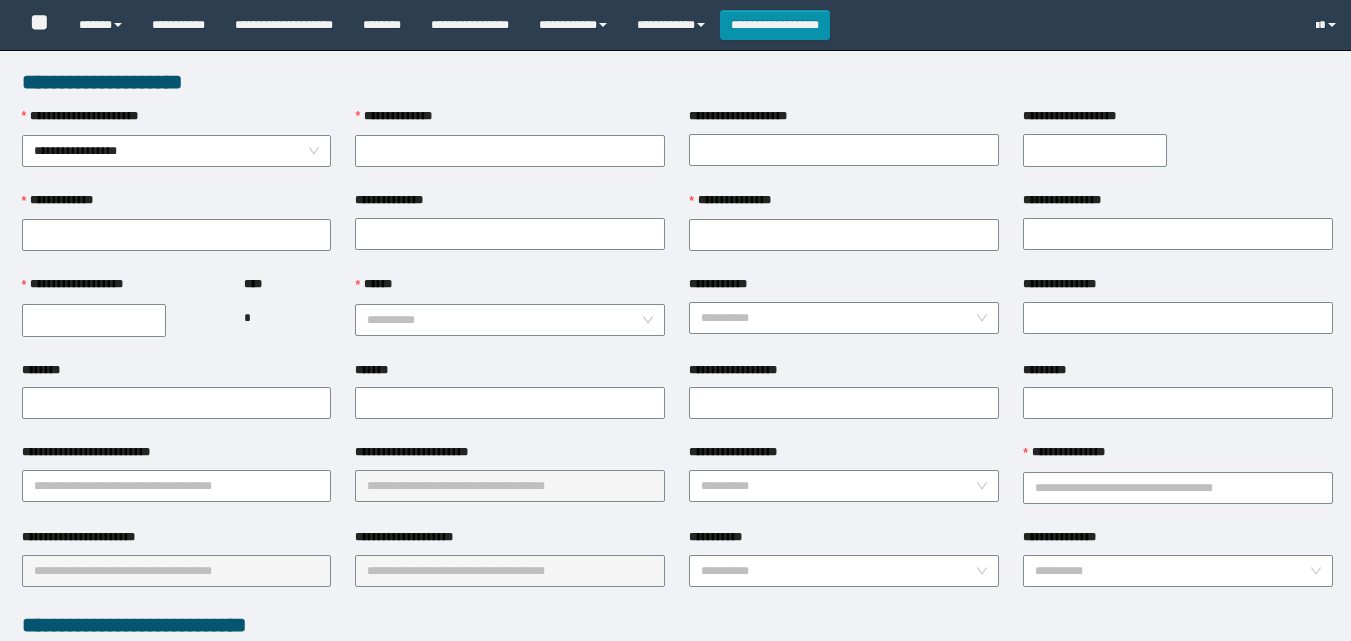 scroll, scrollTop: 0, scrollLeft: 0, axis: both 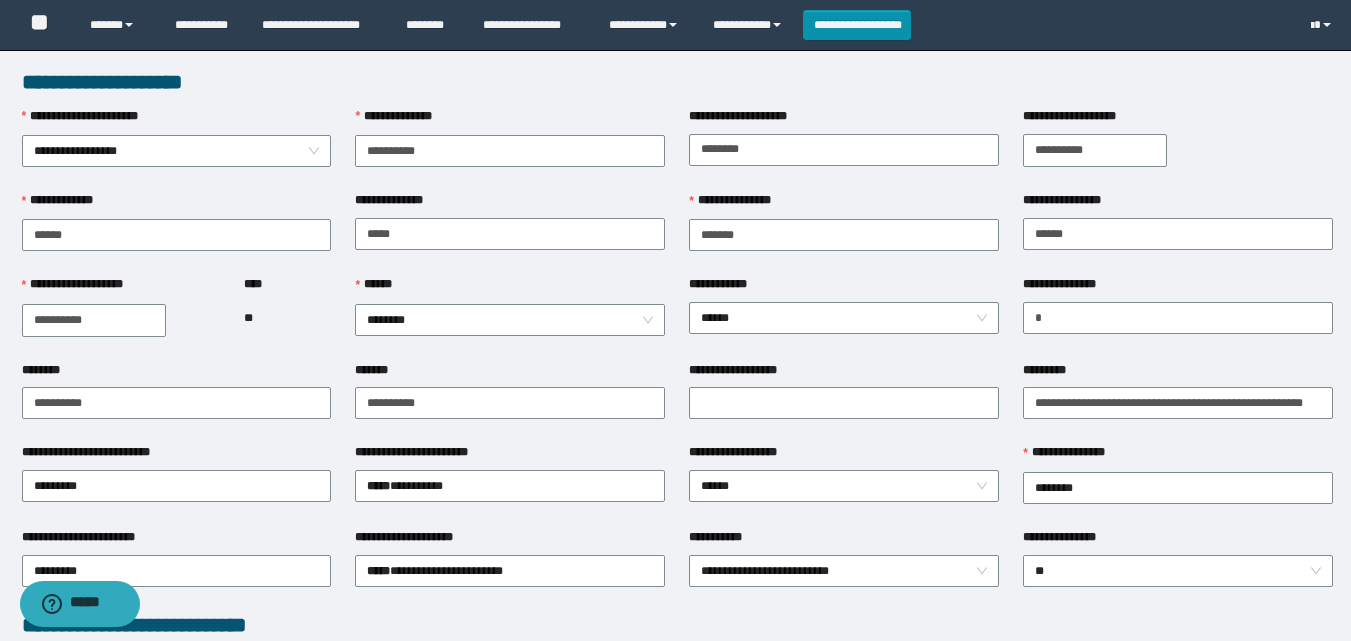 type on "**********" 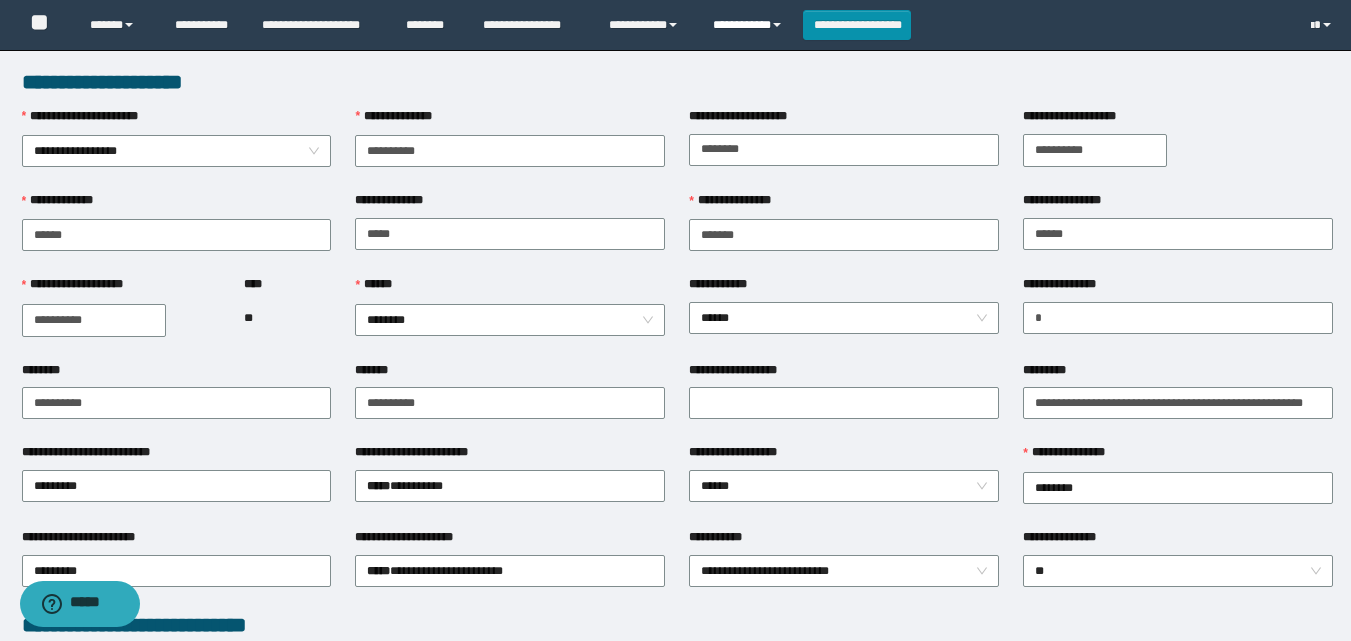 click on "**********" at bounding box center [750, 25] 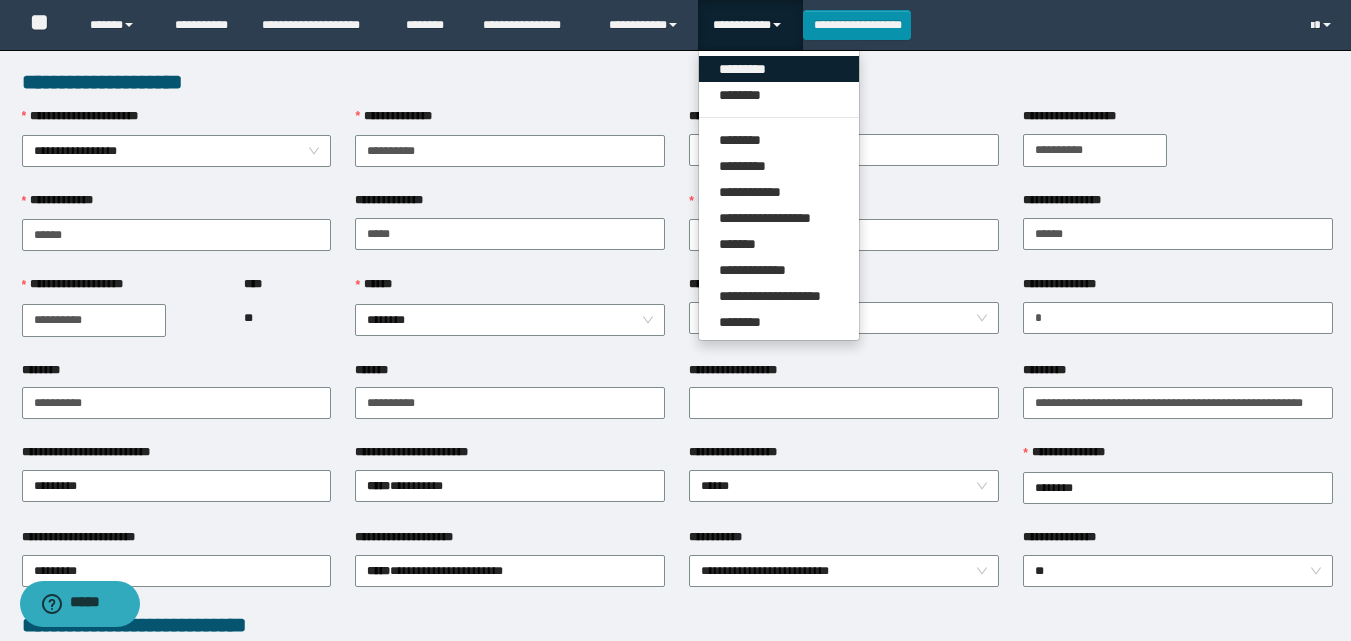 click on "*********" at bounding box center (779, 69) 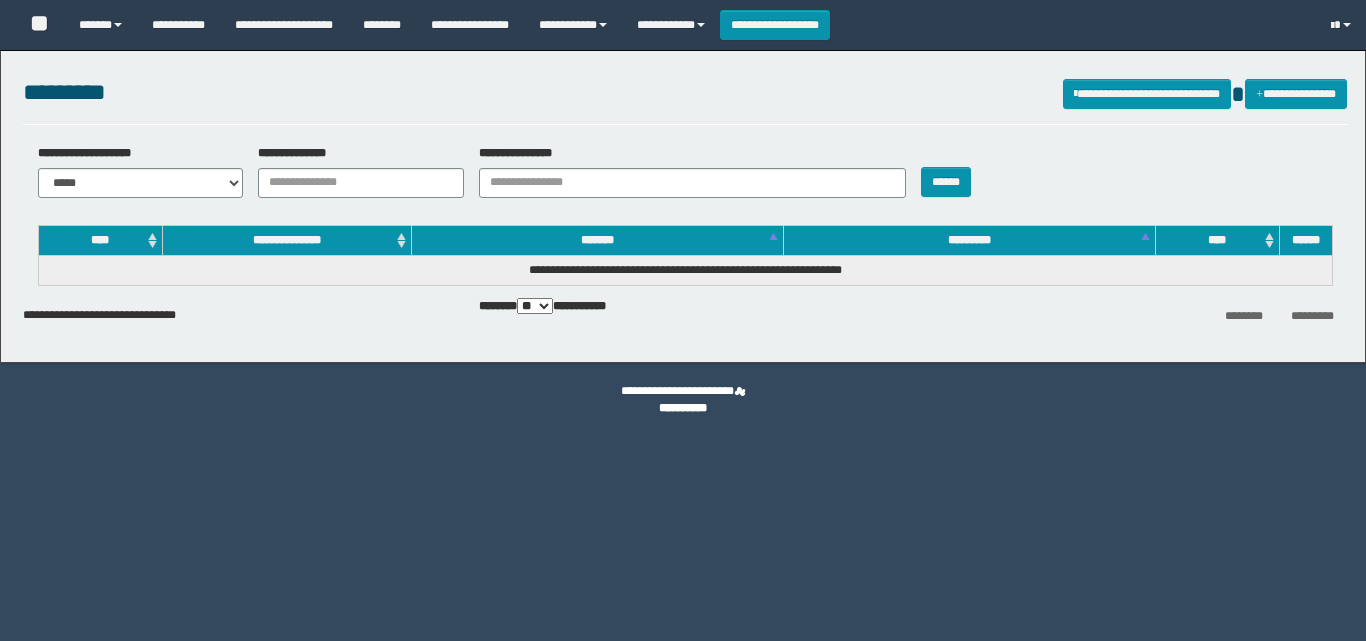 scroll, scrollTop: 0, scrollLeft: 0, axis: both 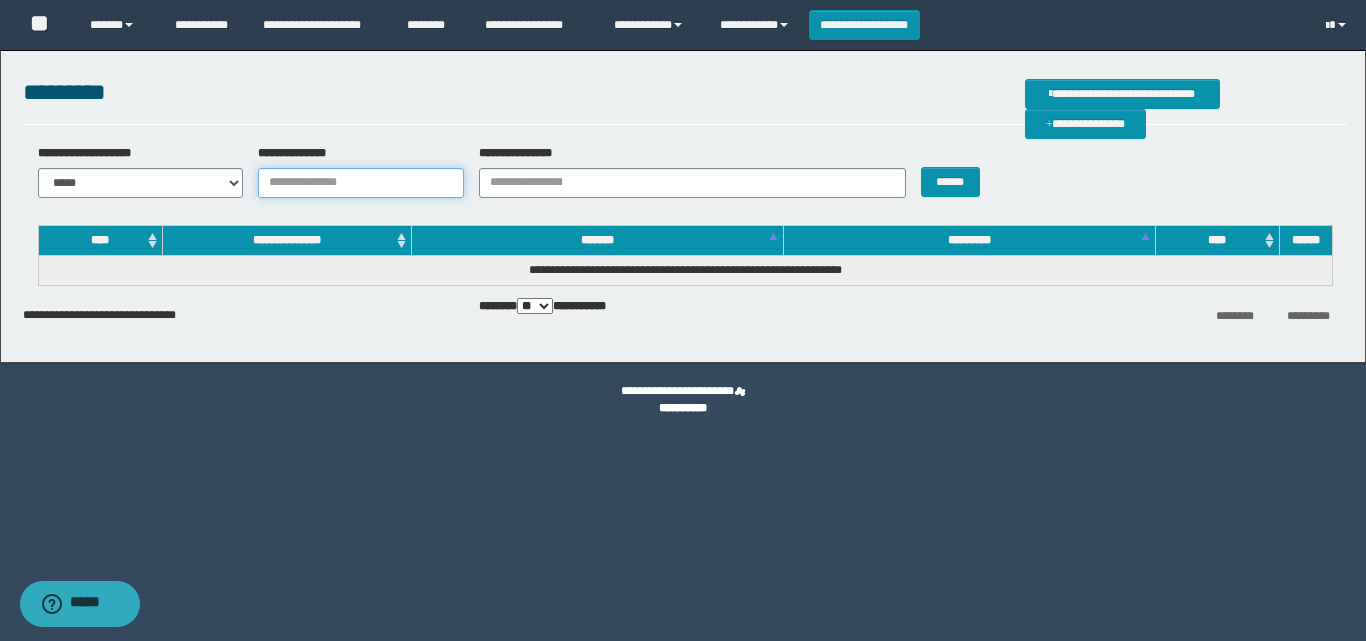 click on "**********" at bounding box center [361, 183] 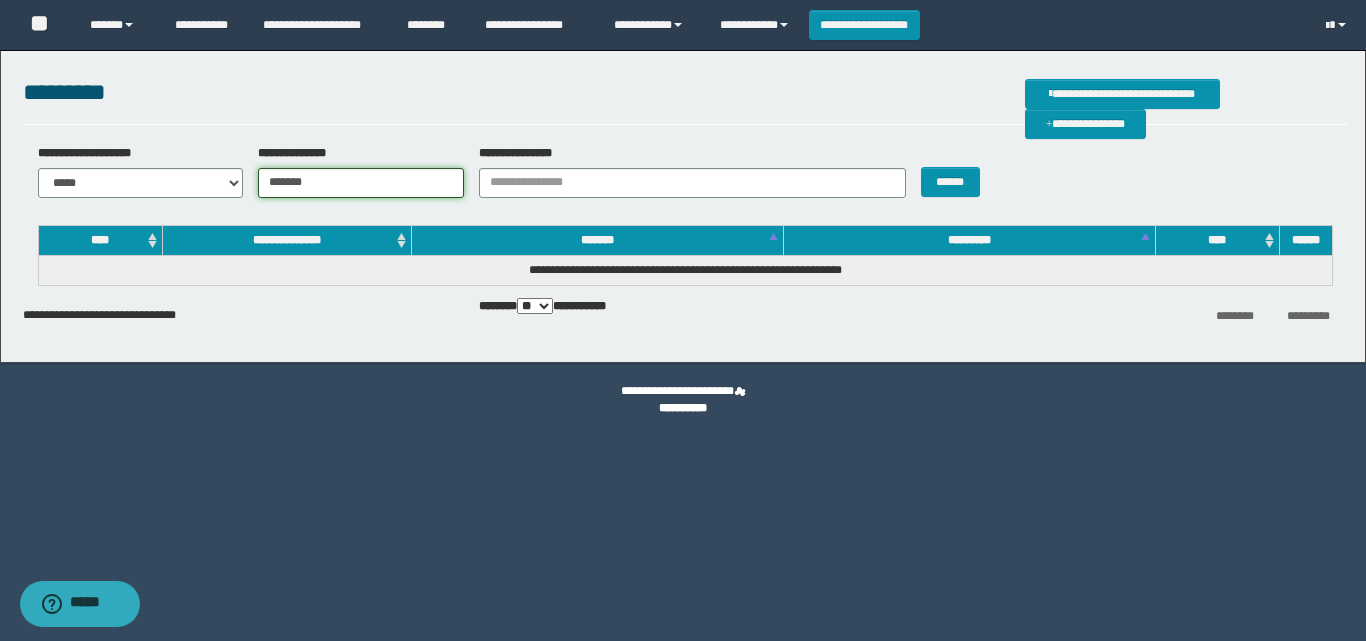 type on "*******" 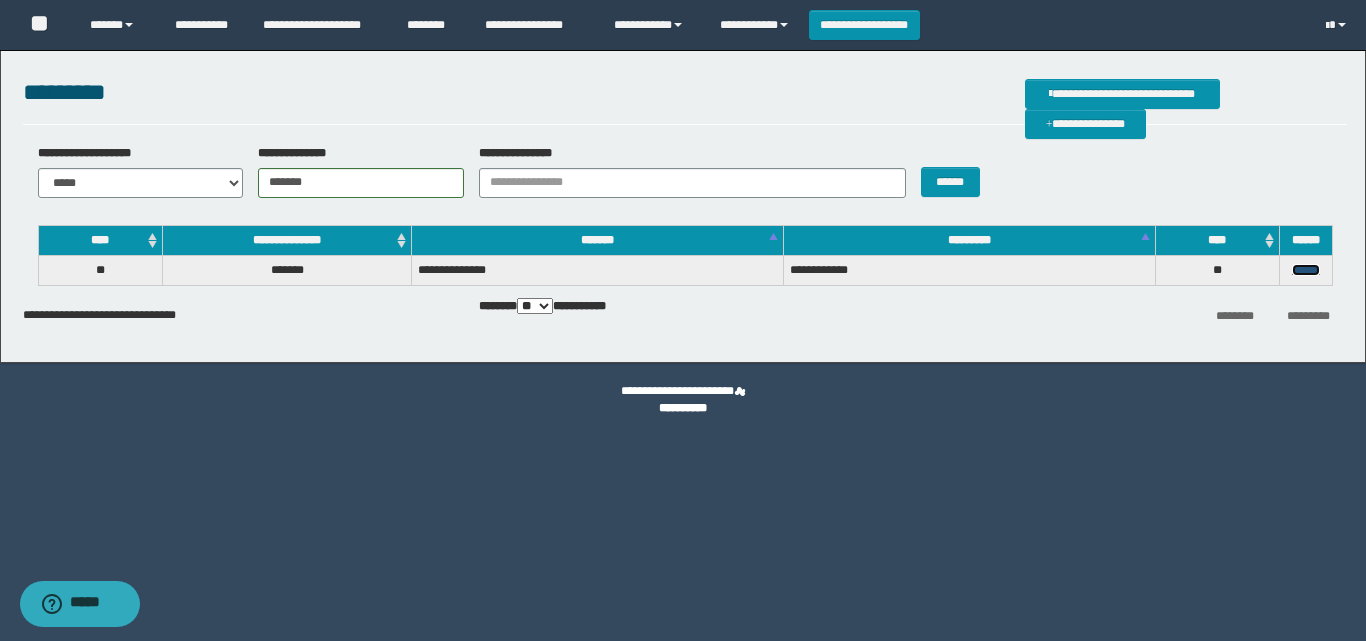 click on "******" at bounding box center (1306, 270) 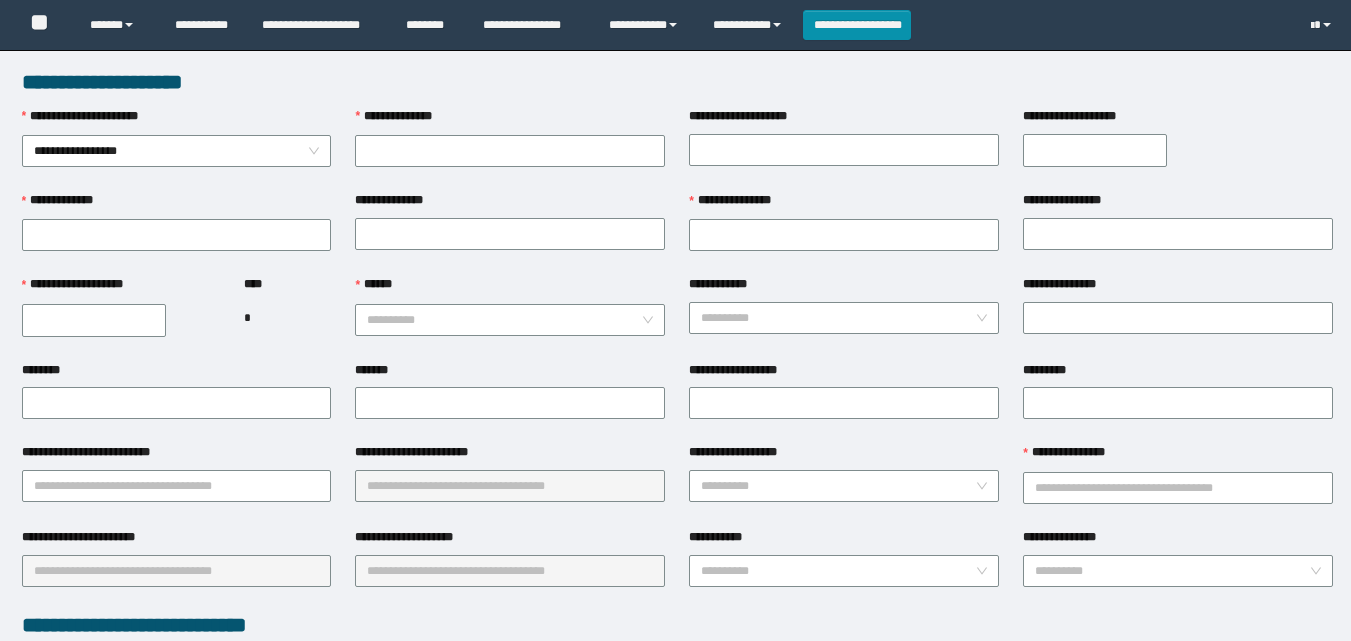 scroll, scrollTop: 0, scrollLeft: 0, axis: both 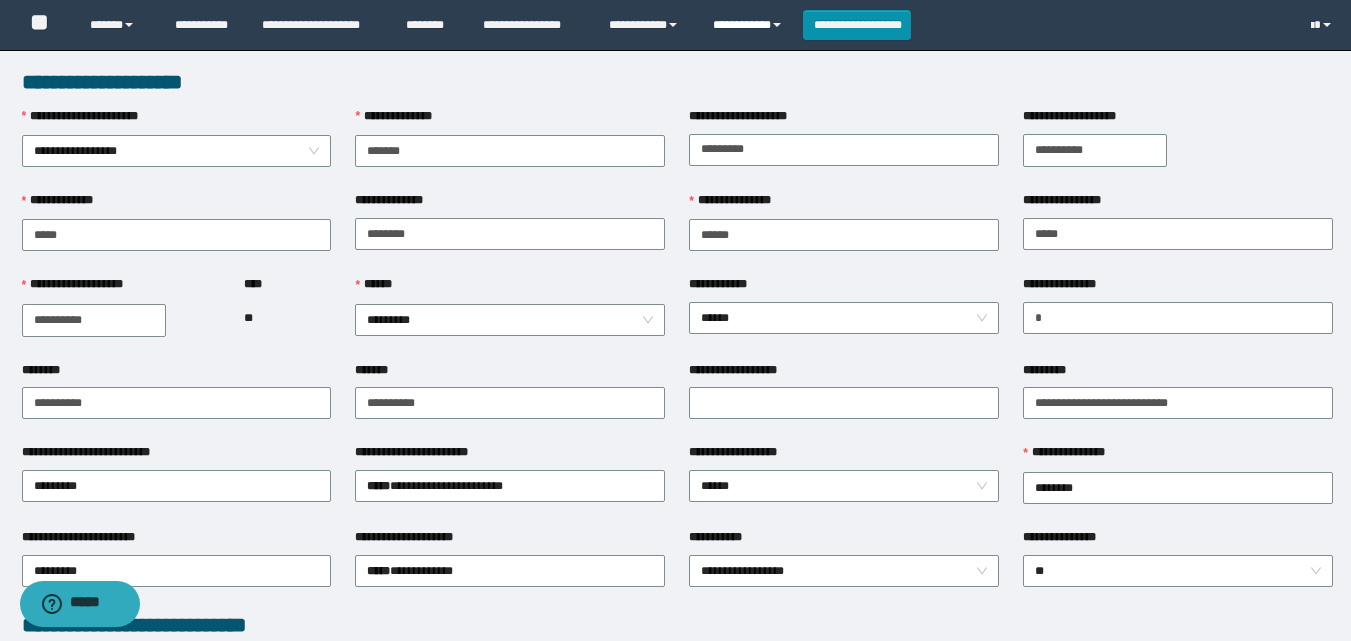 click on "**********" at bounding box center [750, 25] 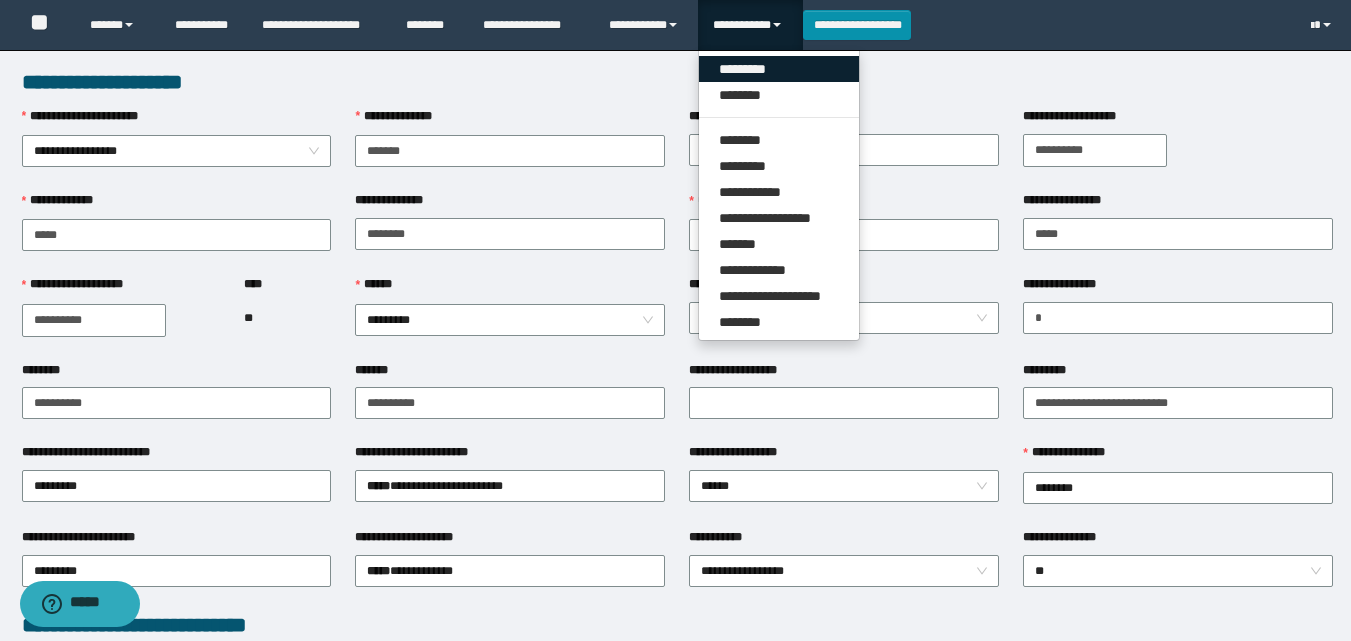 click on "*********" at bounding box center [779, 69] 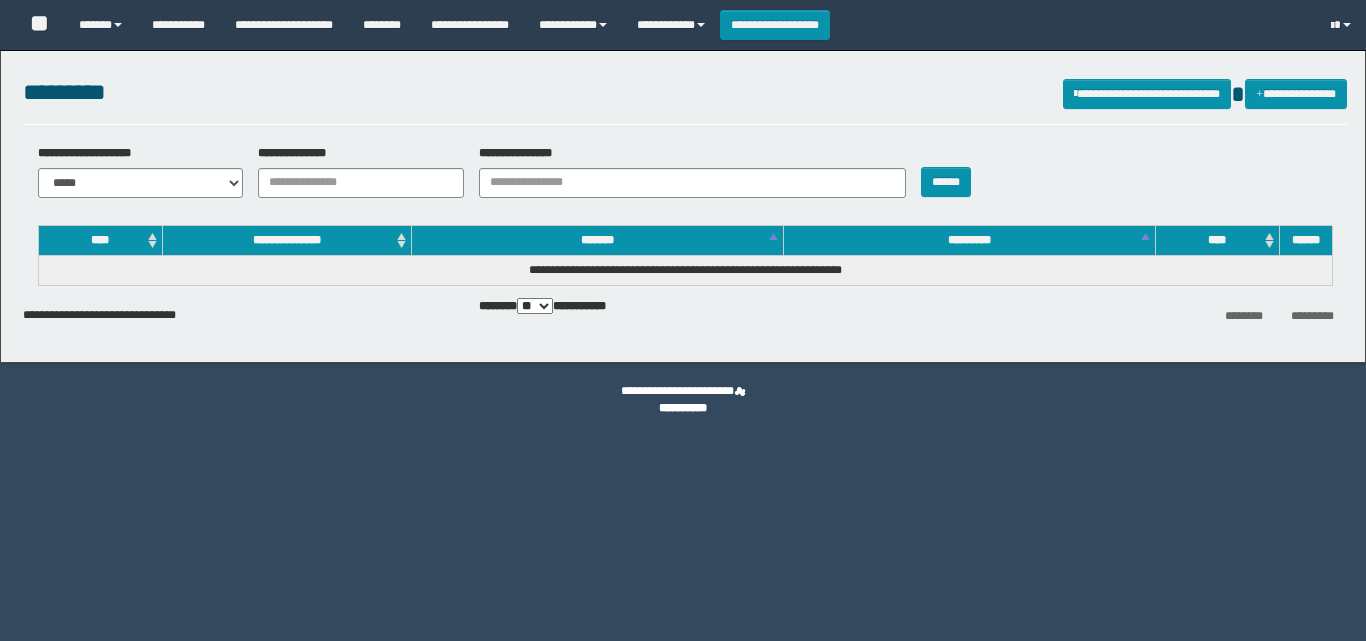 scroll, scrollTop: 0, scrollLeft: 0, axis: both 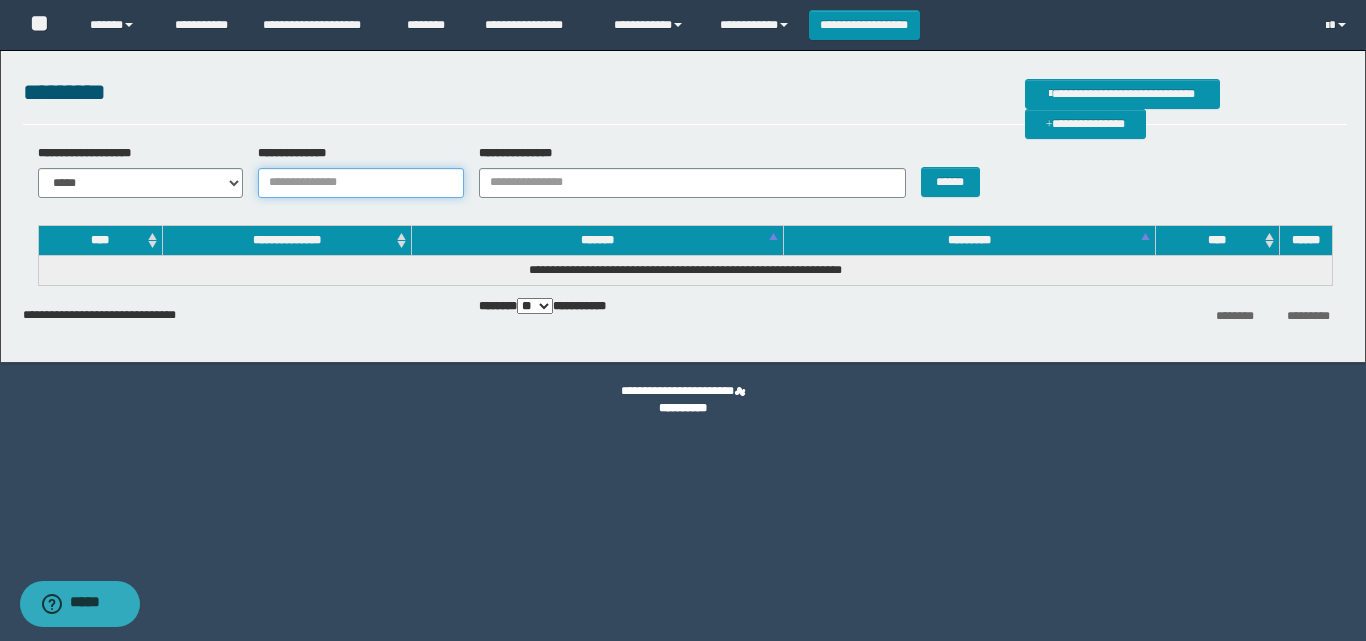 click on "**********" at bounding box center [361, 183] 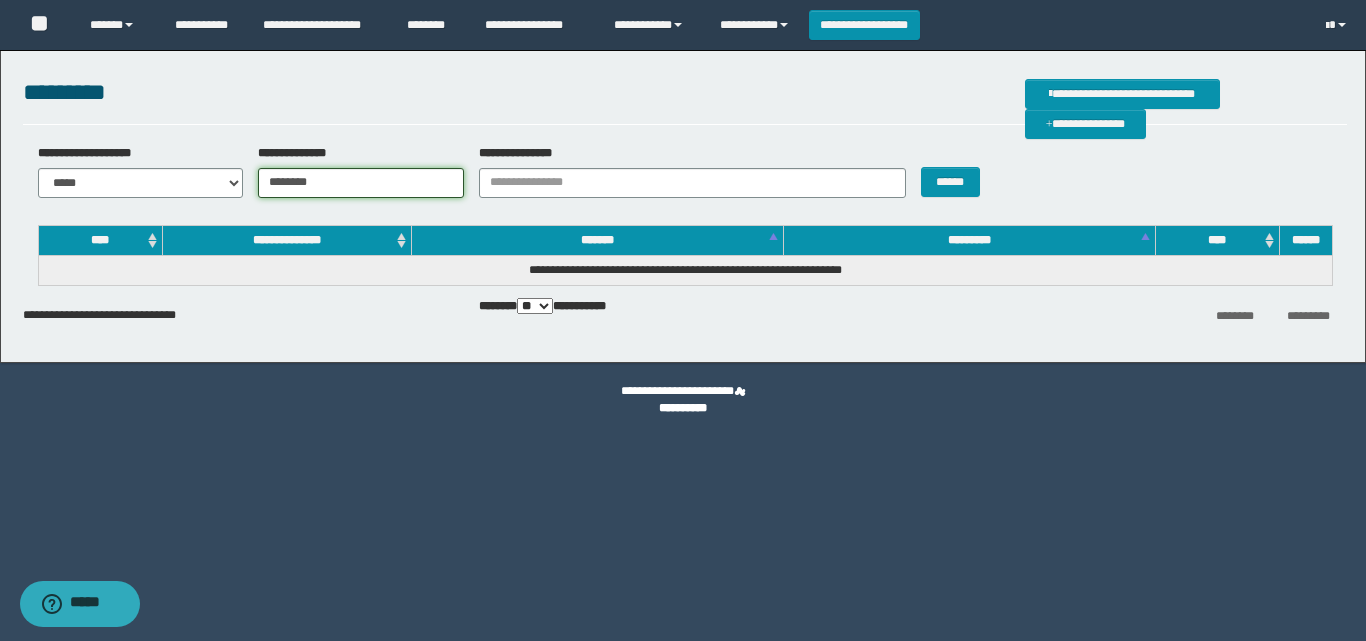 type on "********" 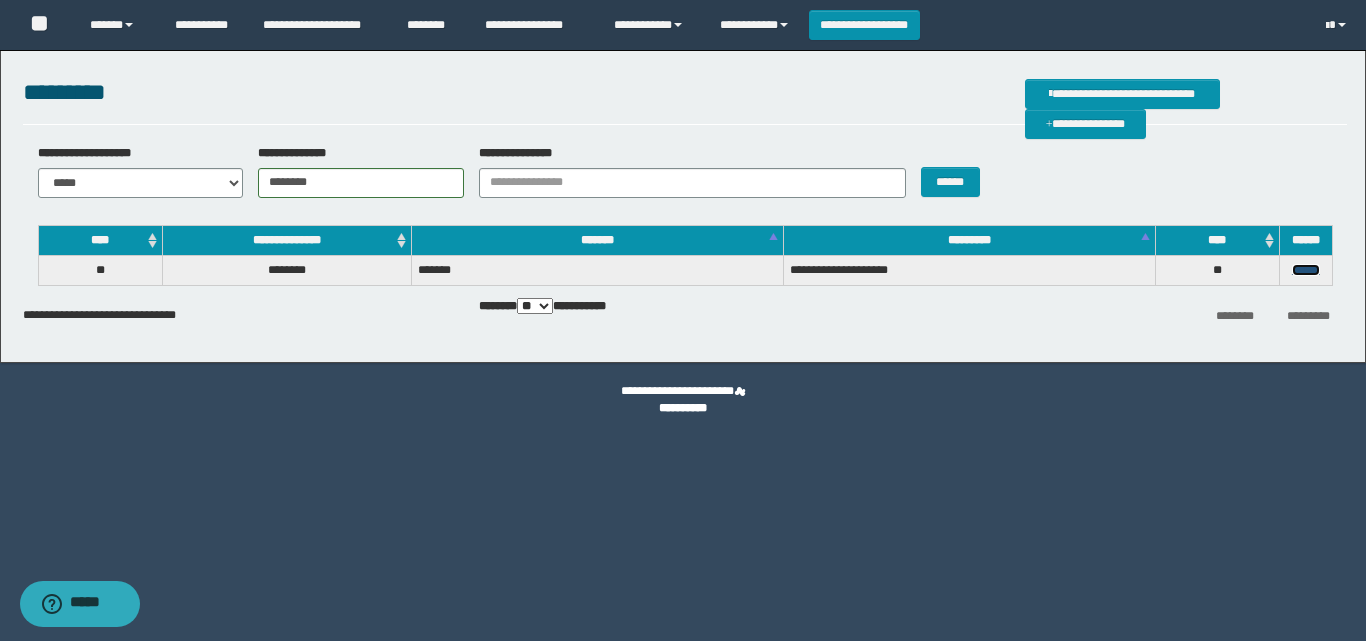click on "******" at bounding box center [1306, 270] 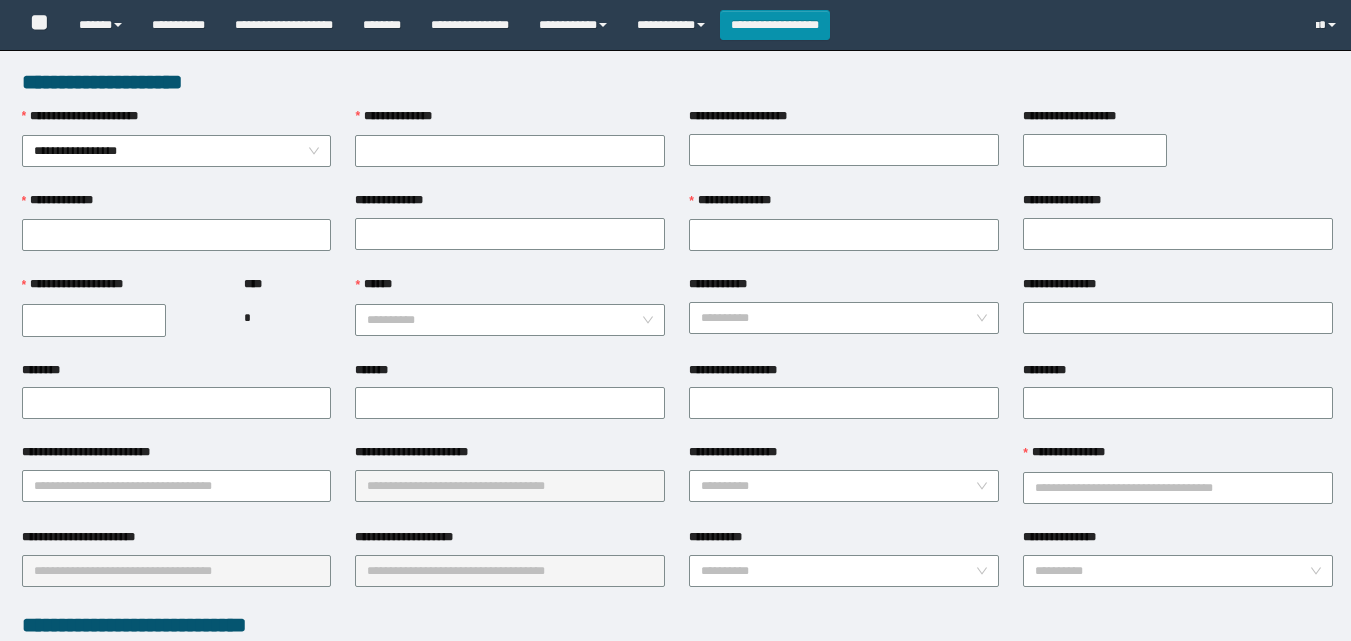 scroll, scrollTop: 0, scrollLeft: 0, axis: both 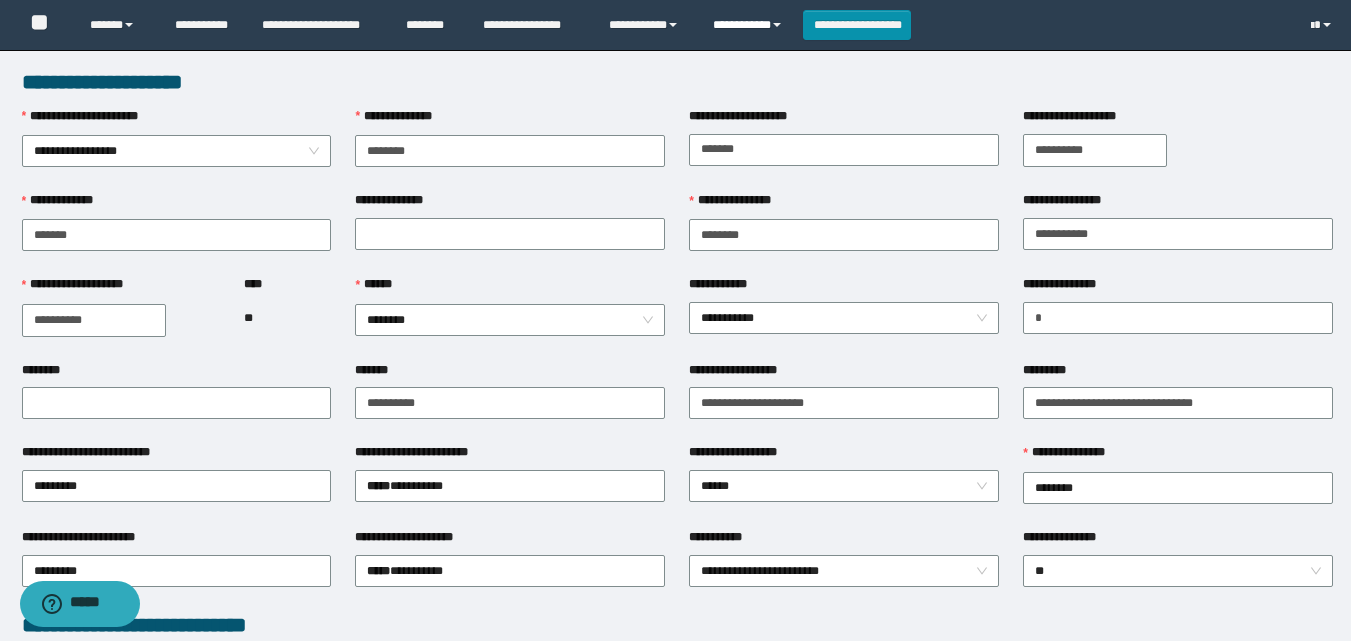 click on "**********" at bounding box center (750, 25) 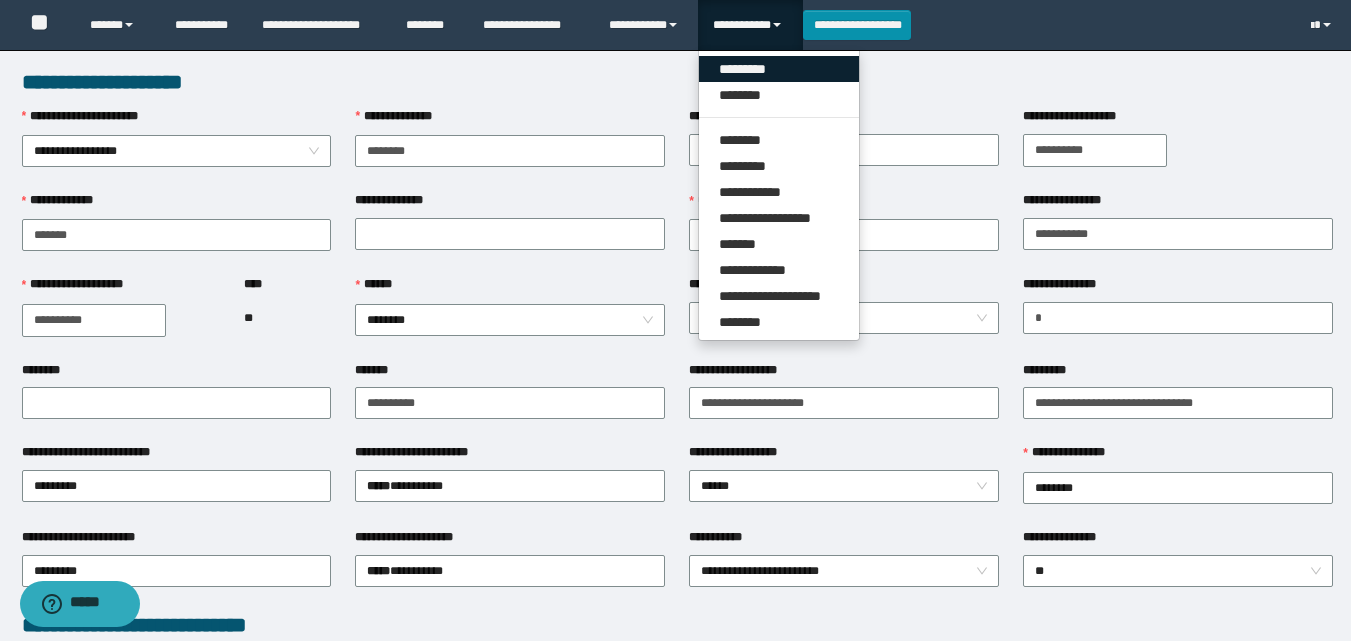 click on "*********" at bounding box center (779, 69) 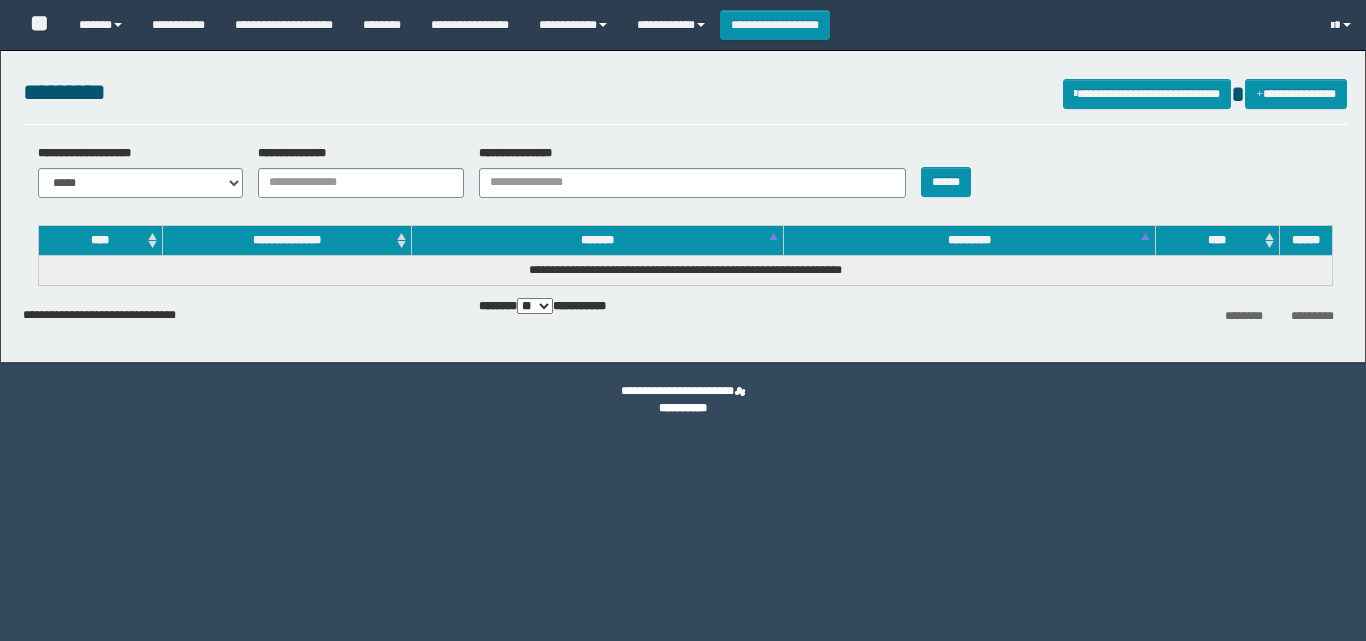 scroll, scrollTop: 0, scrollLeft: 0, axis: both 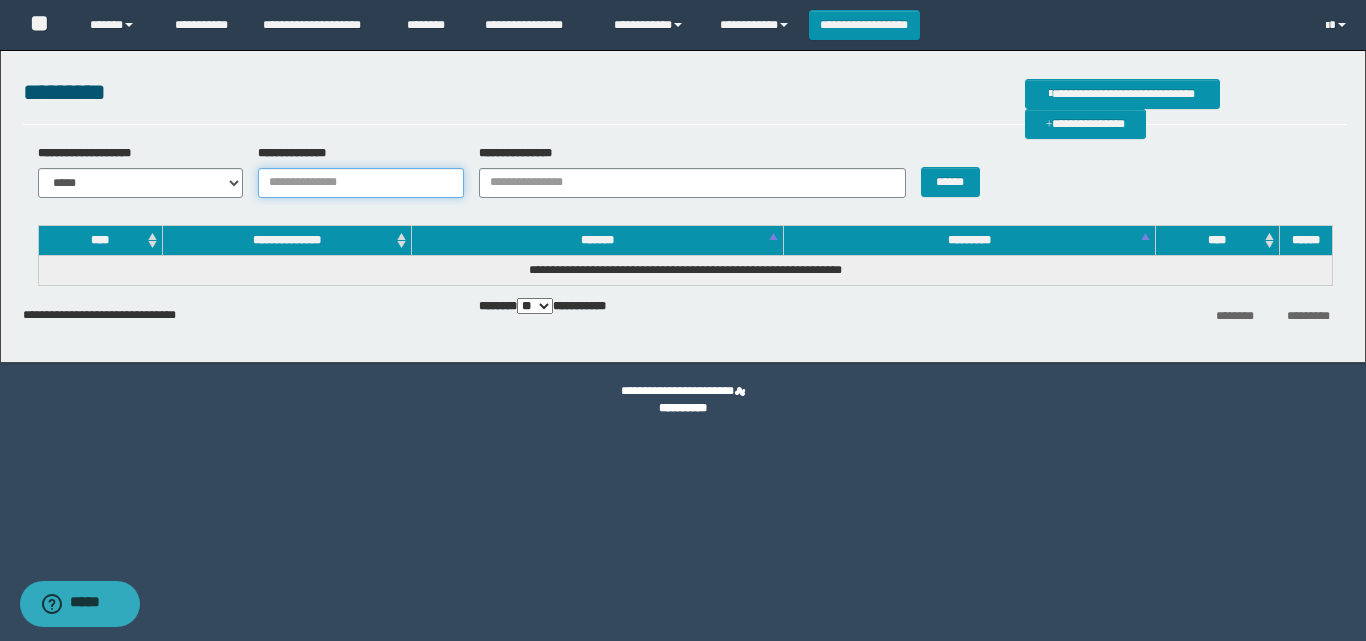 click on "**********" at bounding box center (361, 183) 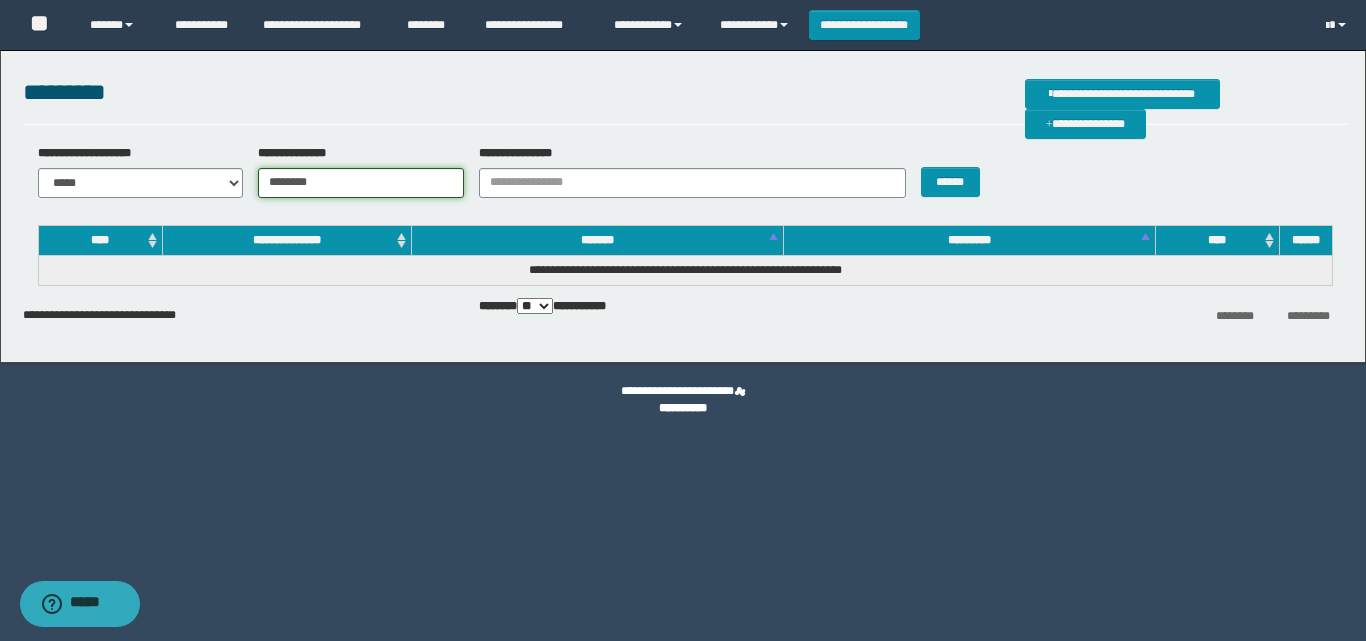 type on "********" 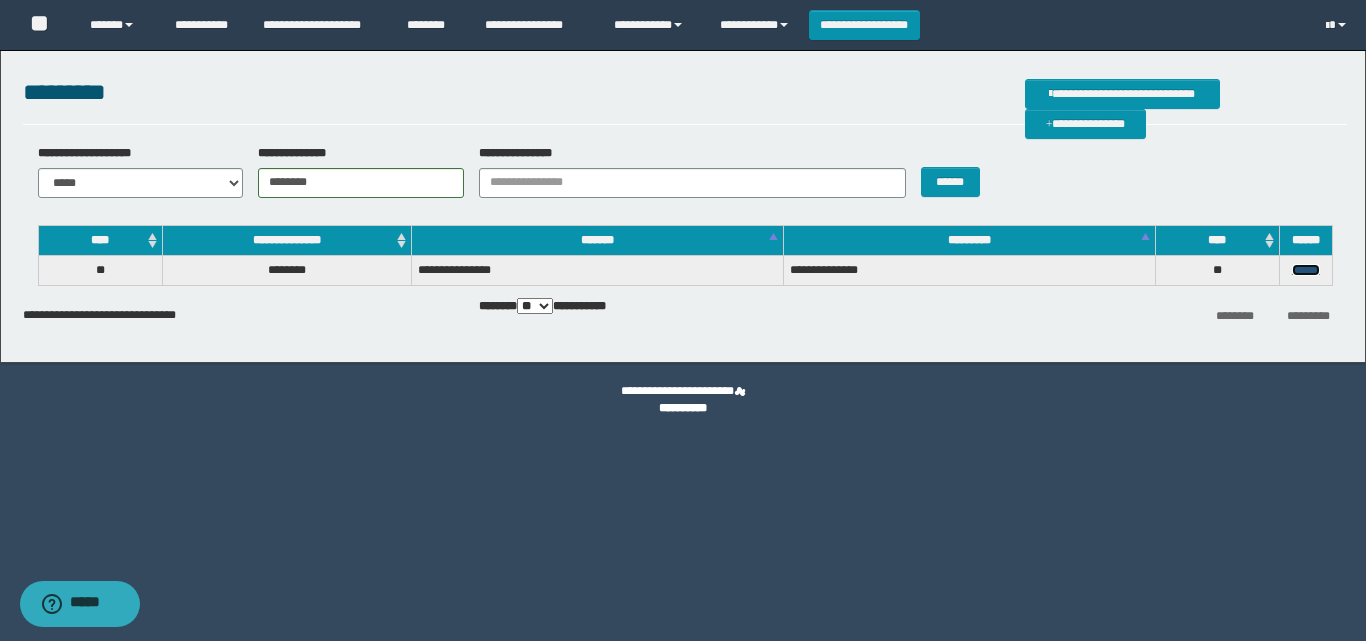 click on "******" at bounding box center (1306, 270) 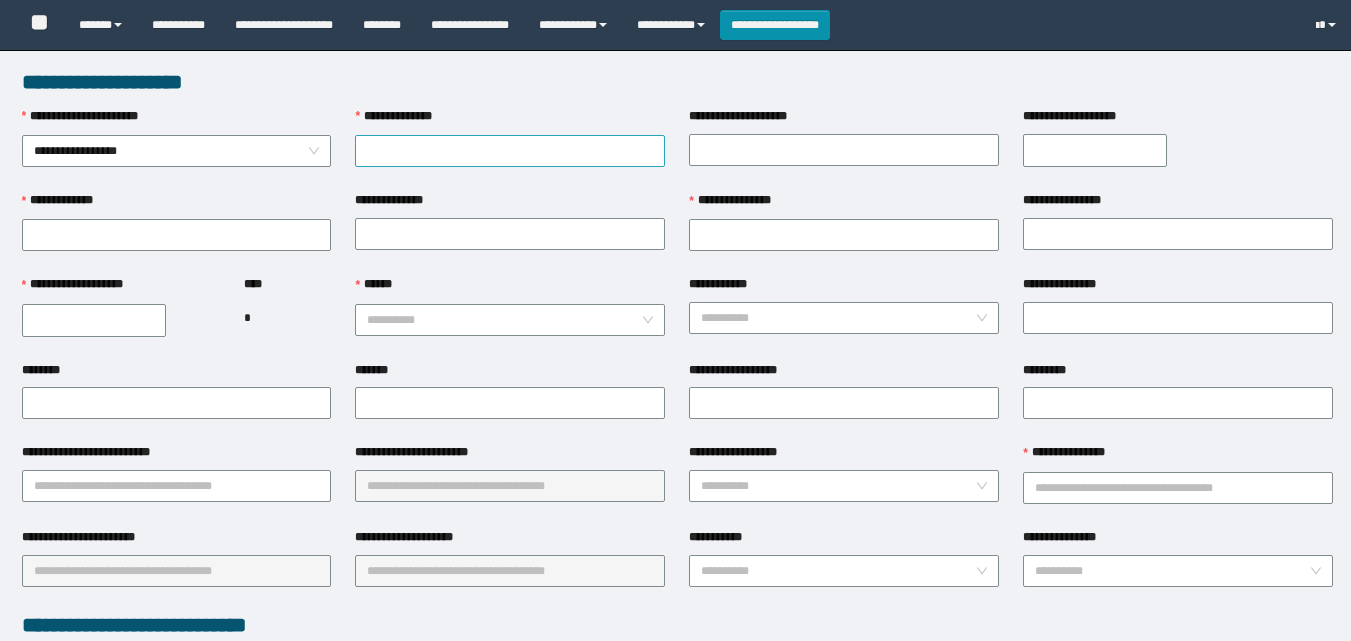 scroll, scrollTop: 0, scrollLeft: 0, axis: both 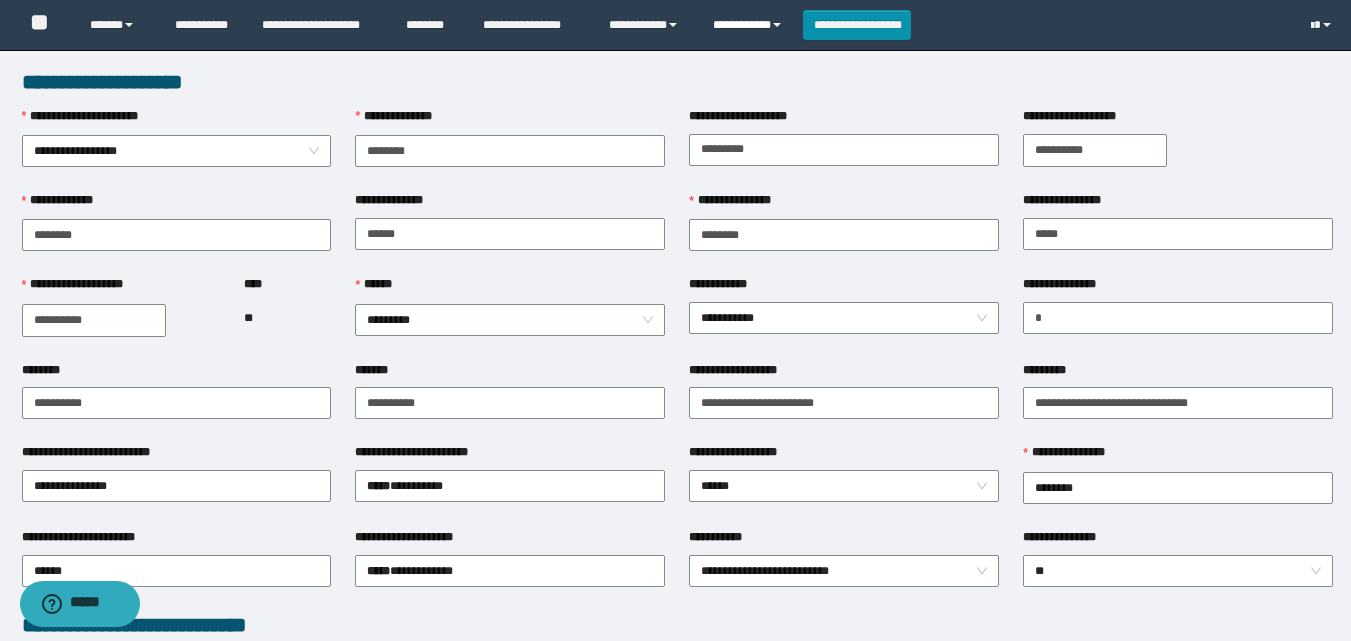 click on "**********" at bounding box center [750, 25] 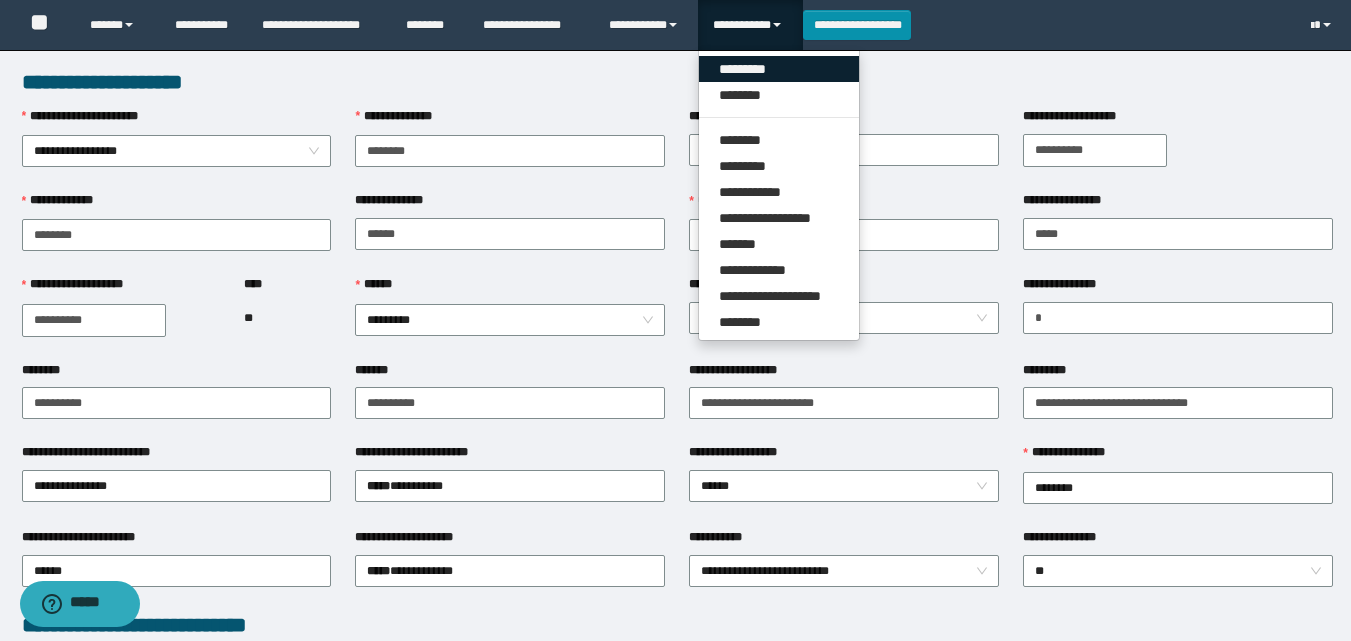 click on "*********" at bounding box center (779, 69) 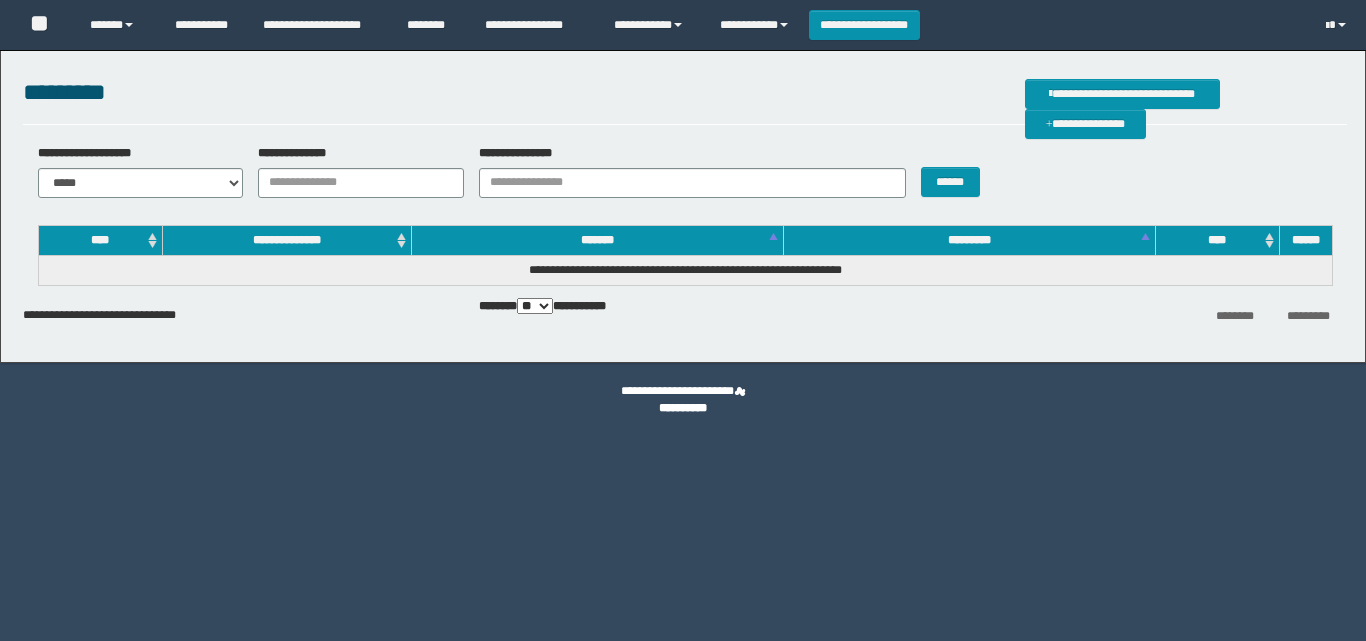 scroll, scrollTop: 0, scrollLeft: 0, axis: both 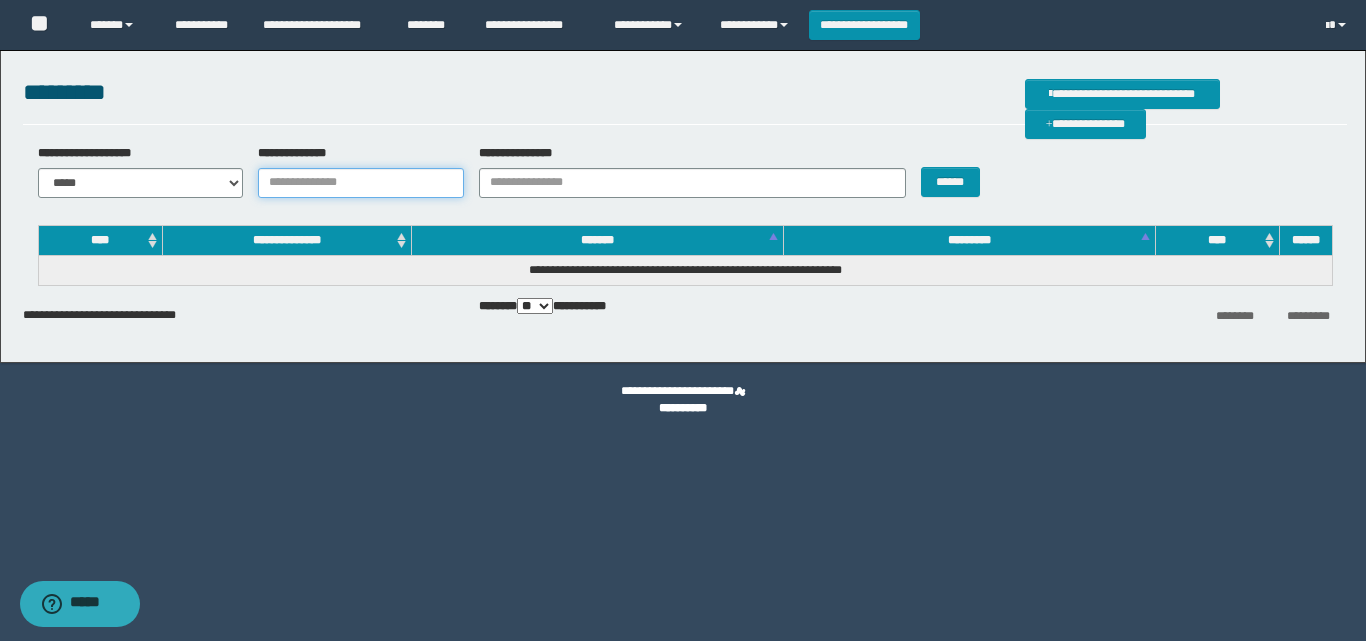 click on "**********" at bounding box center (361, 183) 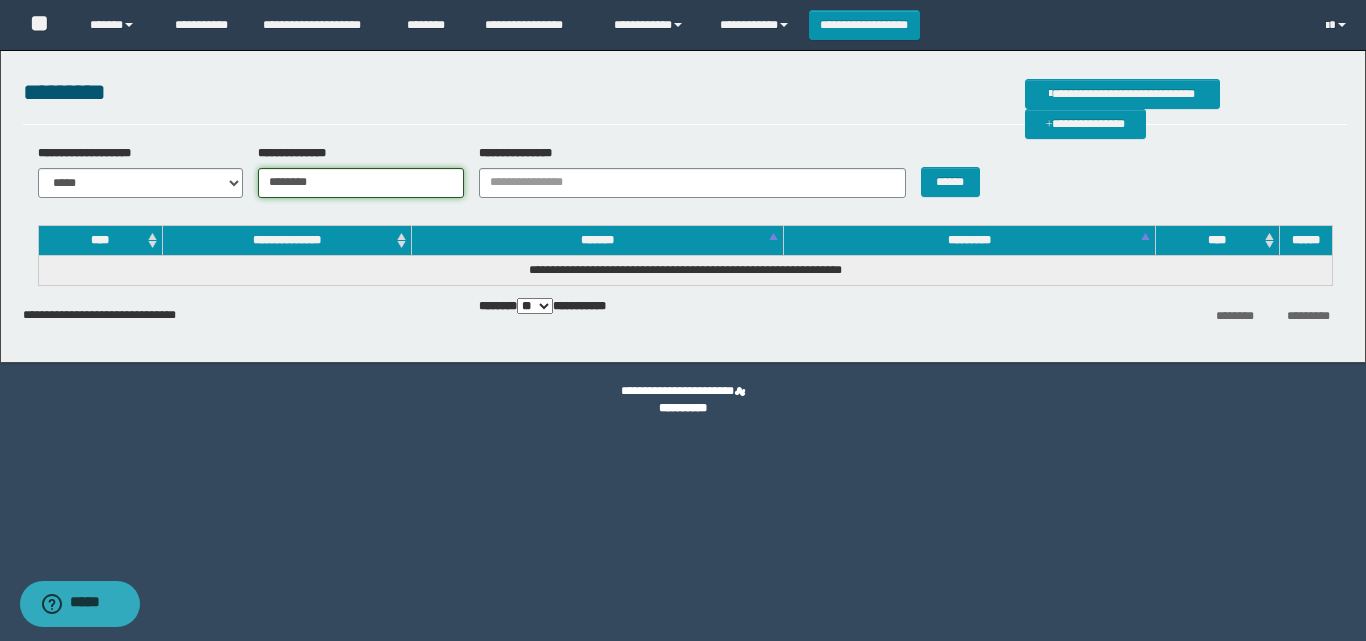 type on "********" 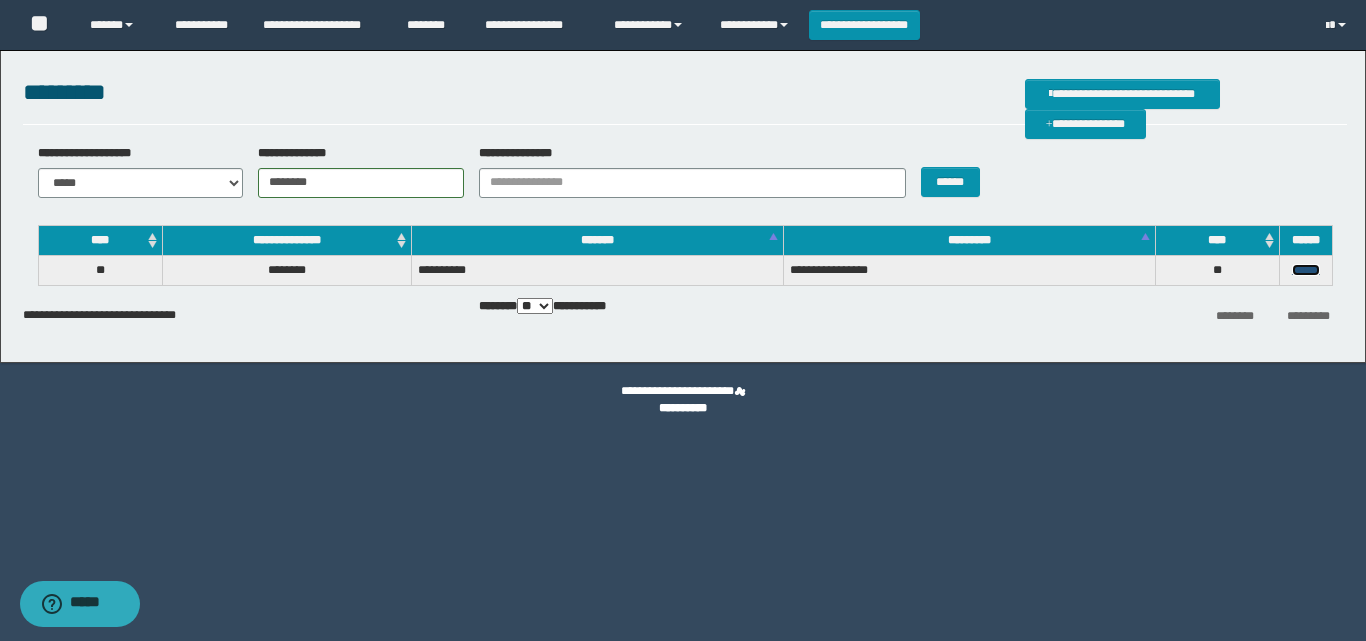 click on "******" at bounding box center (1306, 270) 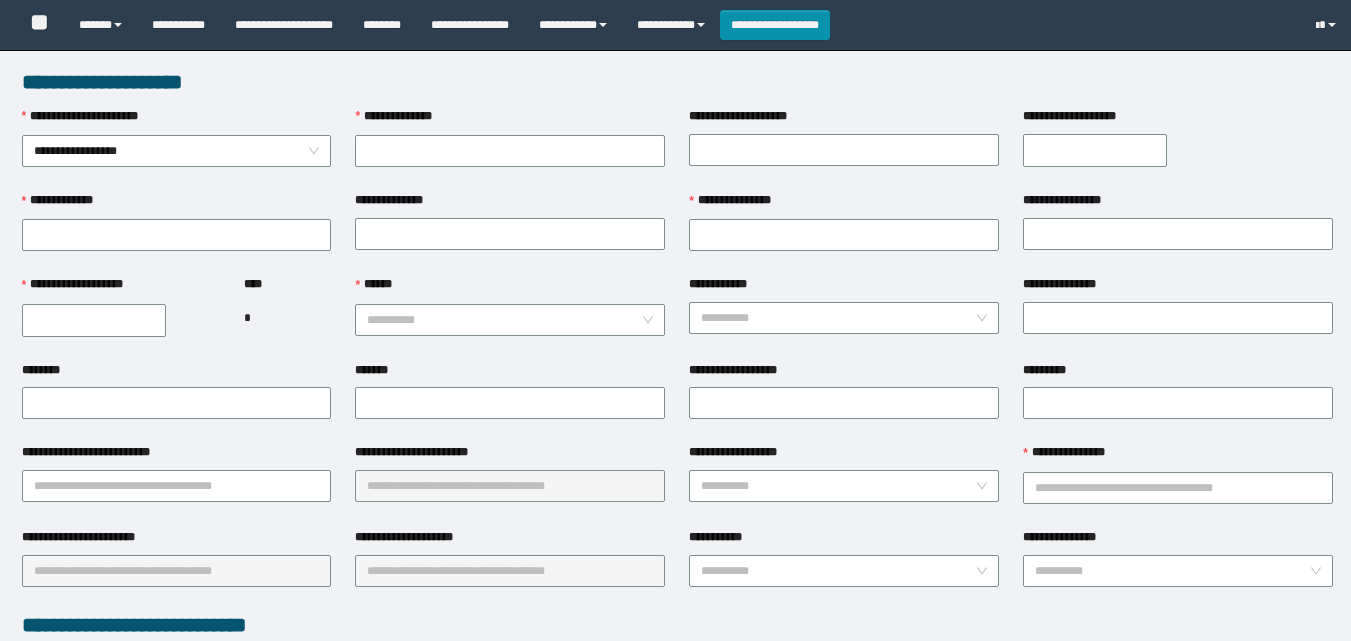 scroll, scrollTop: 0, scrollLeft: 0, axis: both 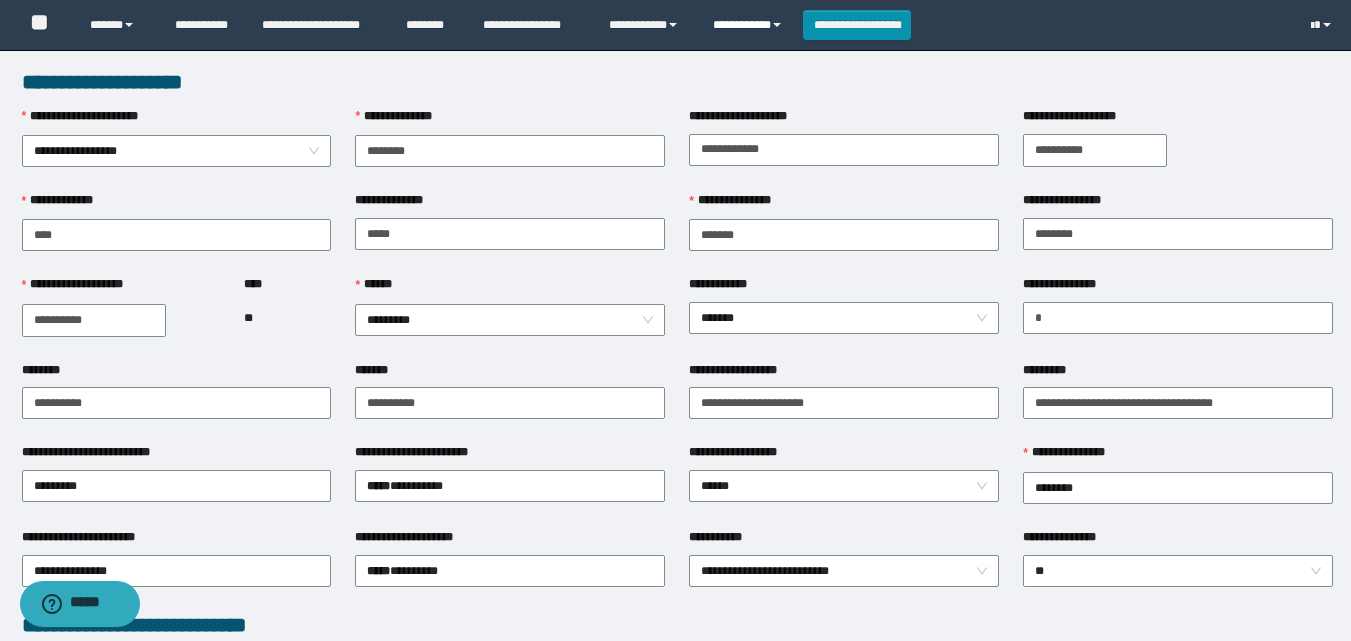 click on "**********" at bounding box center [750, 25] 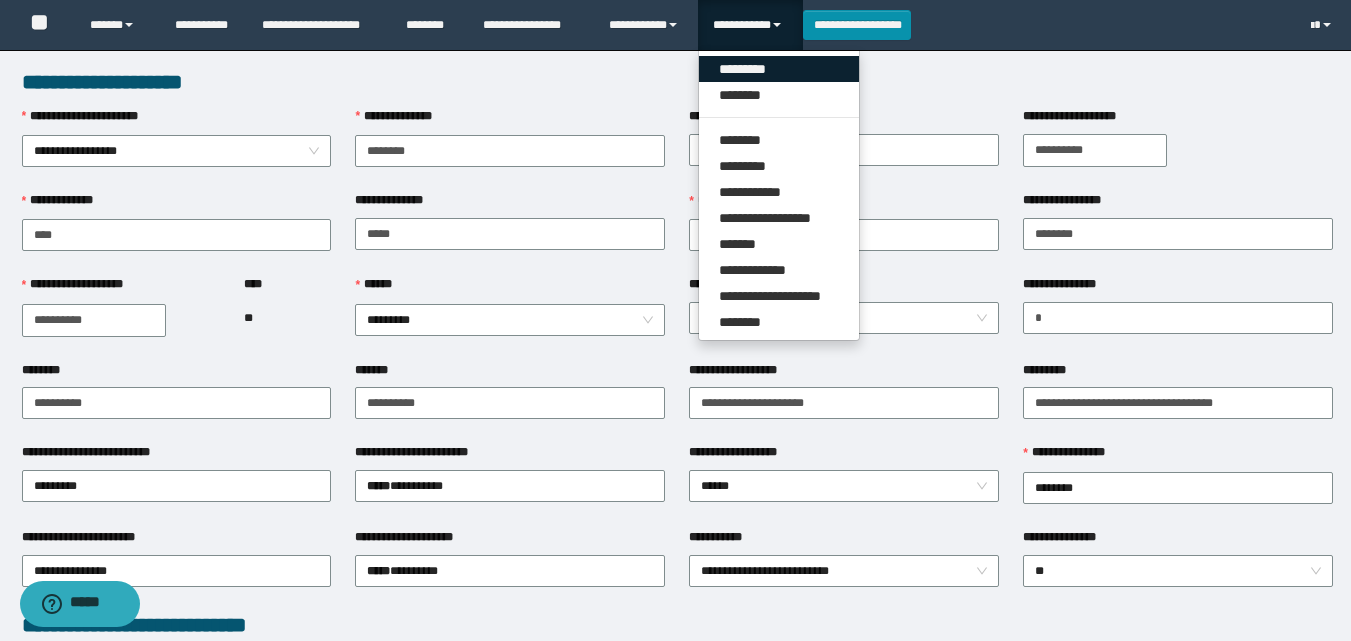 click on "*********" at bounding box center (779, 69) 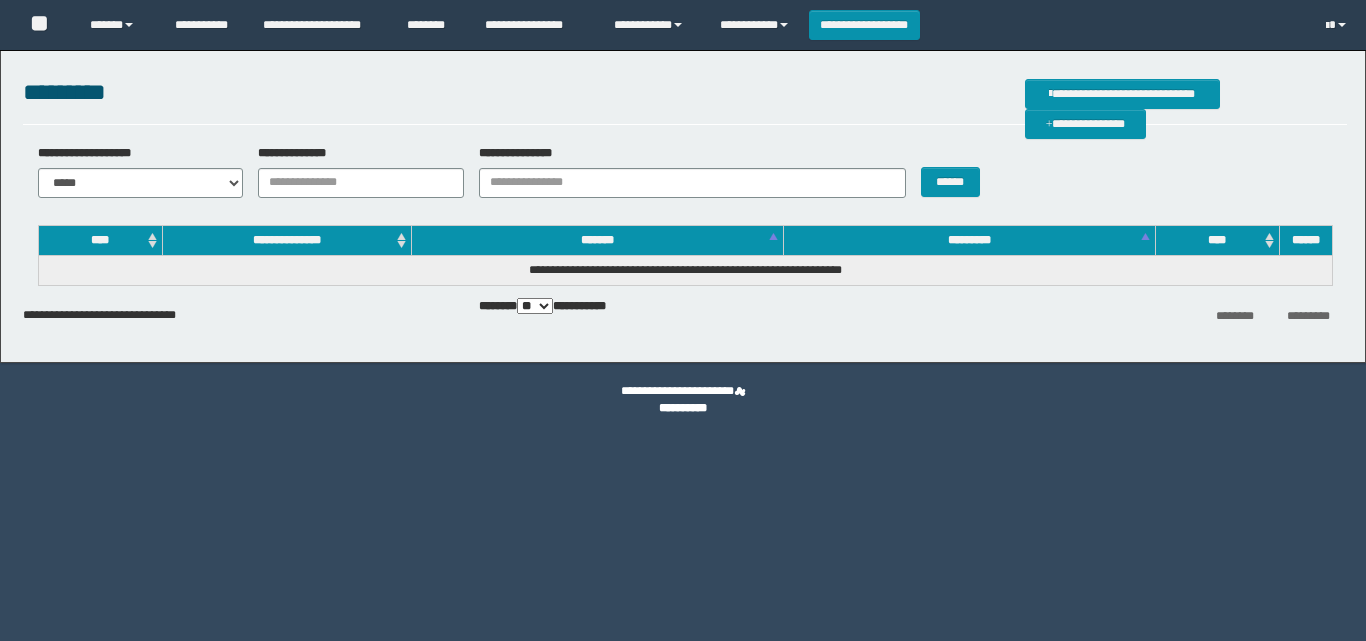 scroll, scrollTop: 0, scrollLeft: 0, axis: both 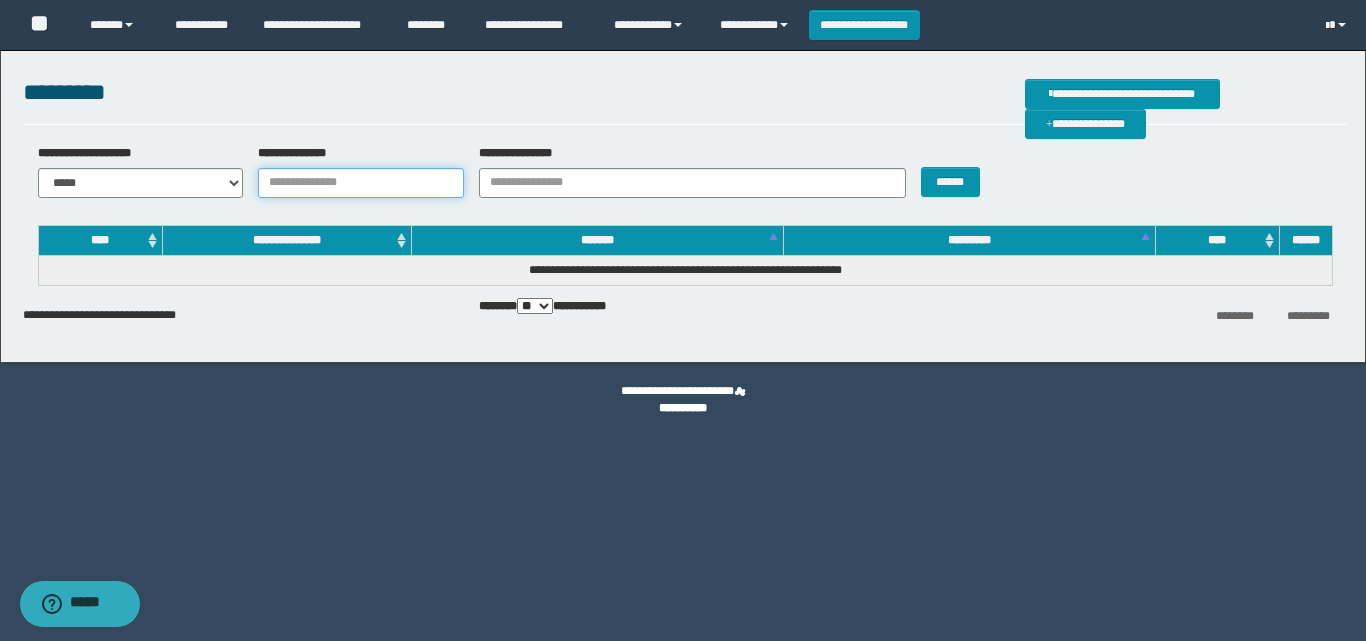 click on "**********" at bounding box center (361, 183) 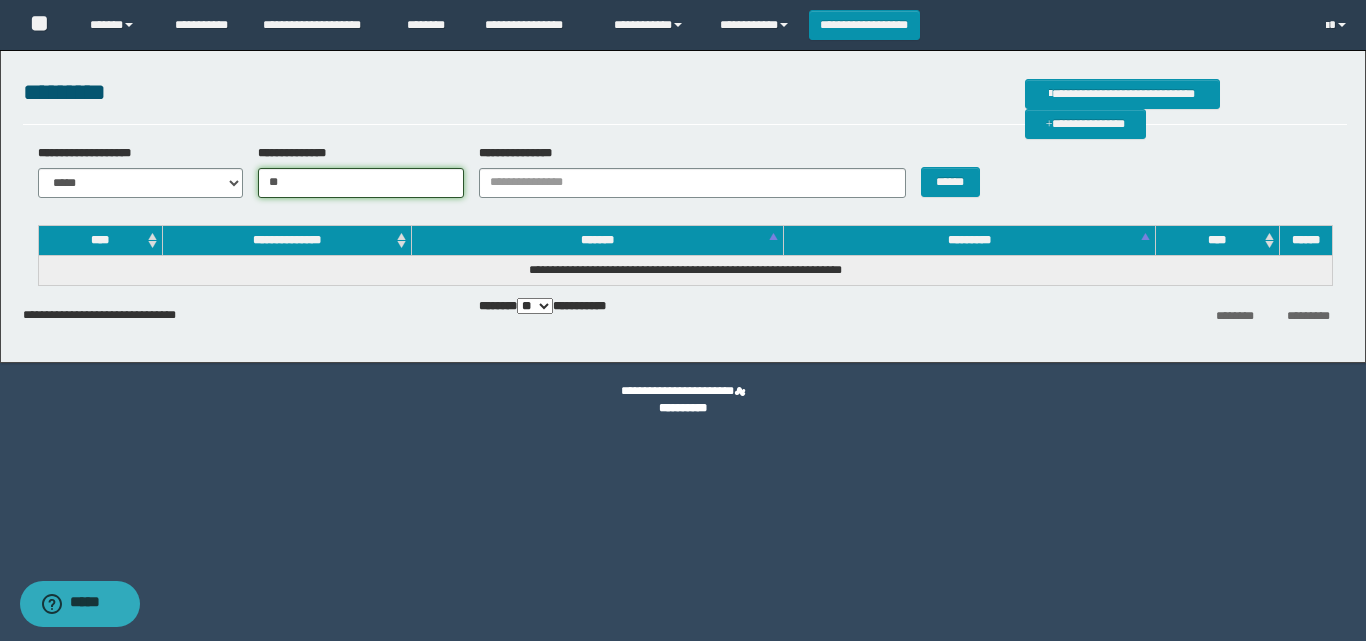 type on "*" 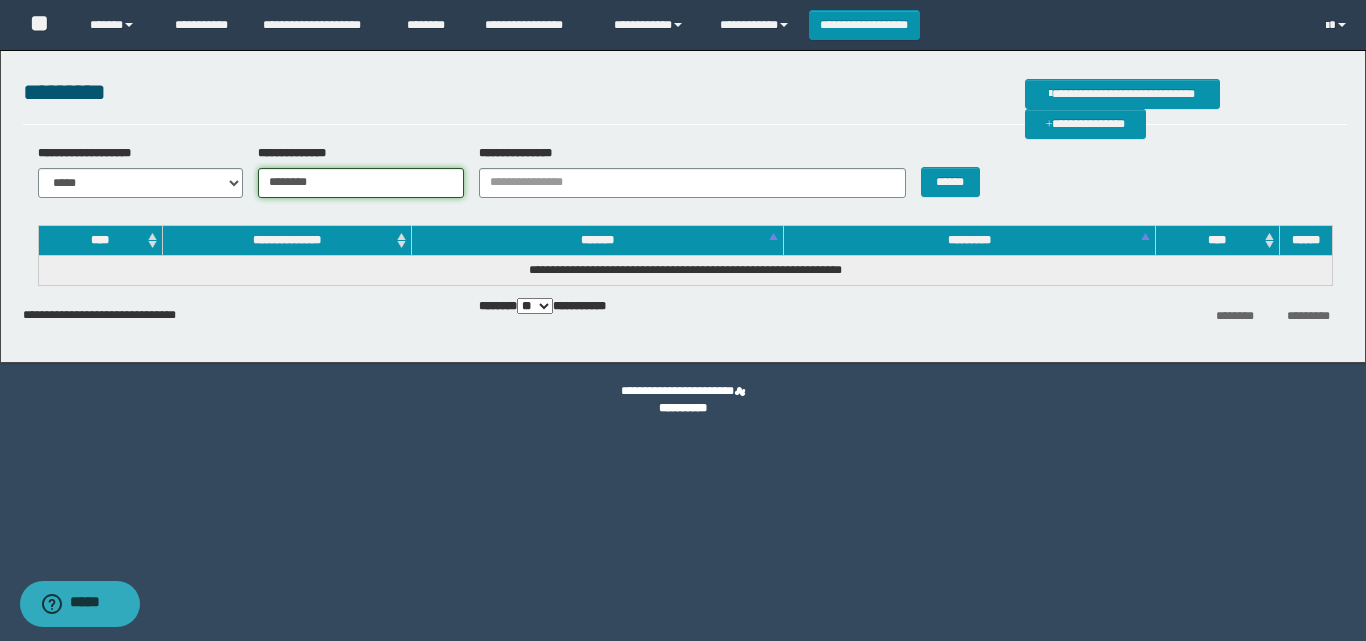 type on "********" 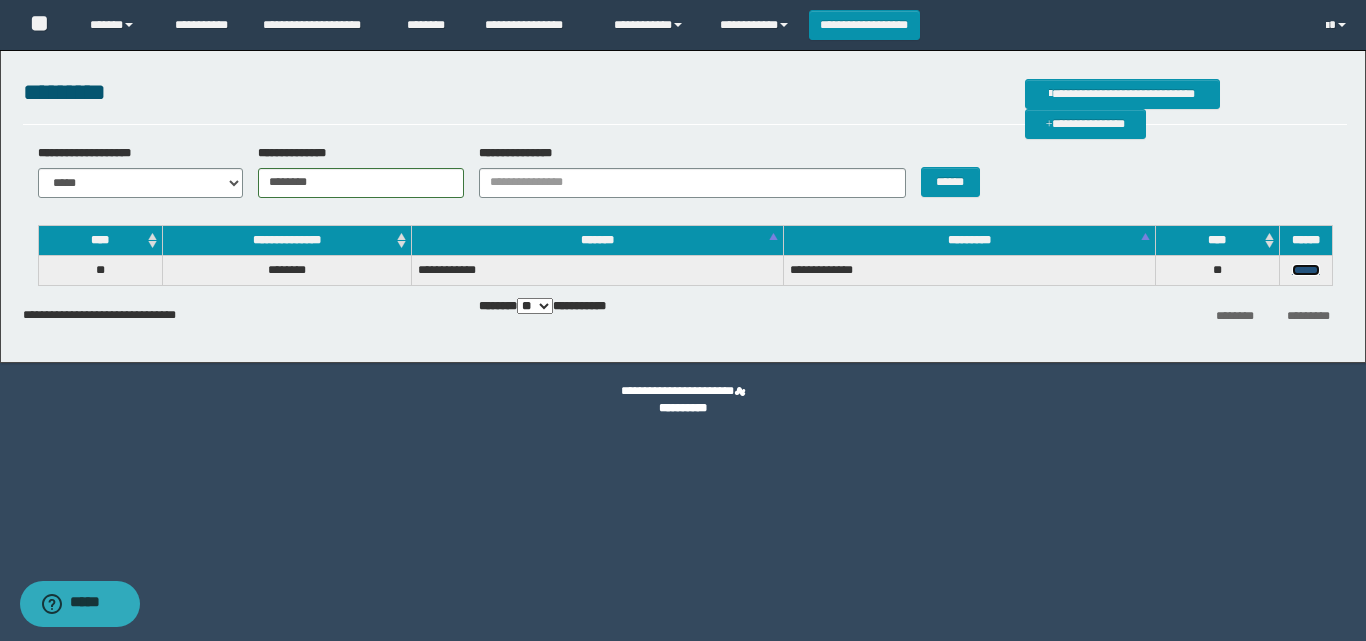 click on "******" at bounding box center (1306, 270) 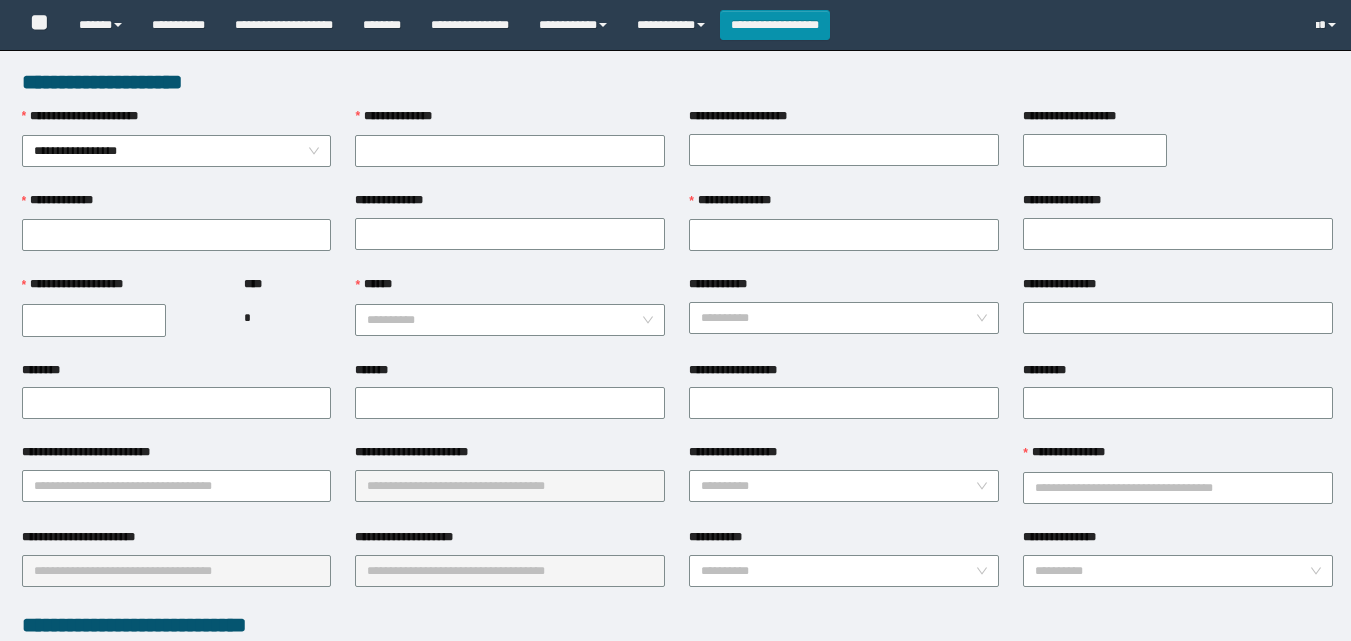 scroll, scrollTop: 0, scrollLeft: 0, axis: both 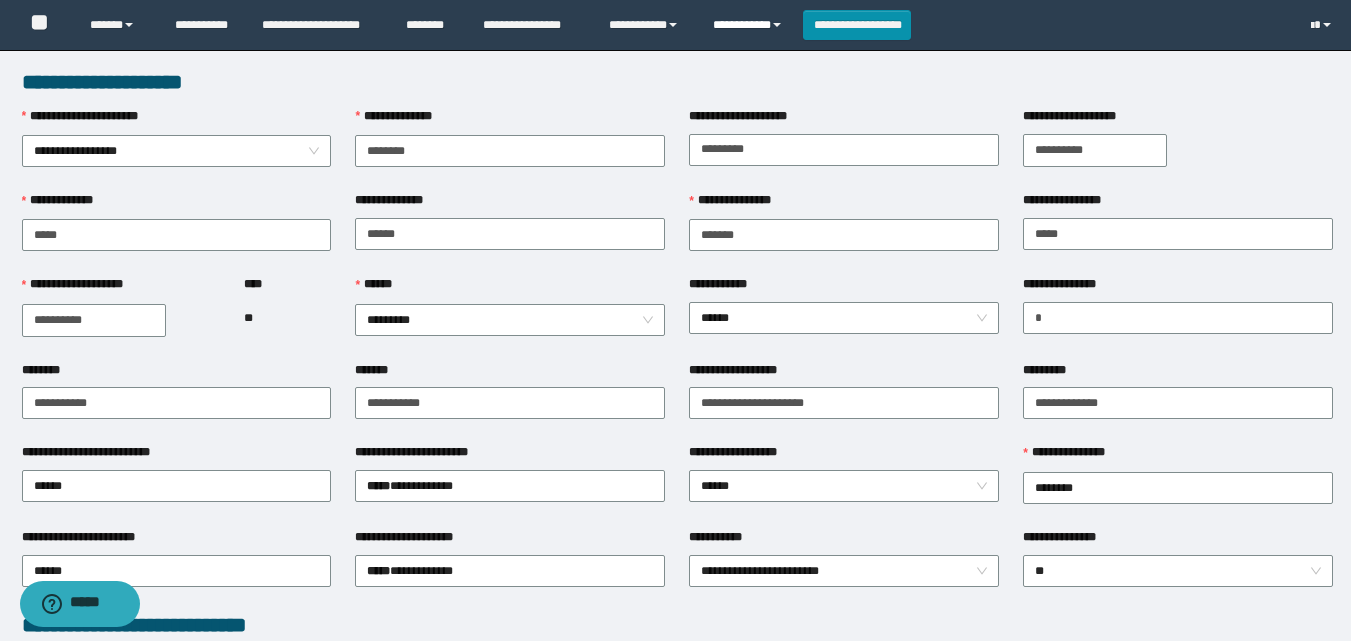 click on "**********" at bounding box center (750, 25) 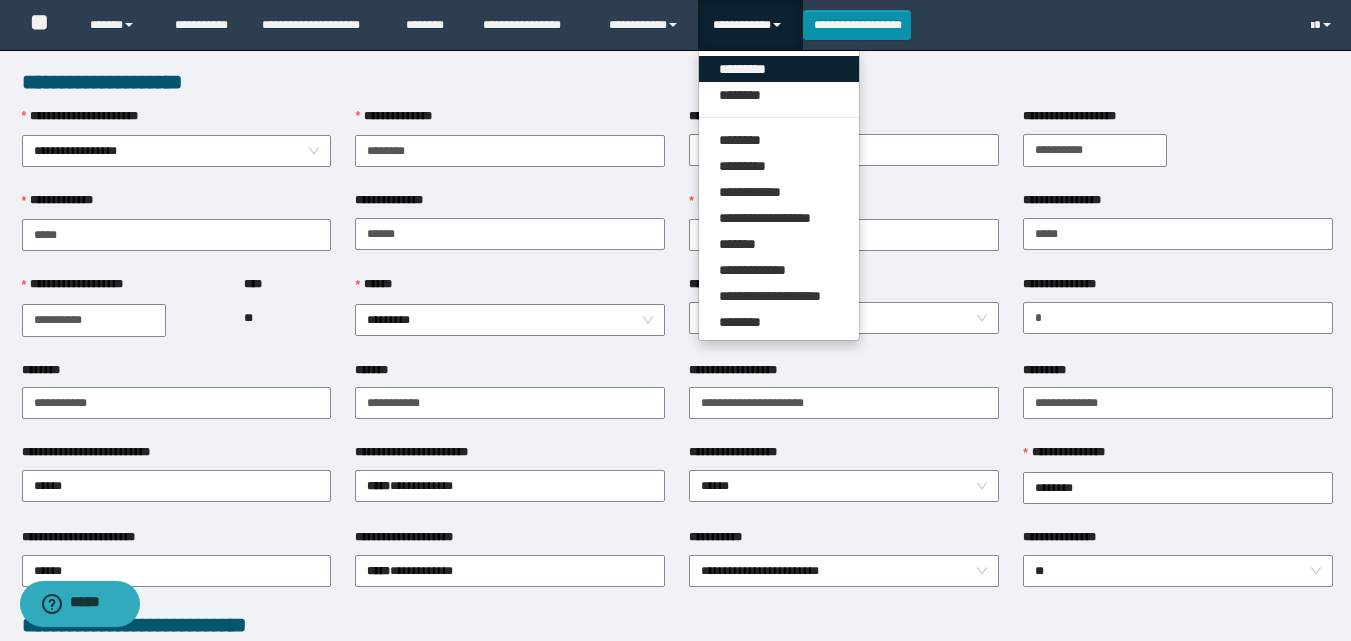 click on "*********" at bounding box center (779, 69) 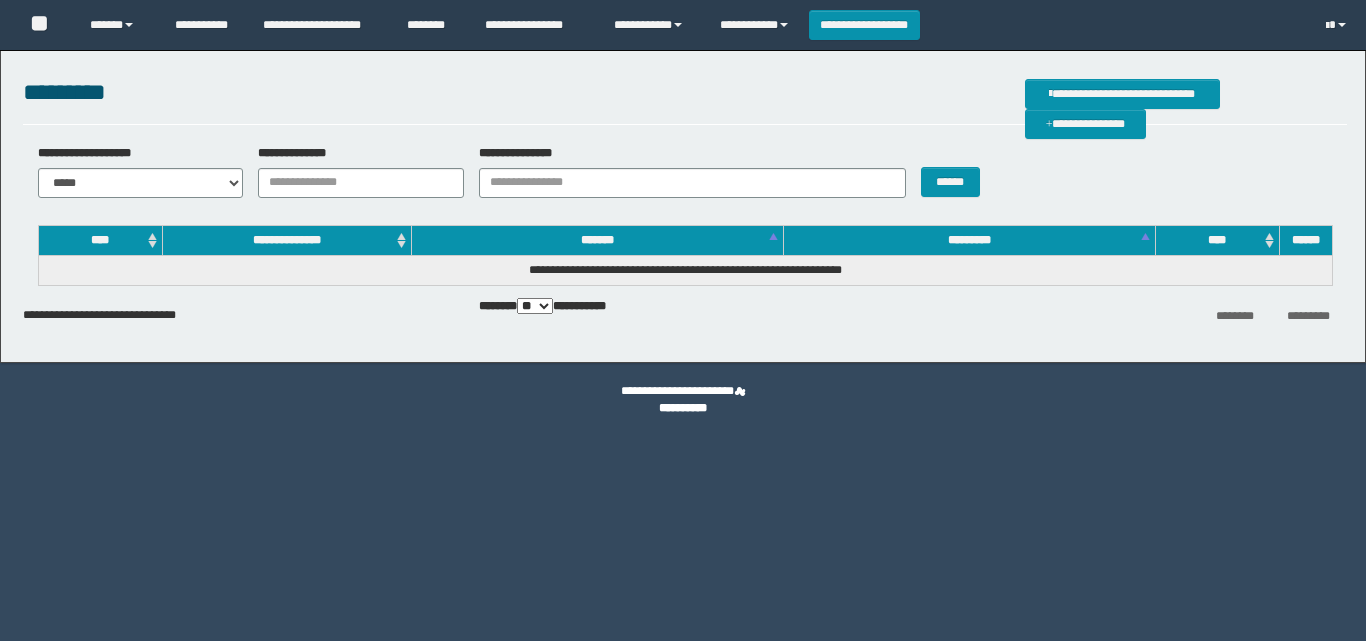 scroll, scrollTop: 0, scrollLeft: 0, axis: both 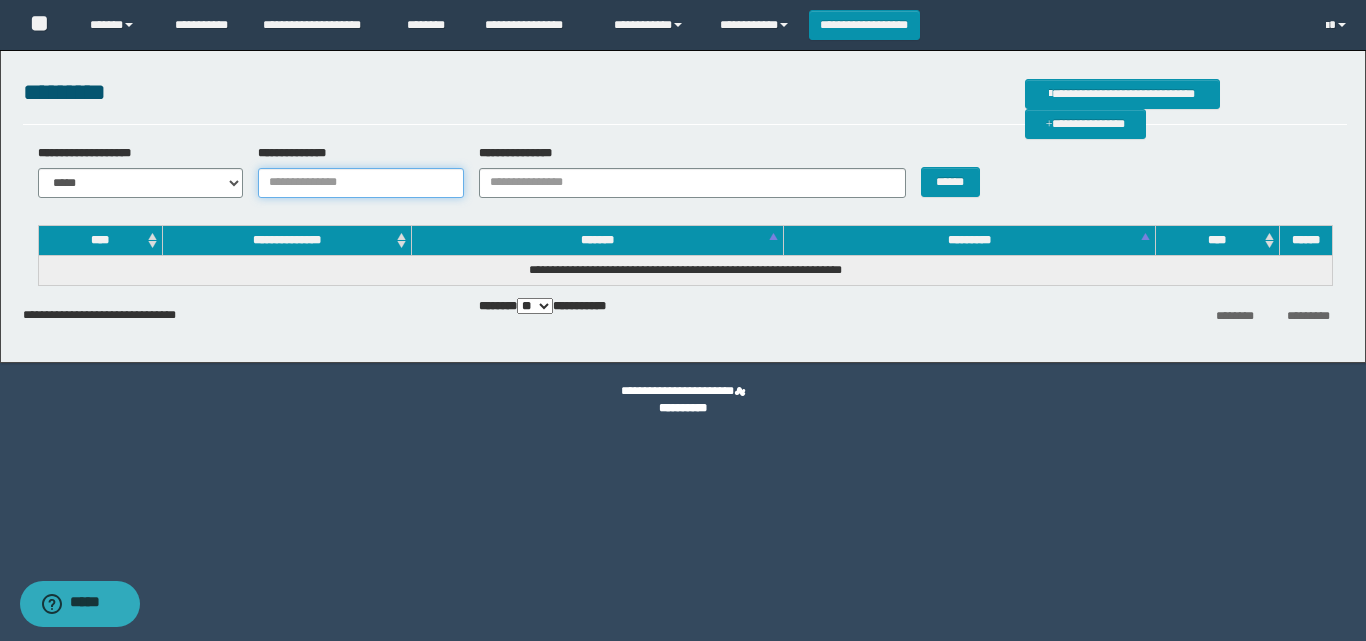 click on "**********" at bounding box center (361, 183) 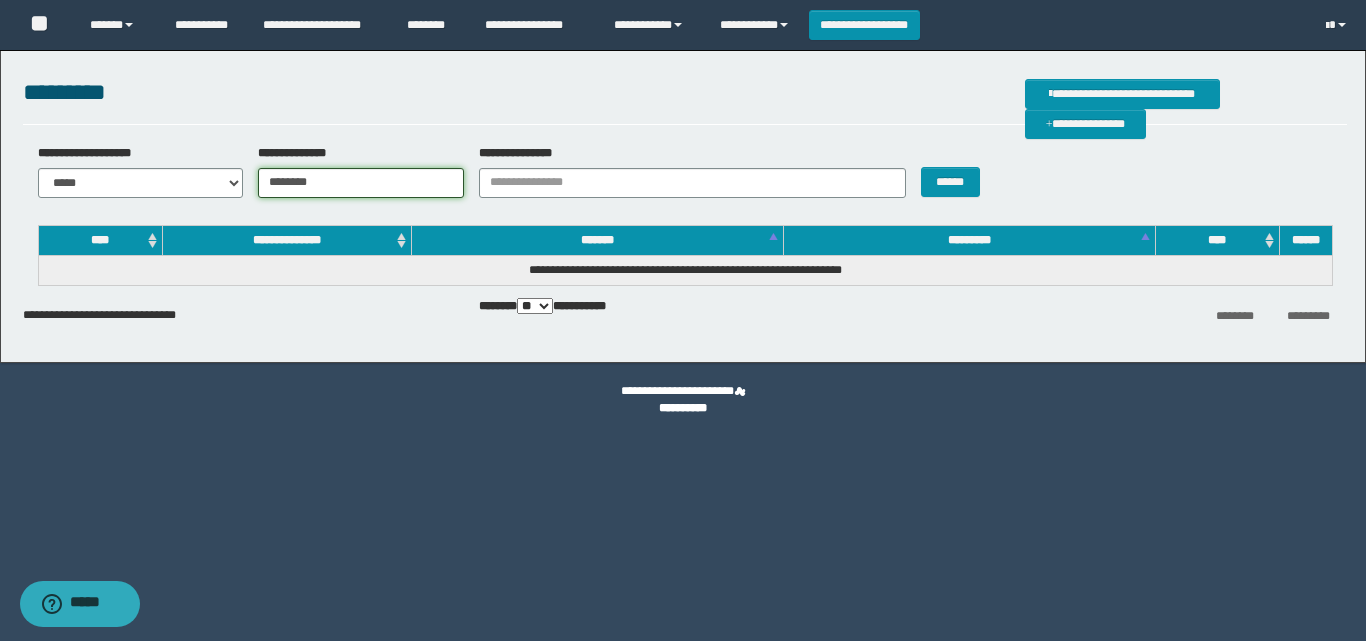 type on "********" 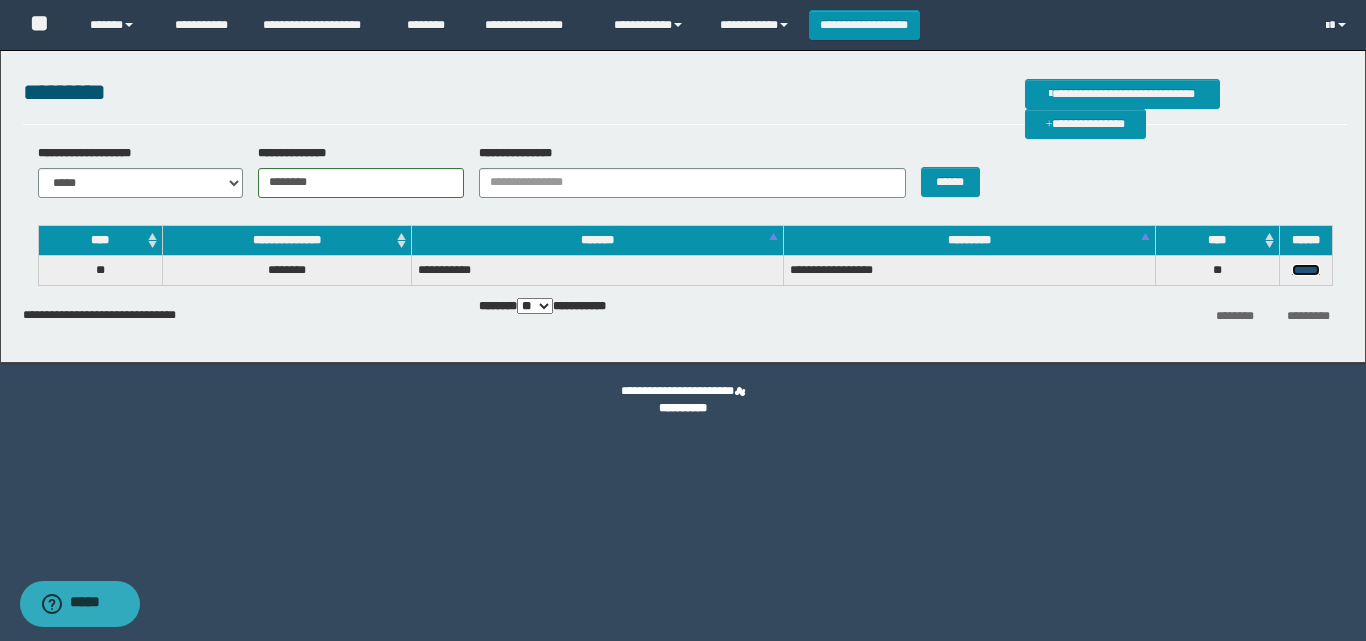 click on "******" at bounding box center (1306, 270) 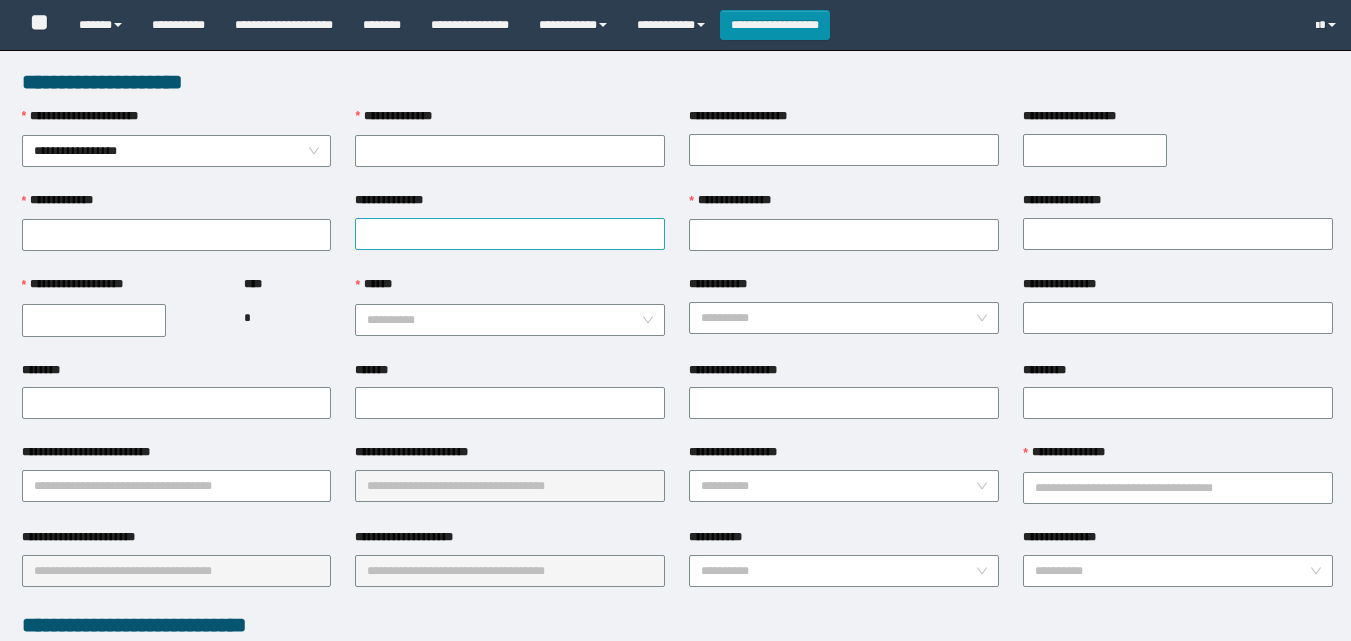 scroll, scrollTop: 0, scrollLeft: 0, axis: both 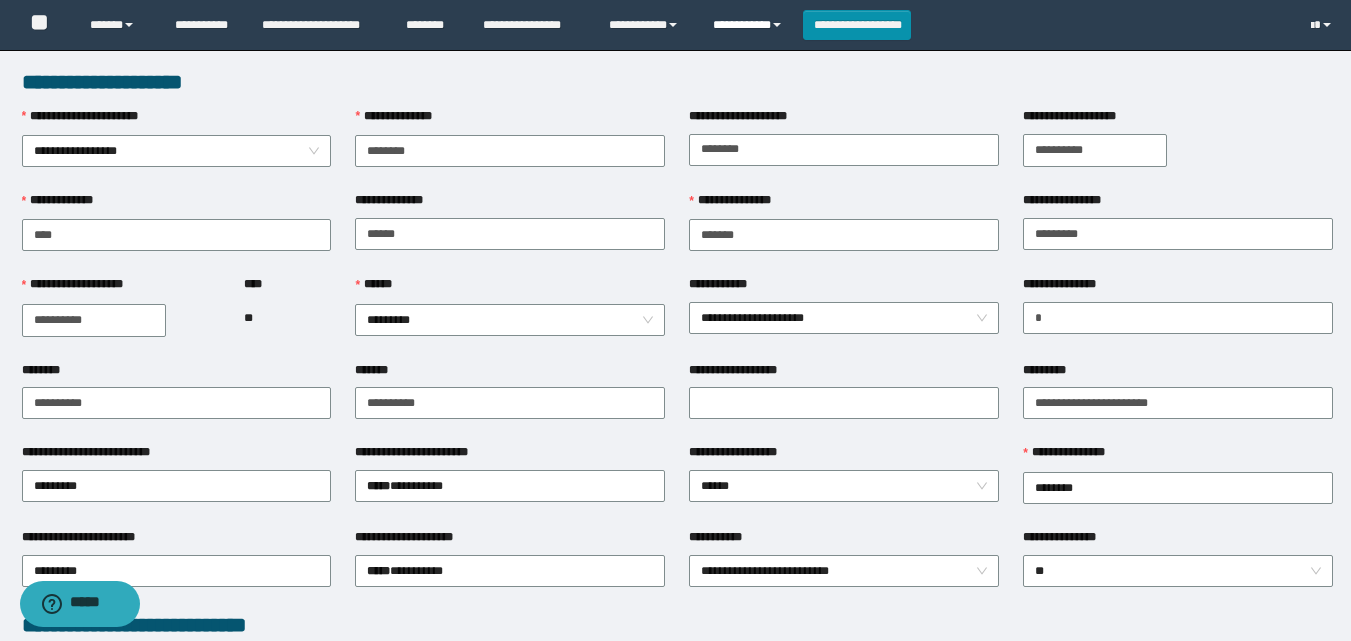 click on "**********" at bounding box center (750, 25) 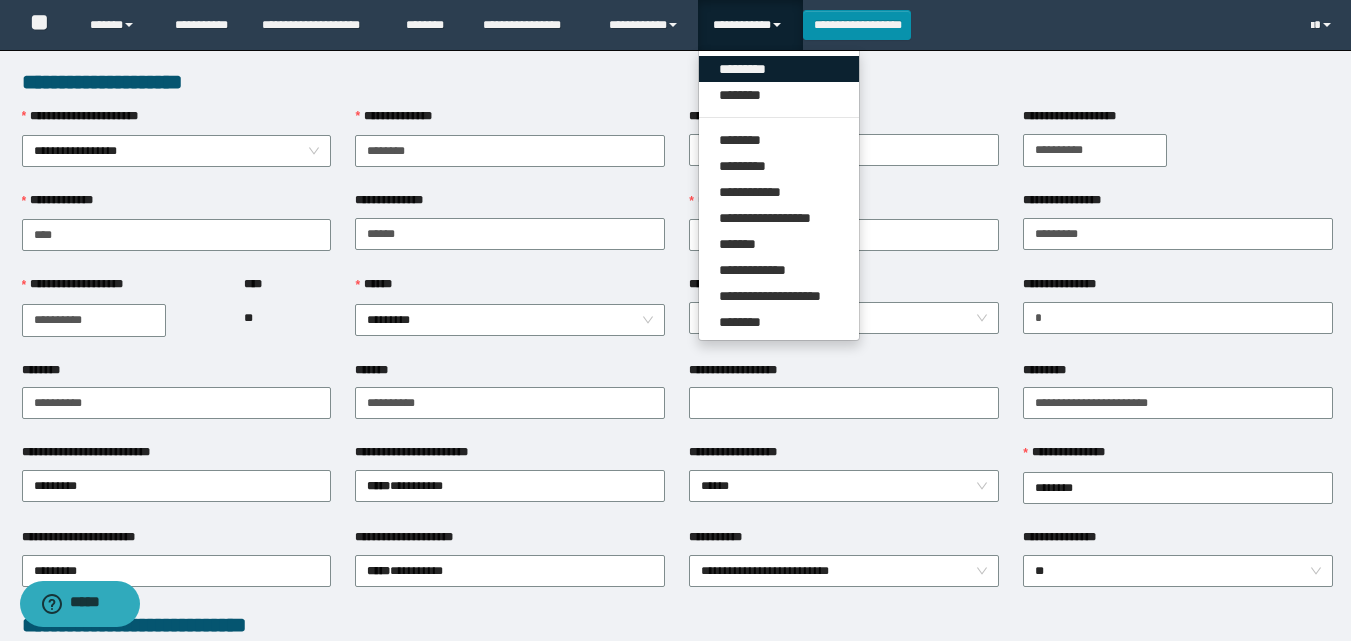 click on "*********" at bounding box center [779, 69] 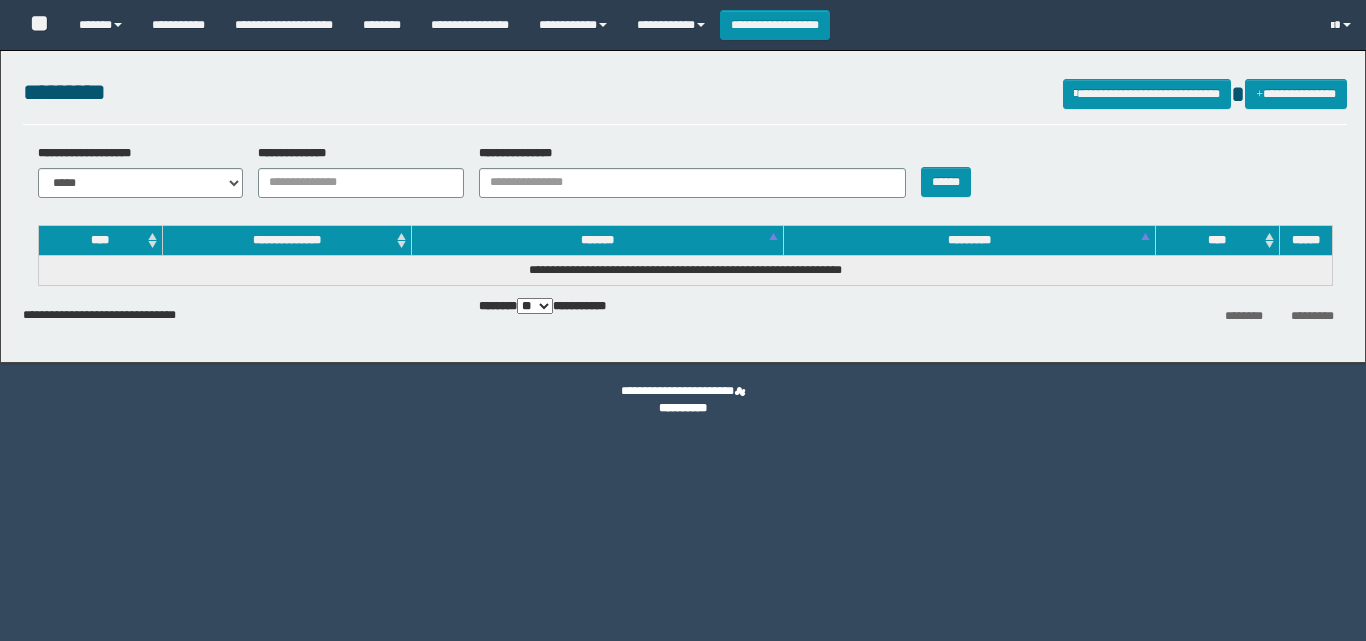 scroll, scrollTop: 0, scrollLeft: 0, axis: both 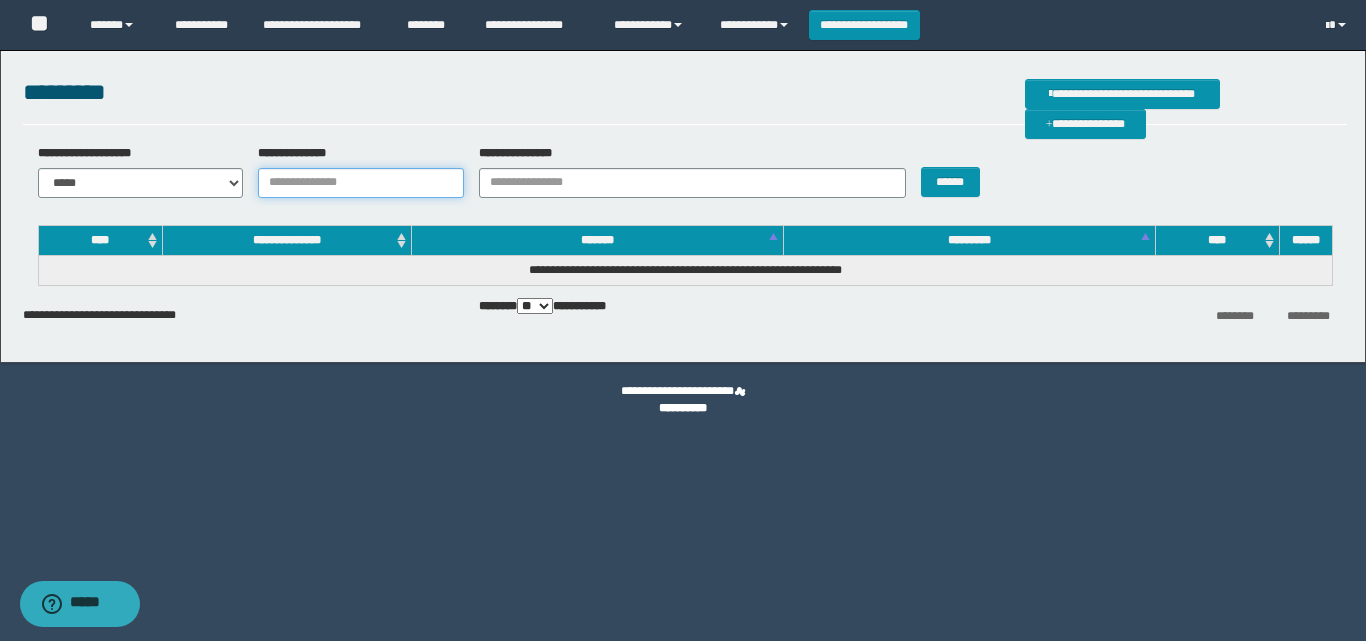 click on "**********" at bounding box center (361, 183) 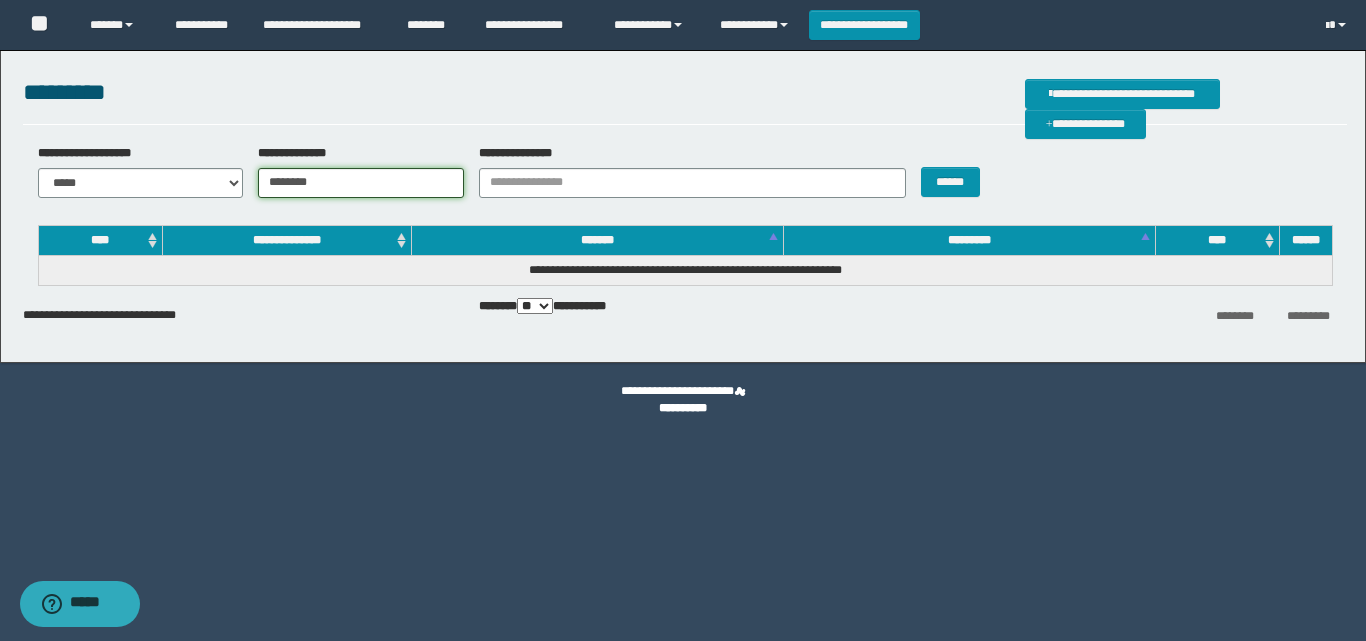 type on "********" 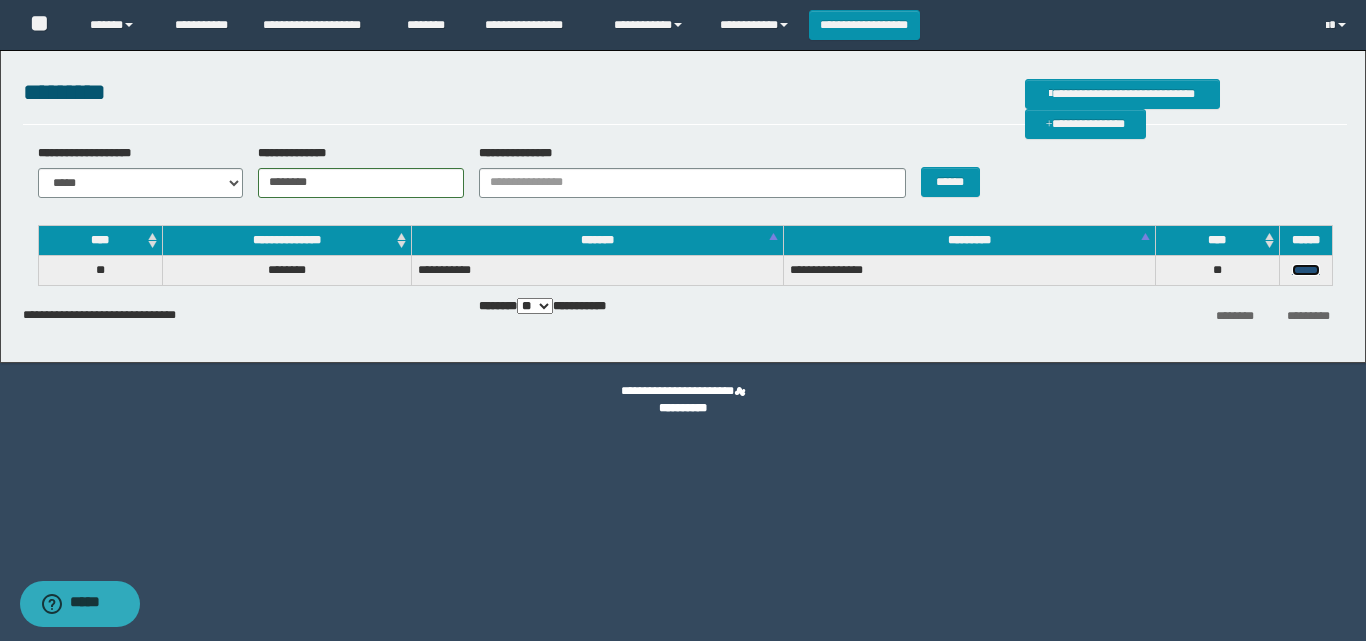 click on "******" at bounding box center (1306, 270) 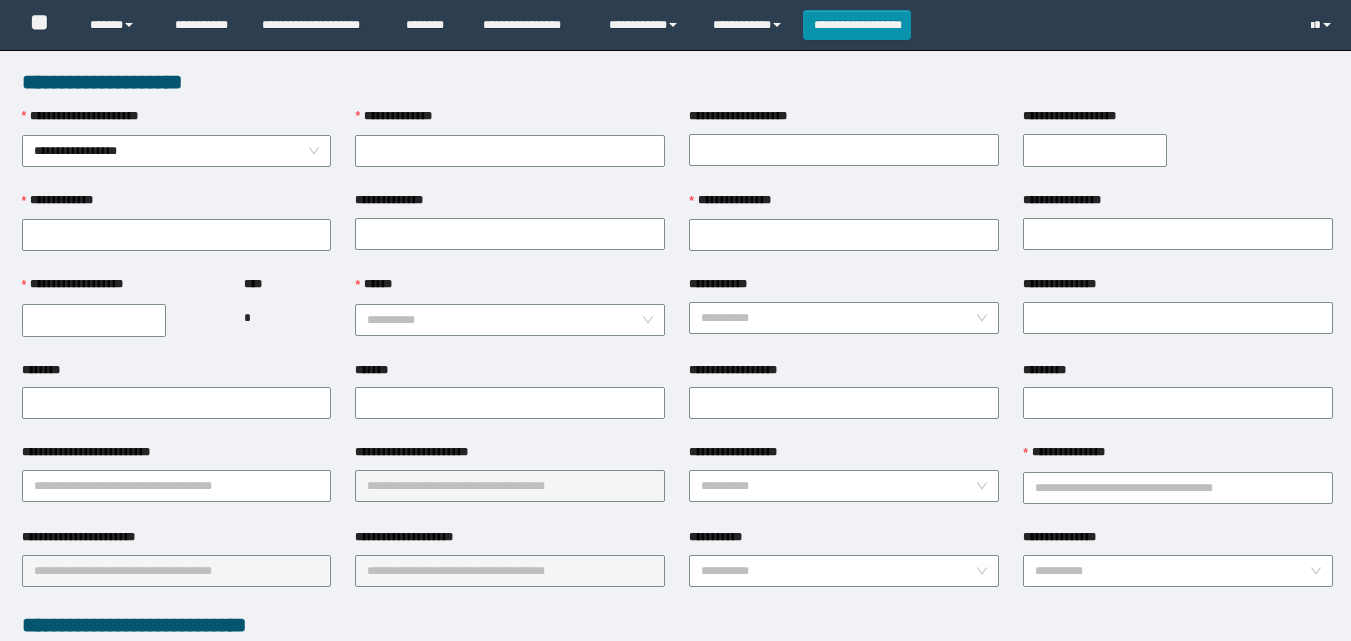 scroll, scrollTop: 0, scrollLeft: 0, axis: both 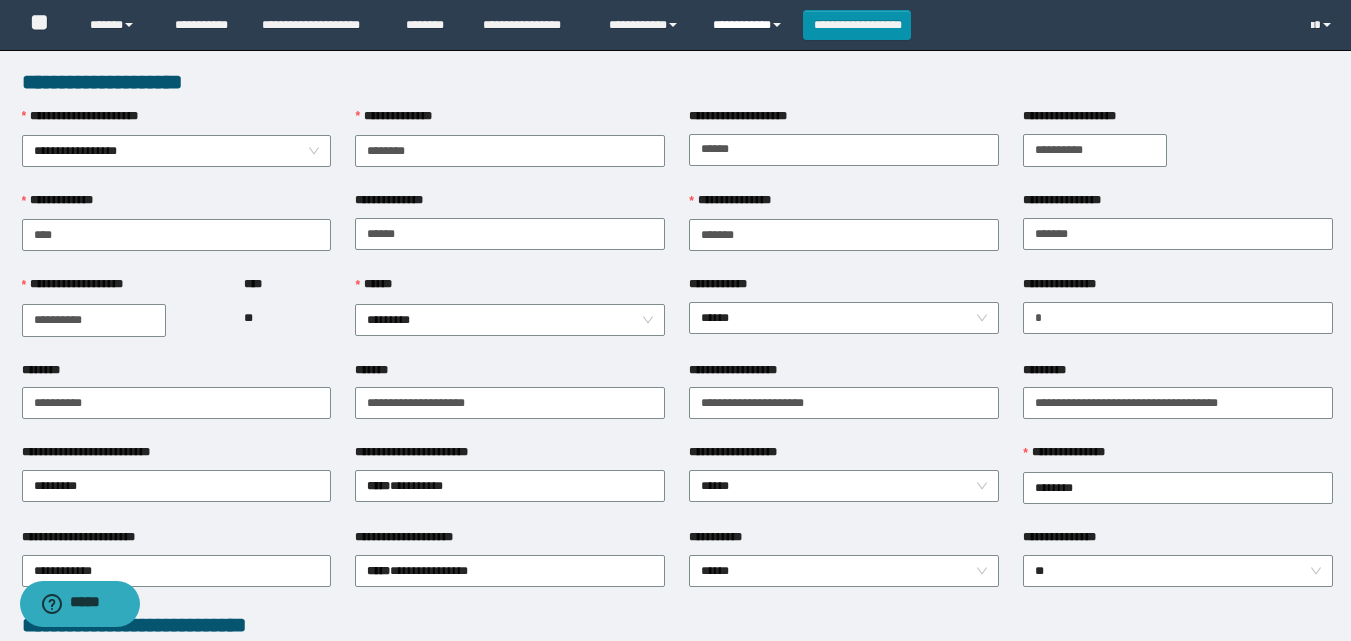 click on "**********" at bounding box center (750, 25) 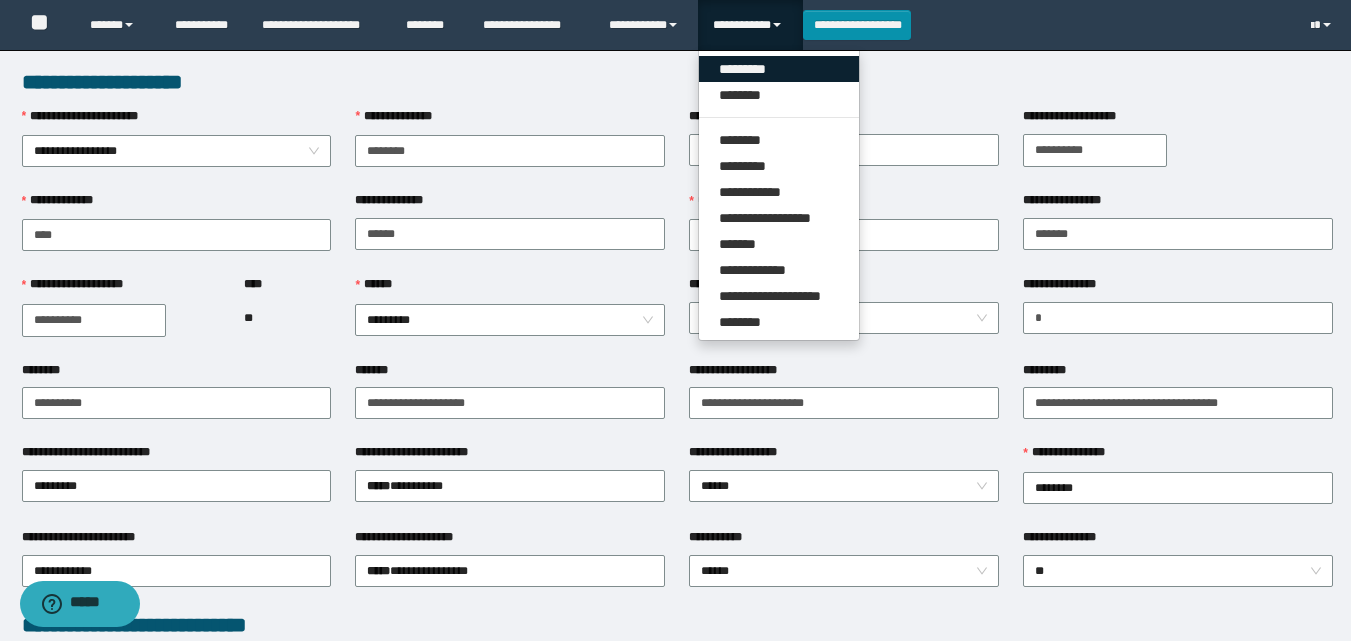click on "*********" at bounding box center (779, 69) 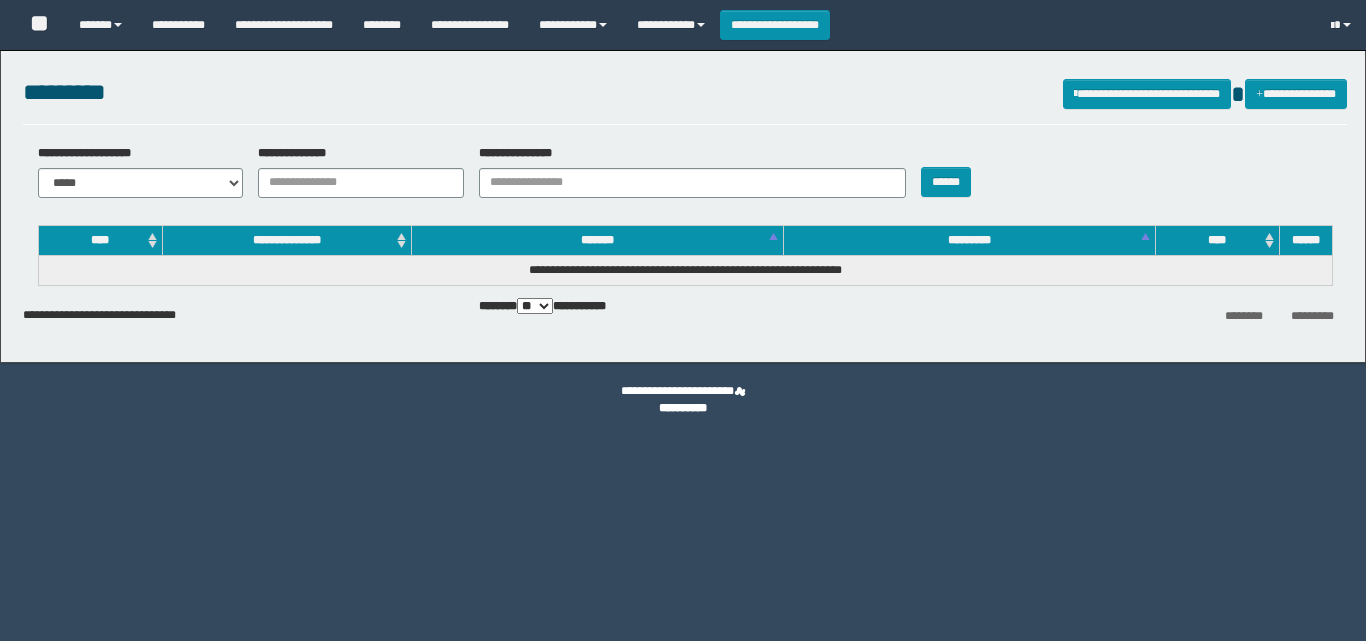 scroll, scrollTop: 0, scrollLeft: 0, axis: both 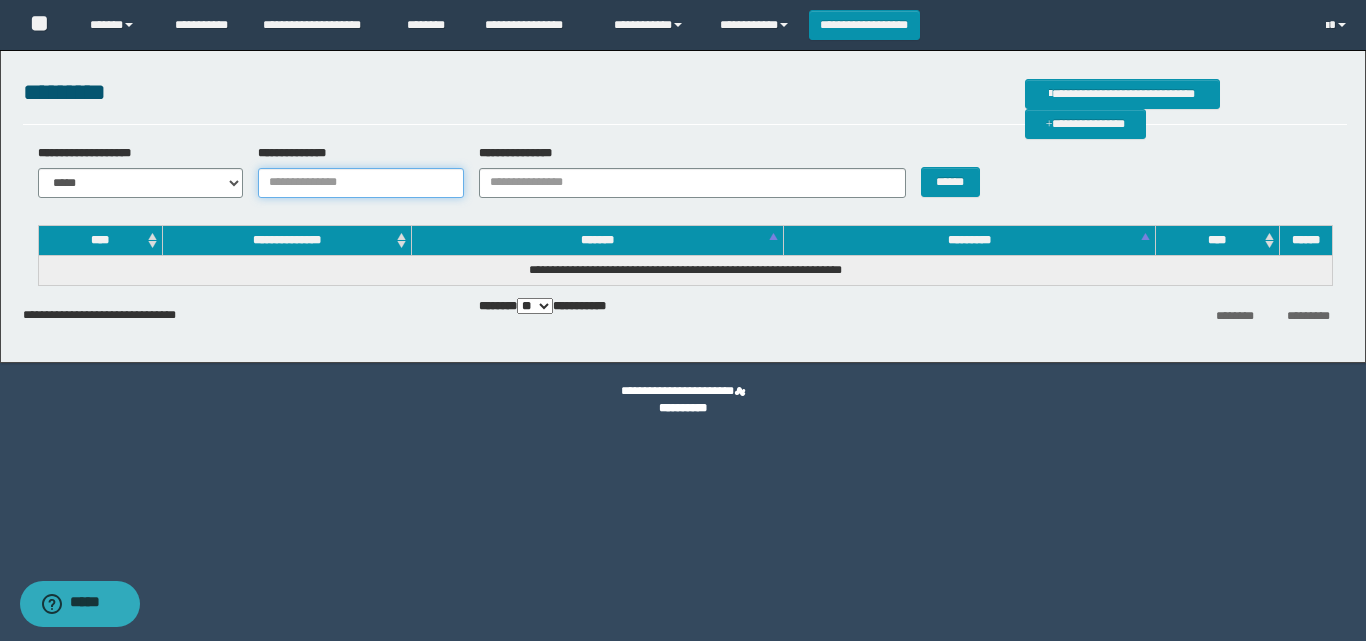 click on "**********" at bounding box center (361, 183) 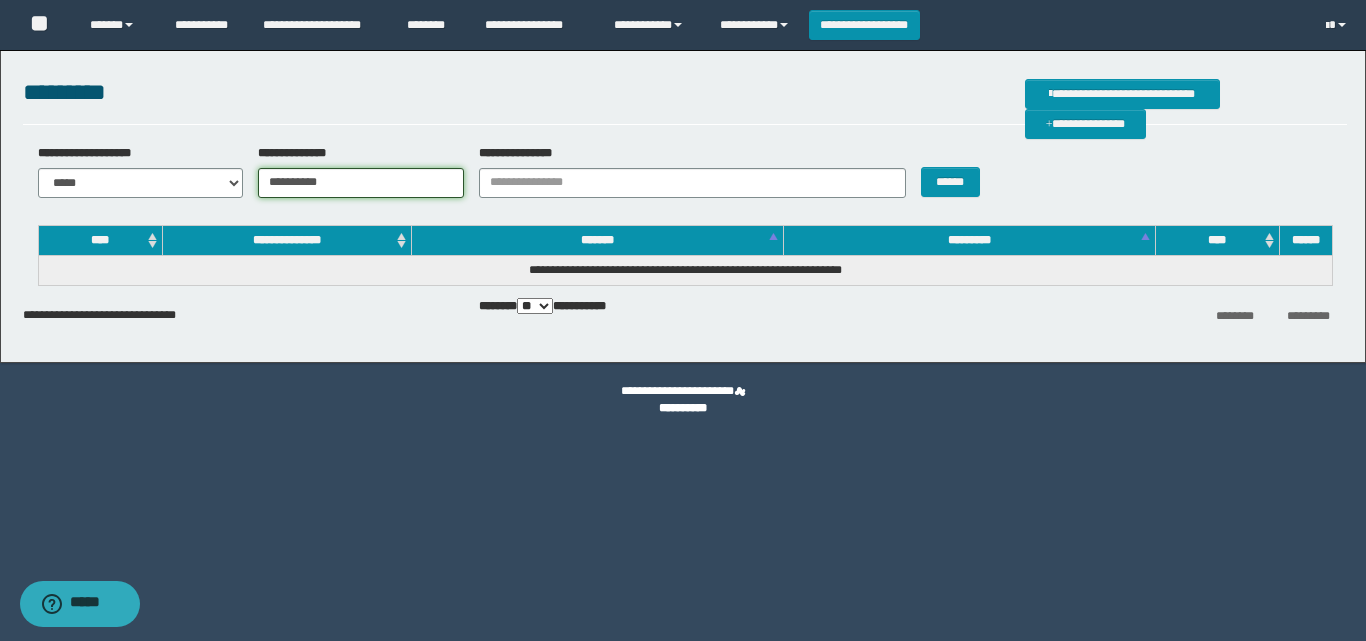 type on "**********" 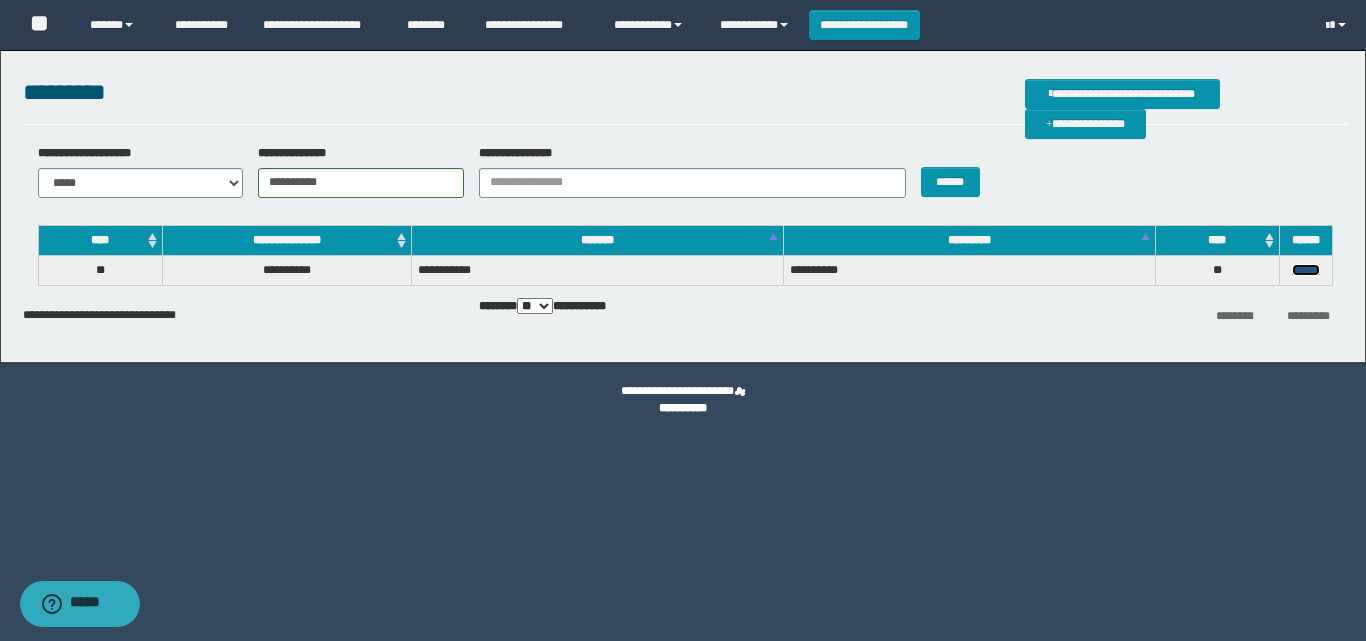 click on "******" at bounding box center [1306, 270] 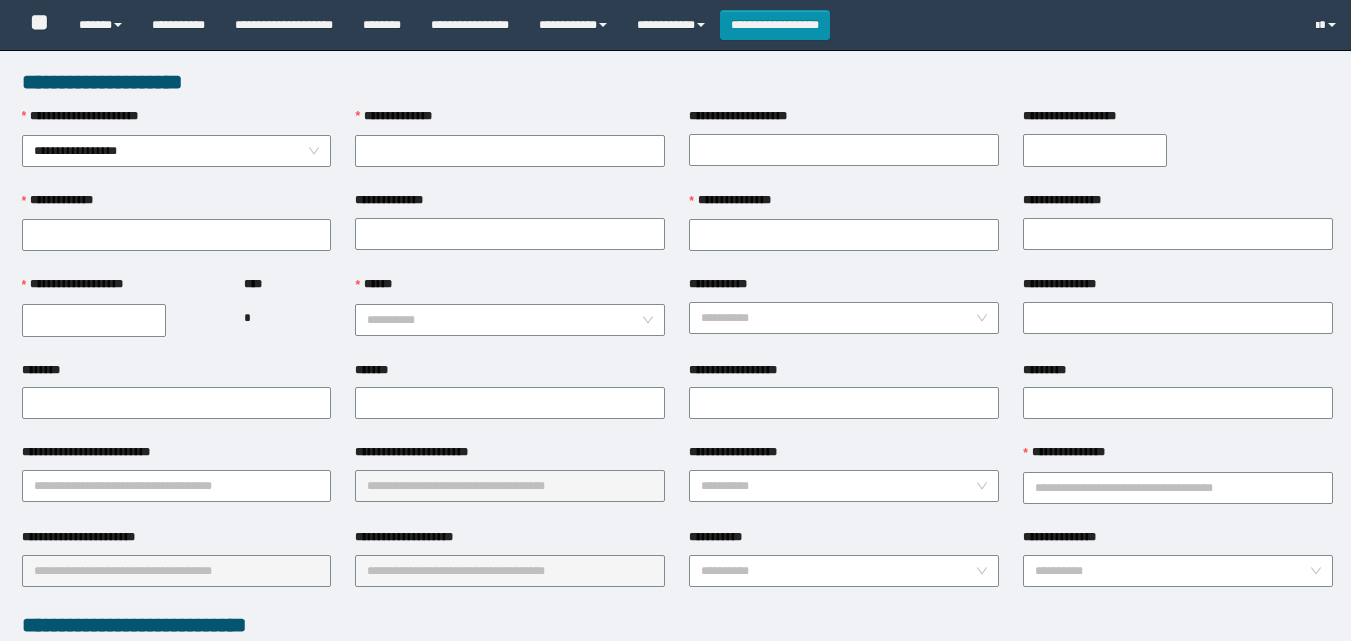 scroll, scrollTop: 0, scrollLeft: 0, axis: both 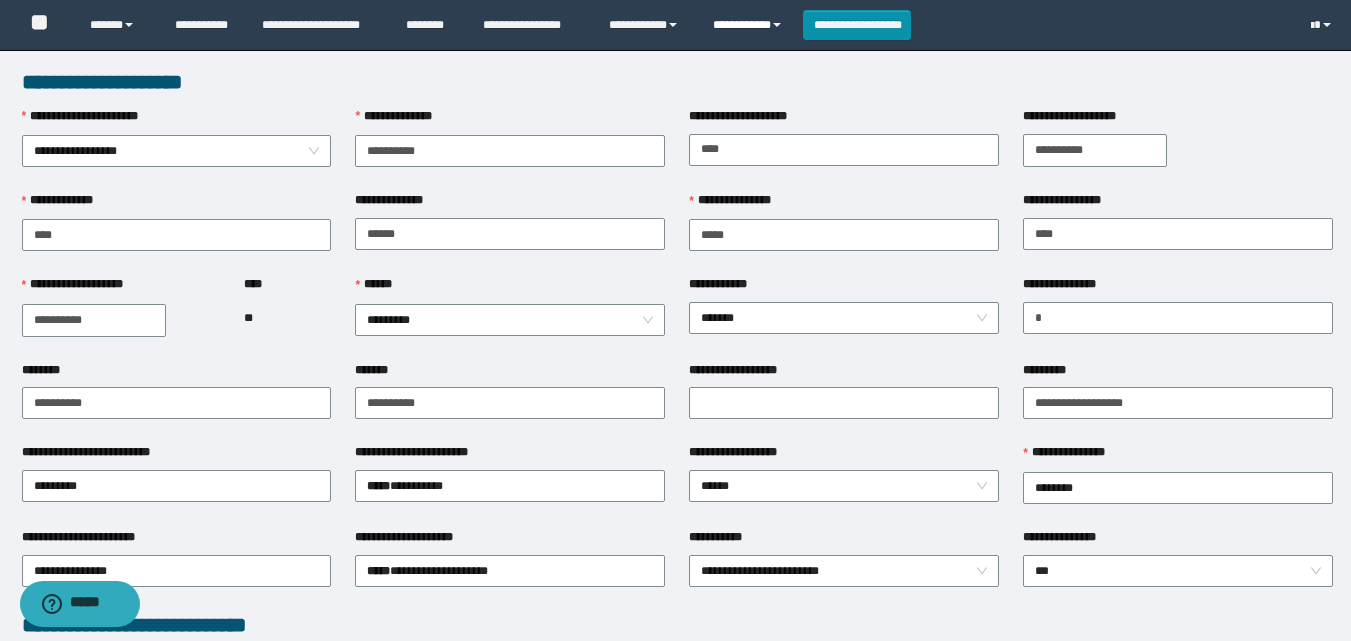 click on "**********" at bounding box center [750, 25] 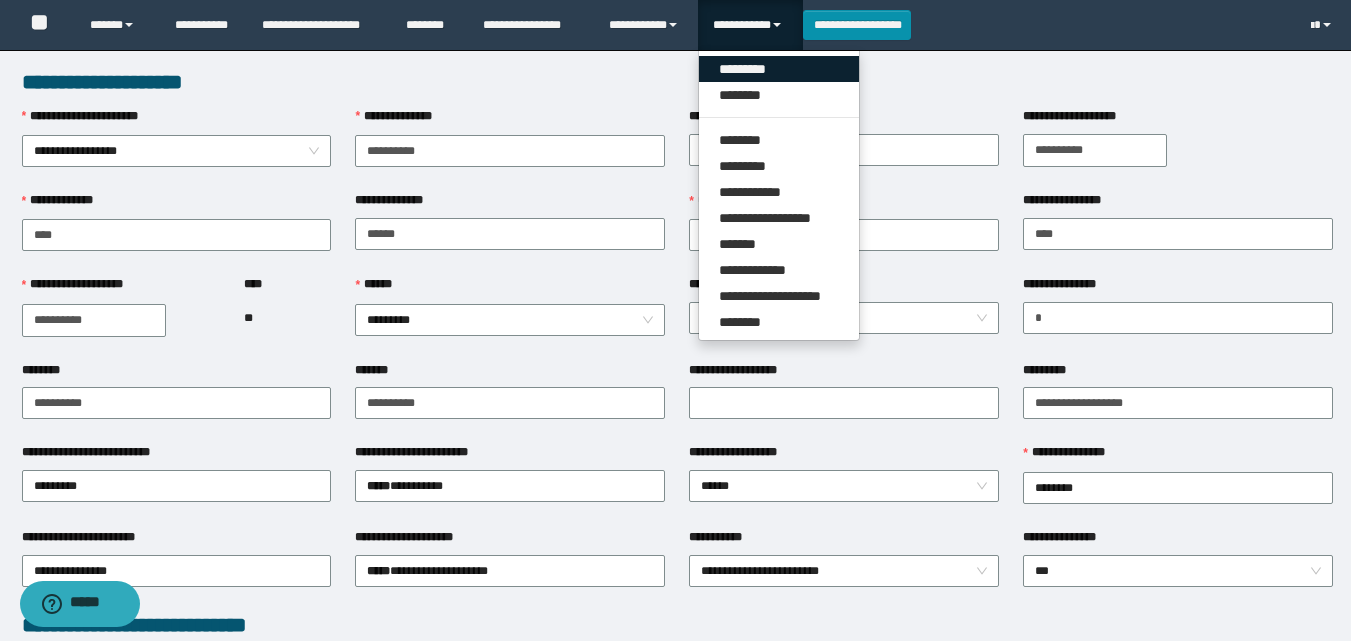 click on "*********" at bounding box center [779, 69] 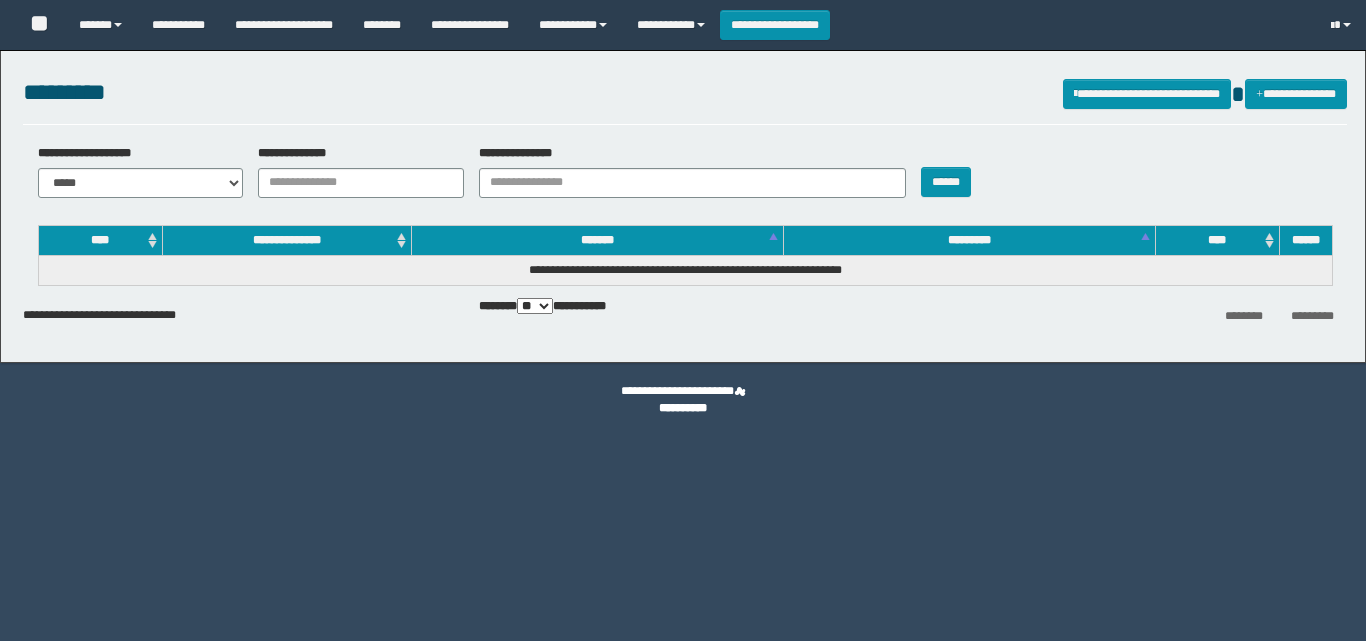 scroll, scrollTop: 0, scrollLeft: 0, axis: both 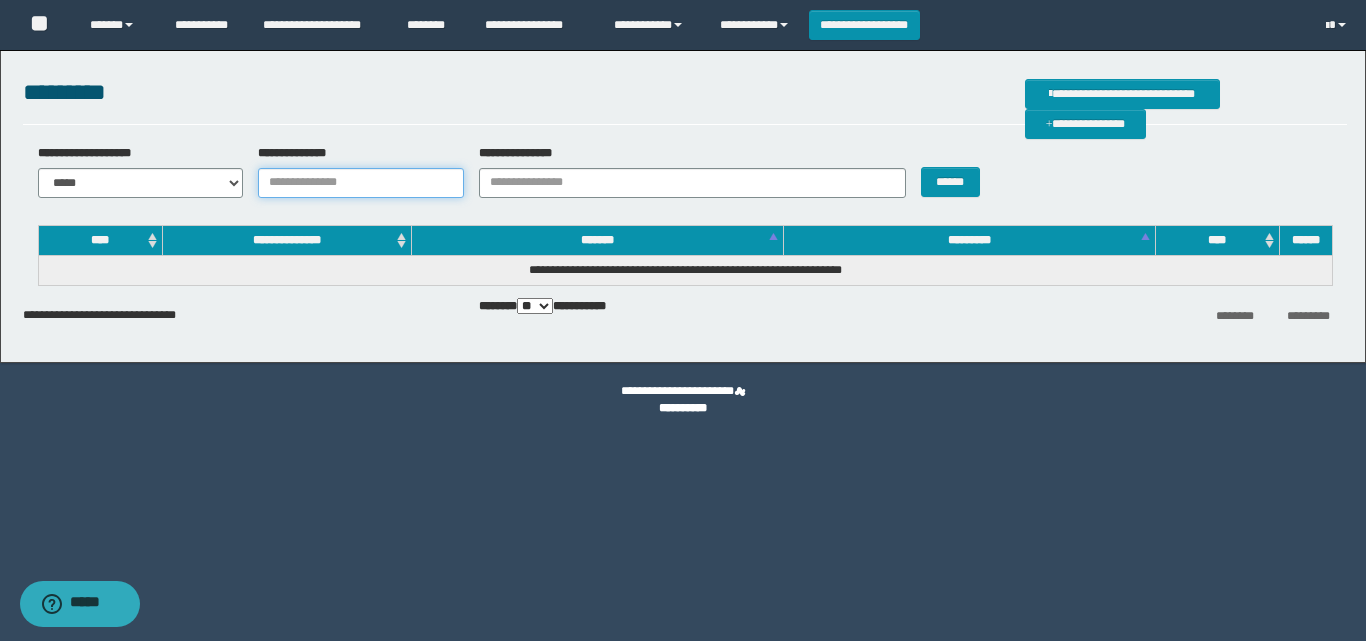 click on "**********" at bounding box center [361, 183] 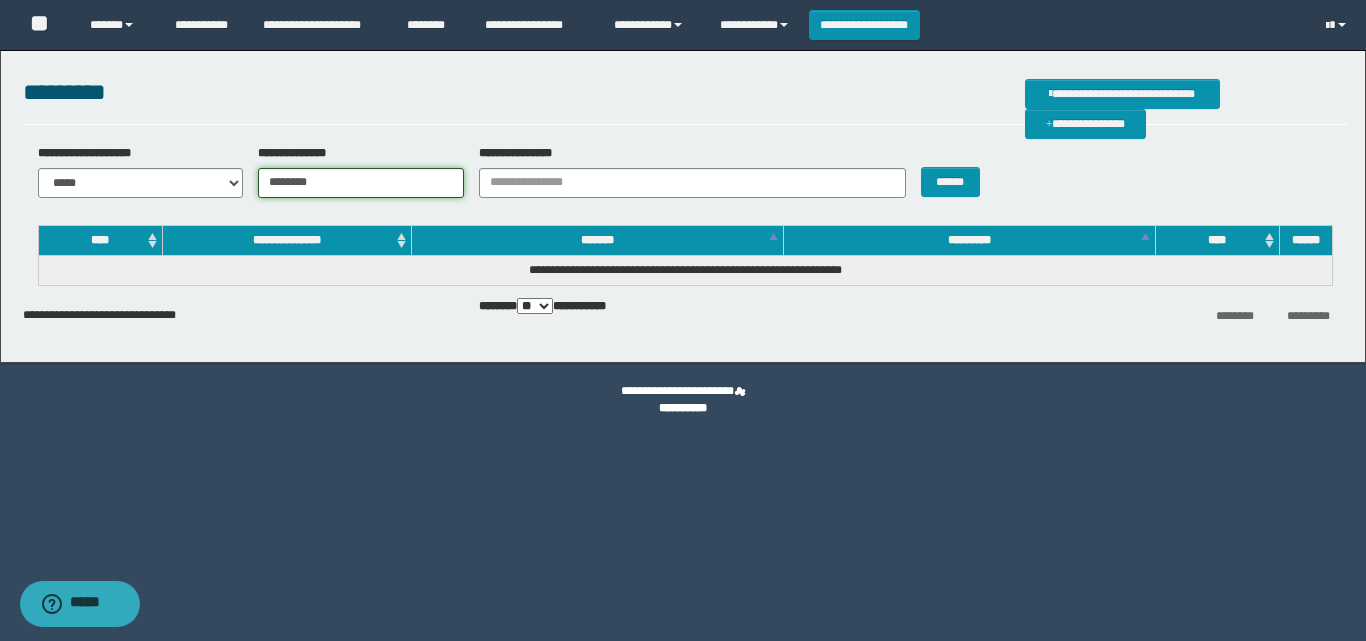 type on "********" 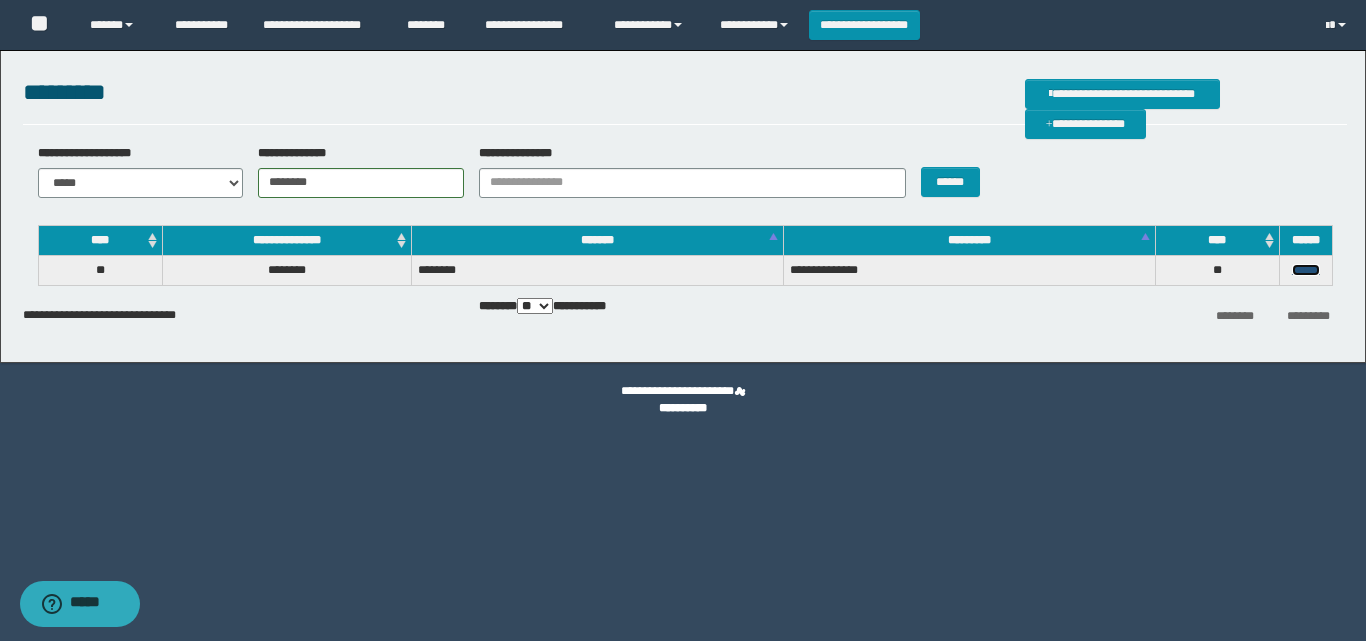 click on "******" at bounding box center [1306, 270] 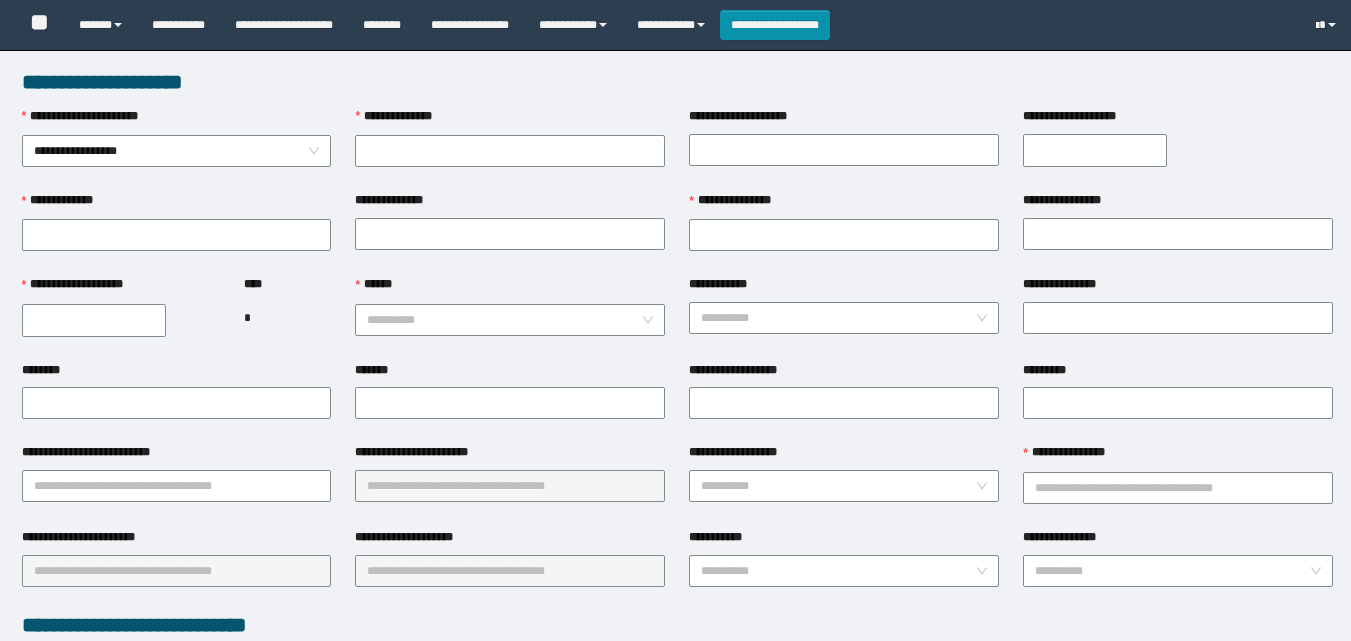scroll, scrollTop: 0, scrollLeft: 0, axis: both 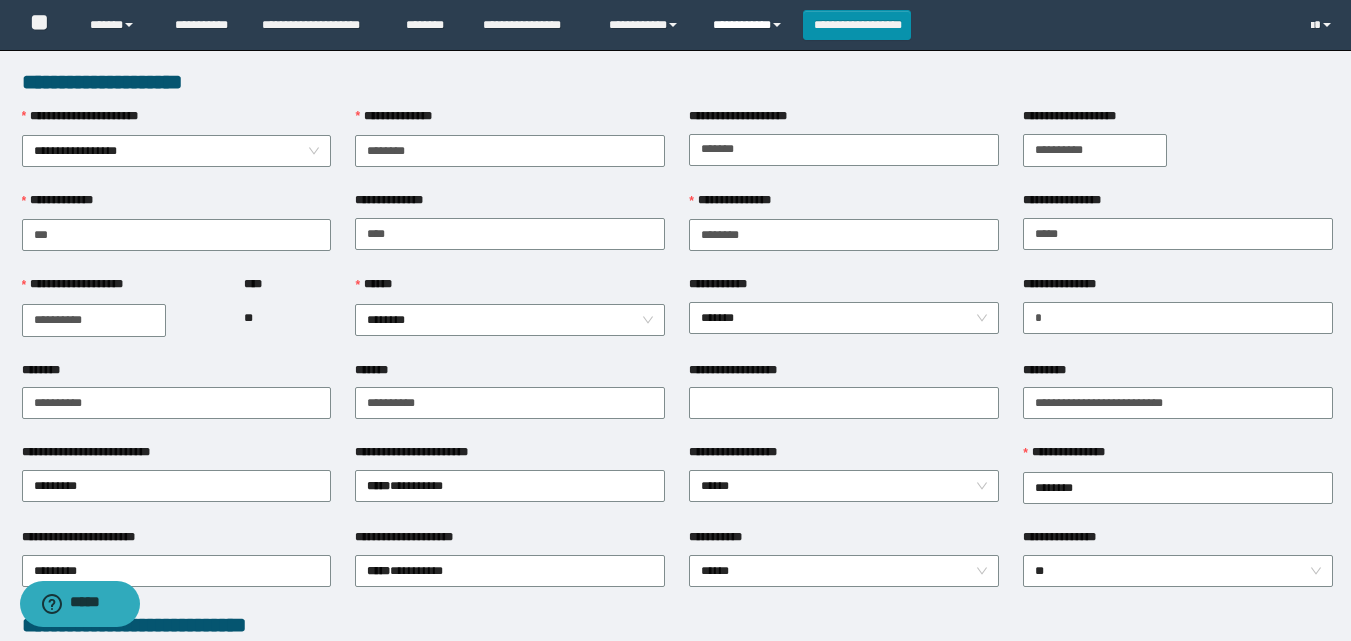 click on "**********" at bounding box center [750, 25] 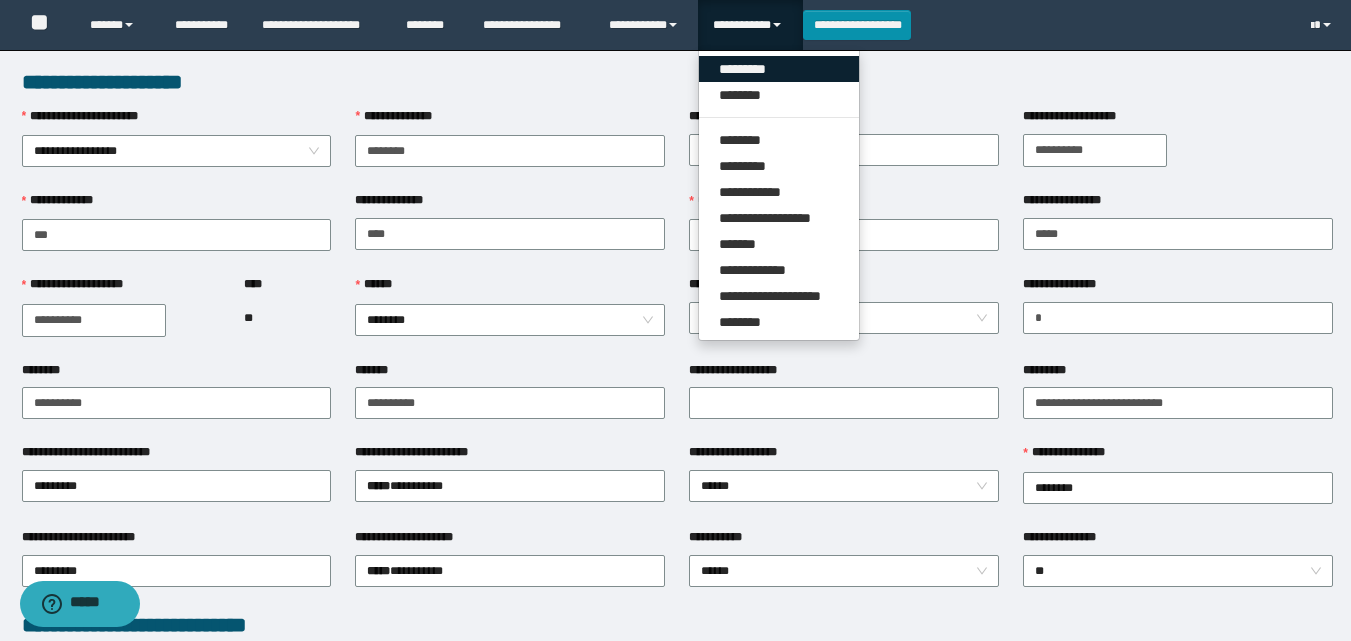 click on "*********" at bounding box center (779, 69) 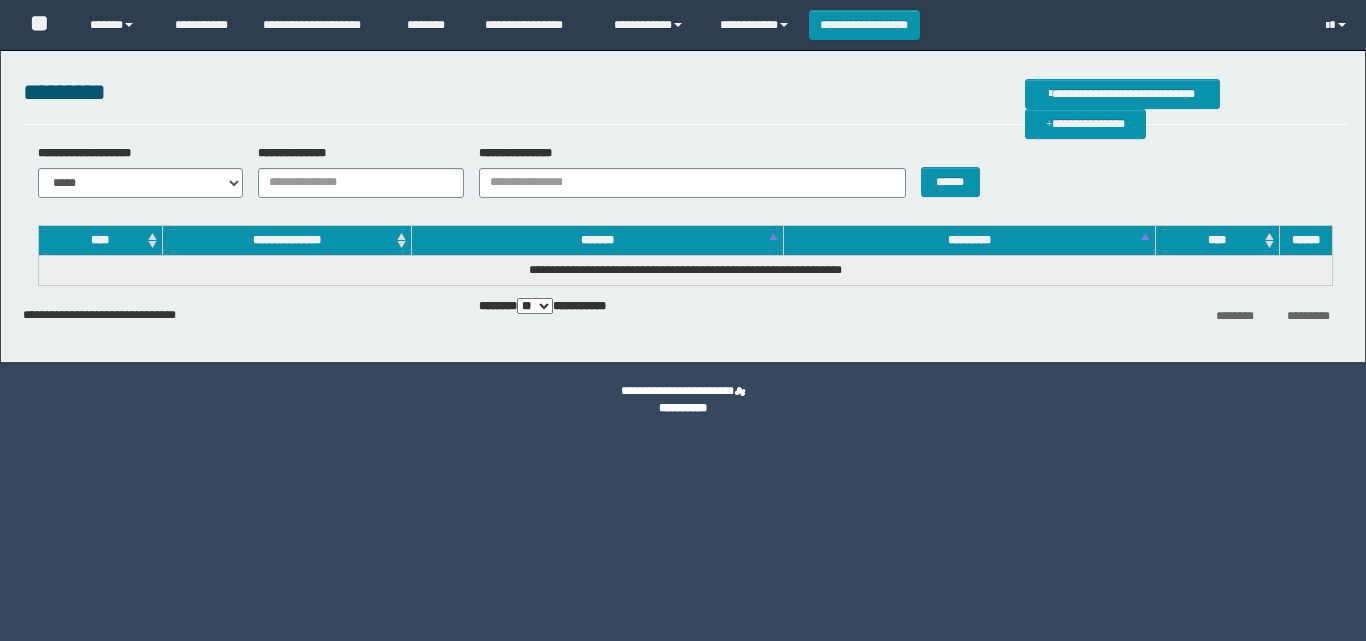 scroll, scrollTop: 0, scrollLeft: 0, axis: both 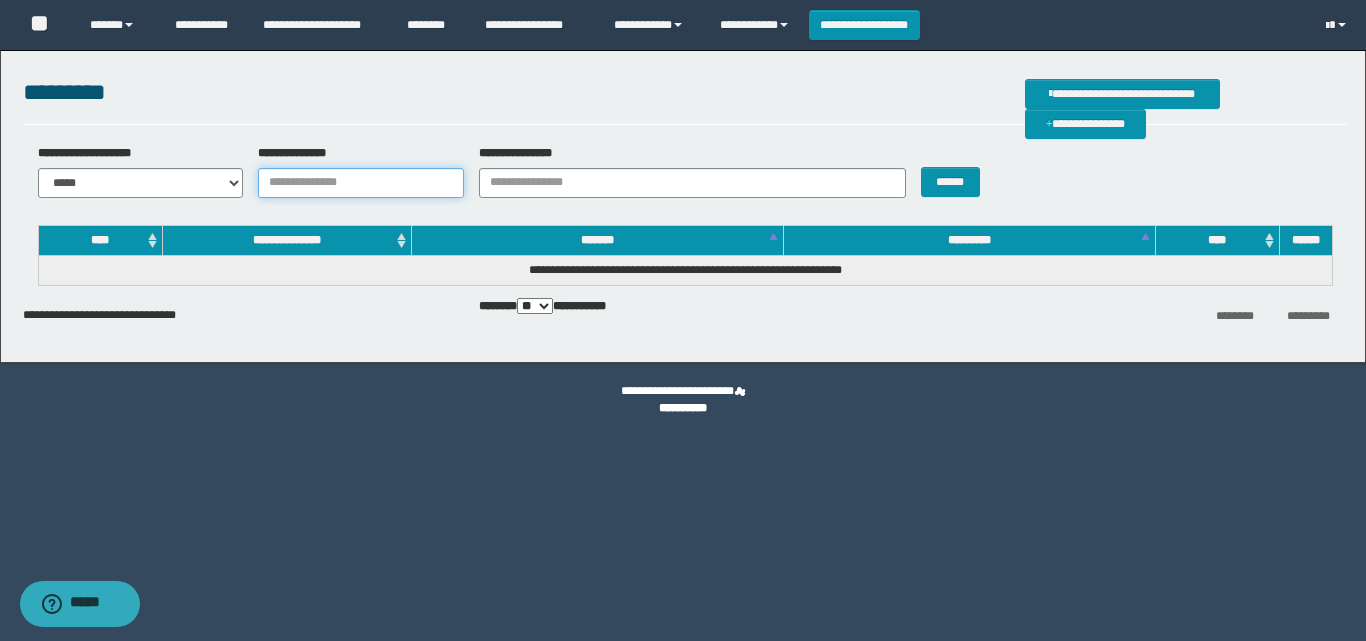 click on "**********" at bounding box center (361, 183) 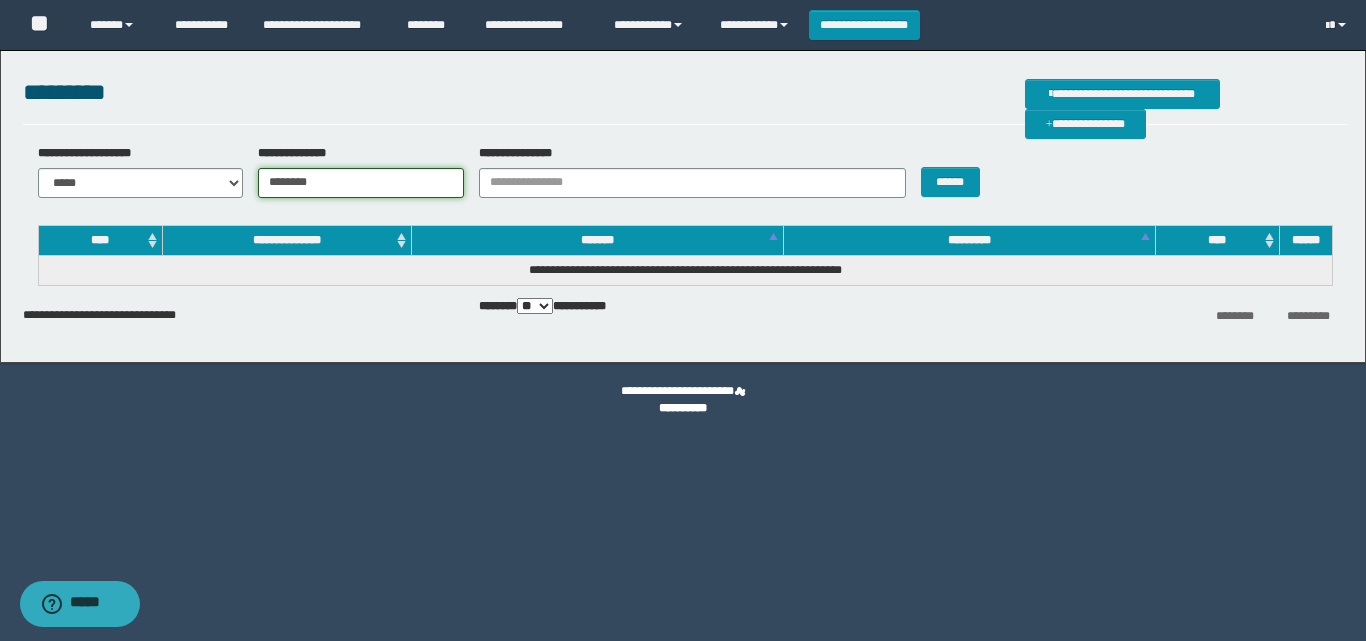 type on "********" 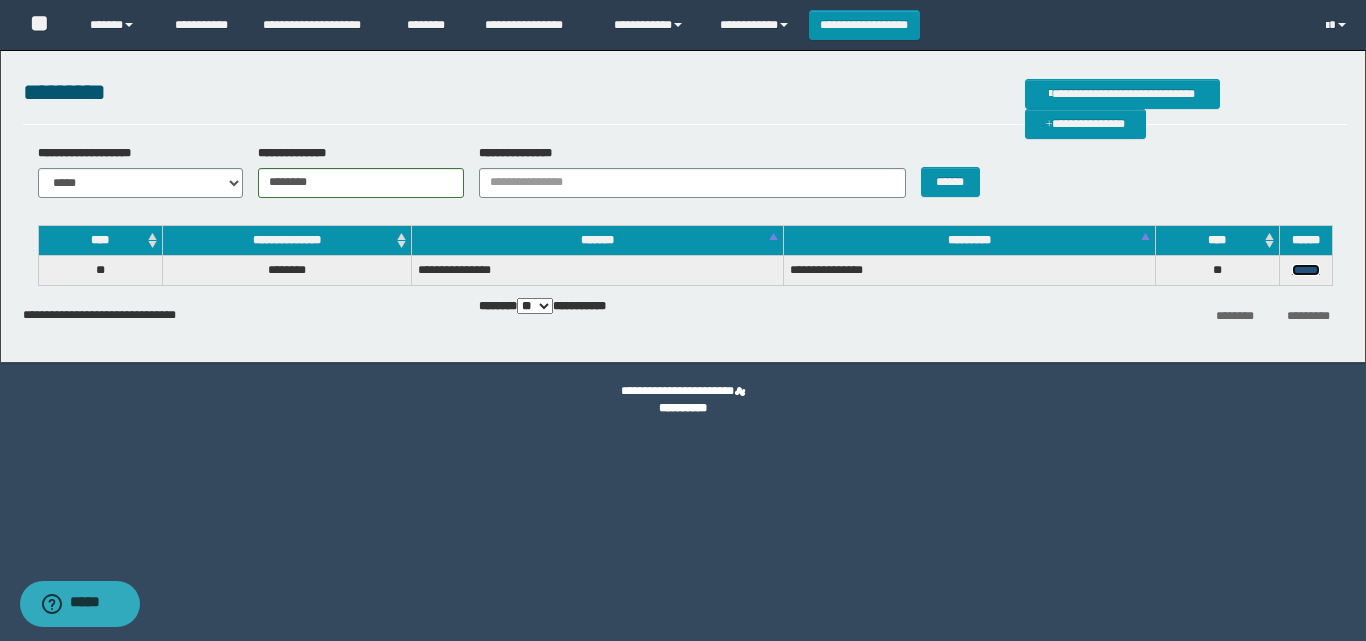 click on "******" at bounding box center [1306, 270] 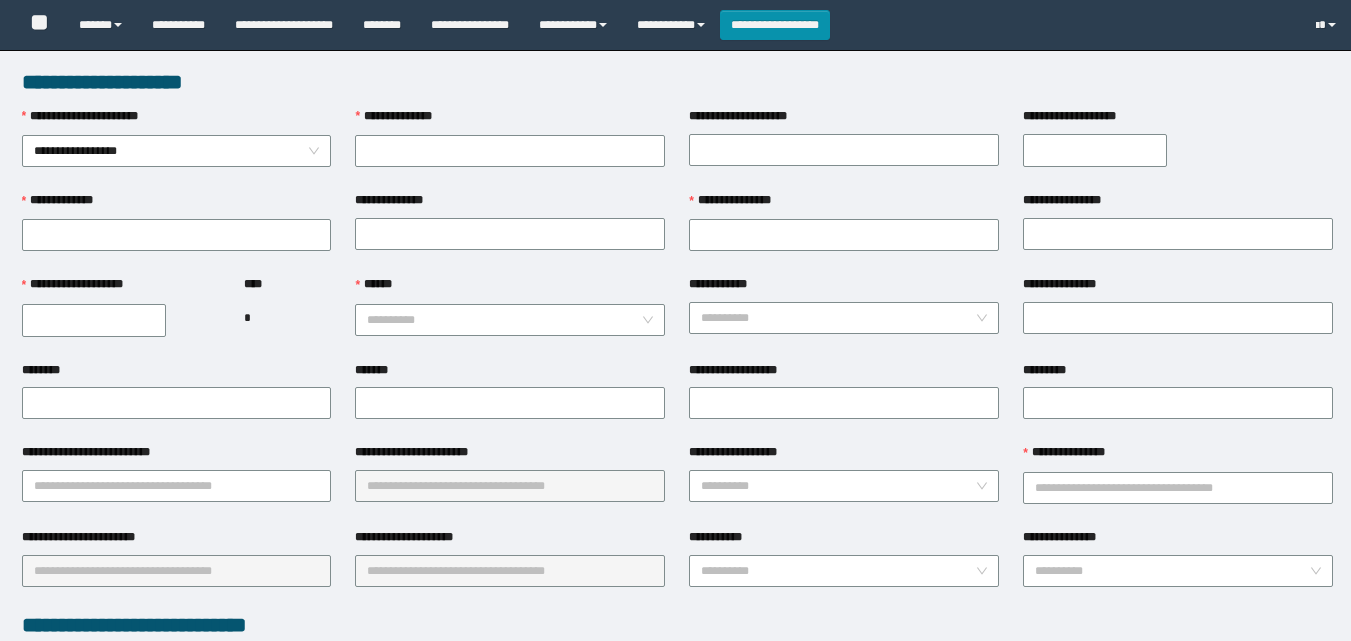 scroll, scrollTop: 0, scrollLeft: 0, axis: both 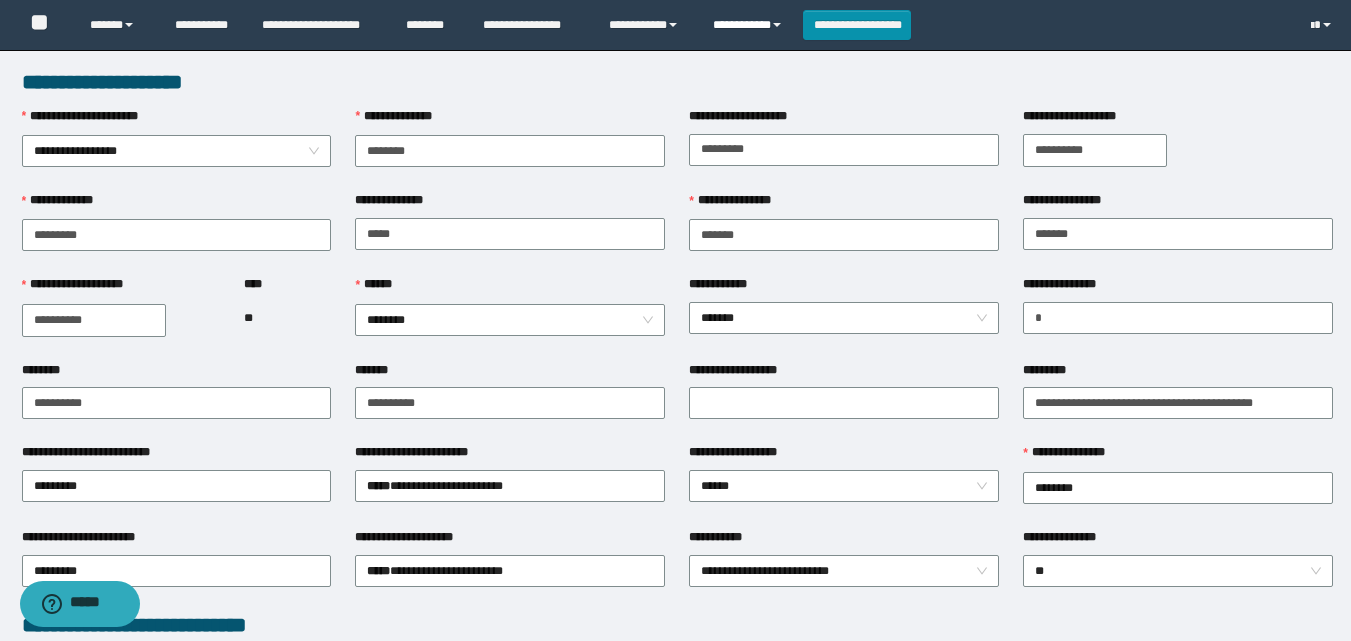 click on "**********" at bounding box center (750, 25) 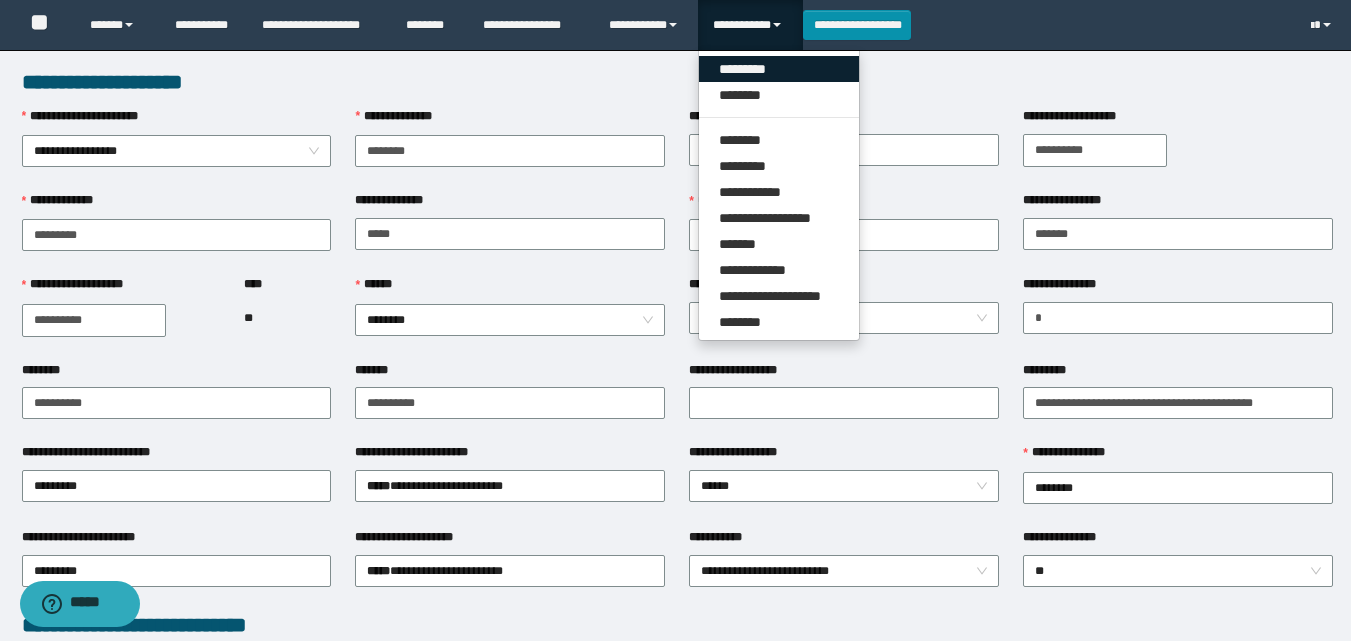 click on "*********" at bounding box center [779, 69] 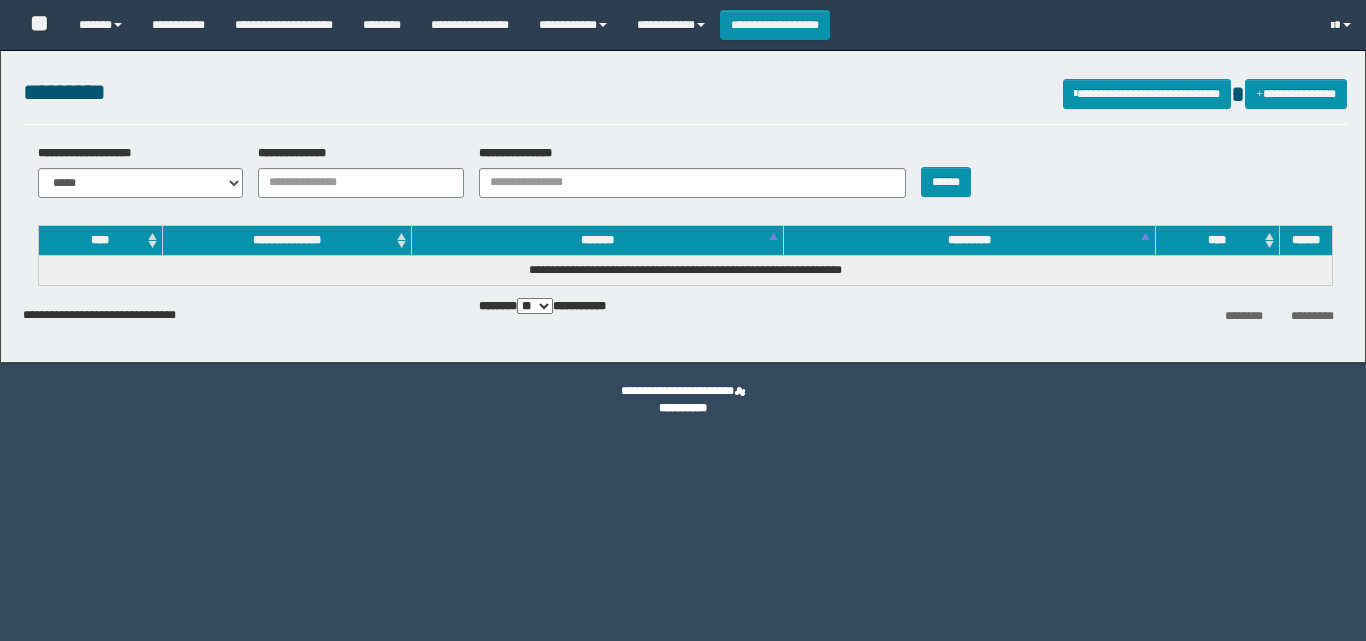 scroll, scrollTop: 0, scrollLeft: 0, axis: both 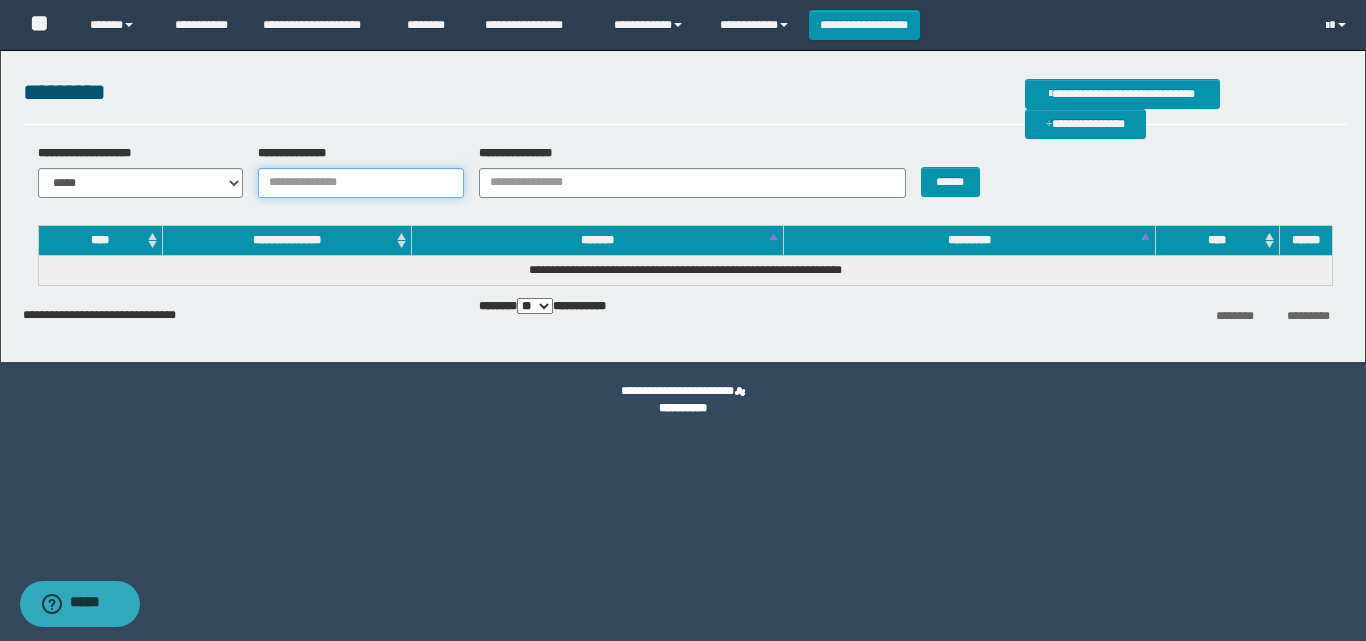 click on "**********" at bounding box center [361, 183] 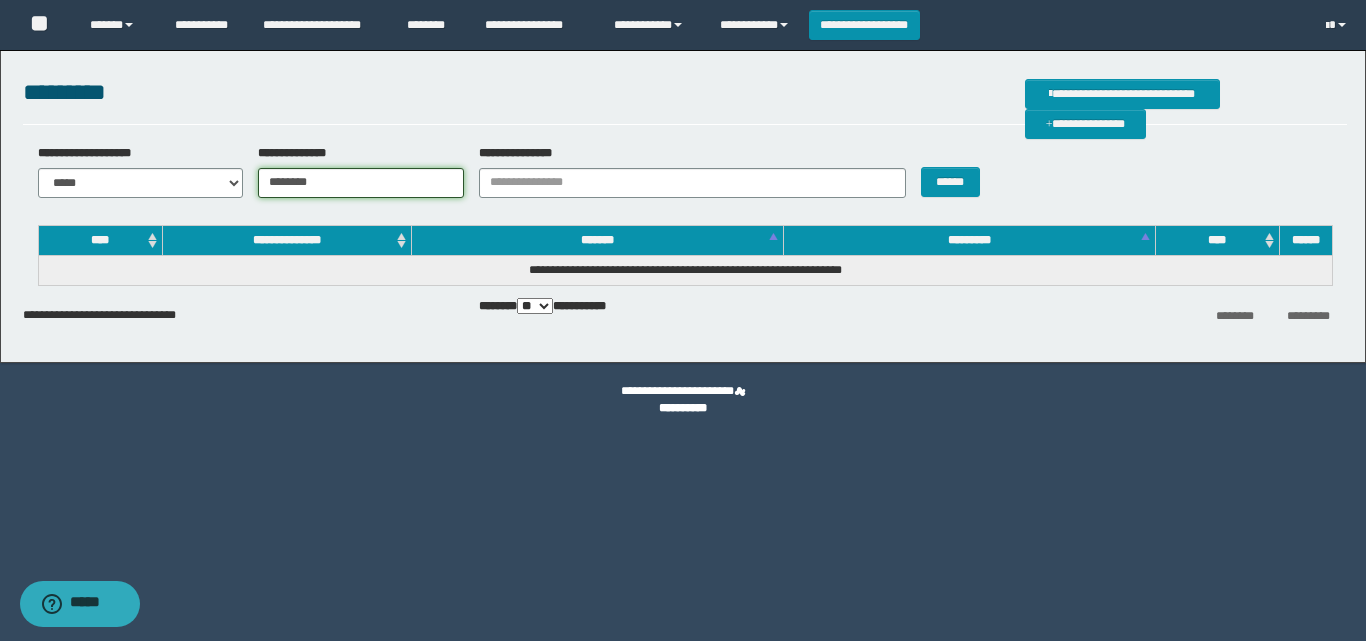 type on "********" 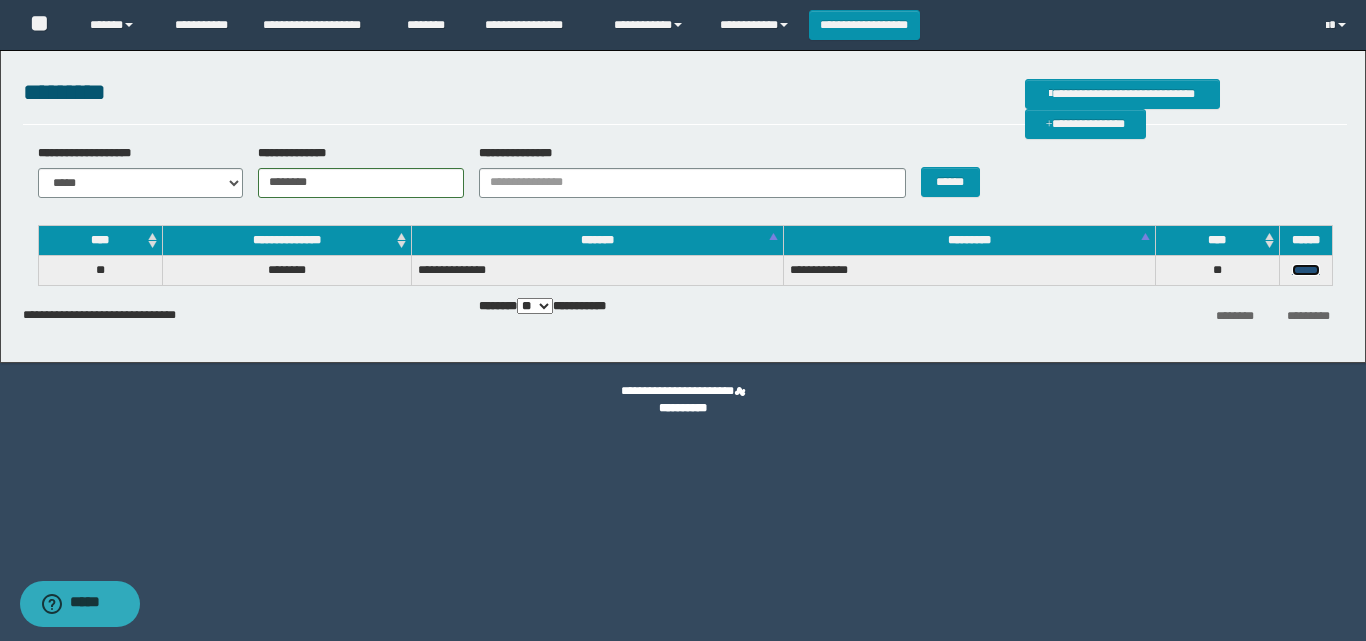 click on "******" at bounding box center (1306, 270) 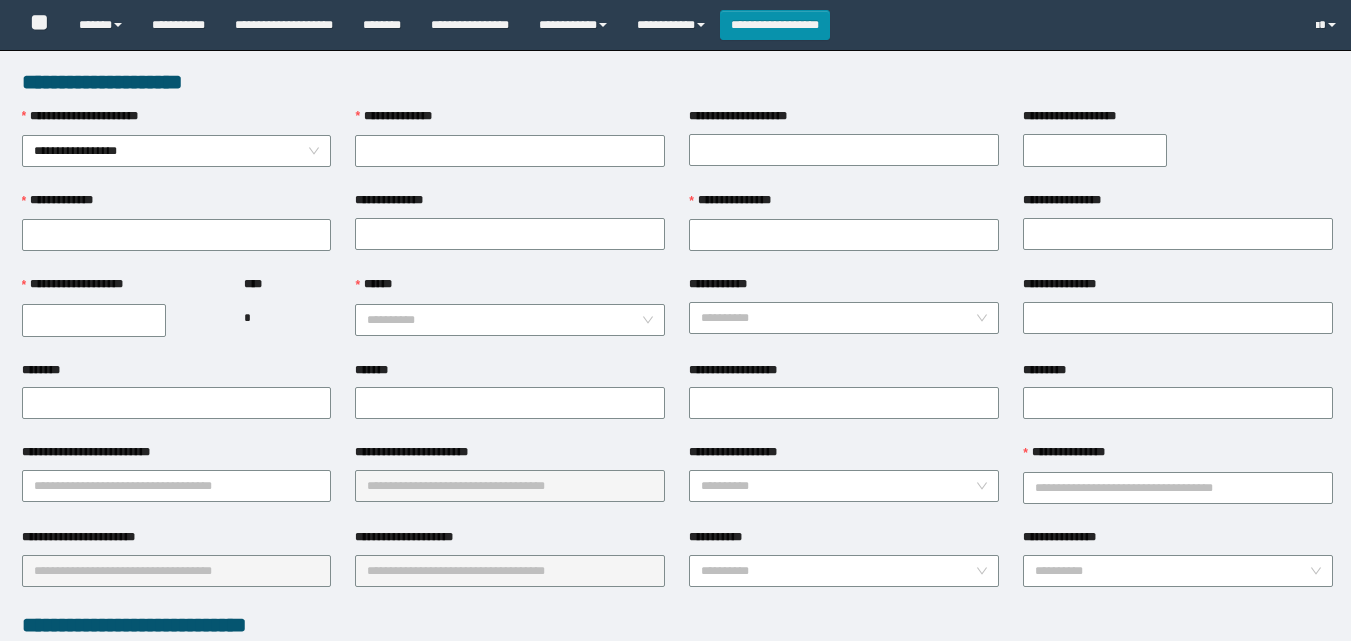 scroll, scrollTop: 0, scrollLeft: 0, axis: both 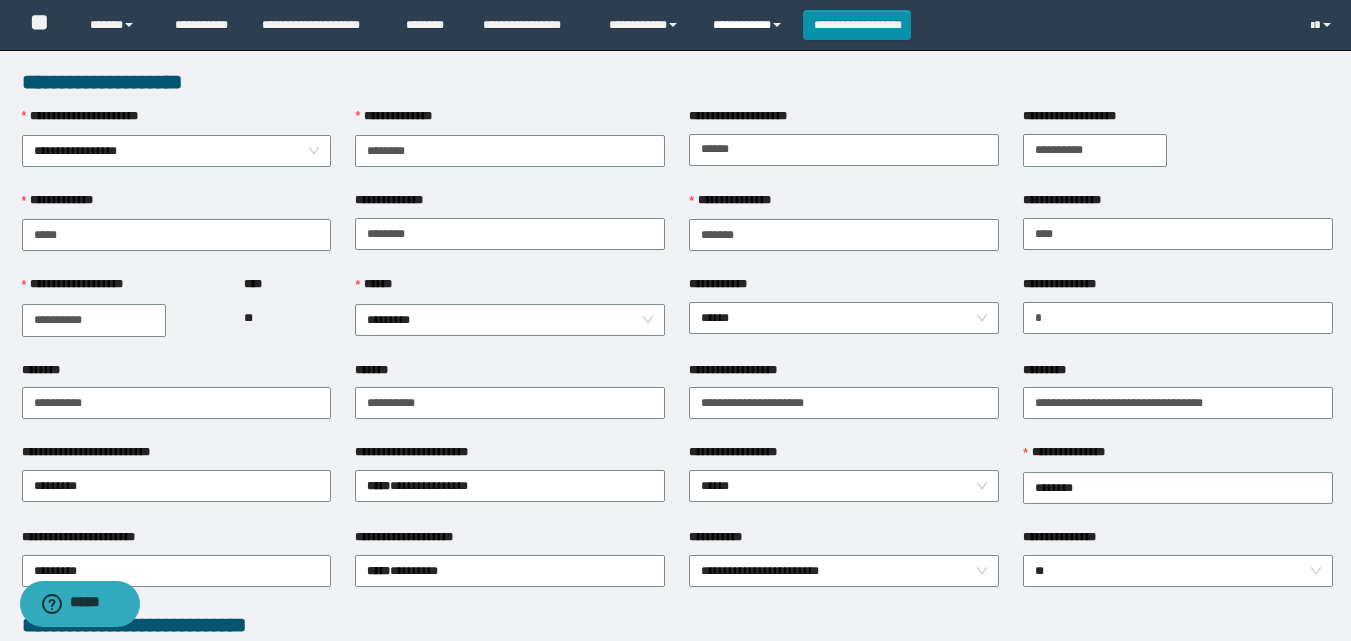 click on "**********" at bounding box center (750, 25) 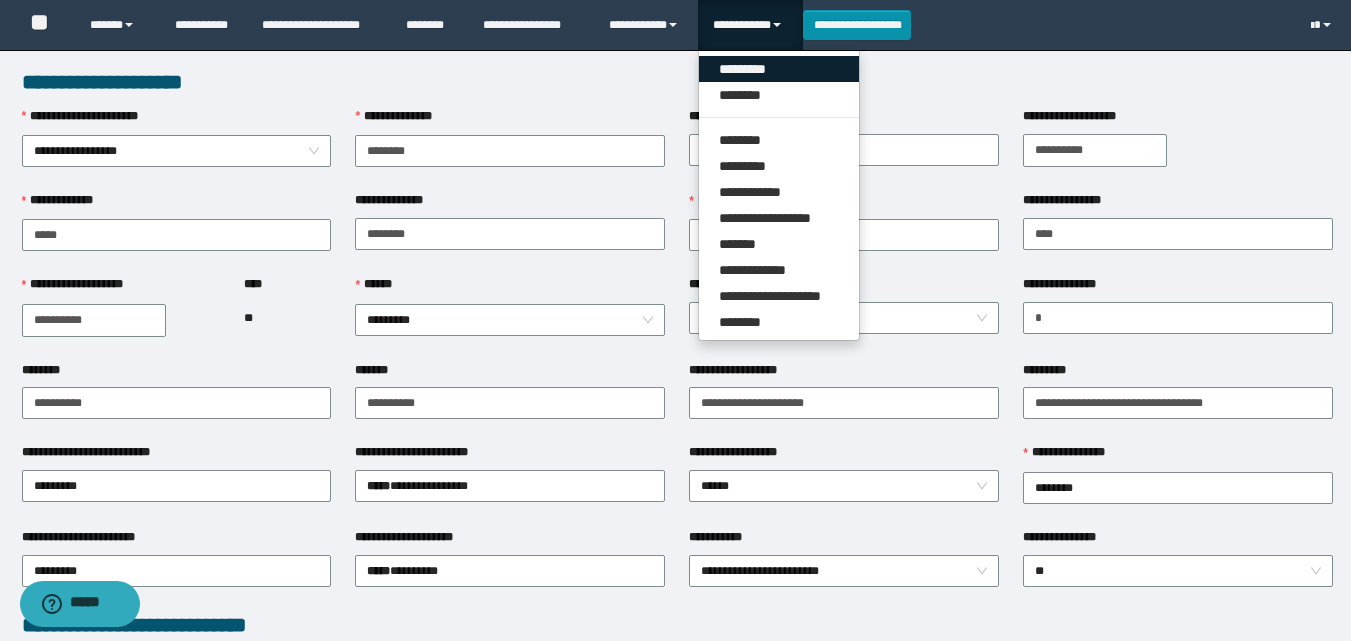 click on "*********" at bounding box center [779, 69] 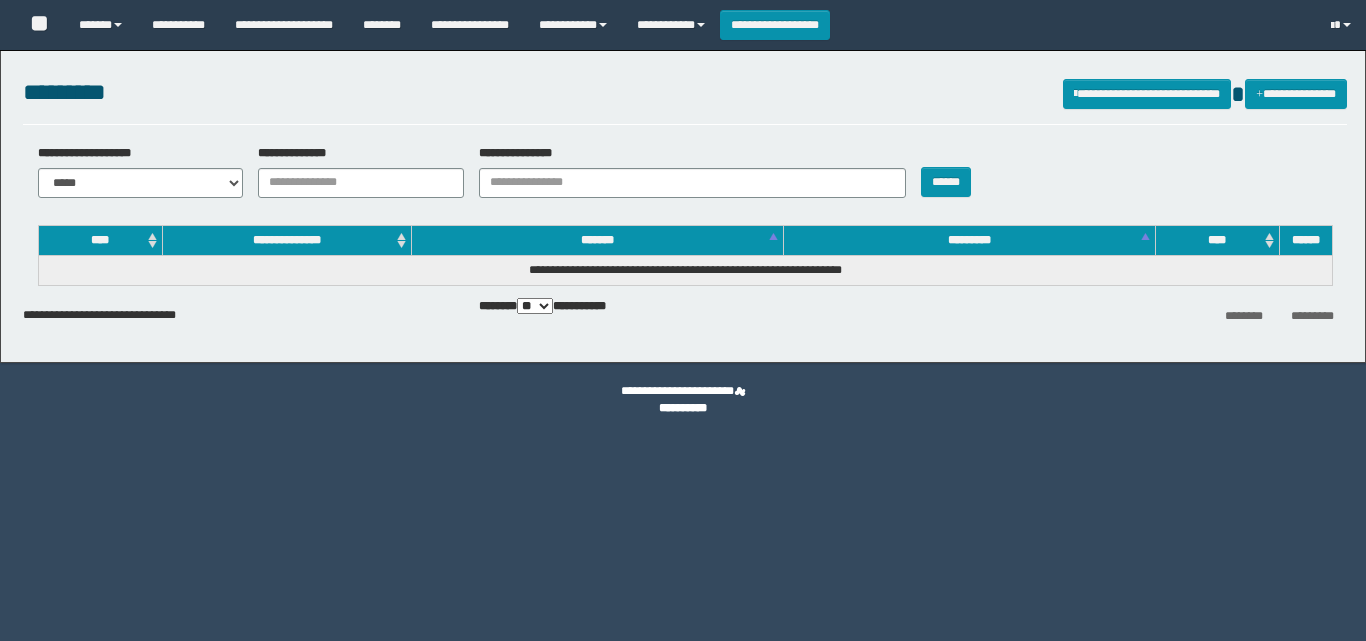 scroll, scrollTop: 0, scrollLeft: 0, axis: both 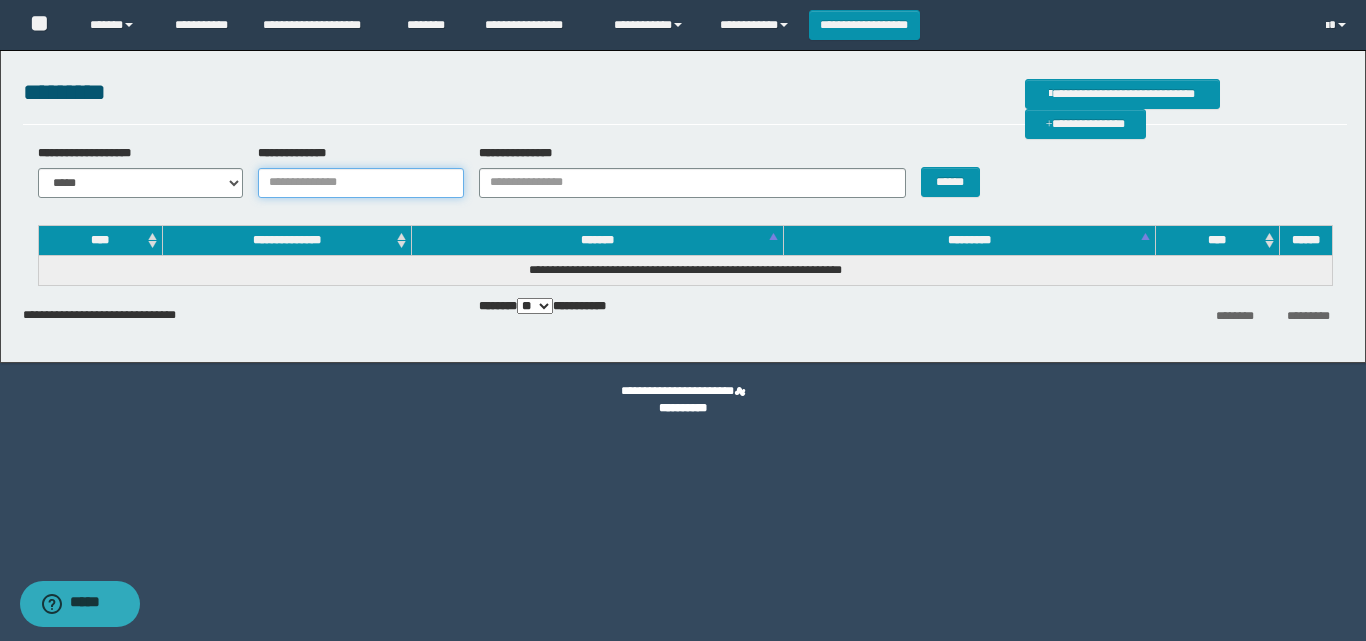 click on "**********" at bounding box center [361, 183] 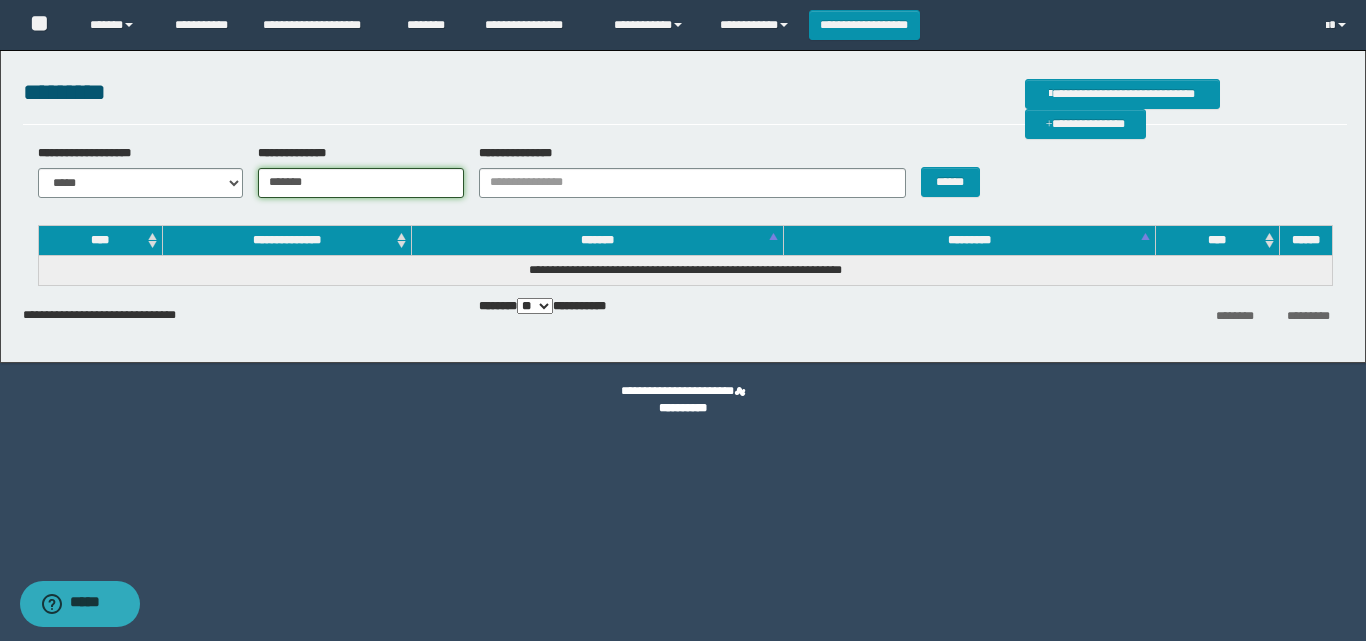 type on "*******" 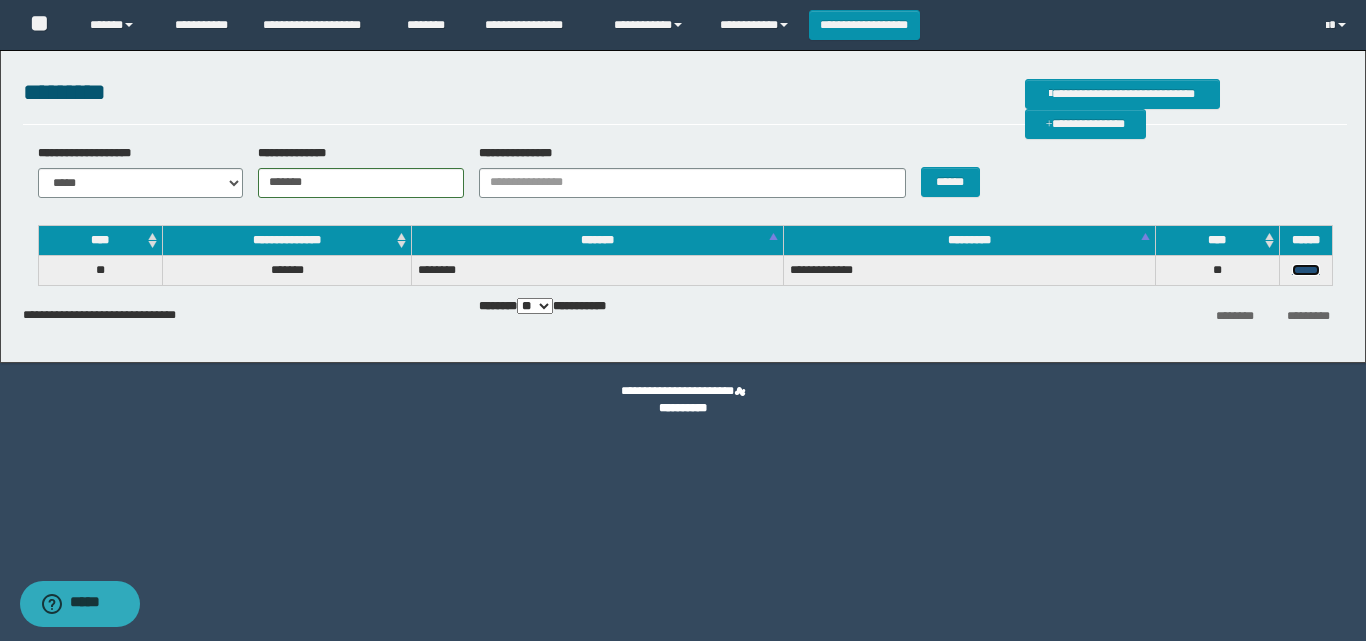 click on "******" at bounding box center (1306, 270) 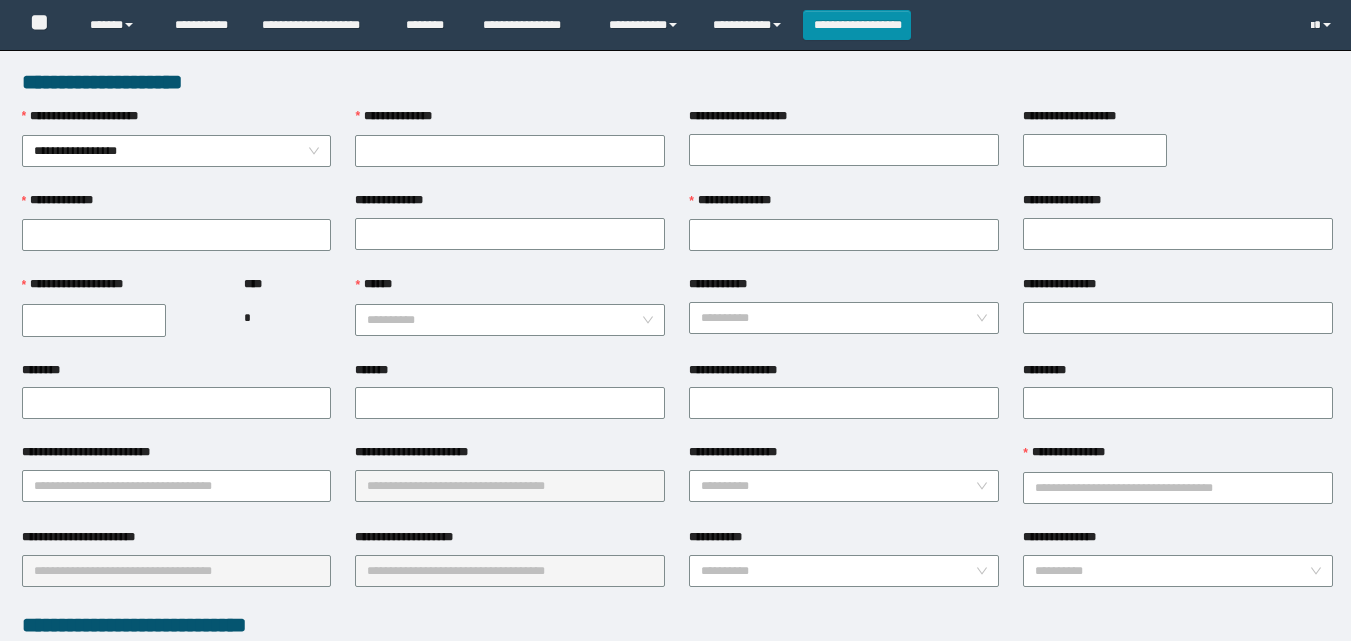 scroll, scrollTop: 0, scrollLeft: 0, axis: both 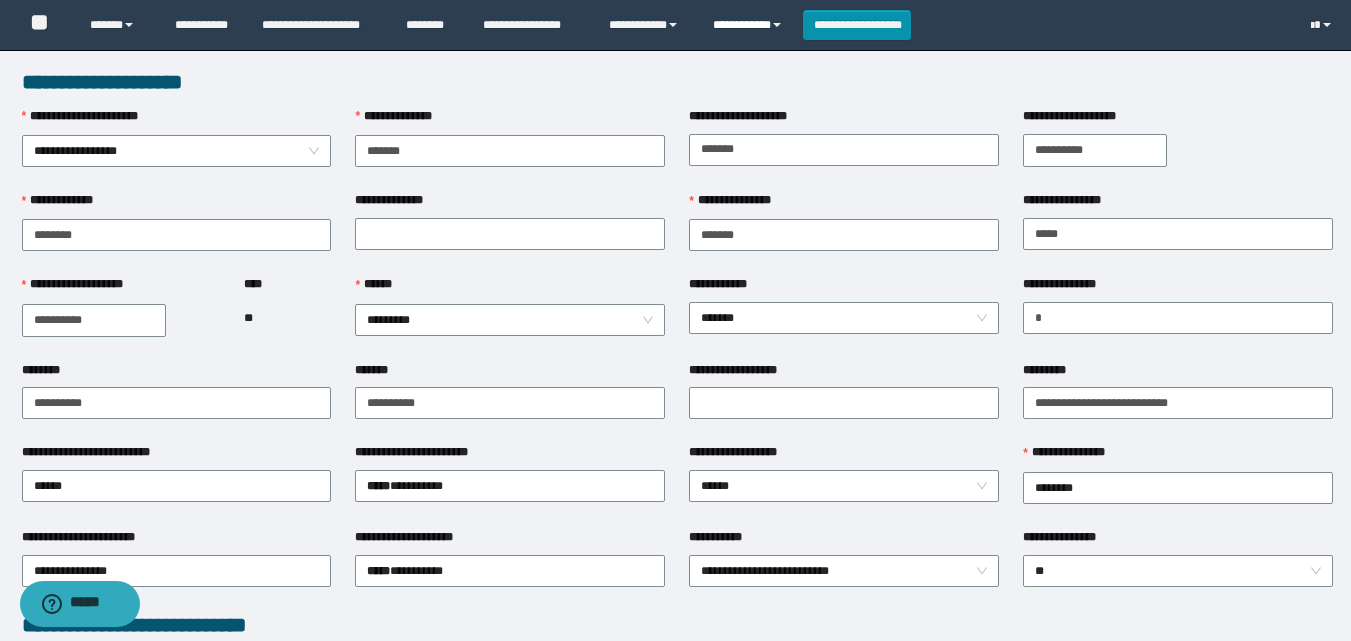 click on "**********" at bounding box center [750, 25] 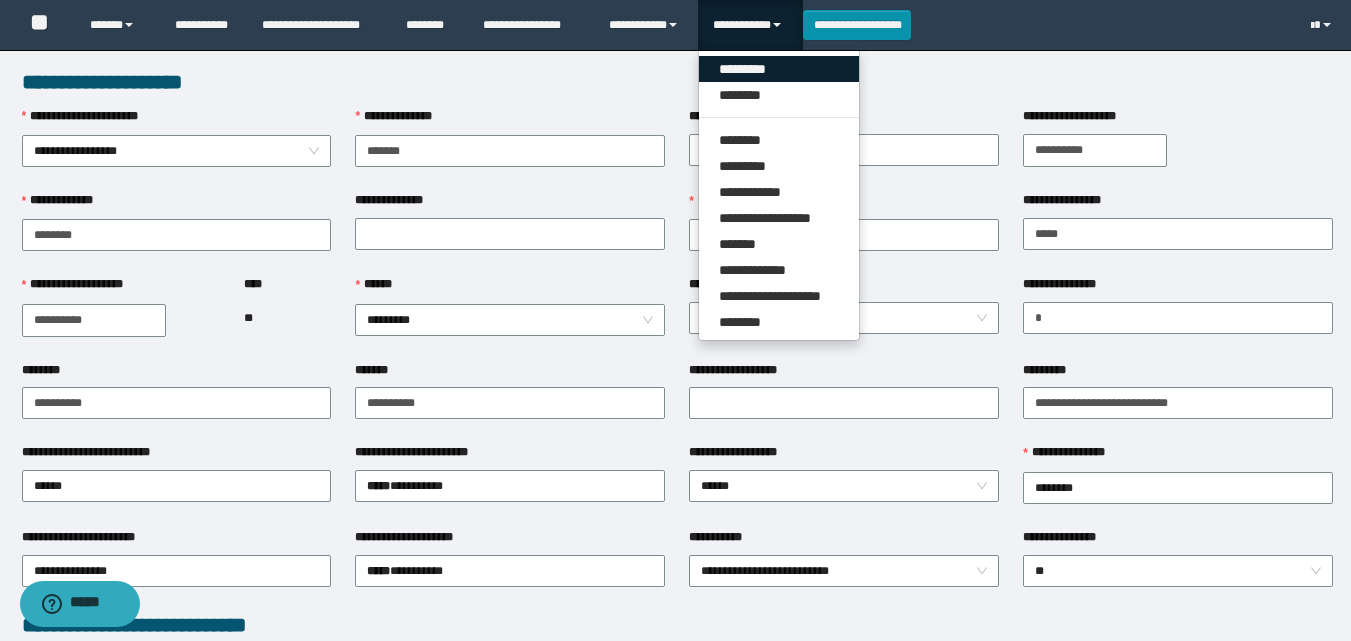 click on "*********" at bounding box center (779, 69) 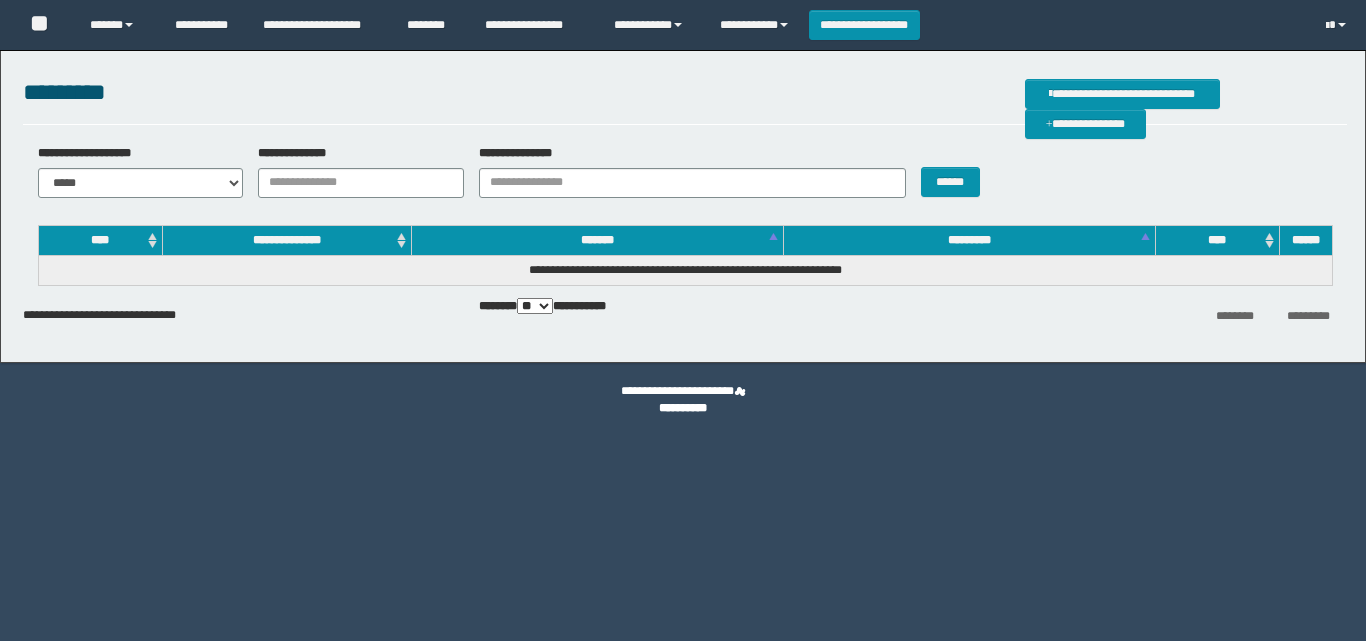 scroll, scrollTop: 0, scrollLeft: 0, axis: both 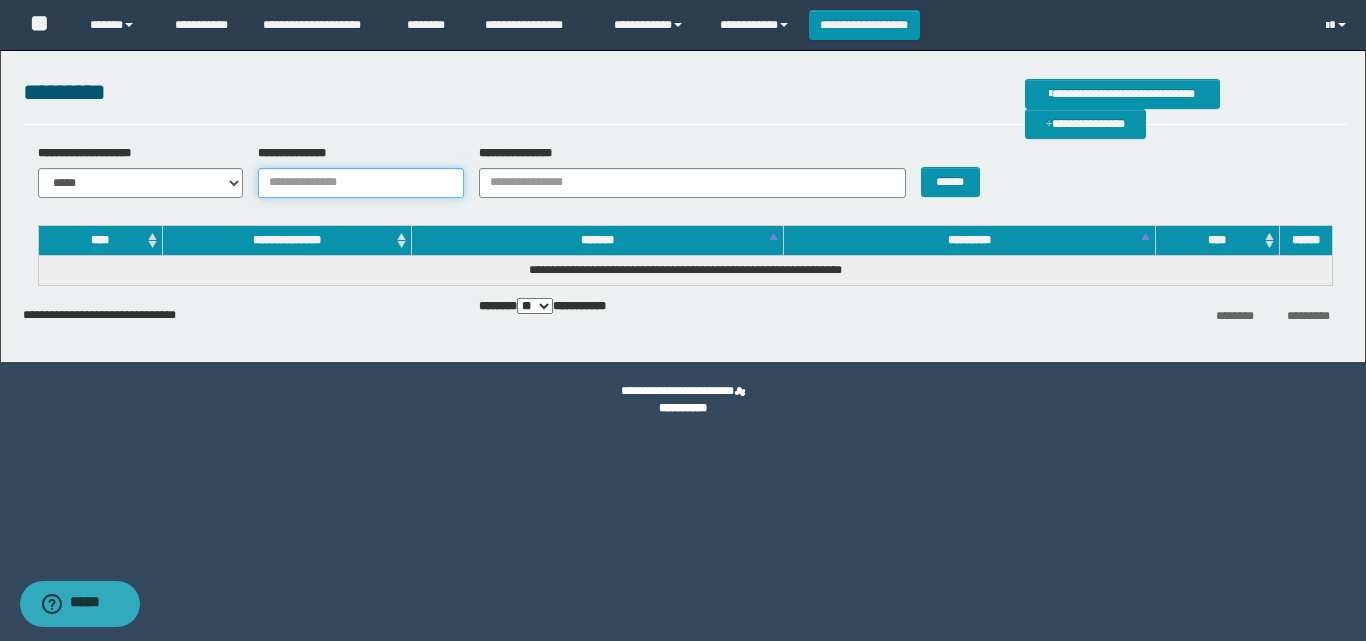click on "**********" at bounding box center [361, 183] 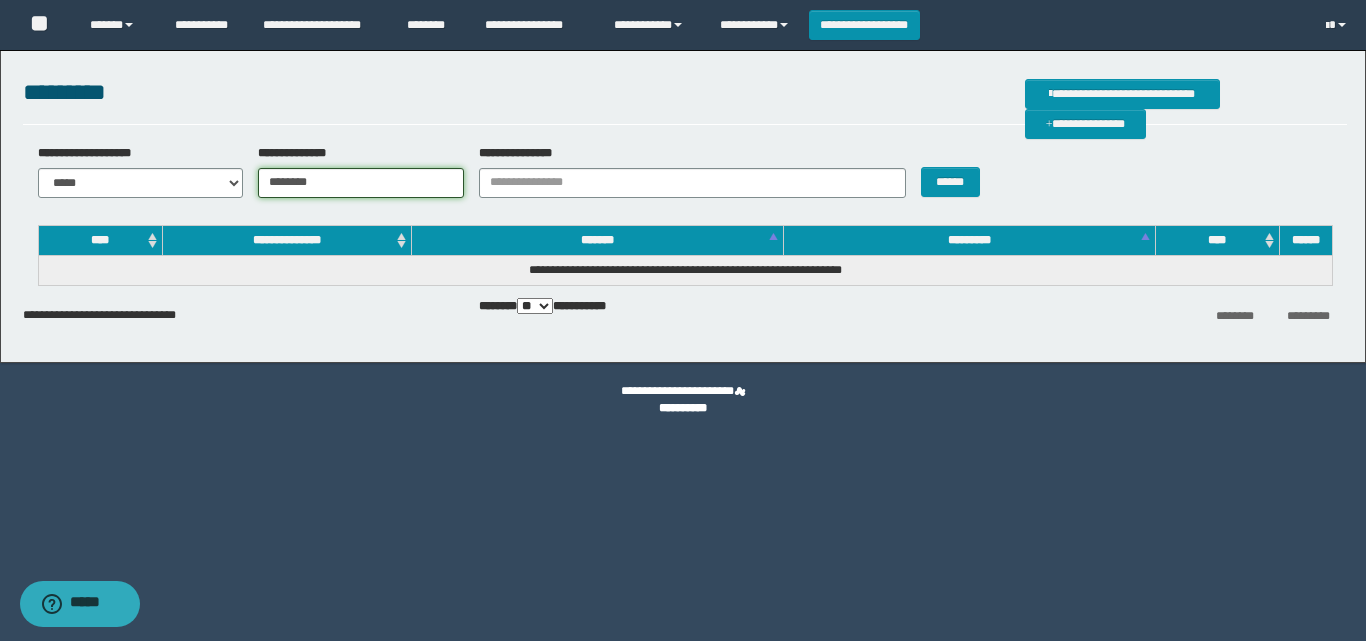 type on "********" 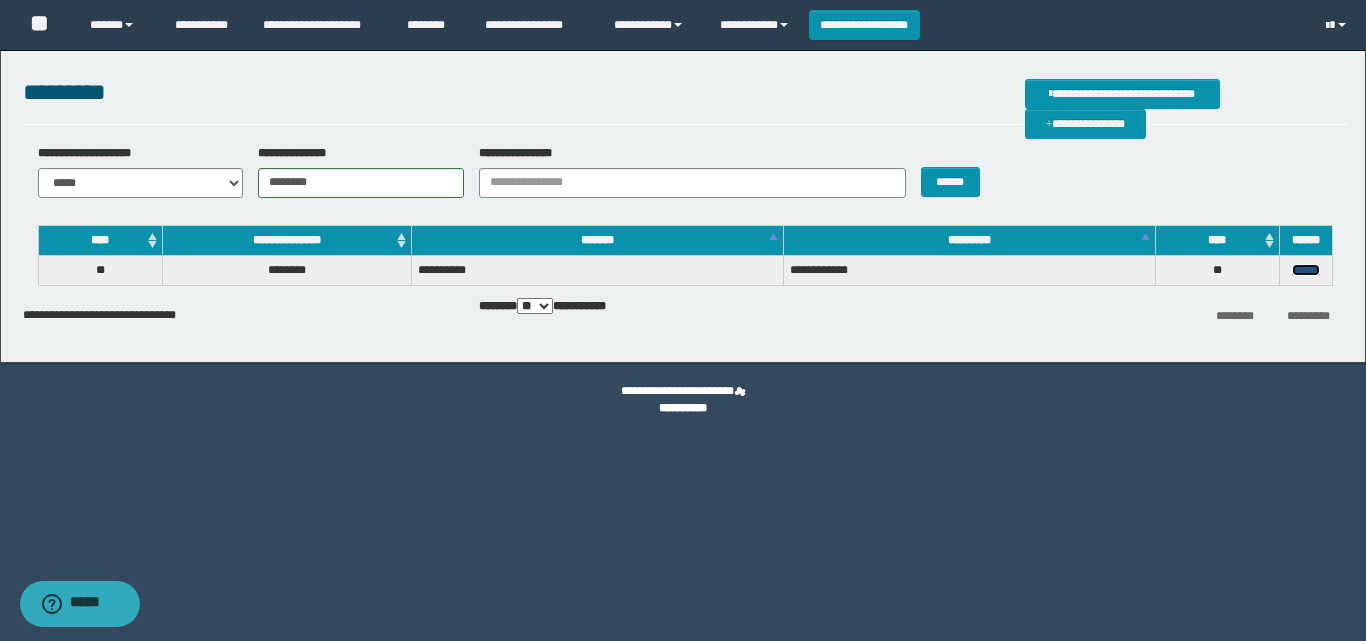 click on "******" at bounding box center [1306, 270] 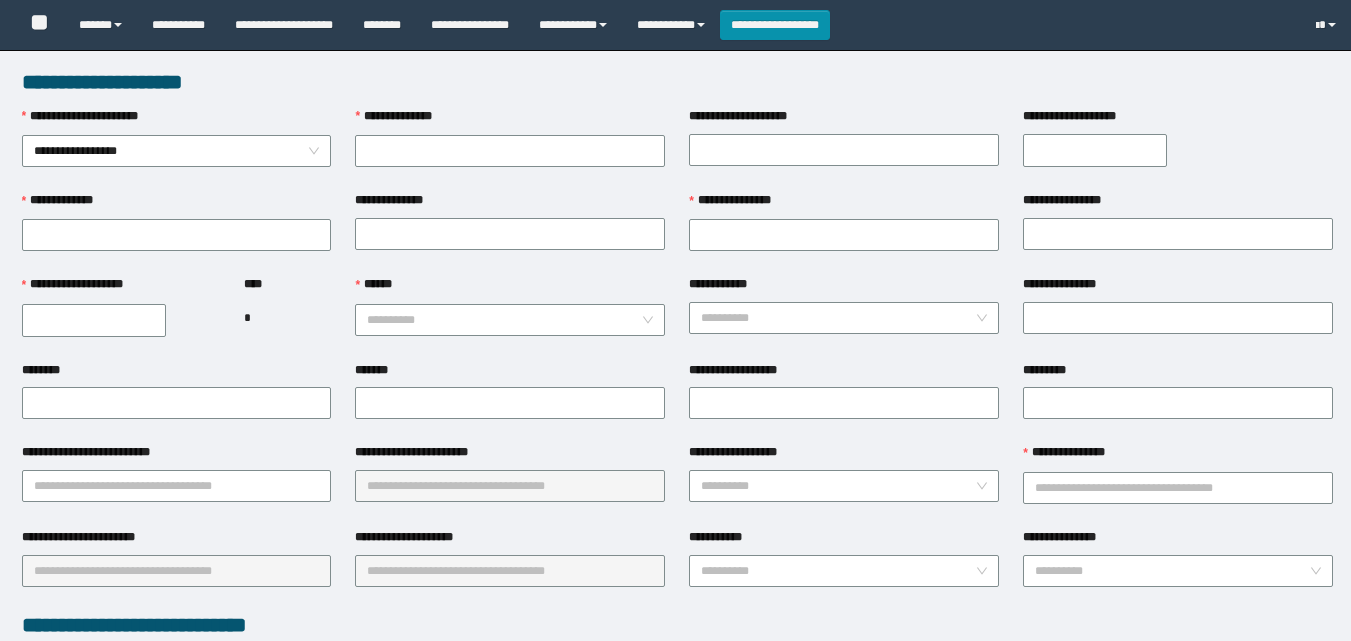 scroll, scrollTop: 0, scrollLeft: 0, axis: both 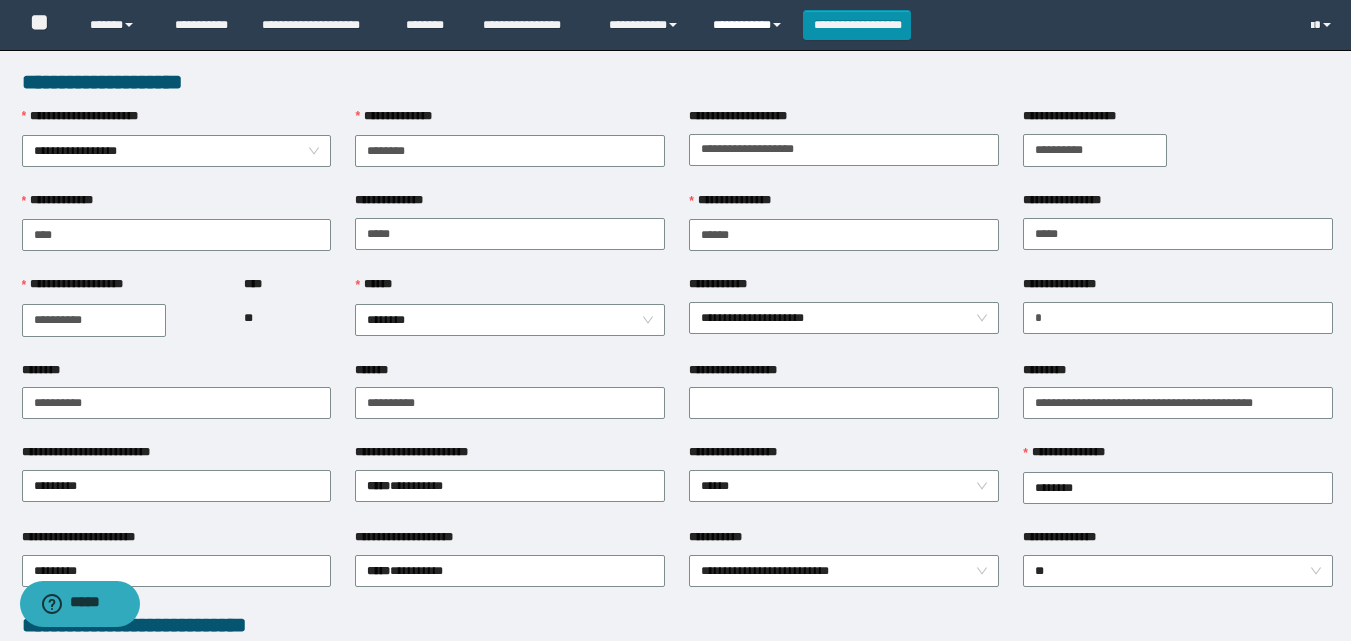 click on "**********" at bounding box center (750, 25) 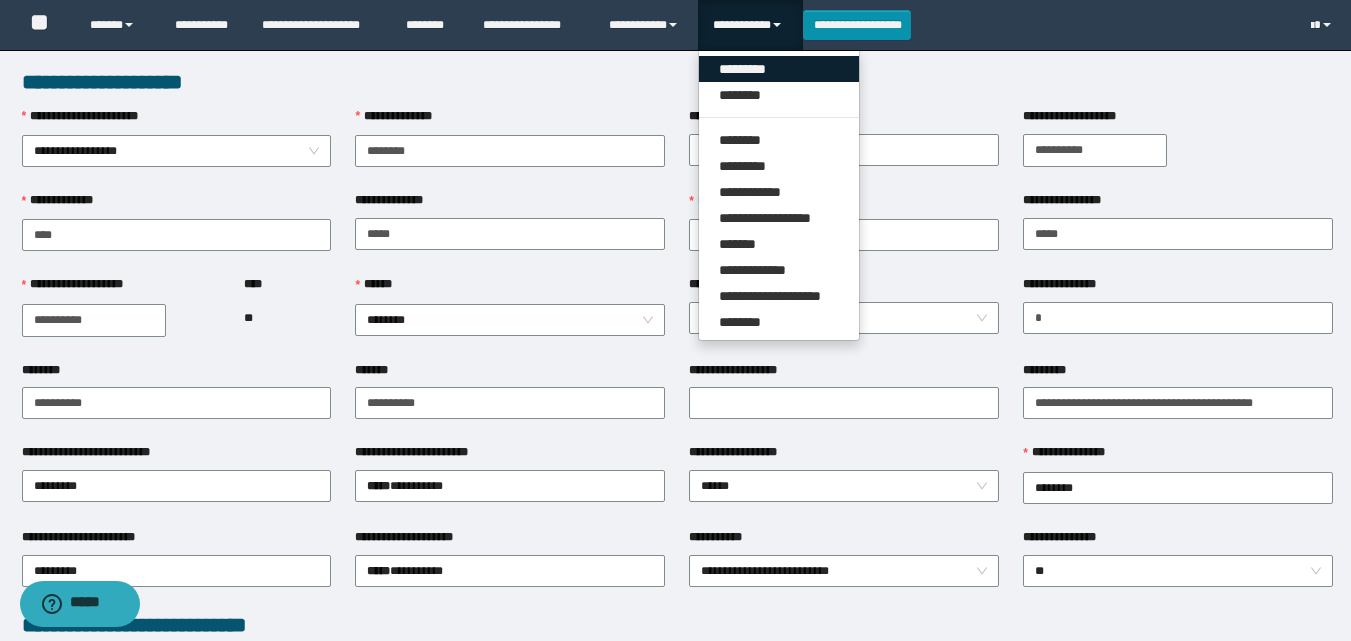 click on "*********" at bounding box center [779, 69] 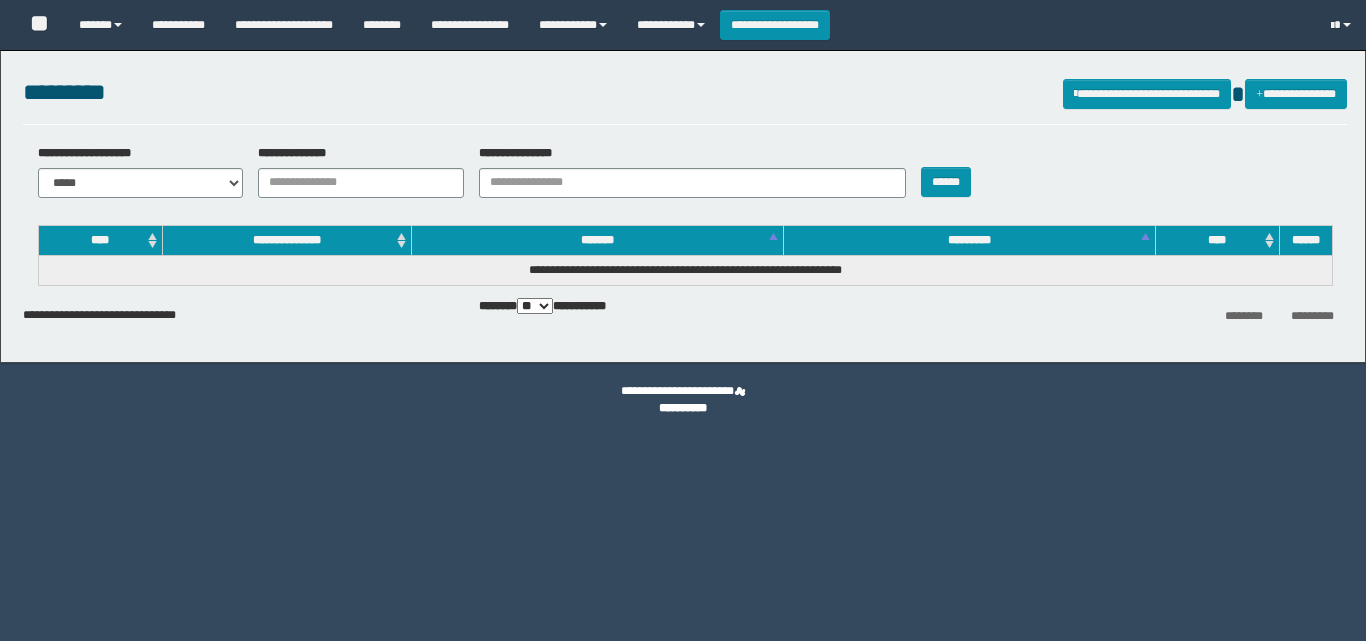 scroll, scrollTop: 0, scrollLeft: 0, axis: both 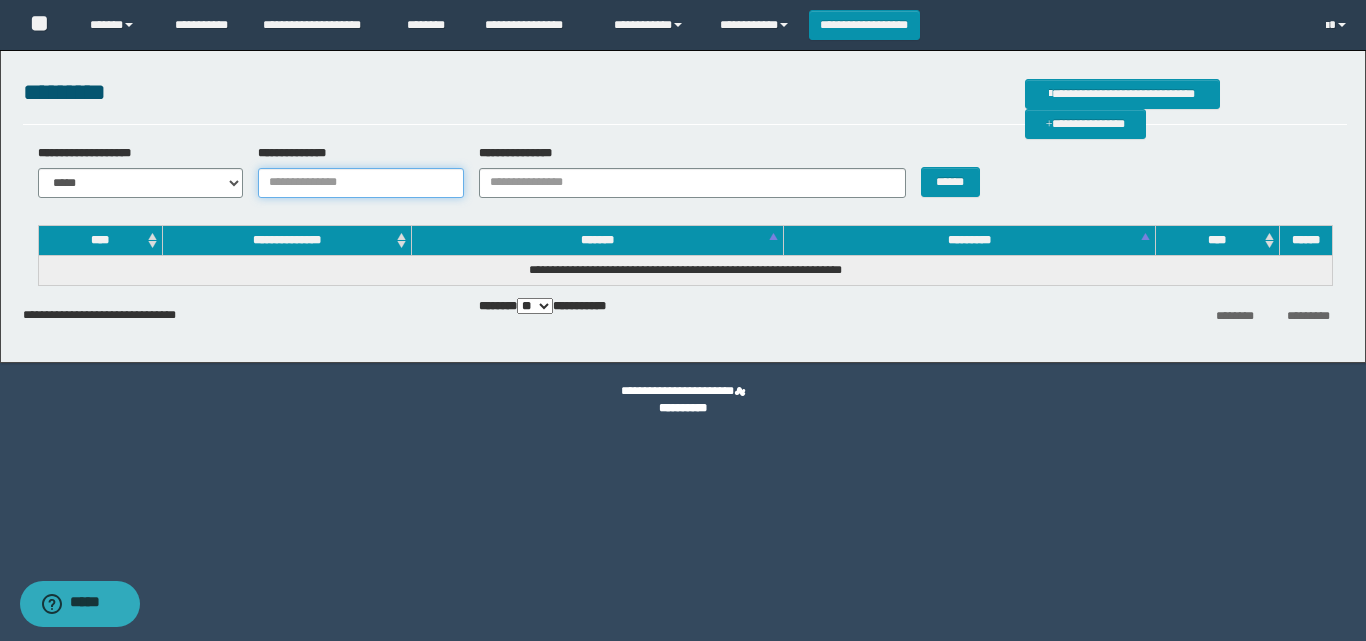 click on "**********" at bounding box center (361, 183) 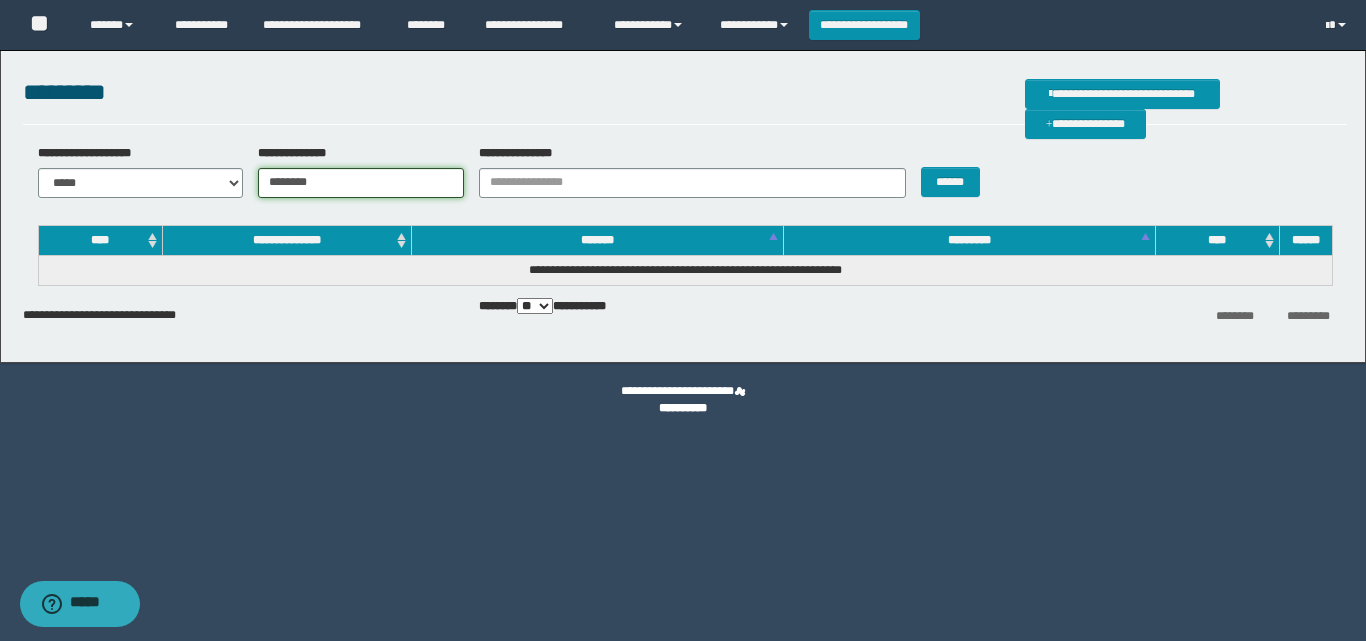 type on "********" 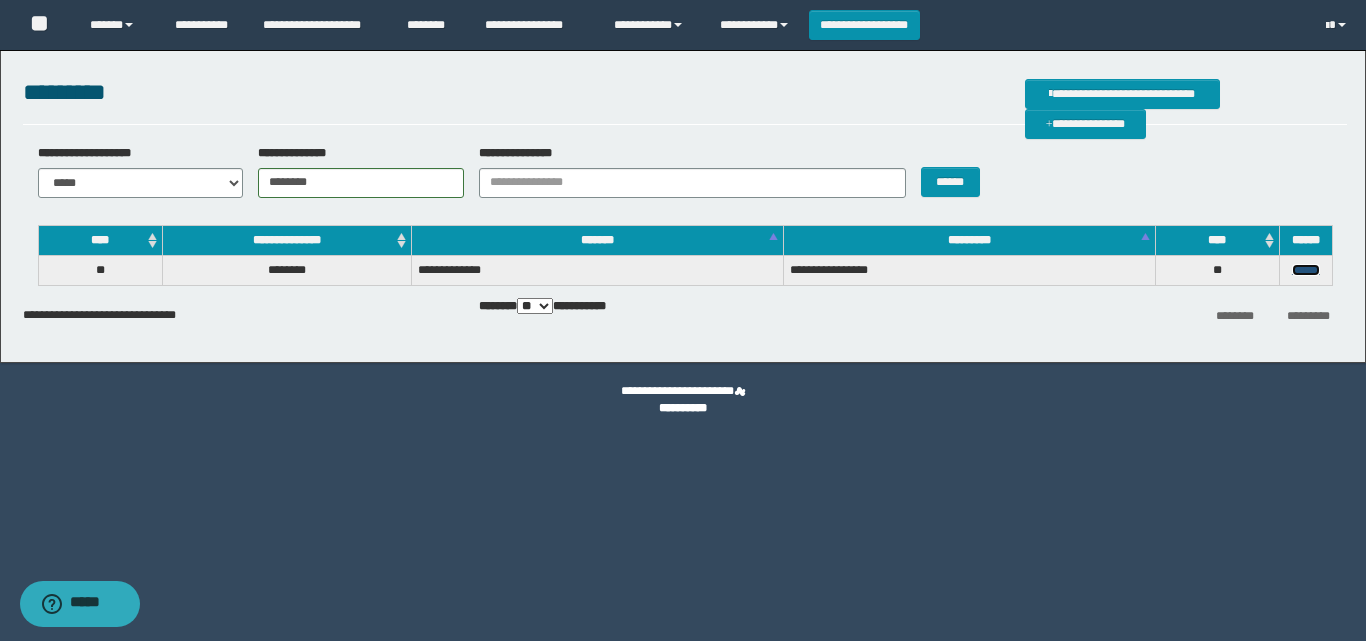 click on "******" at bounding box center (1306, 270) 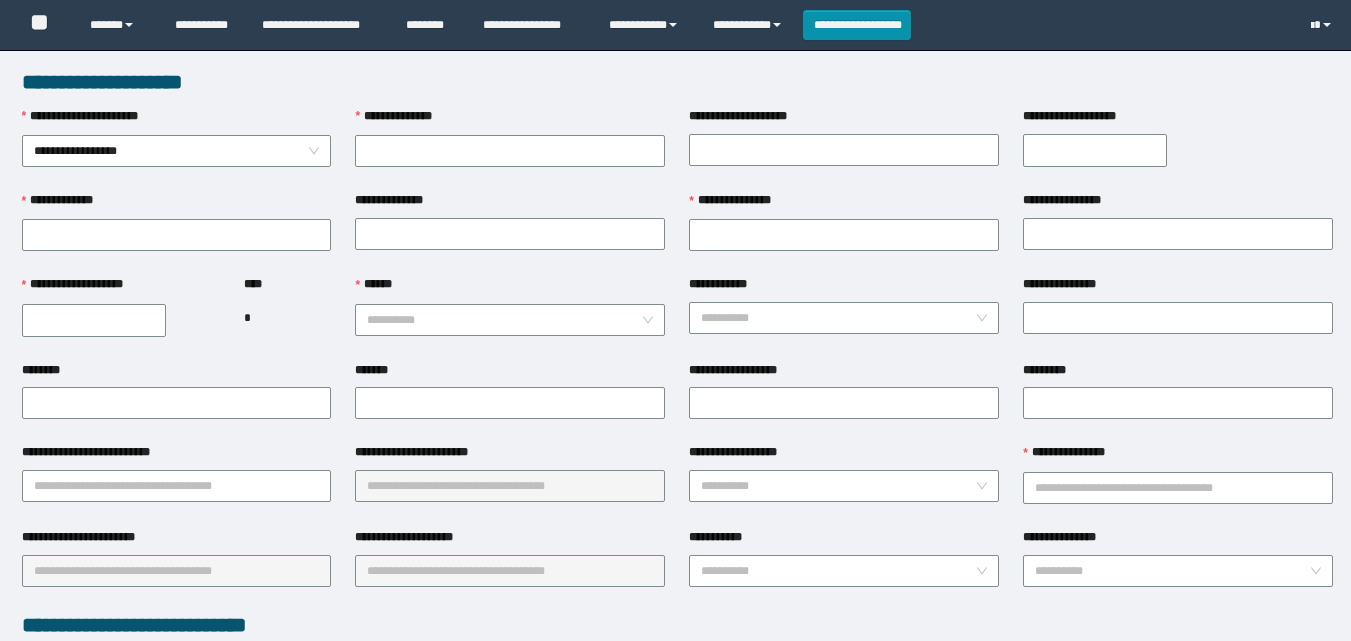 scroll, scrollTop: 0, scrollLeft: 0, axis: both 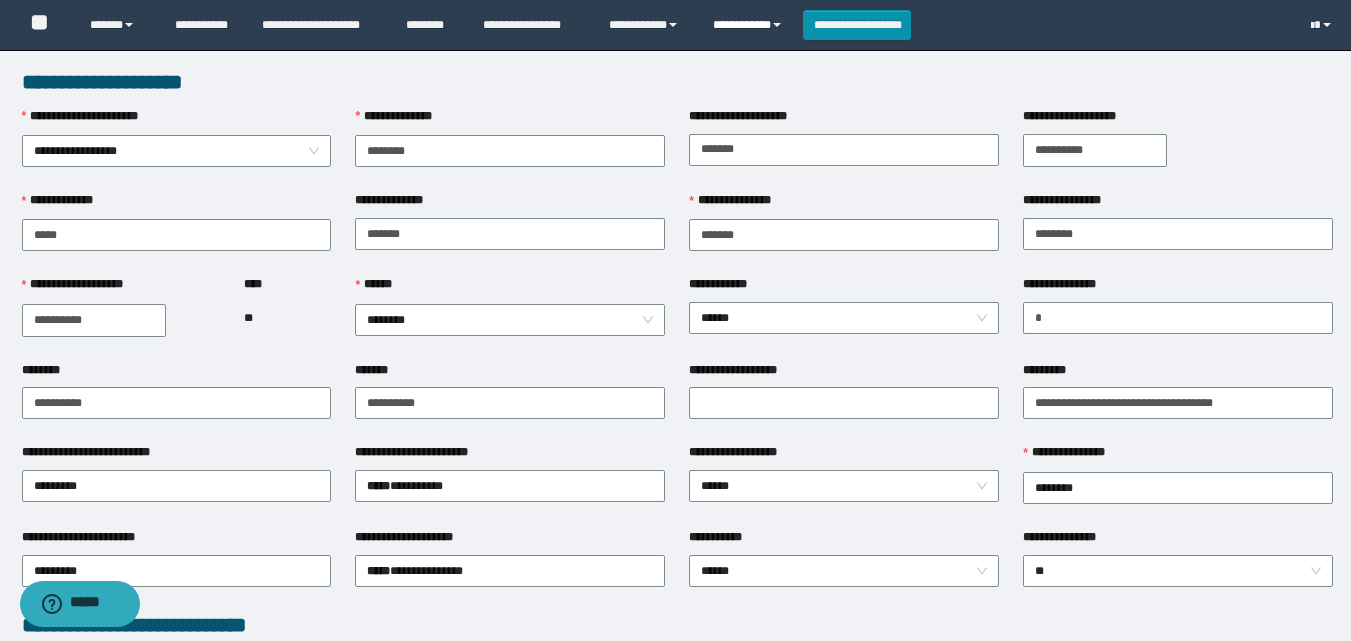 click on "**********" at bounding box center (750, 25) 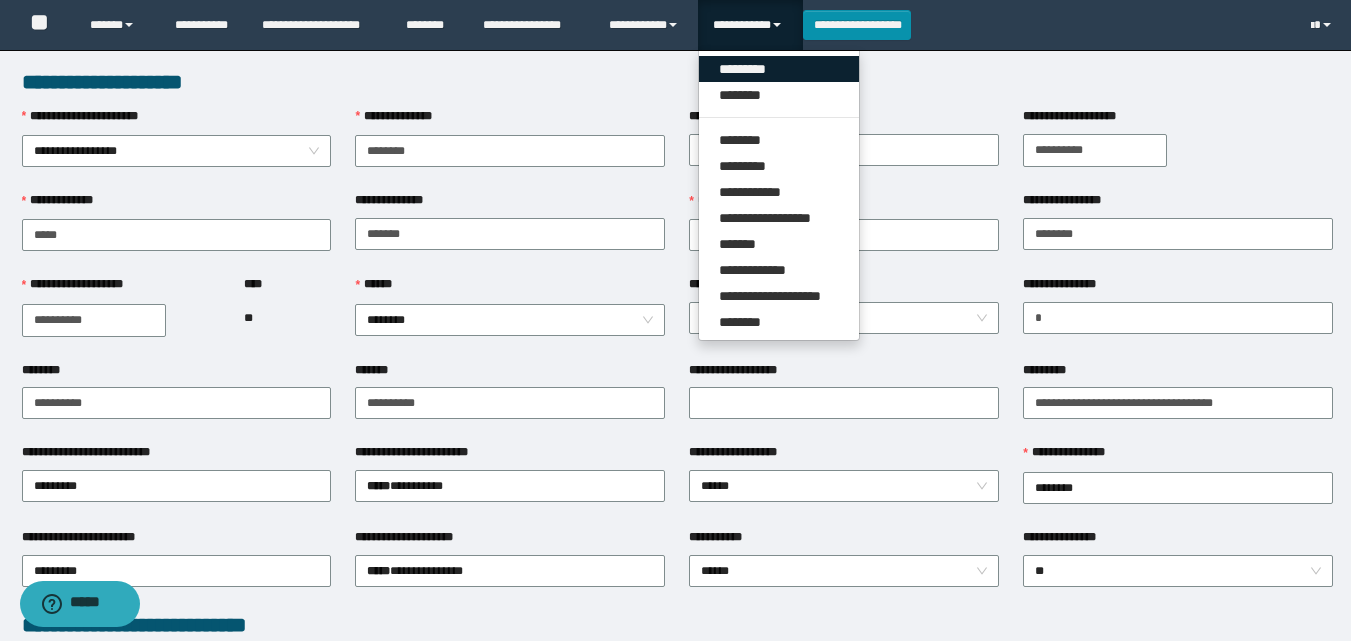 click on "*********" at bounding box center [779, 69] 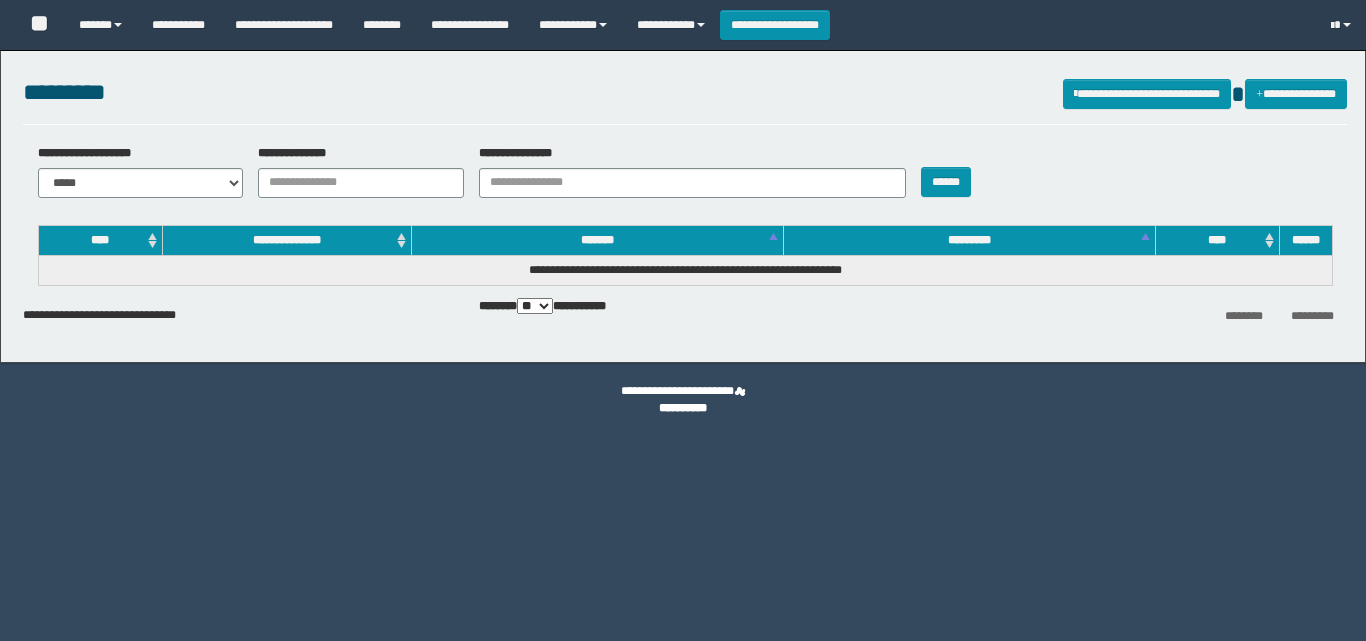 scroll, scrollTop: 0, scrollLeft: 0, axis: both 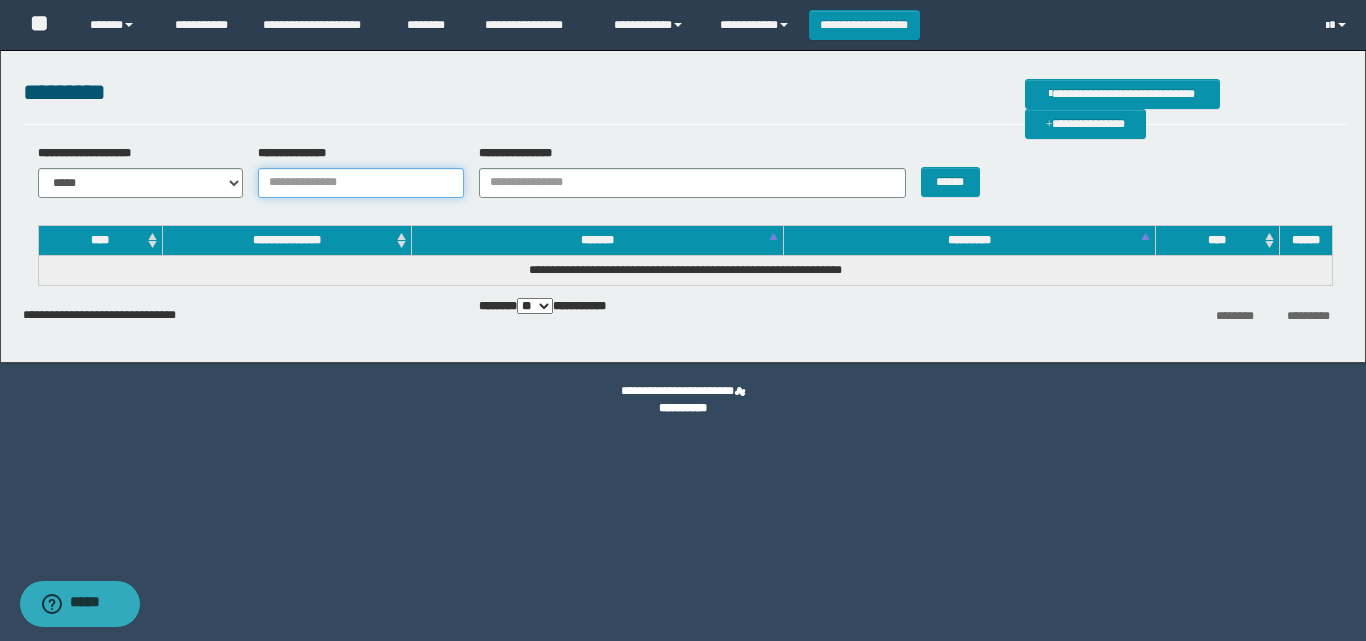 click on "**********" at bounding box center (361, 183) 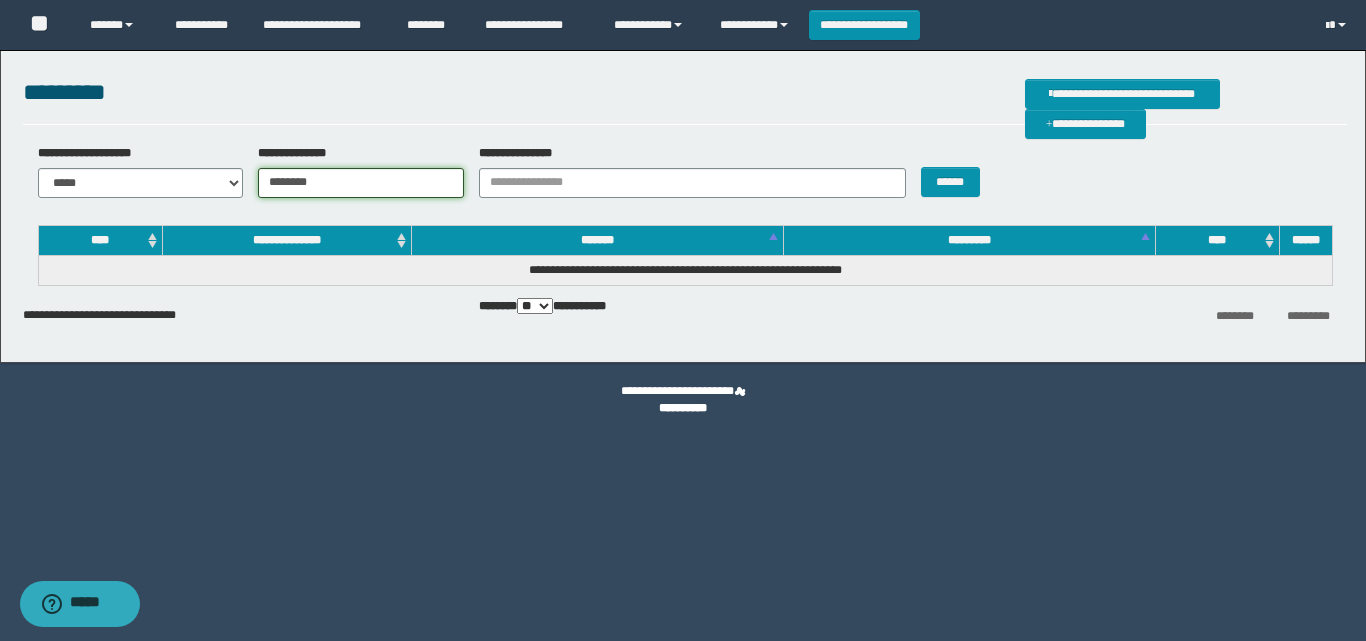 type on "********" 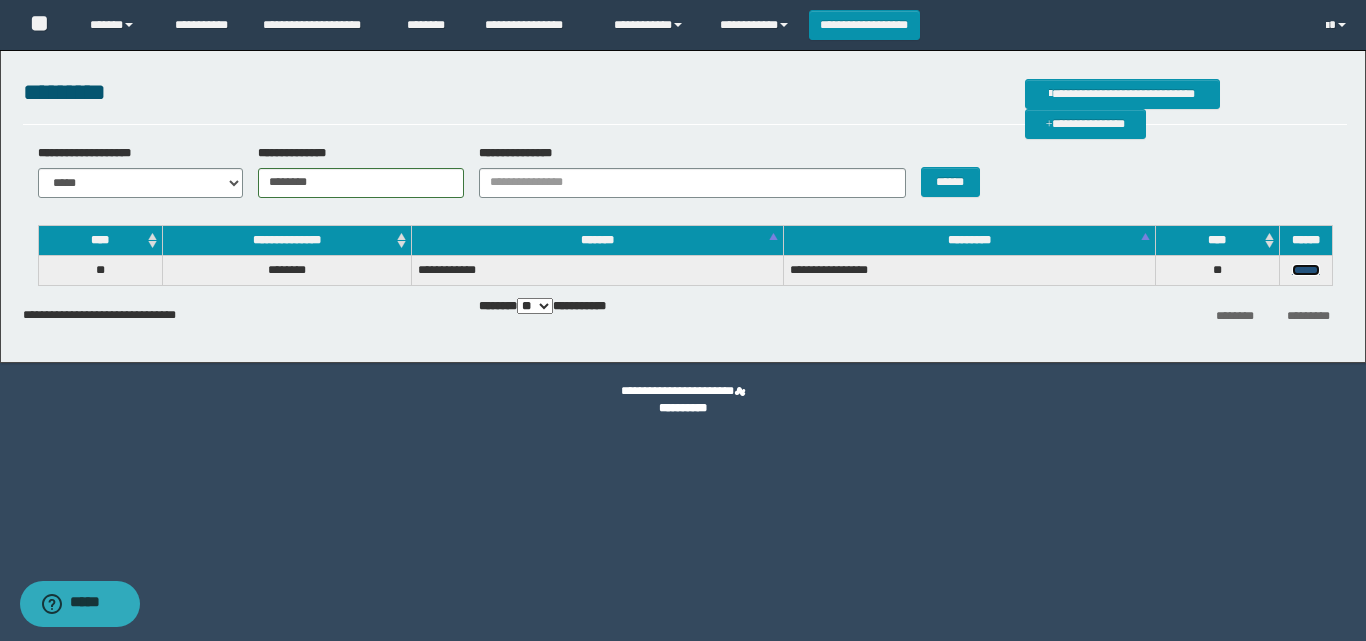 click on "******" at bounding box center (1306, 270) 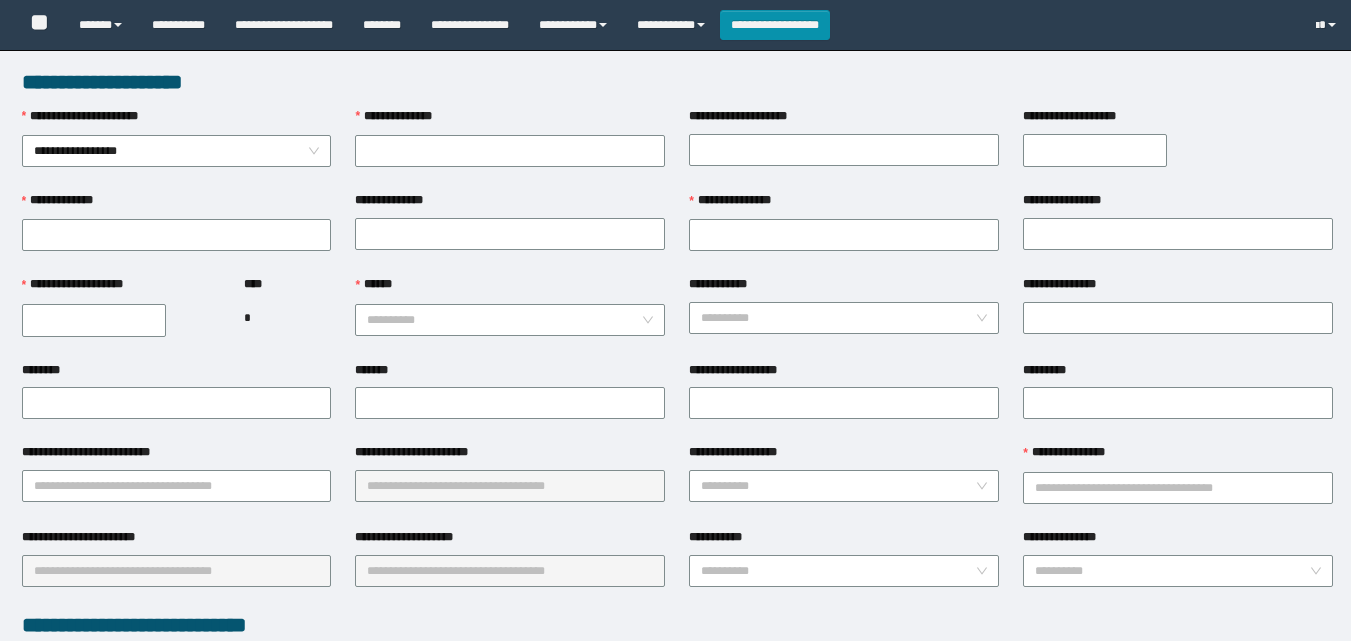 scroll, scrollTop: 0, scrollLeft: 0, axis: both 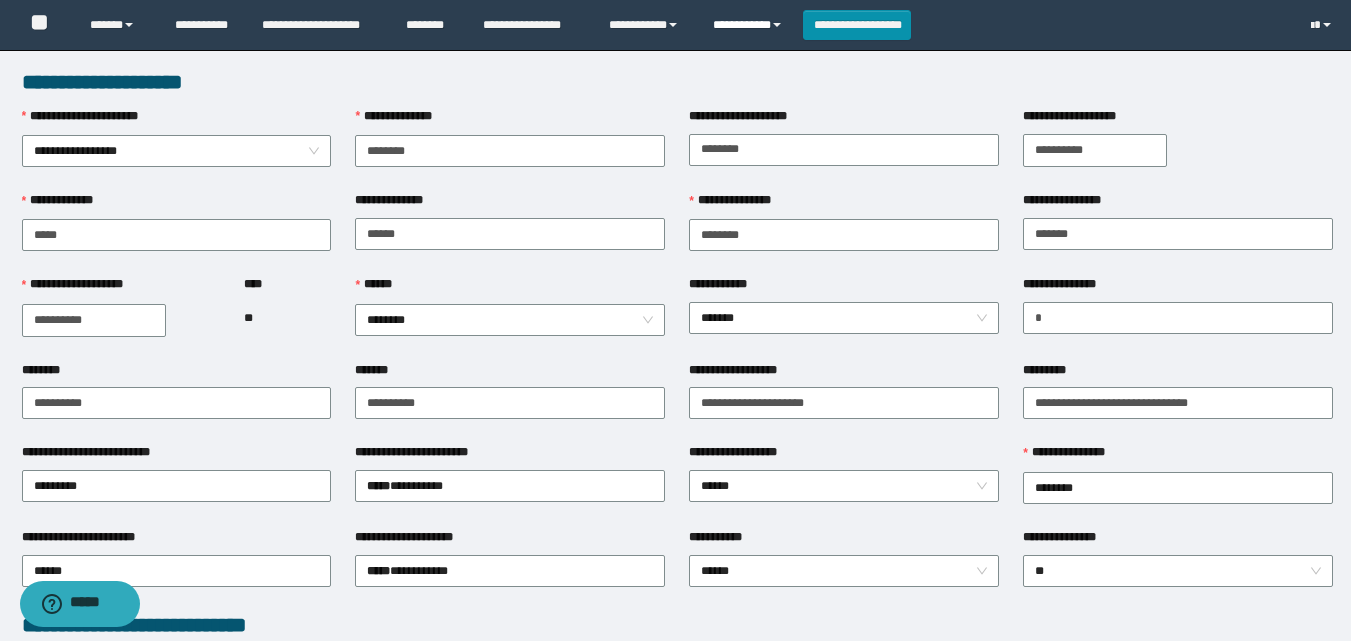click on "**********" at bounding box center [750, 25] 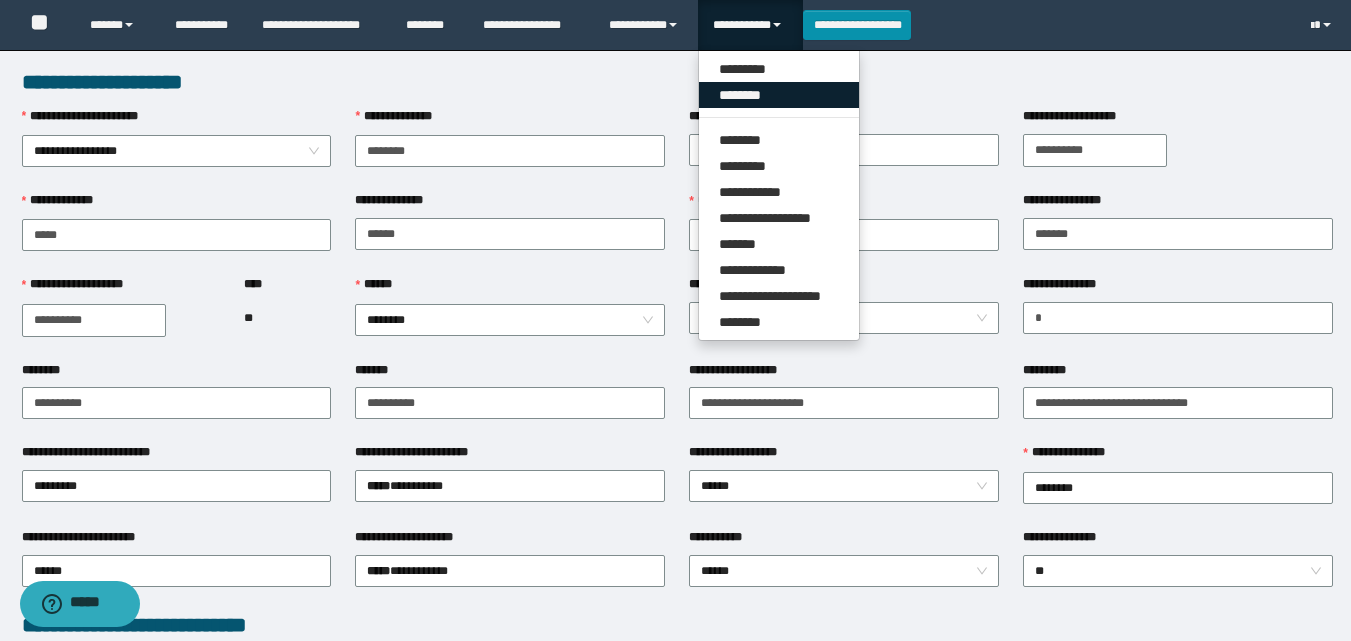 click on "********" at bounding box center [779, 95] 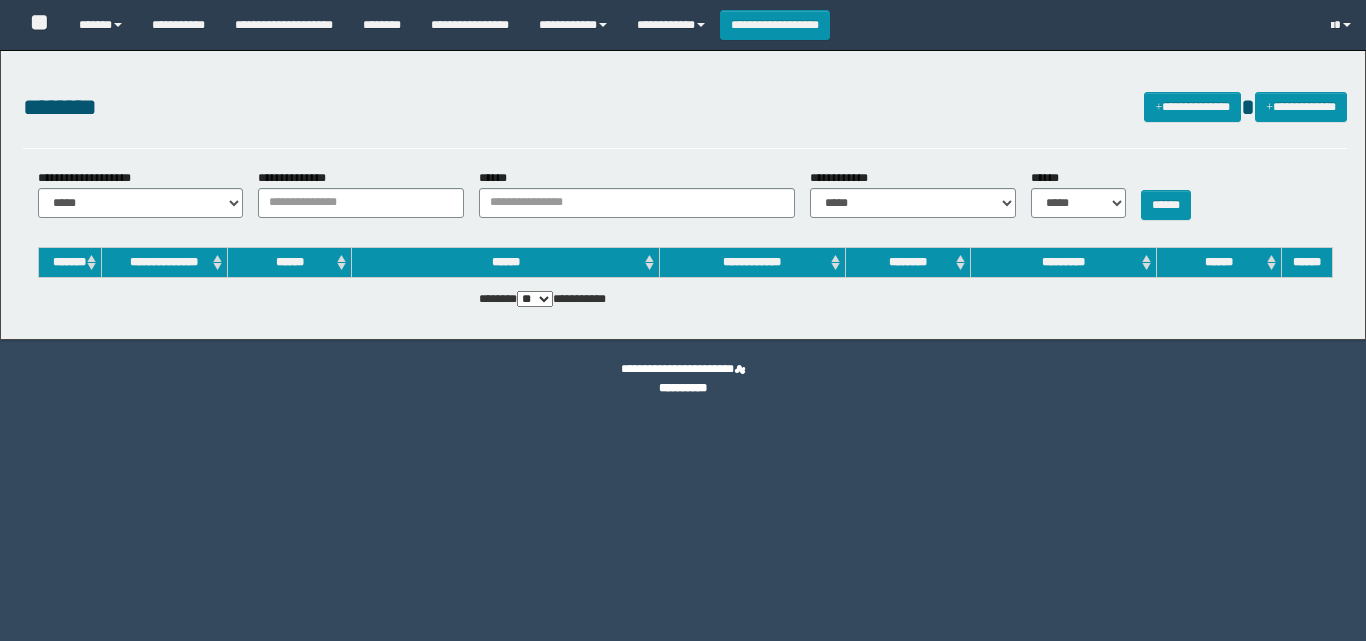 scroll, scrollTop: 0, scrollLeft: 0, axis: both 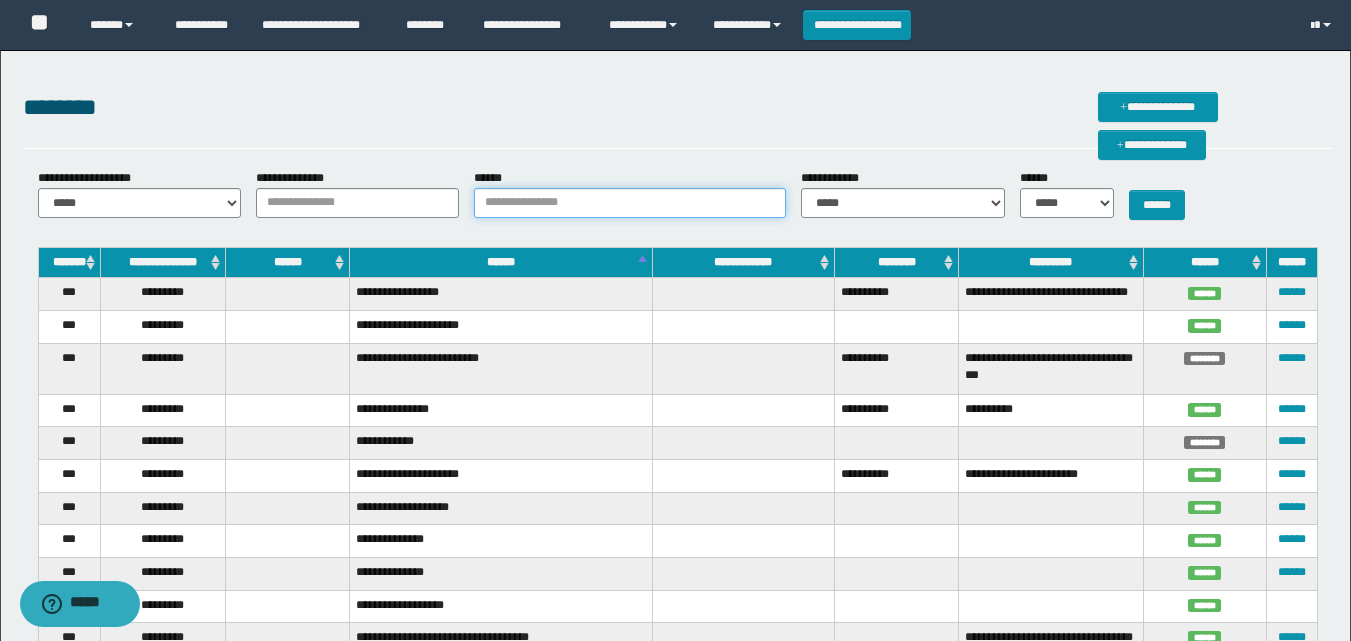 click on "******" at bounding box center [630, 203] 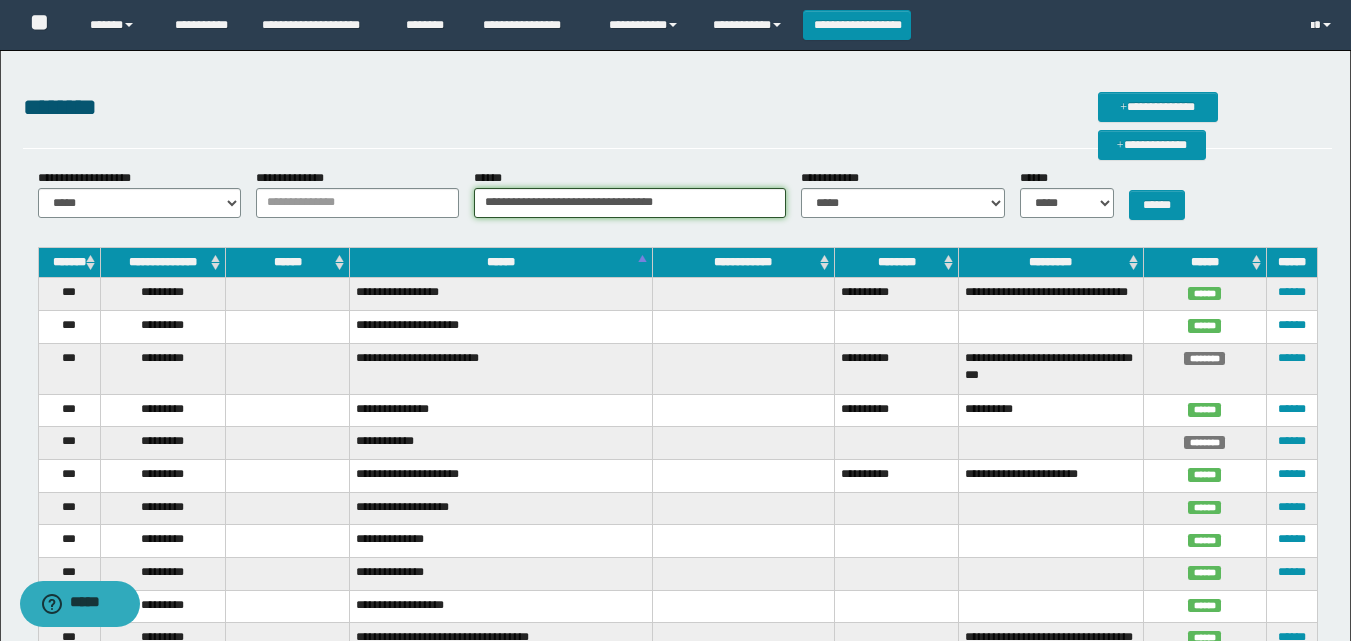 type on "**********" 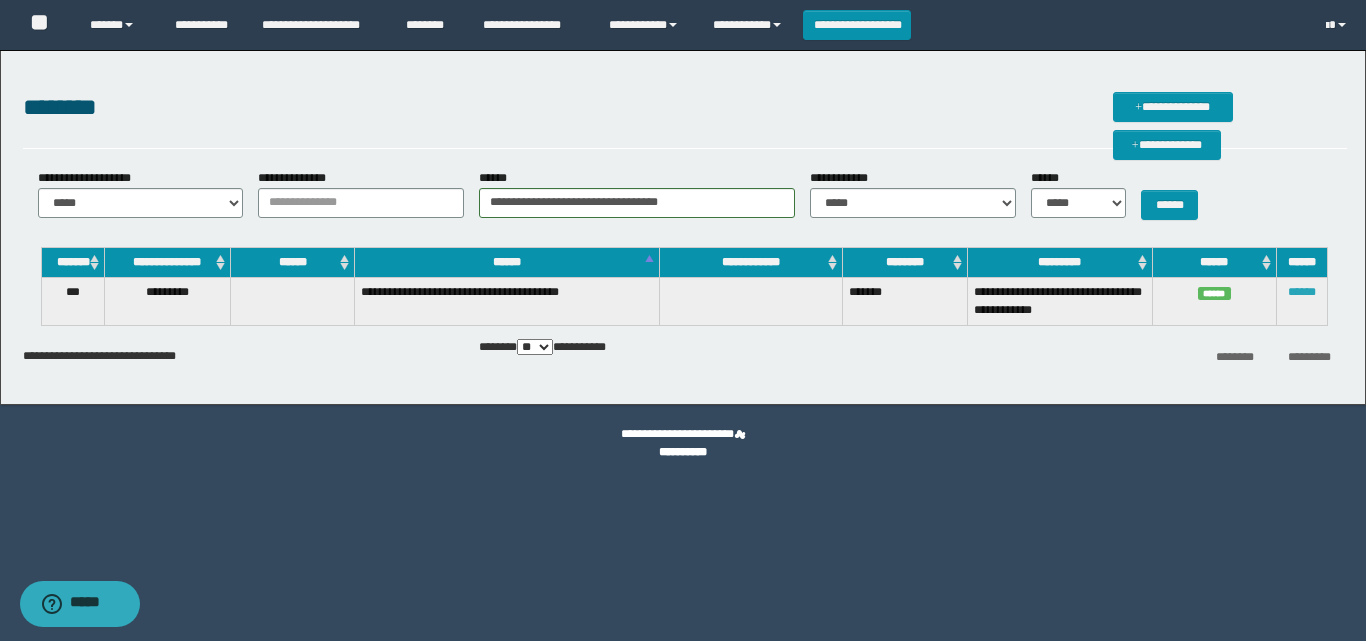 click on "******" at bounding box center (1302, 292) 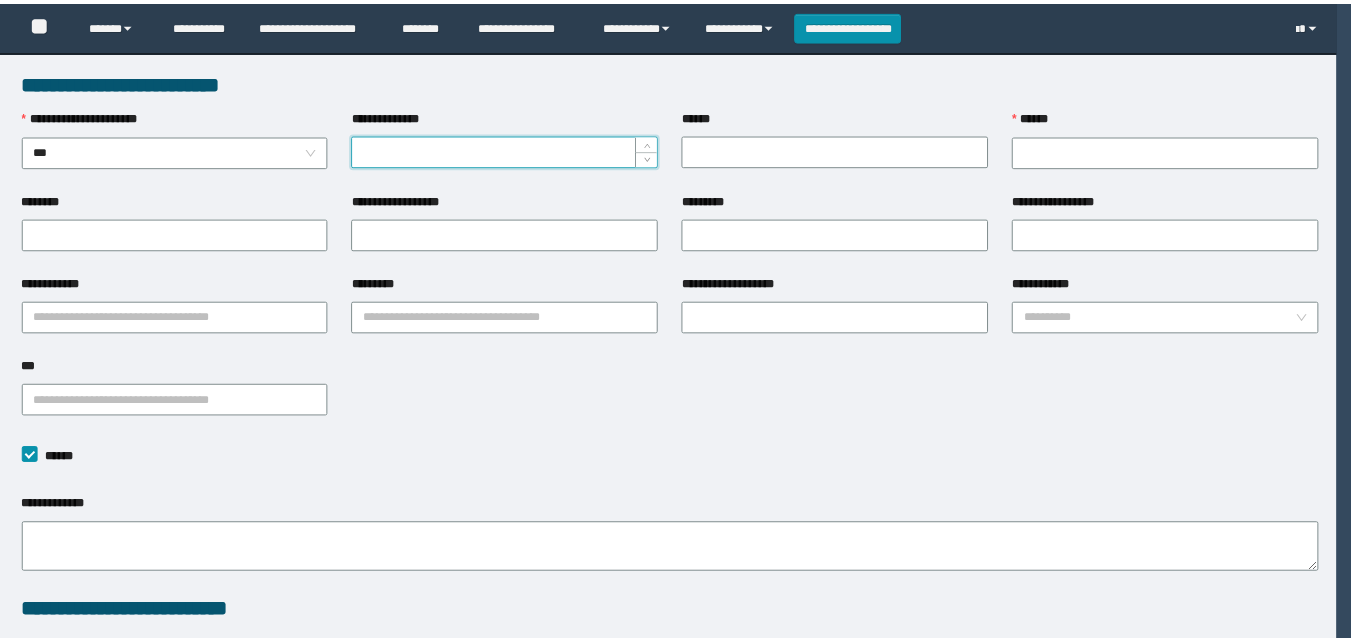 scroll, scrollTop: 0, scrollLeft: 0, axis: both 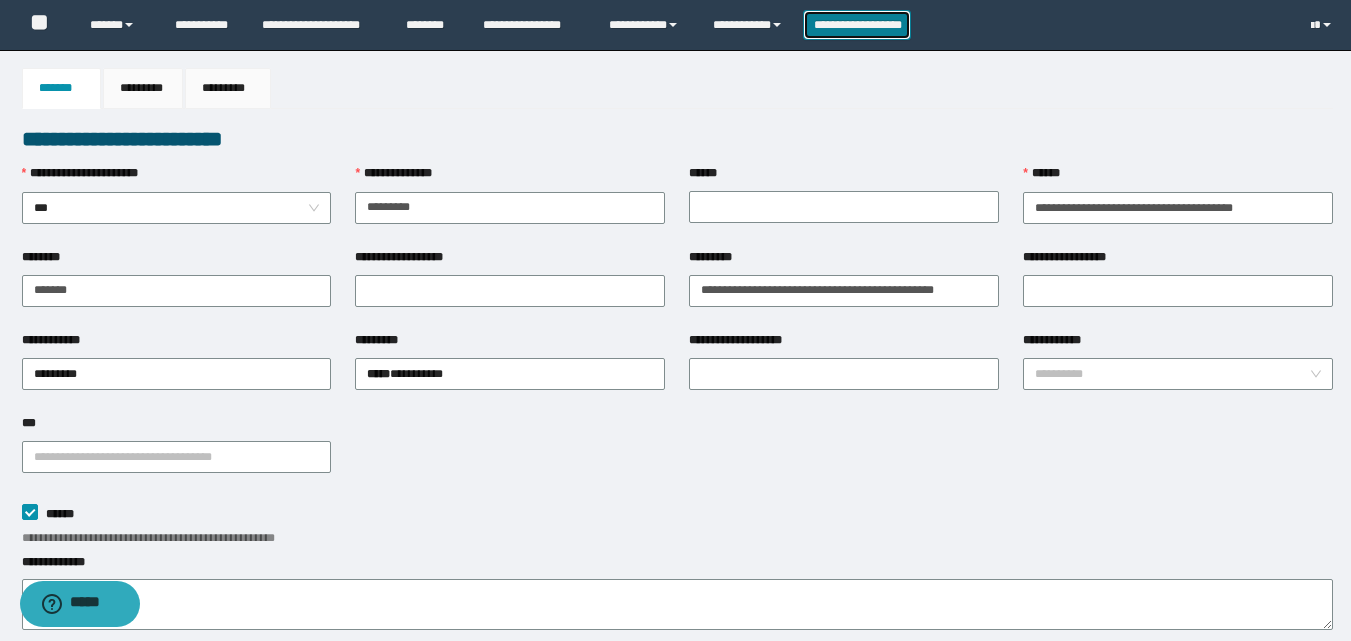click on "**********" at bounding box center [857, 25] 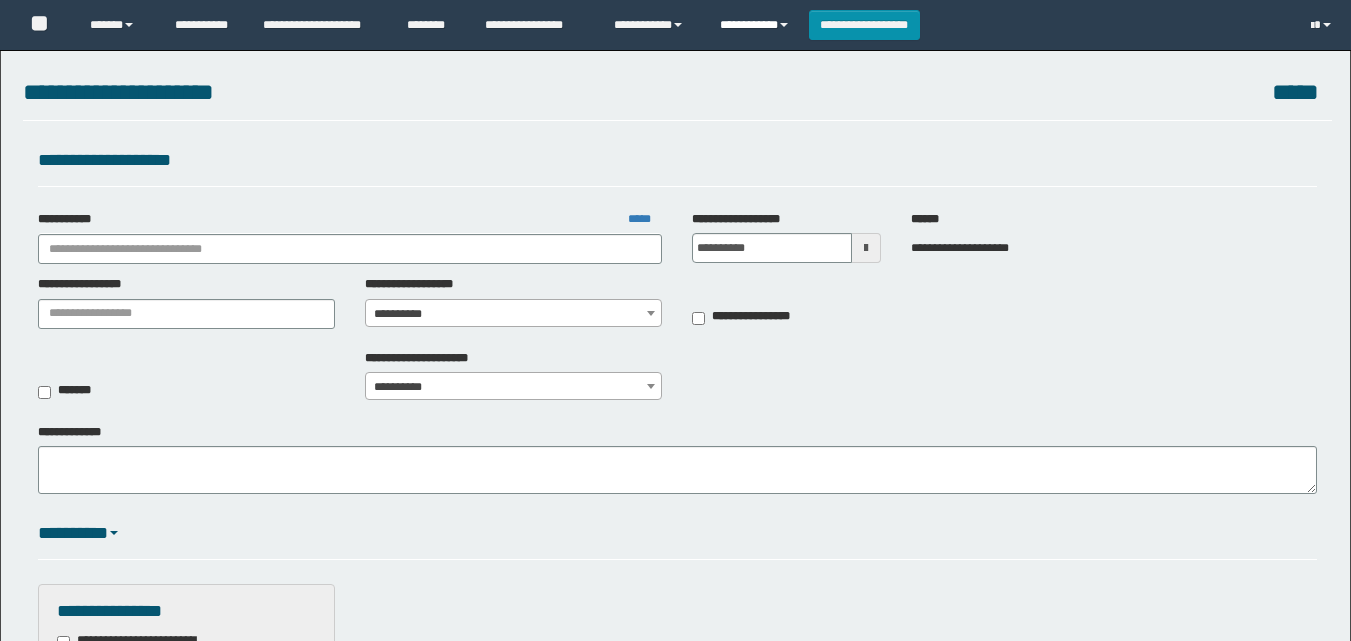 scroll, scrollTop: 0, scrollLeft: 0, axis: both 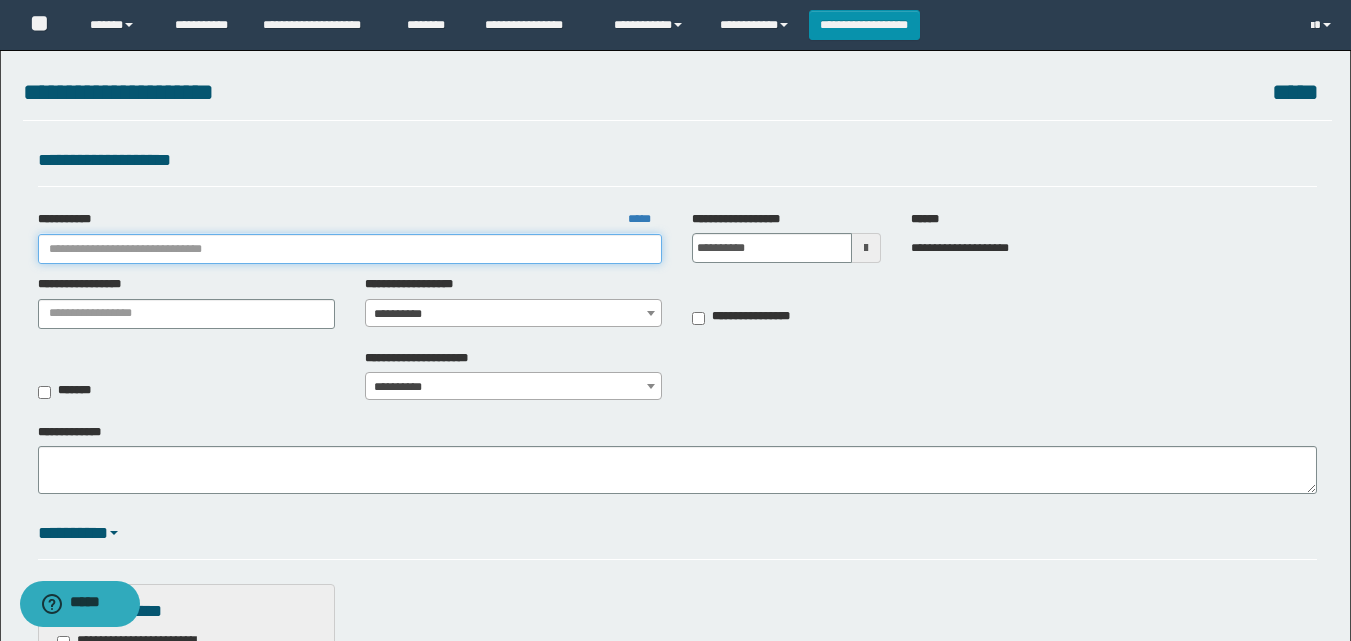 click on "**********" at bounding box center (350, 249) 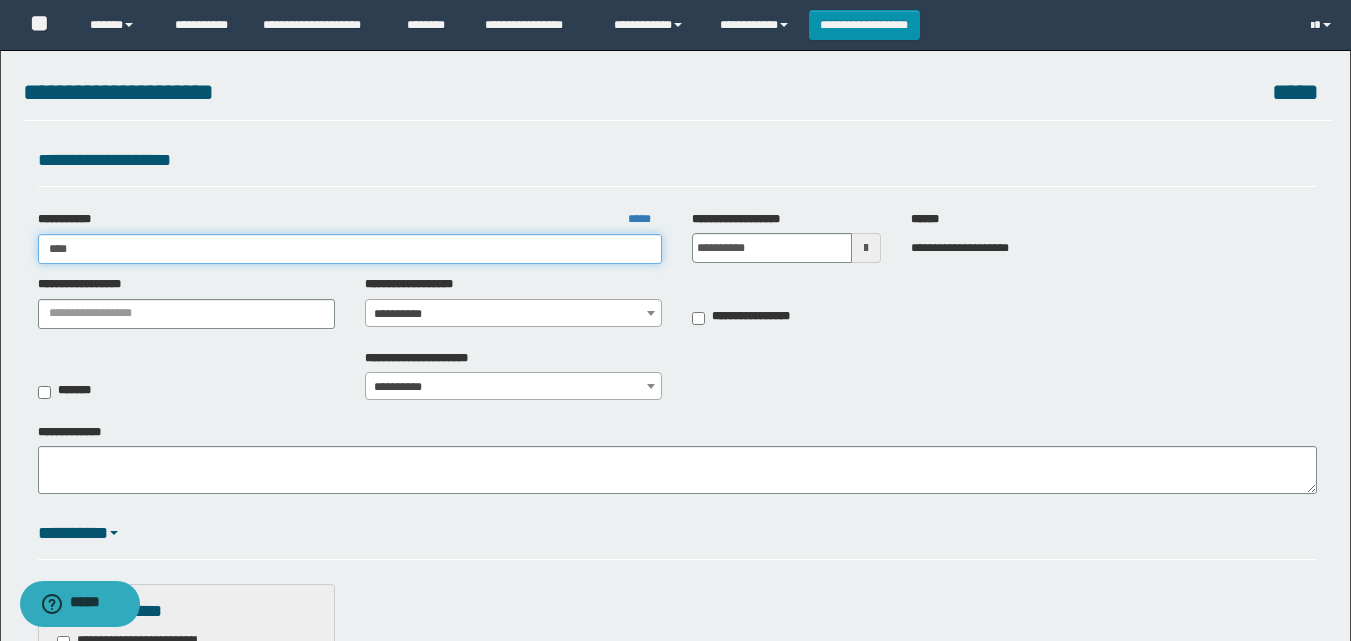 type on "*****" 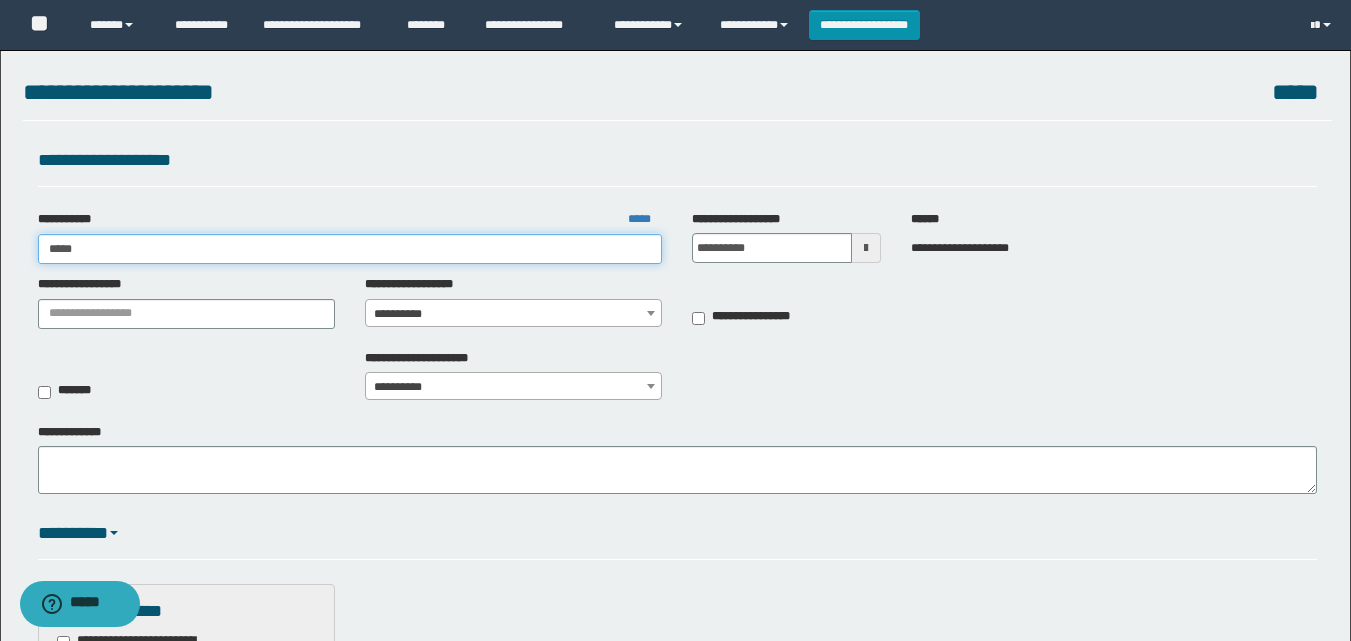 type on "*****" 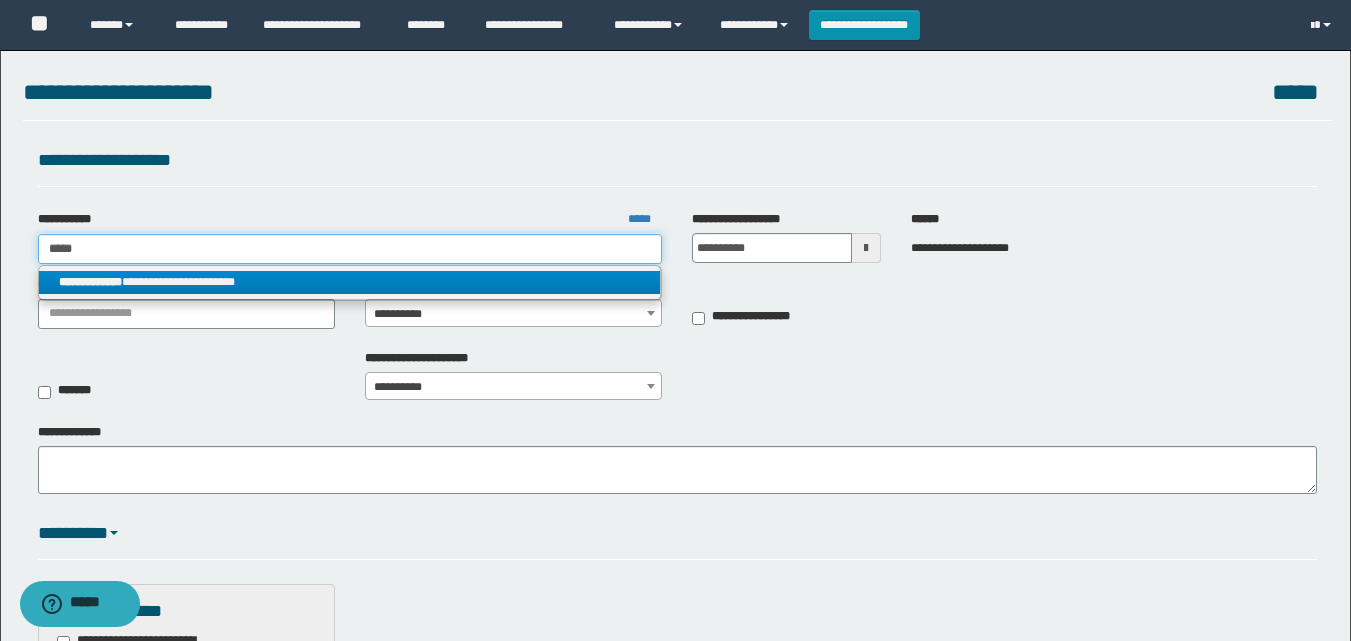 type on "*****" 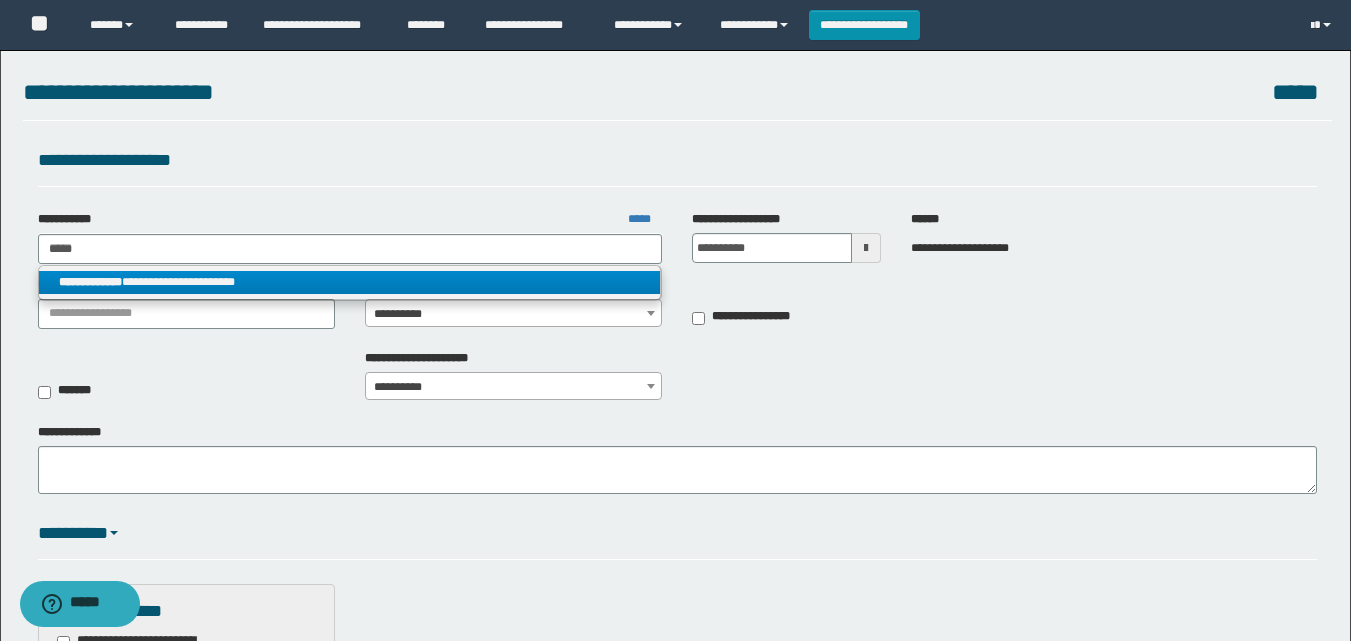click on "**********" at bounding box center [350, 283] 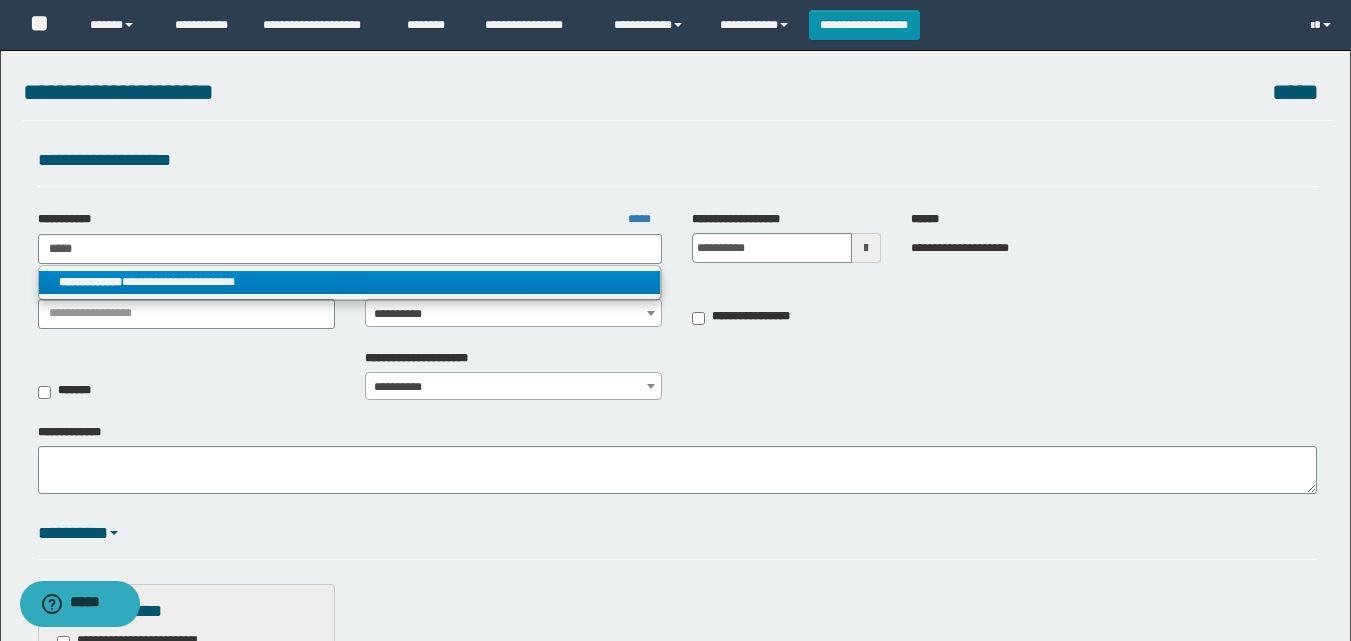 drag, startPoint x: 302, startPoint y: 278, endPoint x: 466, endPoint y: 296, distance: 164.98485 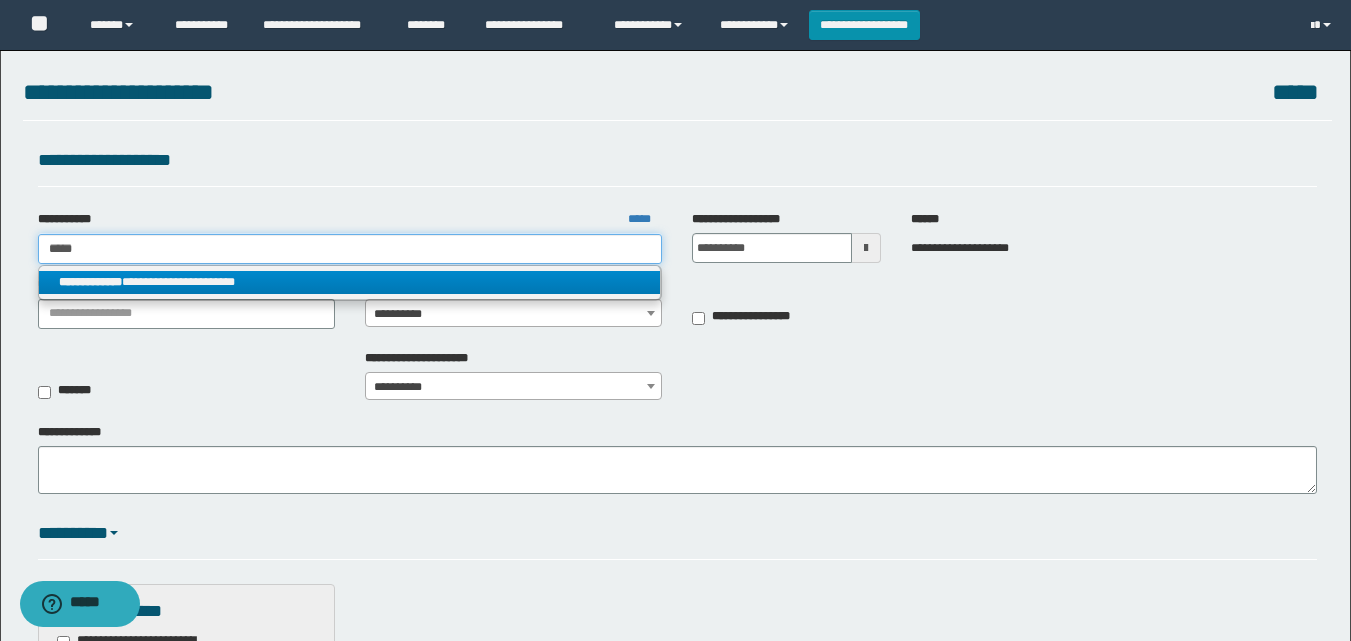 type 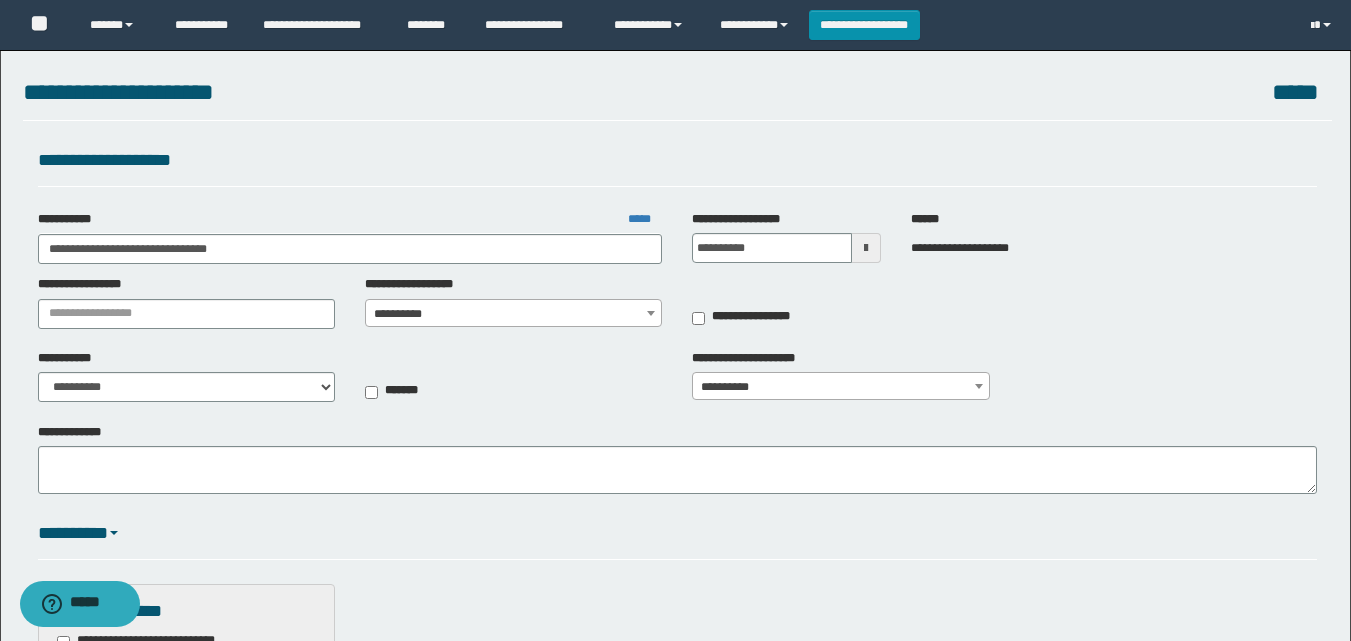 click on "**********" at bounding box center (513, 314) 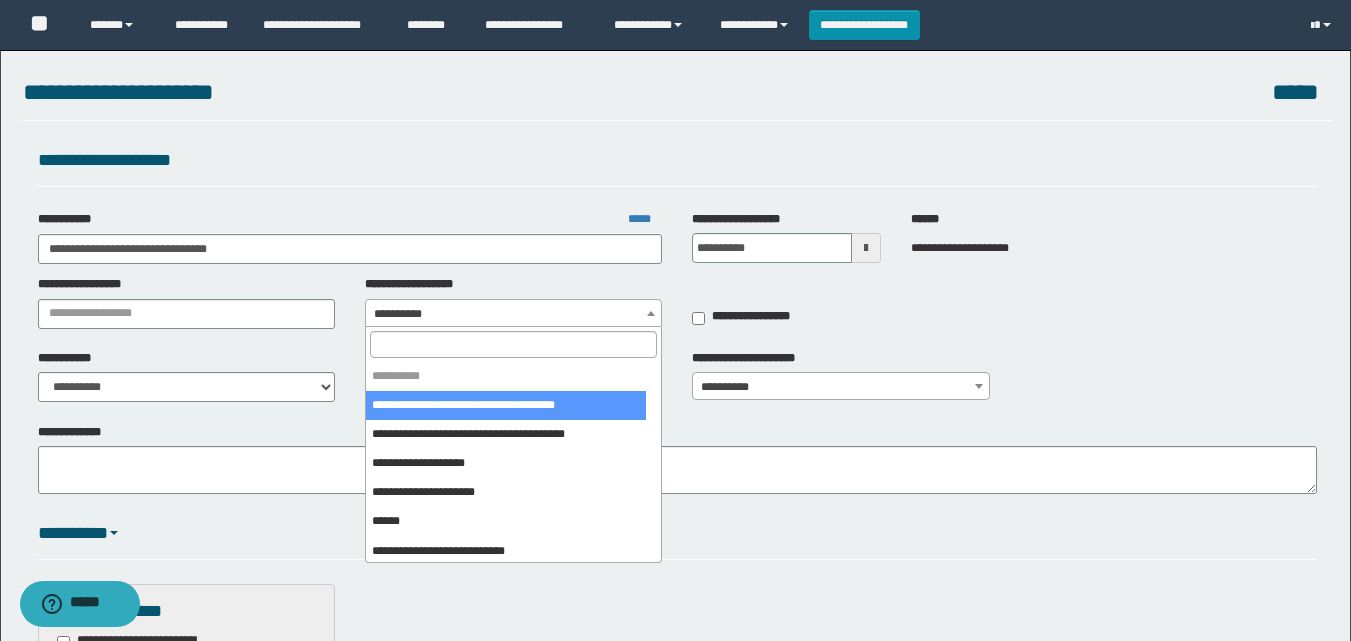 click at bounding box center [513, 344] 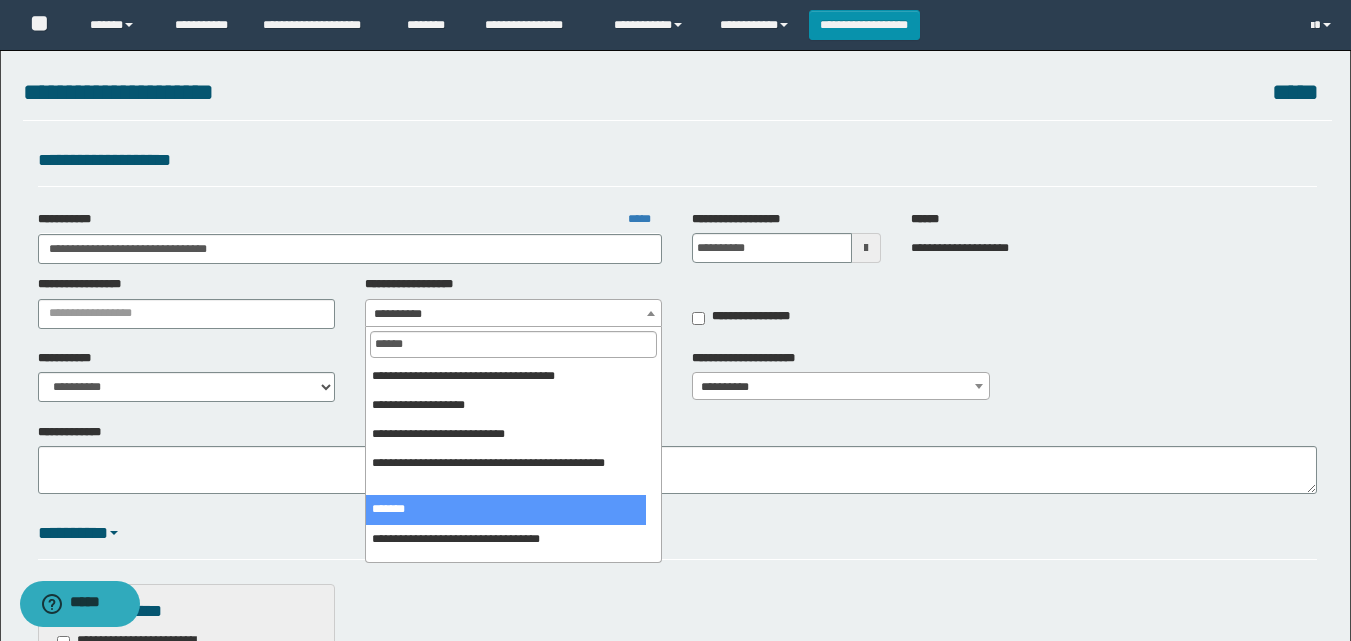 type on "******" 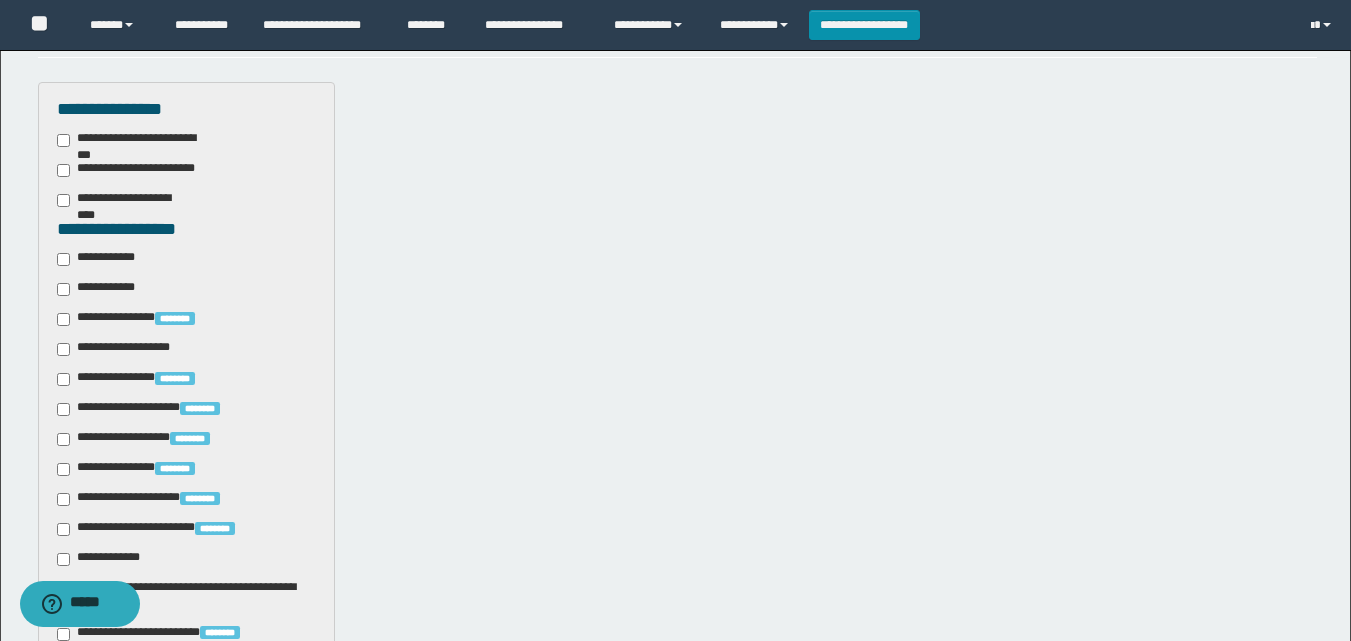 scroll, scrollTop: 800, scrollLeft: 0, axis: vertical 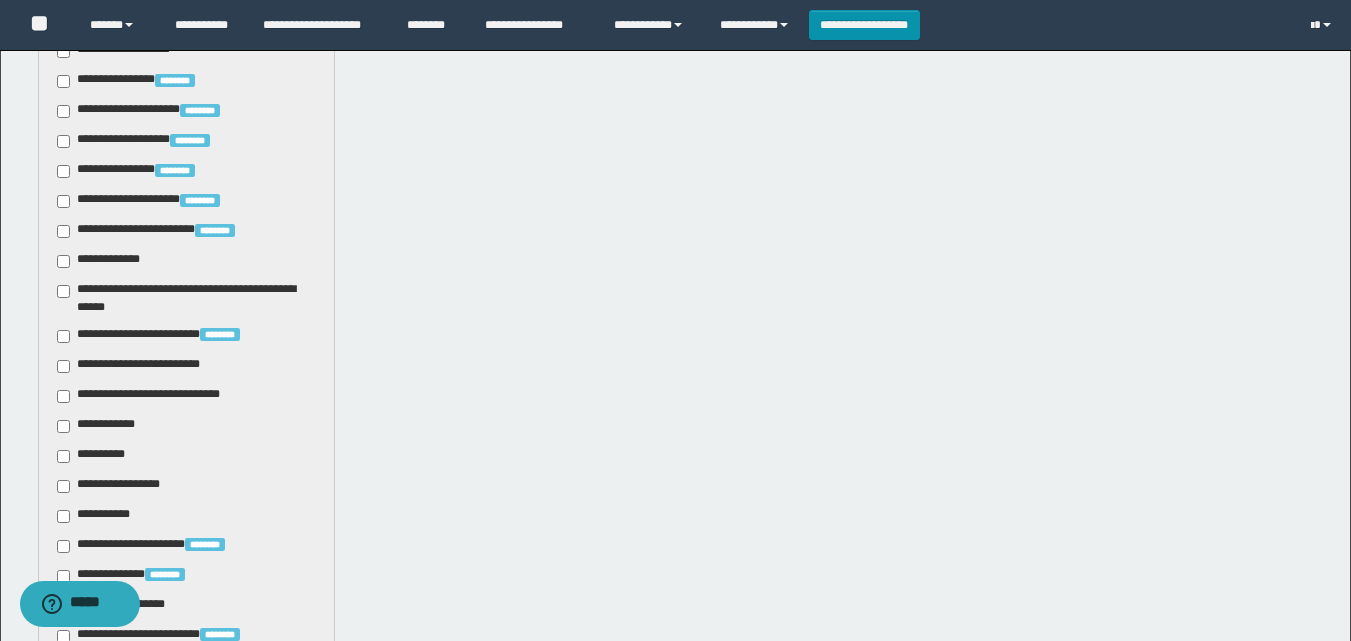 click on "**********" at bounding box center (143, 366) 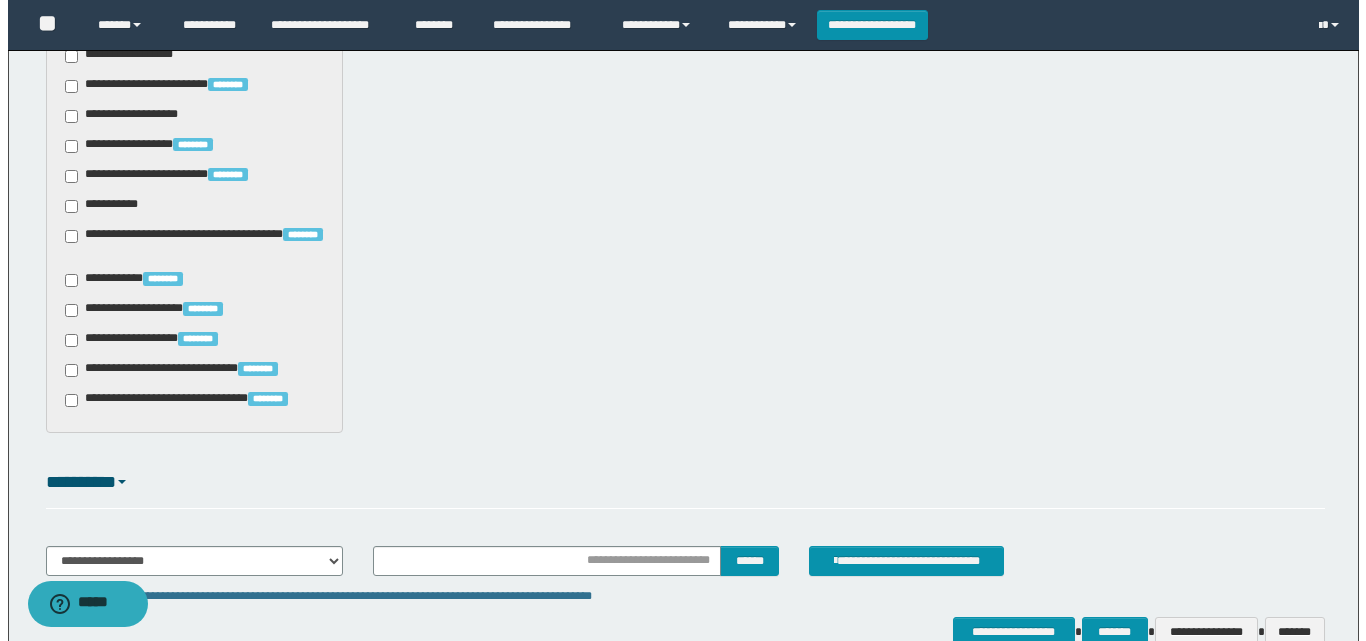 scroll, scrollTop: 1461, scrollLeft: 0, axis: vertical 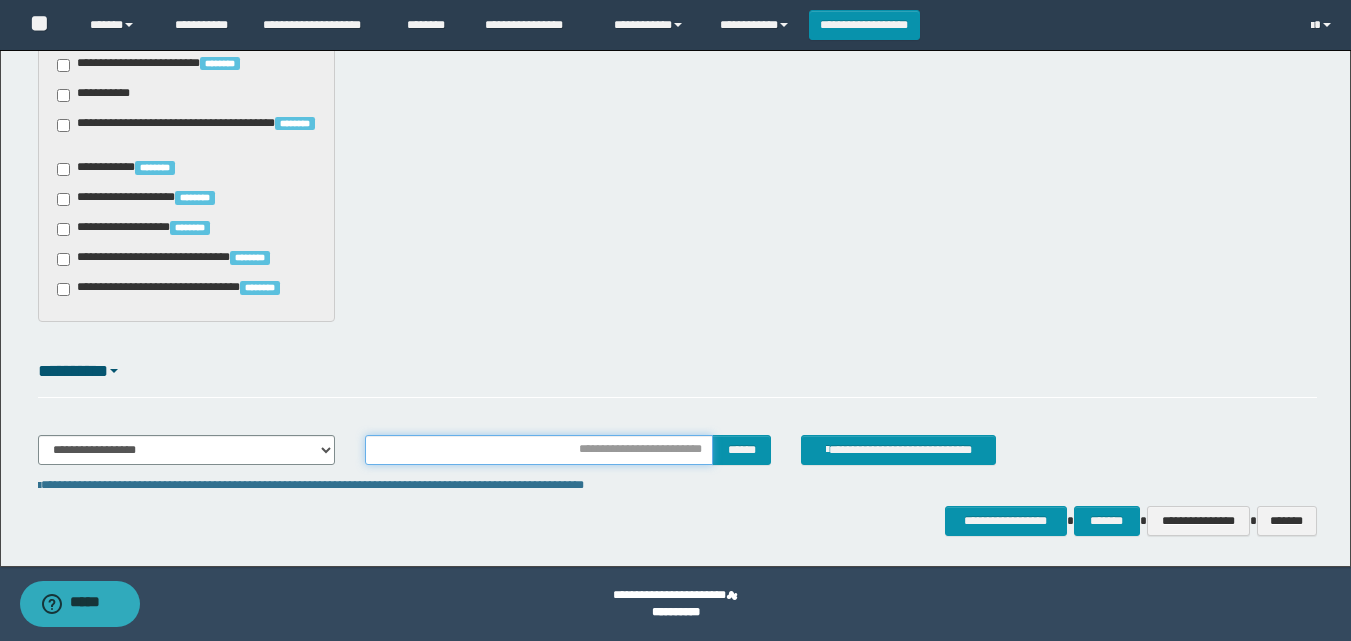 click at bounding box center [539, 450] 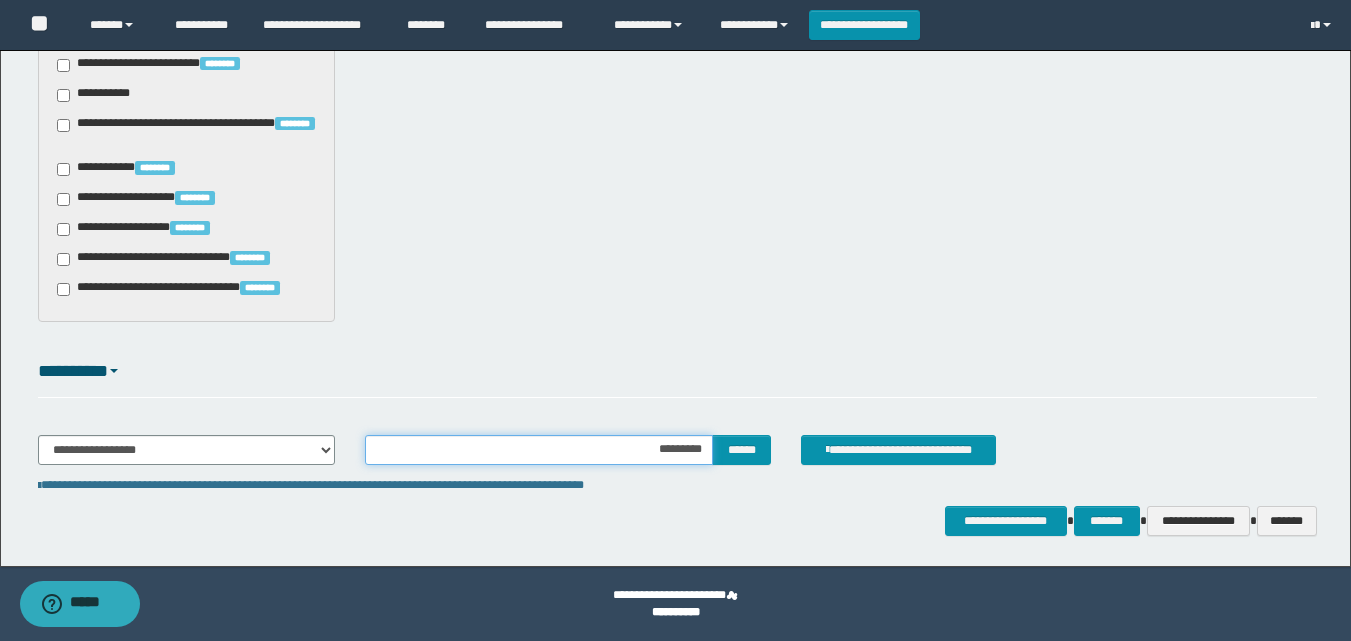type on "**********" 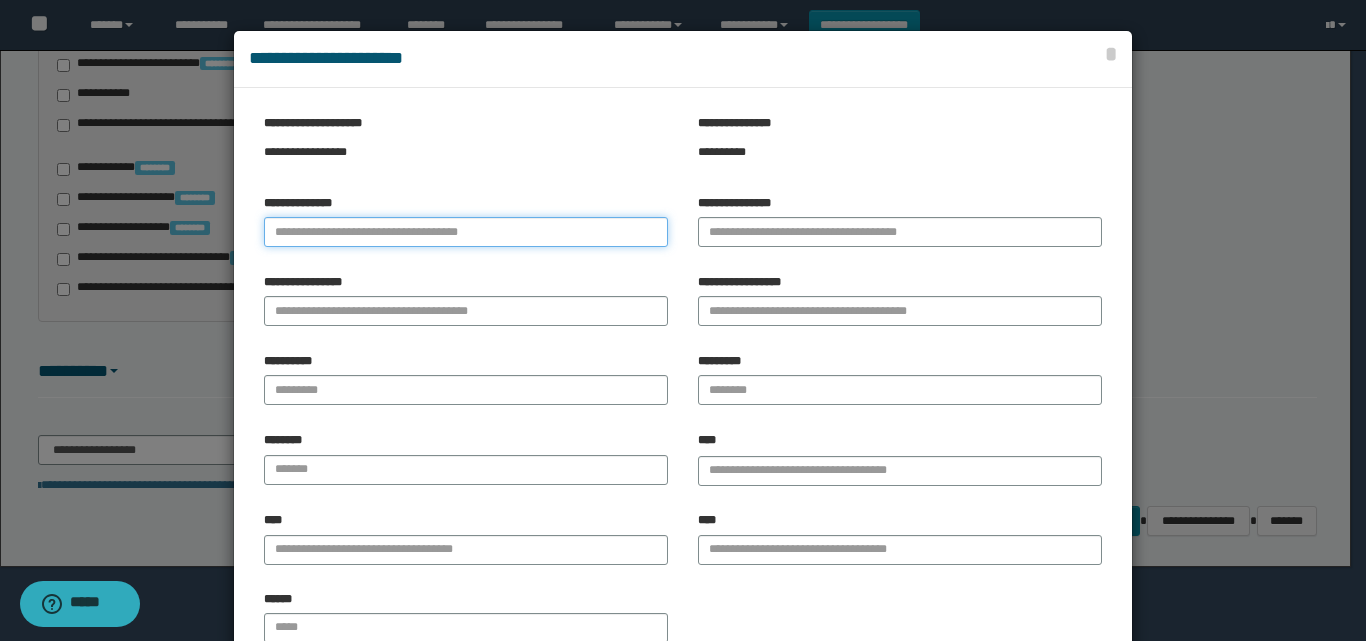 click on "**********" at bounding box center [466, 232] 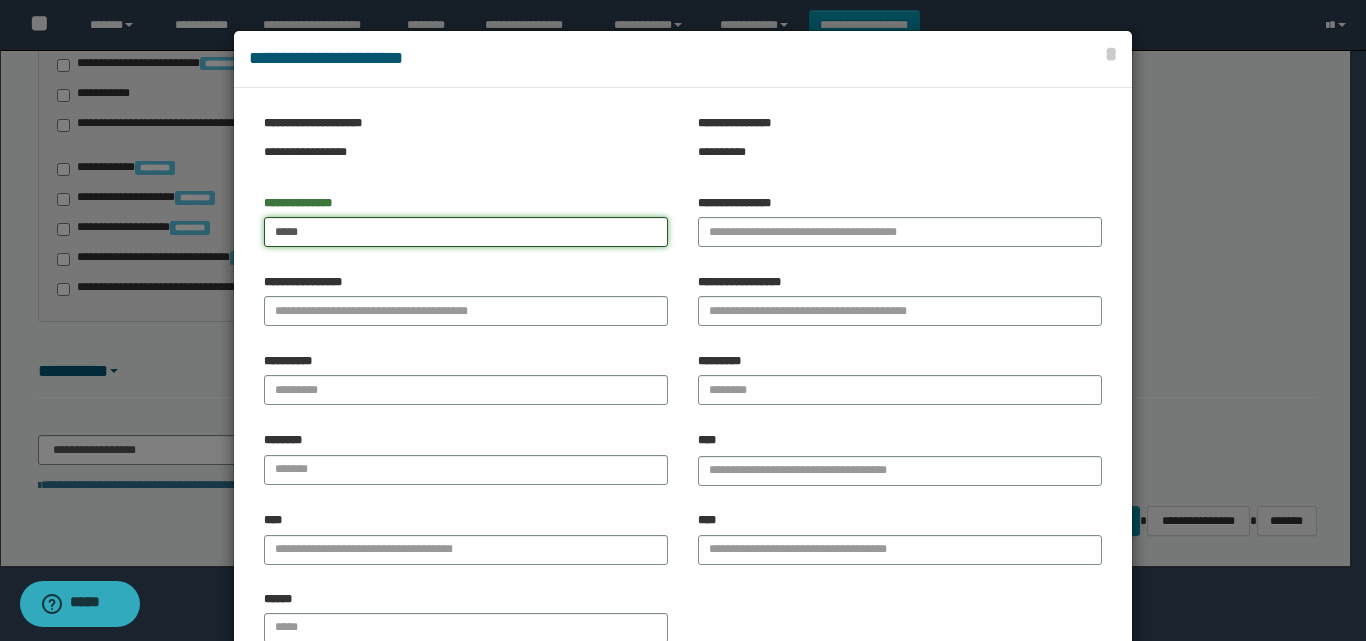 type on "*****" 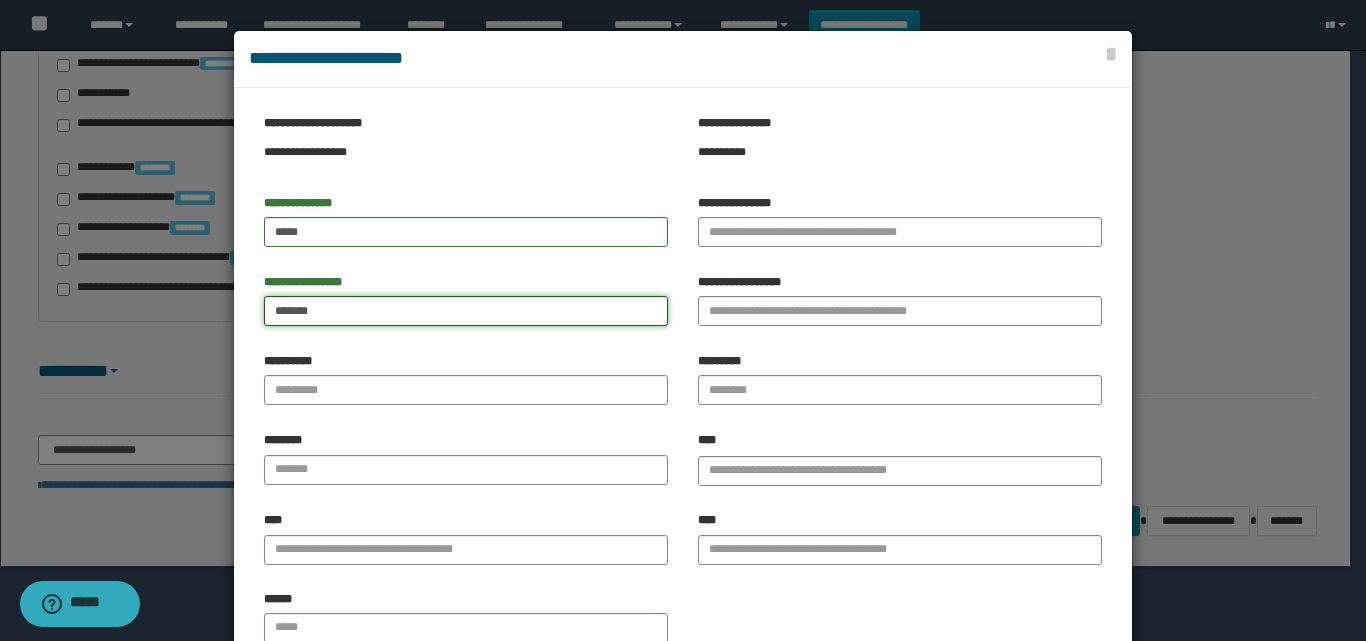 type on "*******" 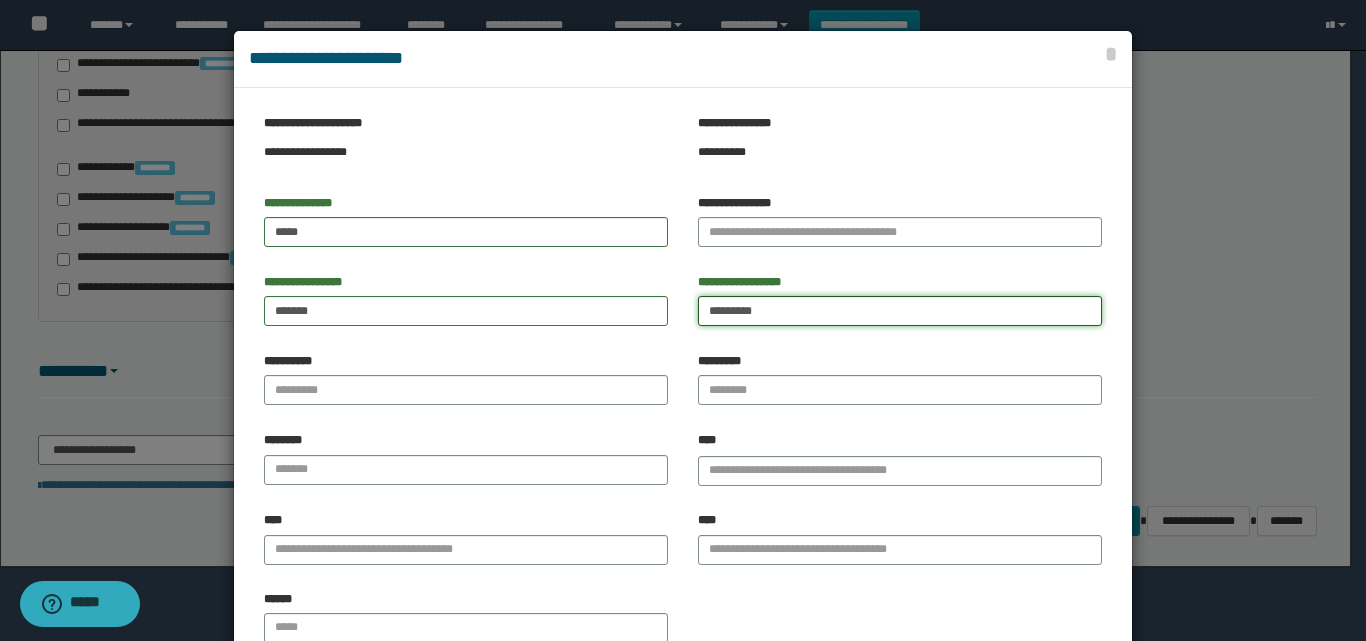 type on "*********" 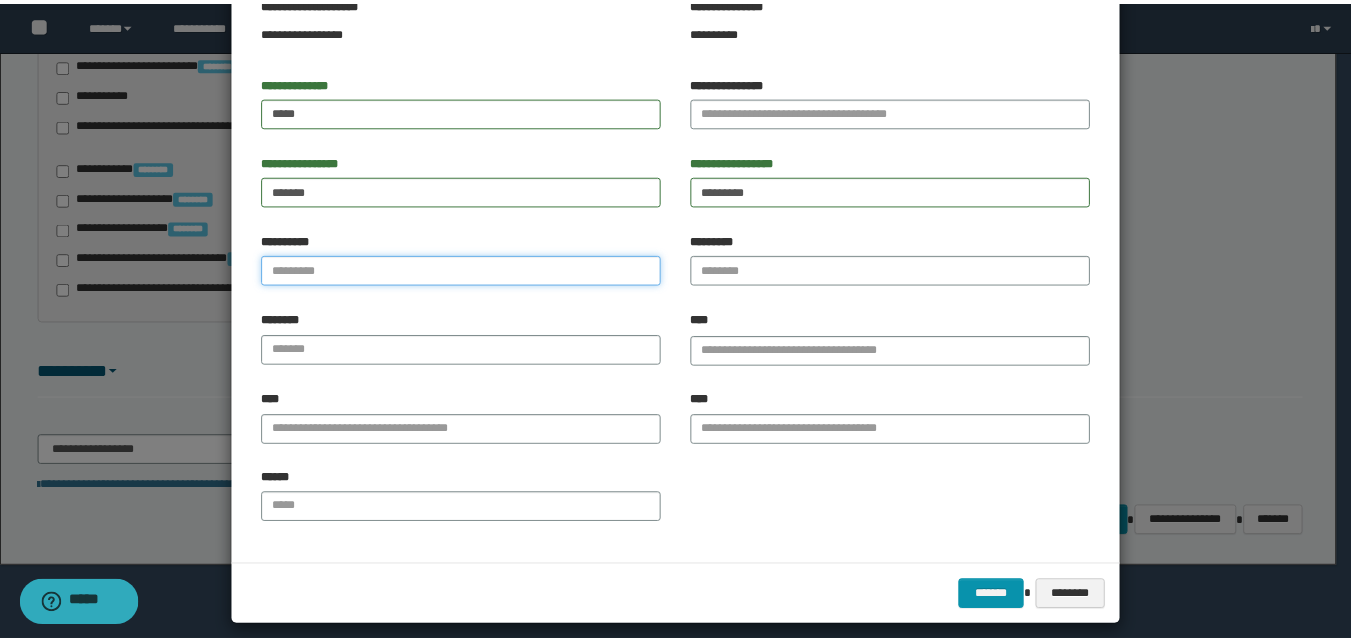 scroll, scrollTop: 136, scrollLeft: 0, axis: vertical 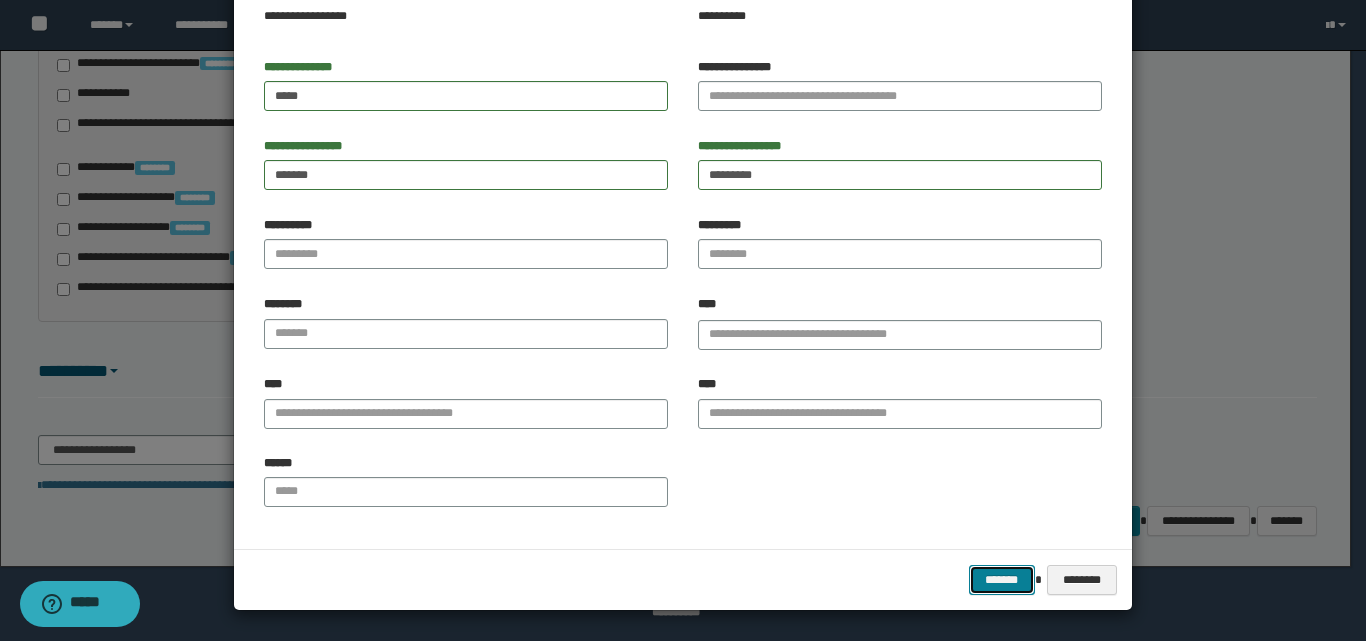 click on "*******" at bounding box center (1002, 580) 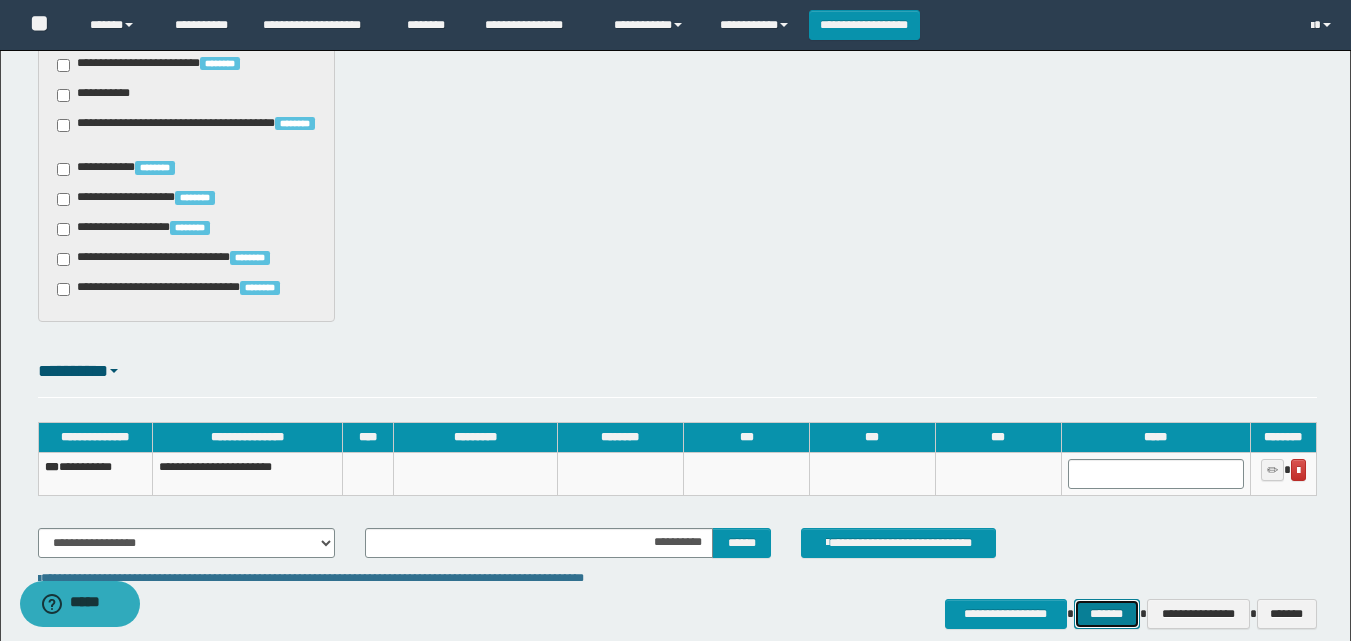 click on "*******" at bounding box center (1107, 614) 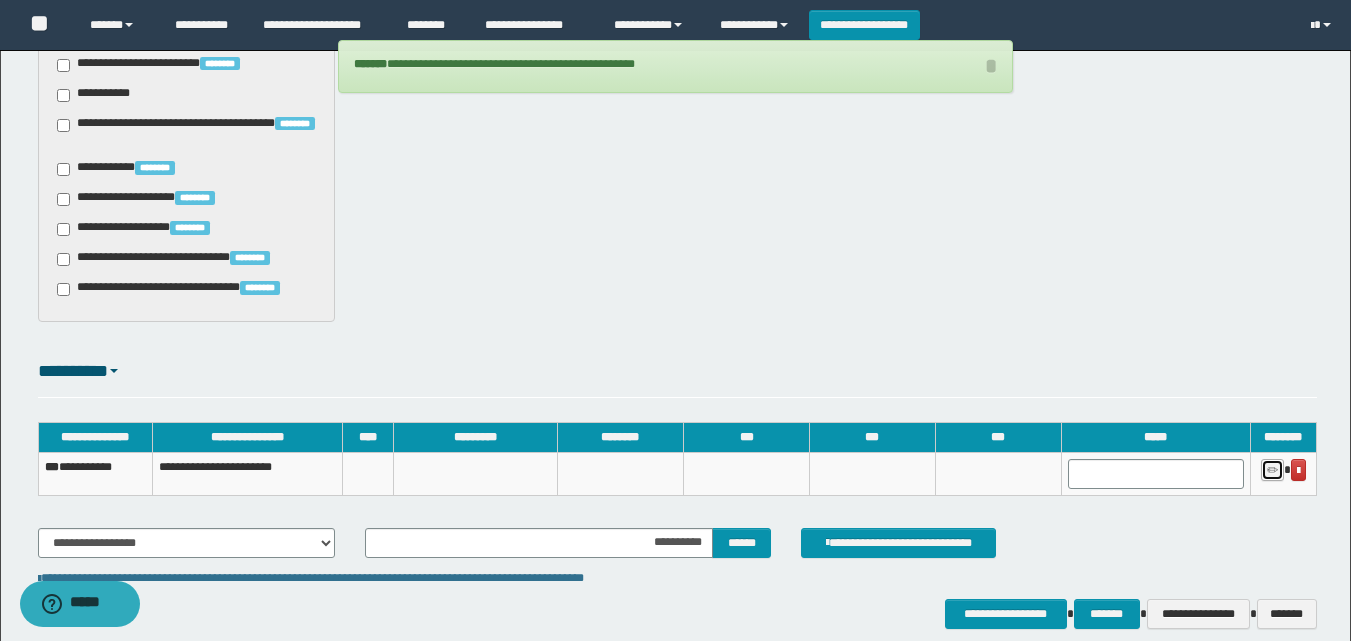 click at bounding box center [1272, 470] 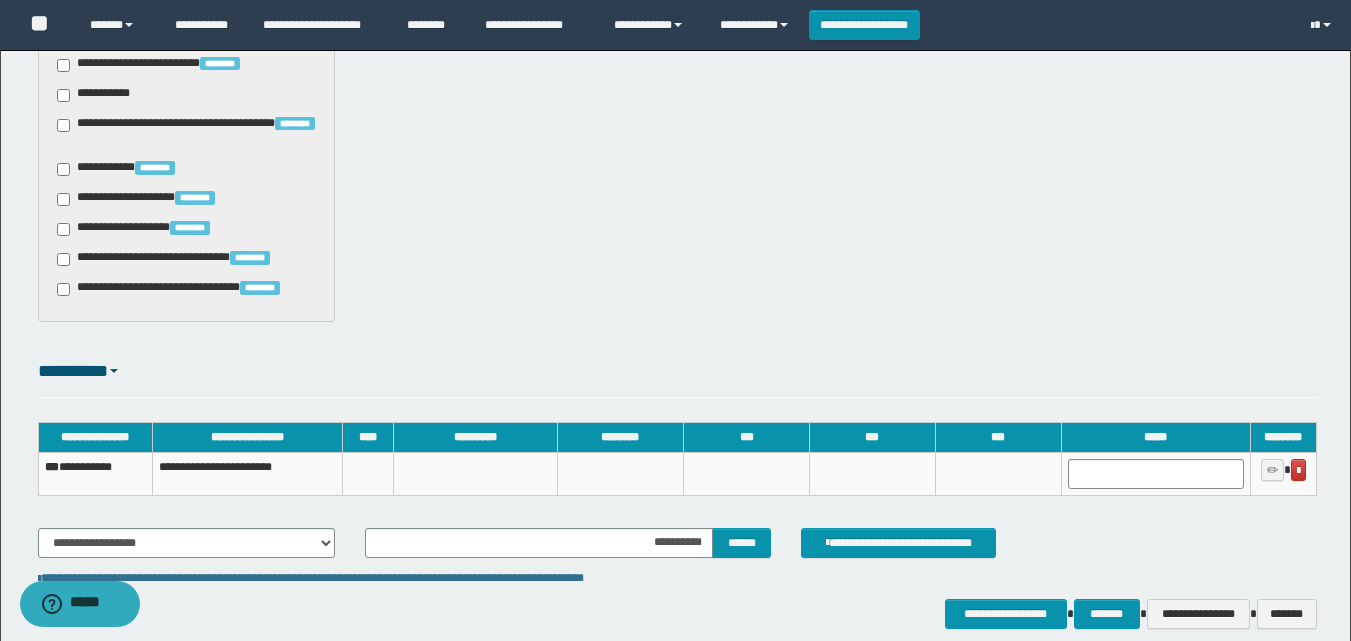 click on "*********" at bounding box center (677, 377) 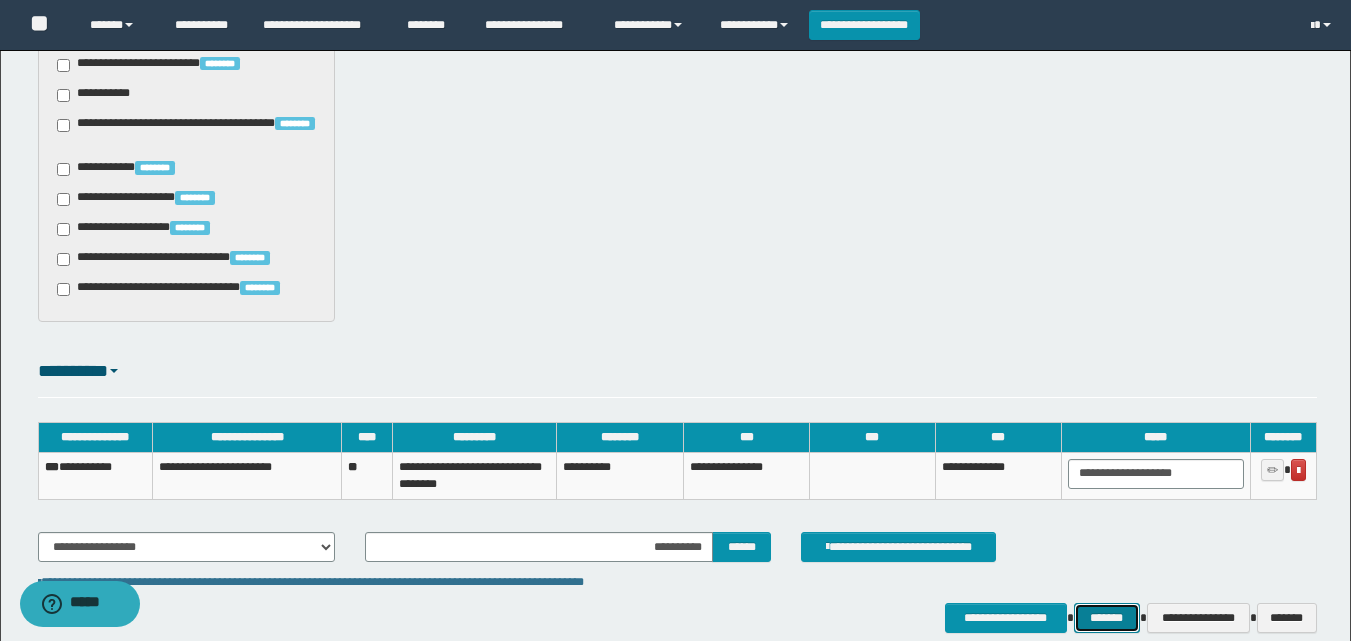click on "*******" at bounding box center (1107, 618) 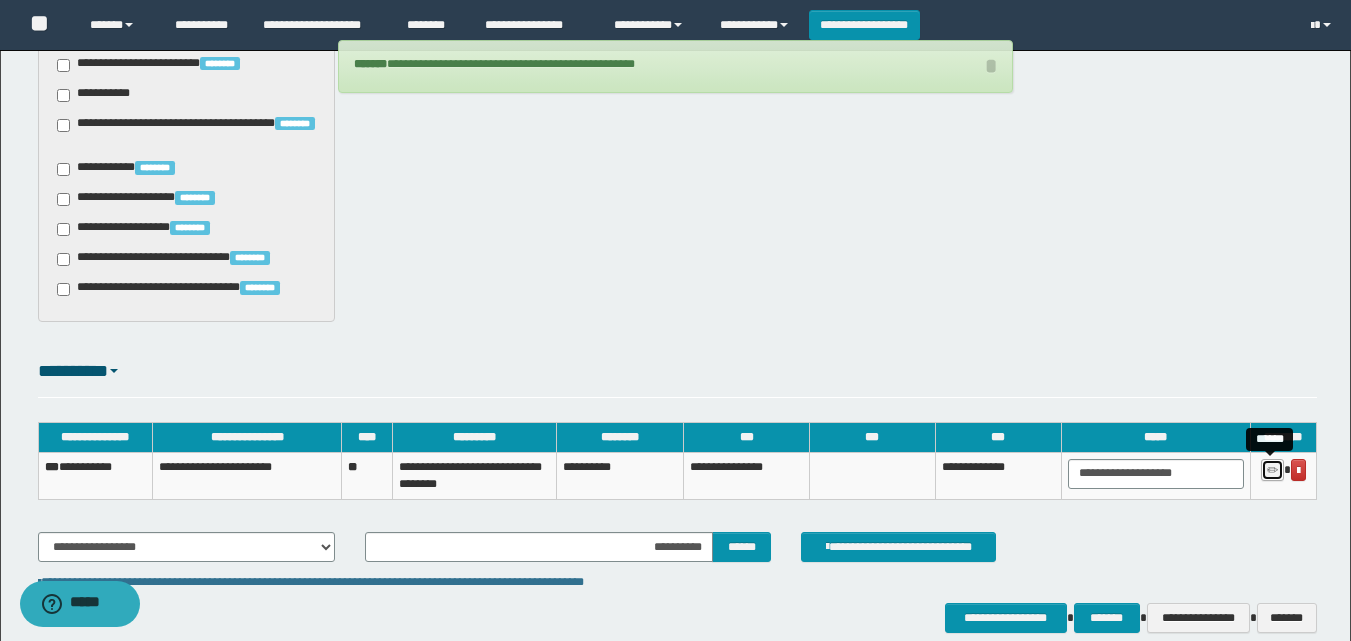click at bounding box center [1272, 471] 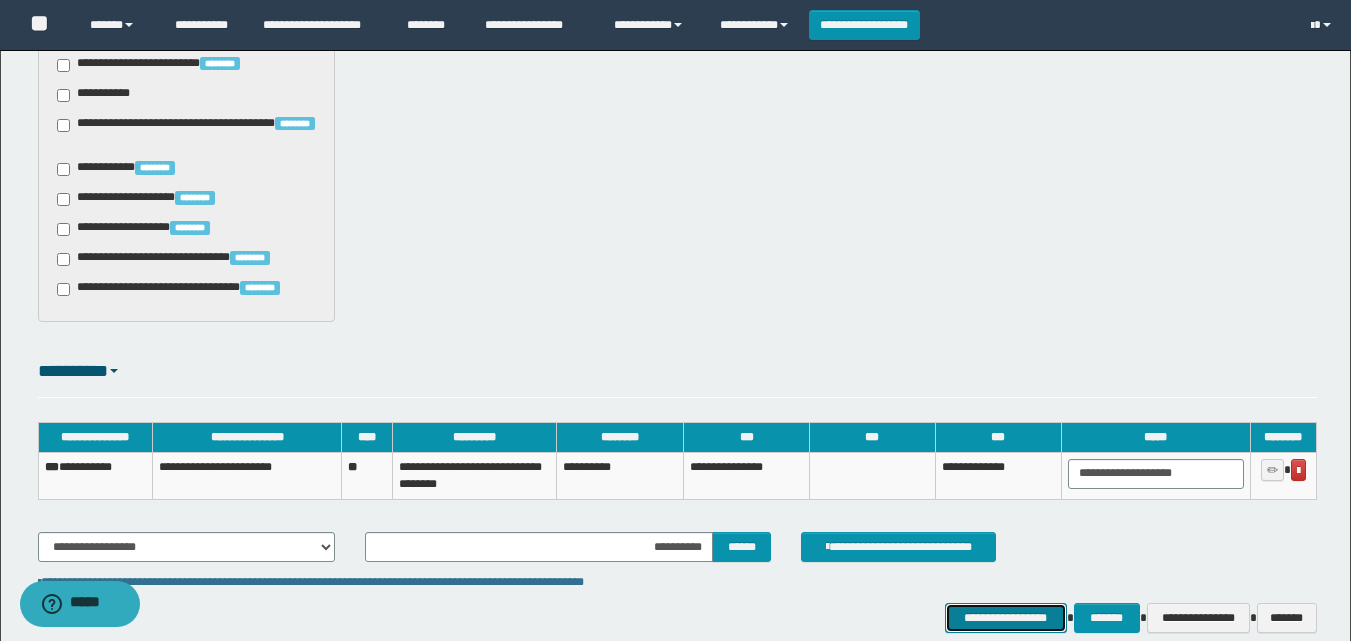 click on "**********" at bounding box center (1006, 618) 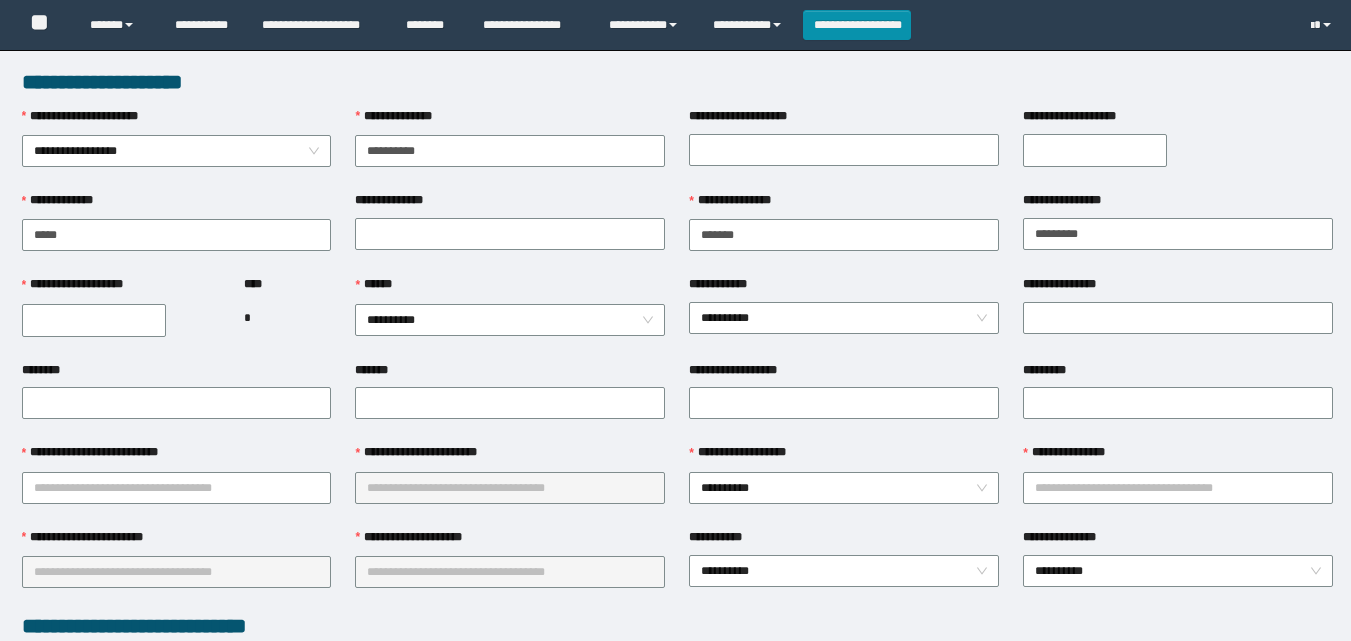scroll, scrollTop: 0, scrollLeft: 0, axis: both 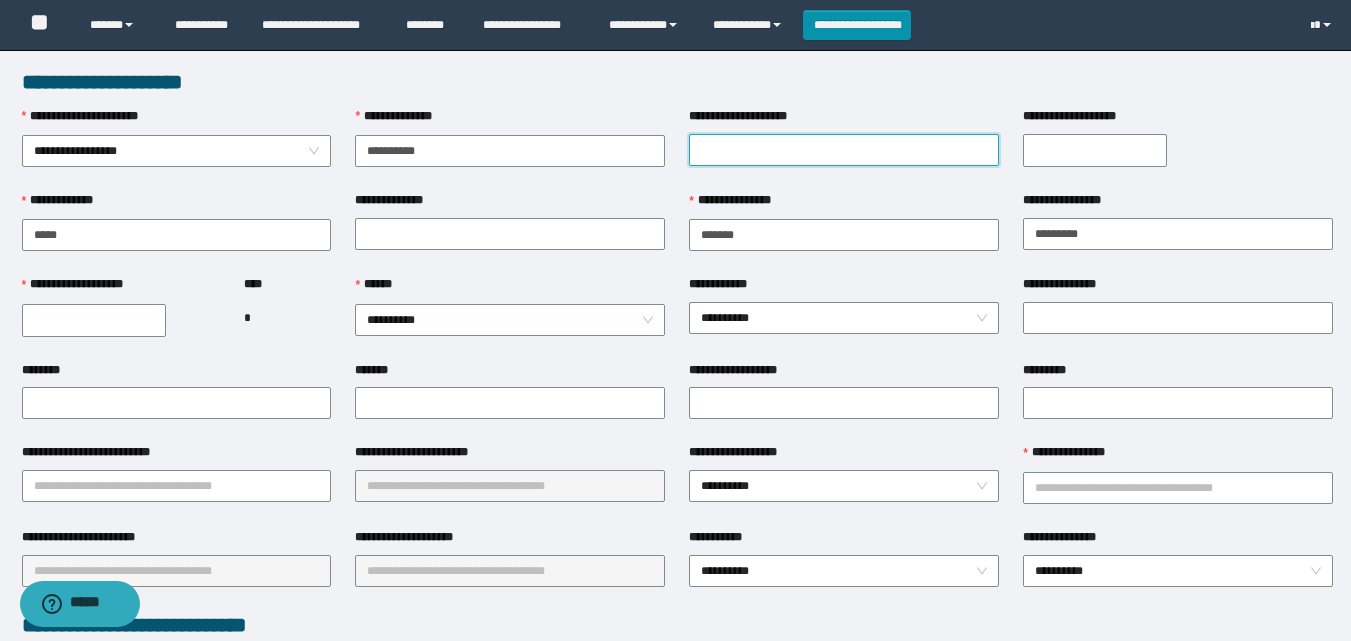 click on "**********" at bounding box center [844, 150] 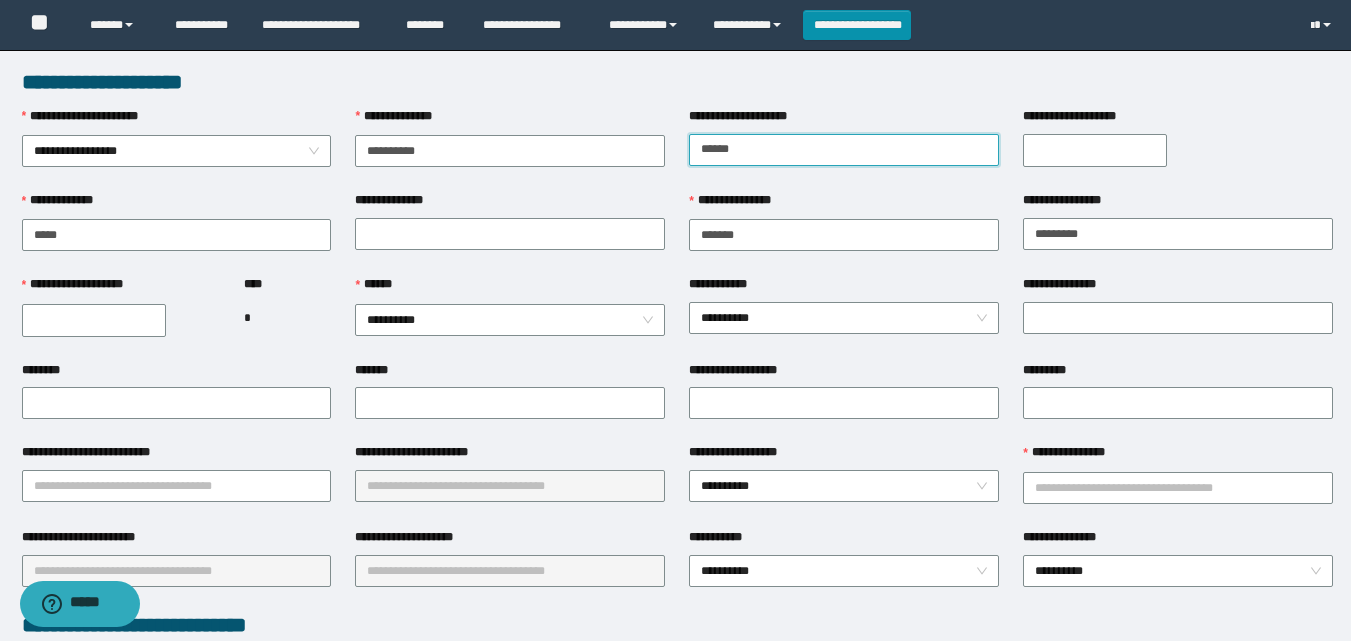 type on "*********" 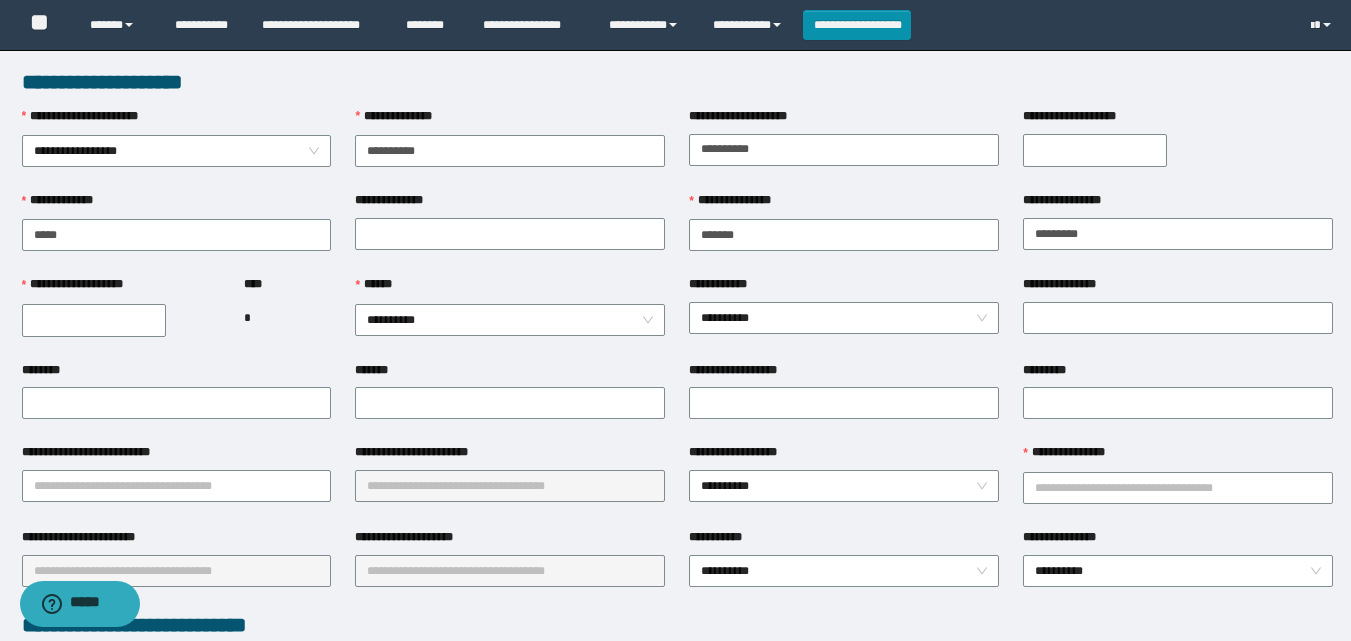 drag, startPoint x: 1105, startPoint y: 138, endPoint x: 1107, endPoint y: 148, distance: 10.198039 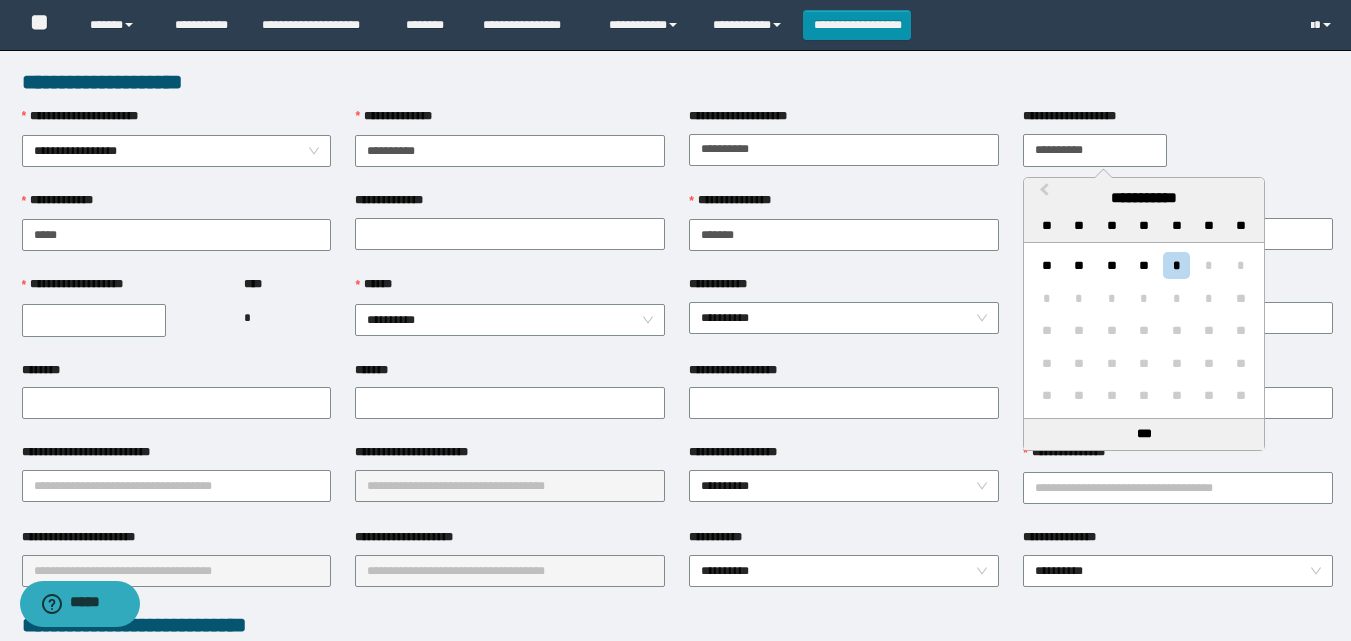 drag, startPoint x: 1139, startPoint y: 158, endPoint x: 688, endPoint y: 153, distance: 451.0277 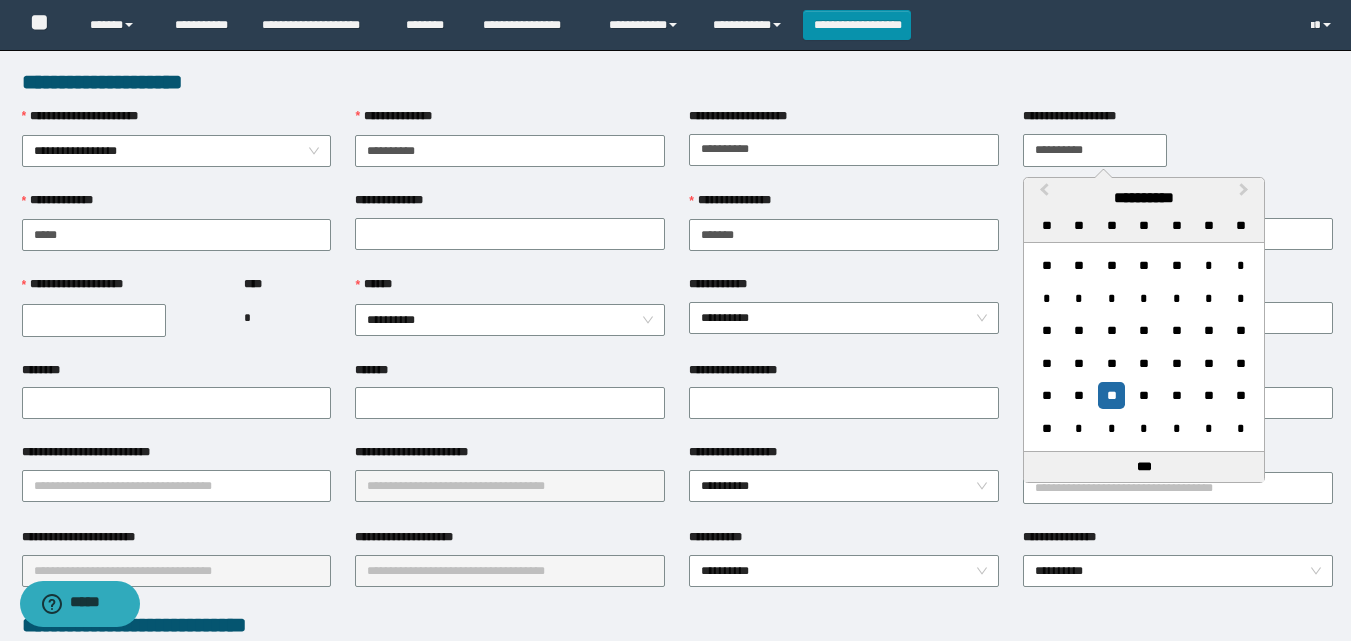 type on "**********" 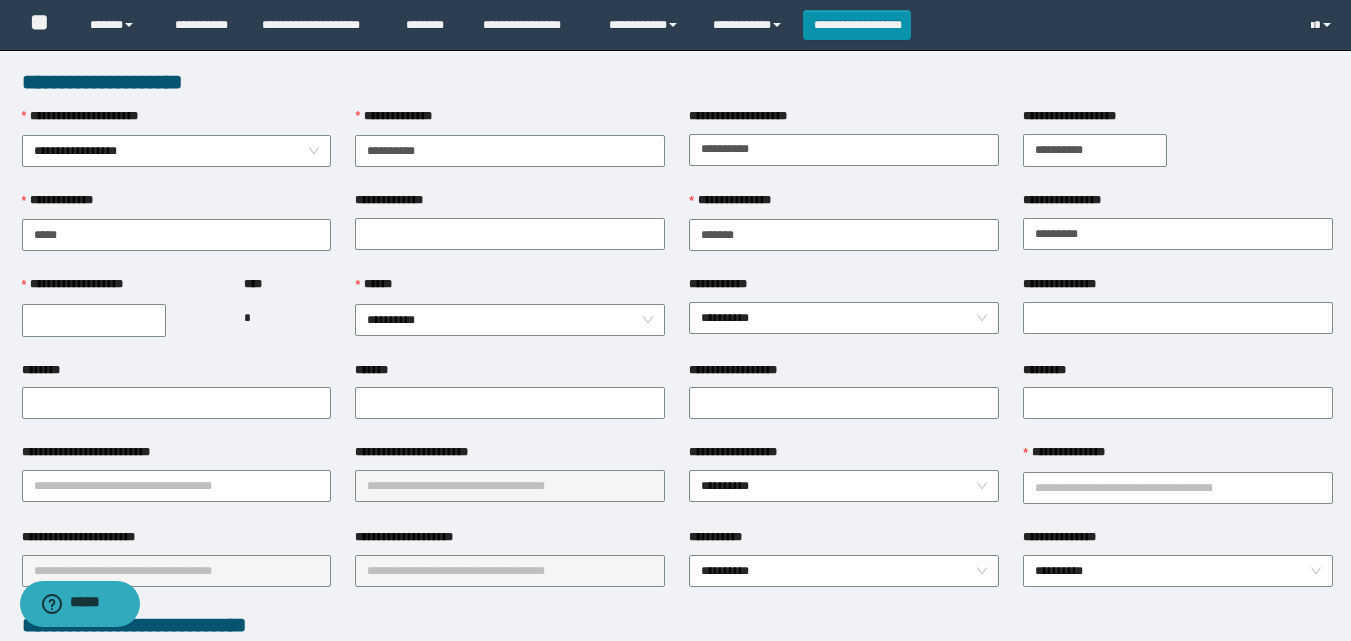 click on "**********" at bounding box center [85, 284] 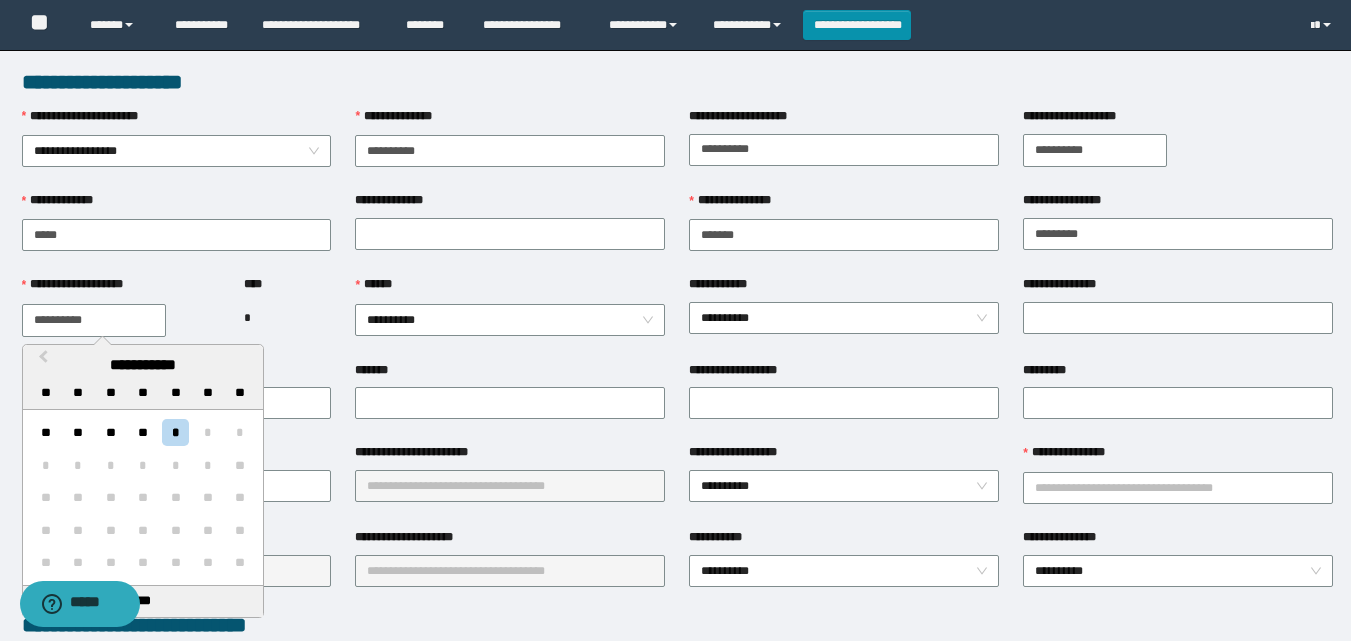 click on "**********" at bounding box center (94, 320) 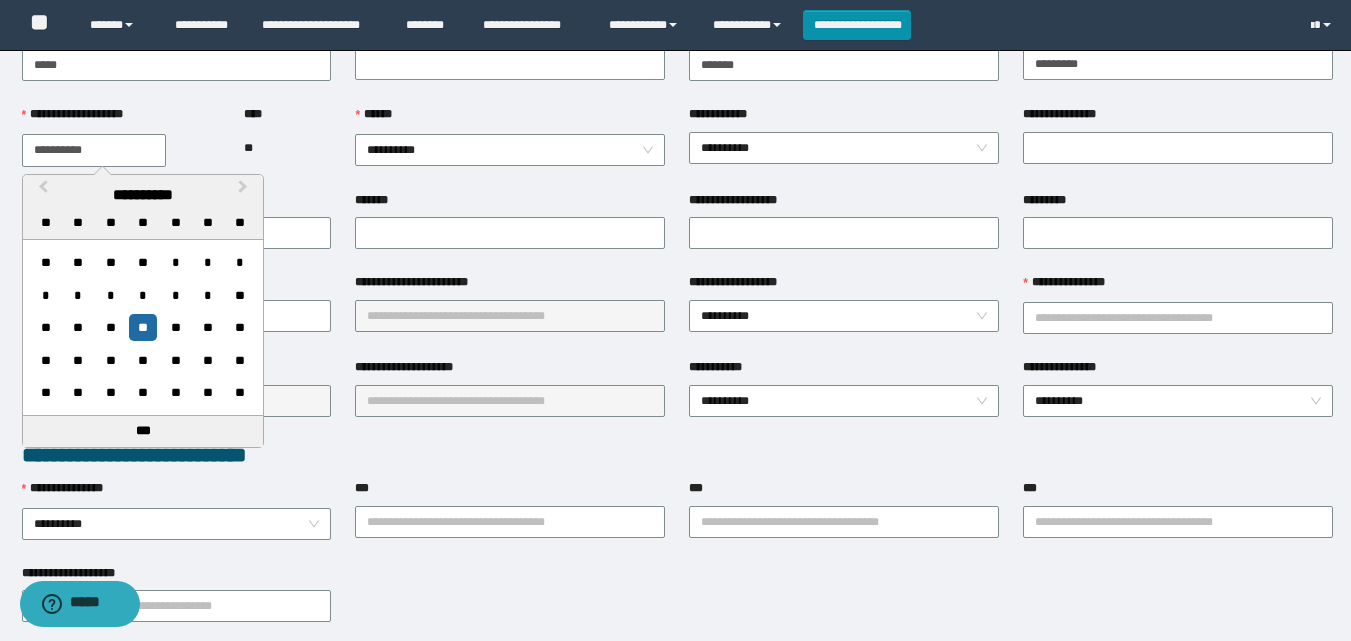 scroll, scrollTop: 200, scrollLeft: 0, axis: vertical 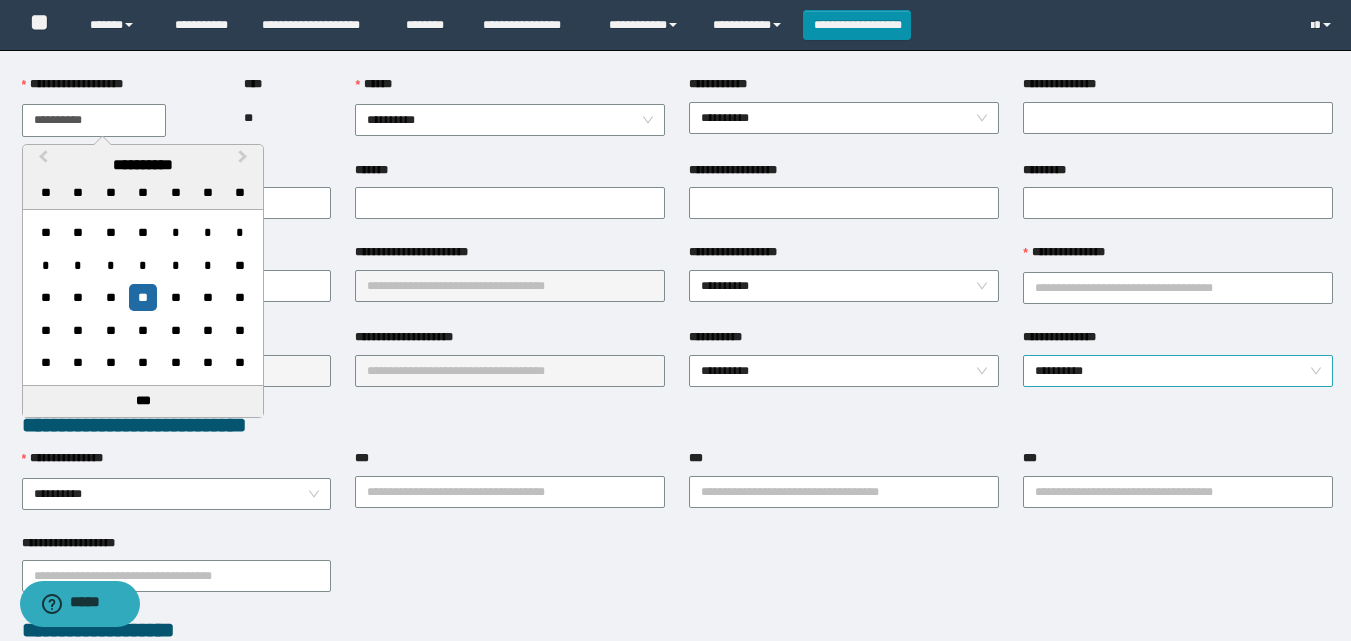 type on "**********" 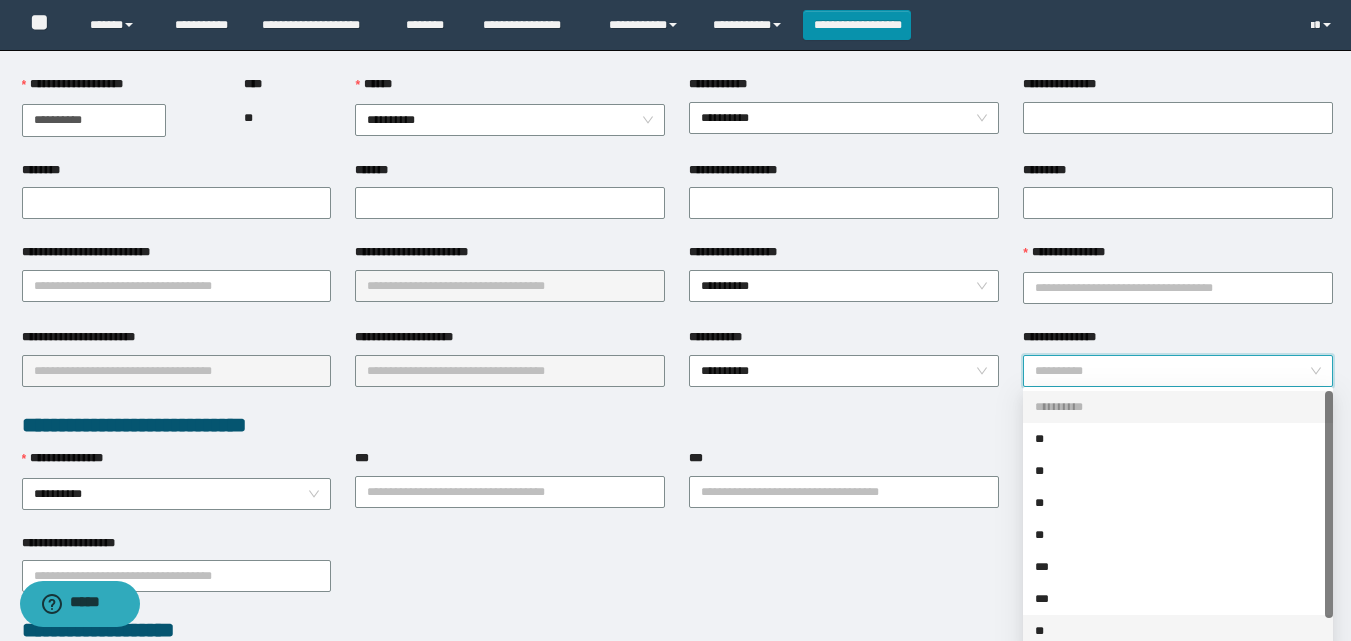 click on "**" at bounding box center [1178, 631] 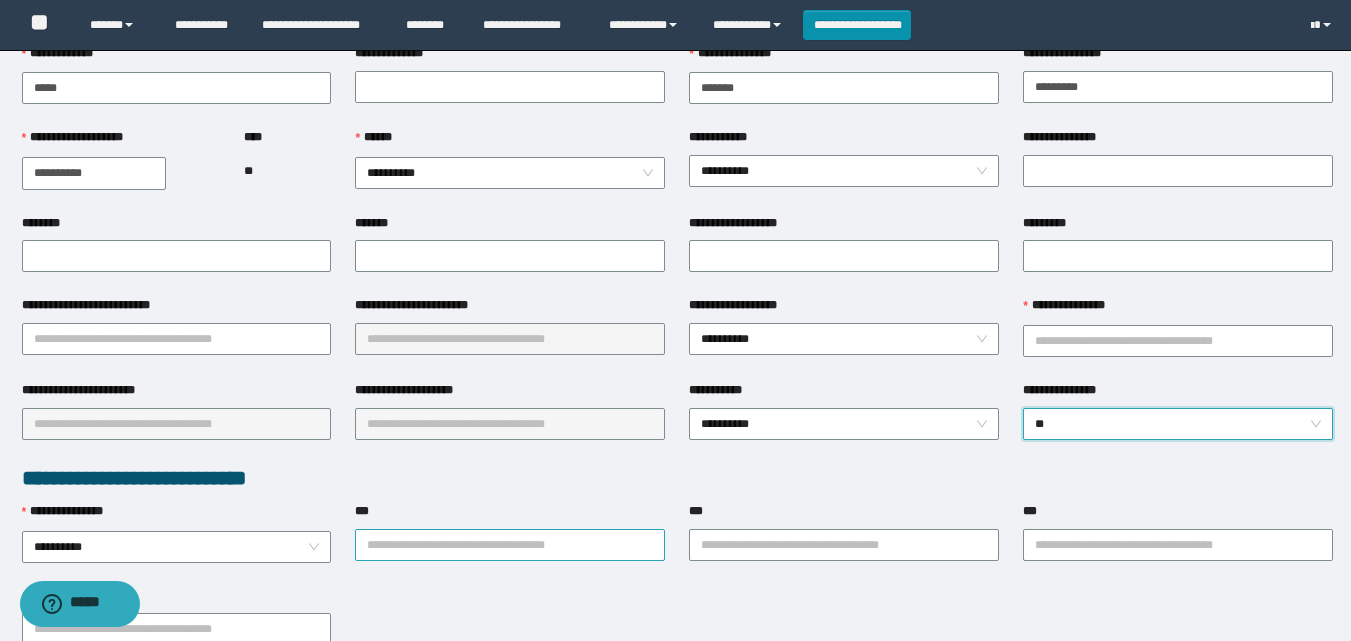 scroll, scrollTop: 0, scrollLeft: 0, axis: both 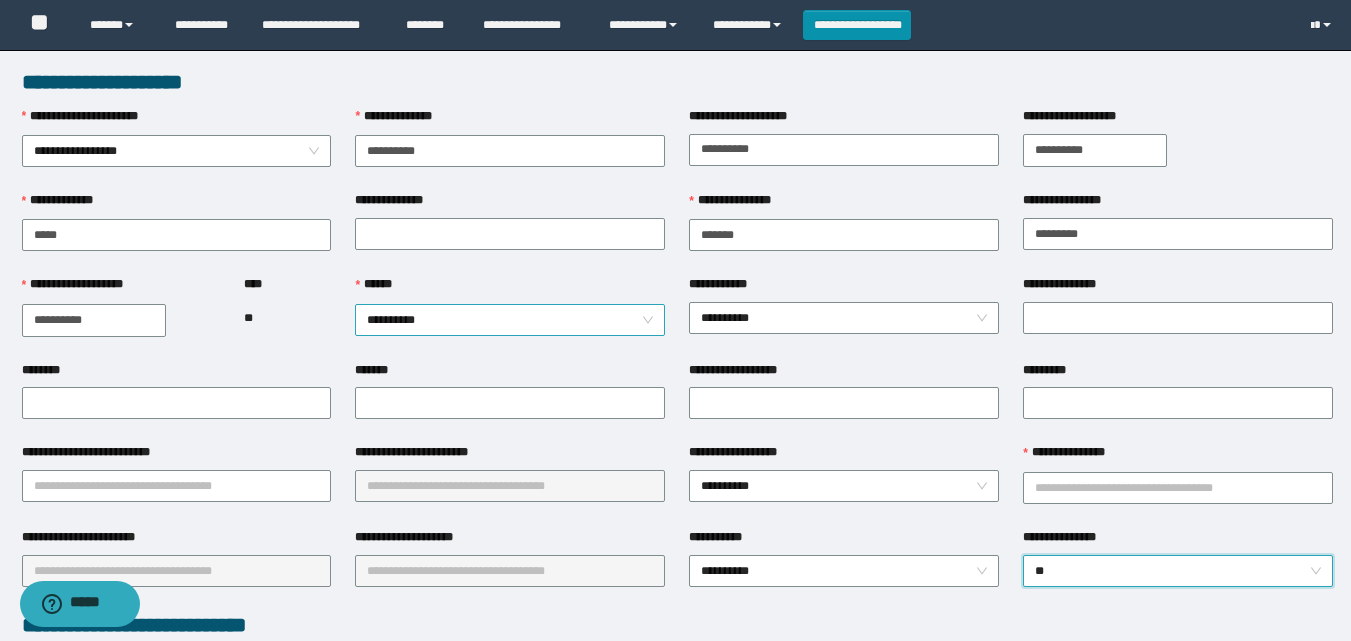 click on "**********" at bounding box center [510, 320] 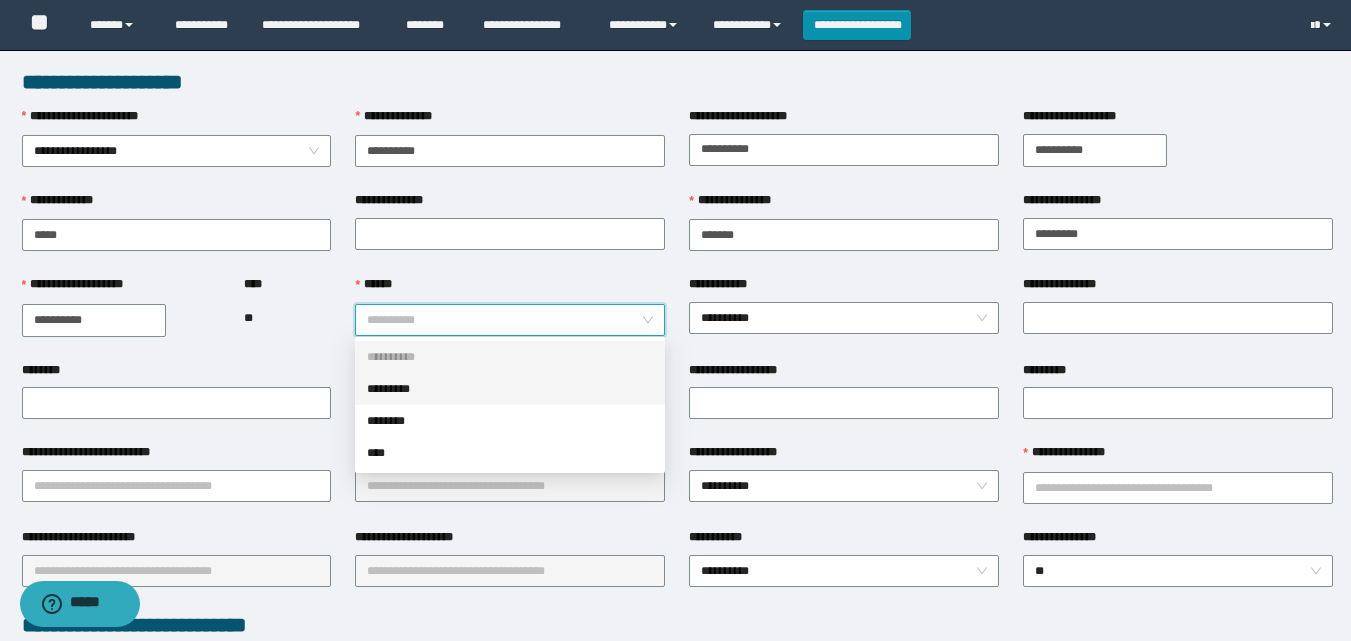 click on "*********" at bounding box center [510, 389] 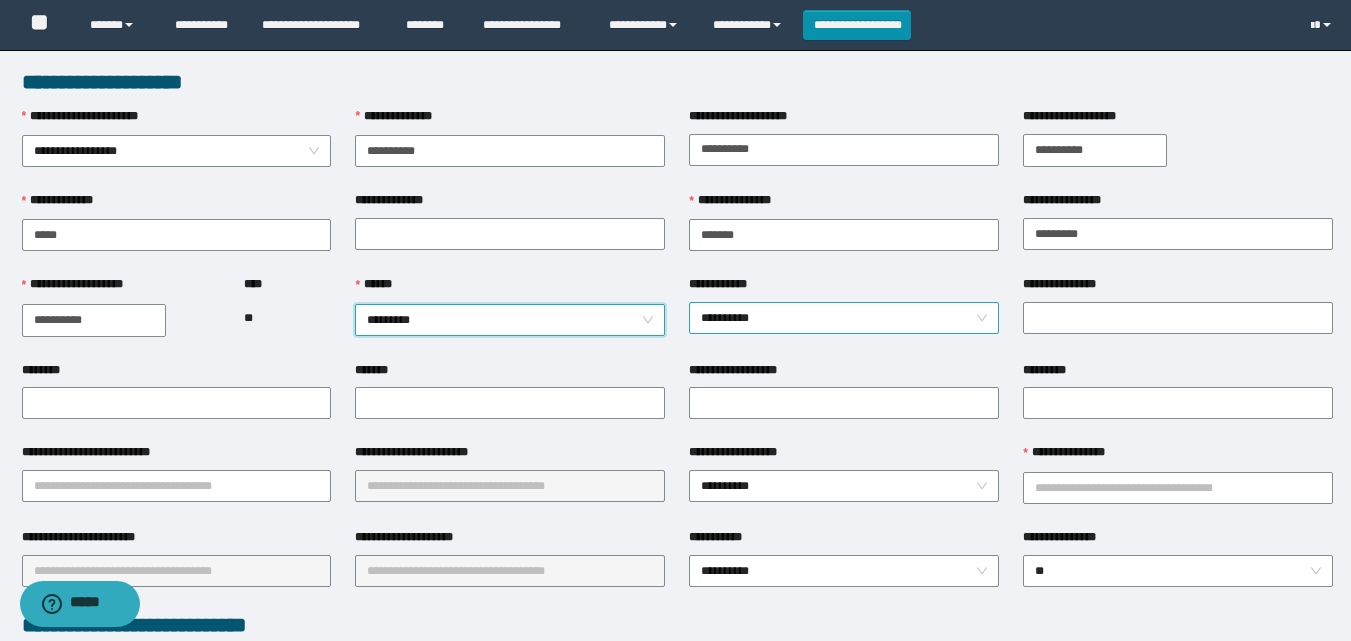 click on "**********" at bounding box center (844, 318) 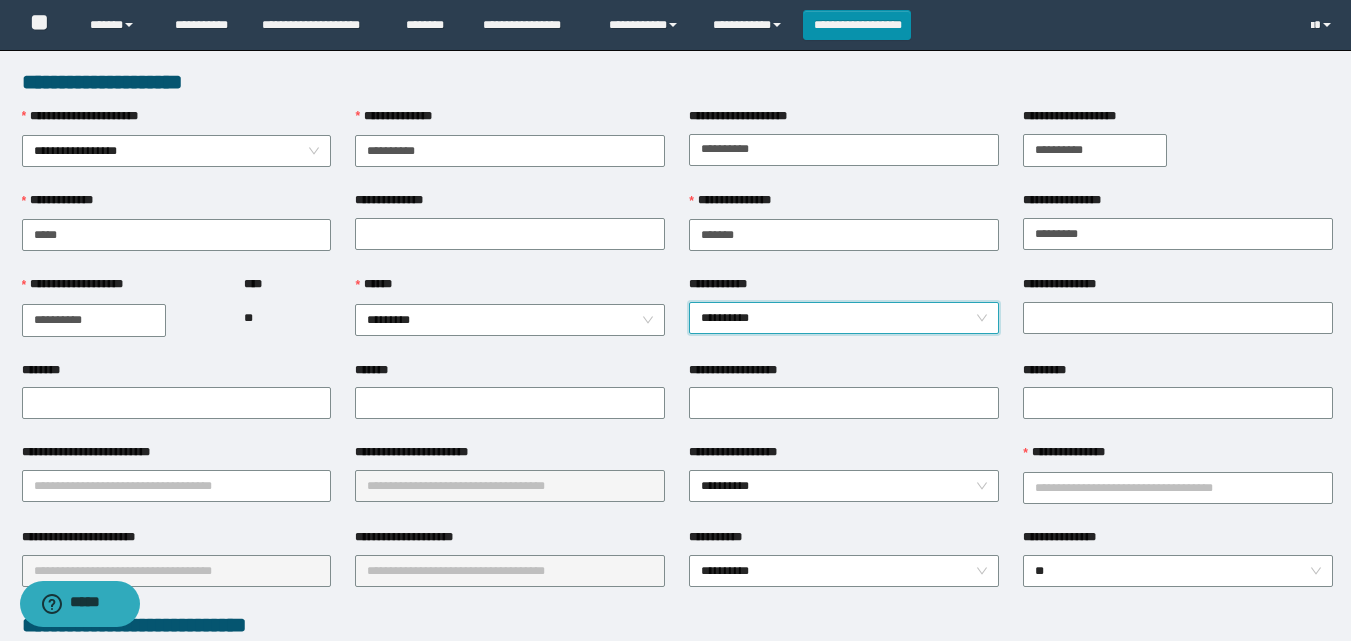 click on "**********" at bounding box center (844, 318) 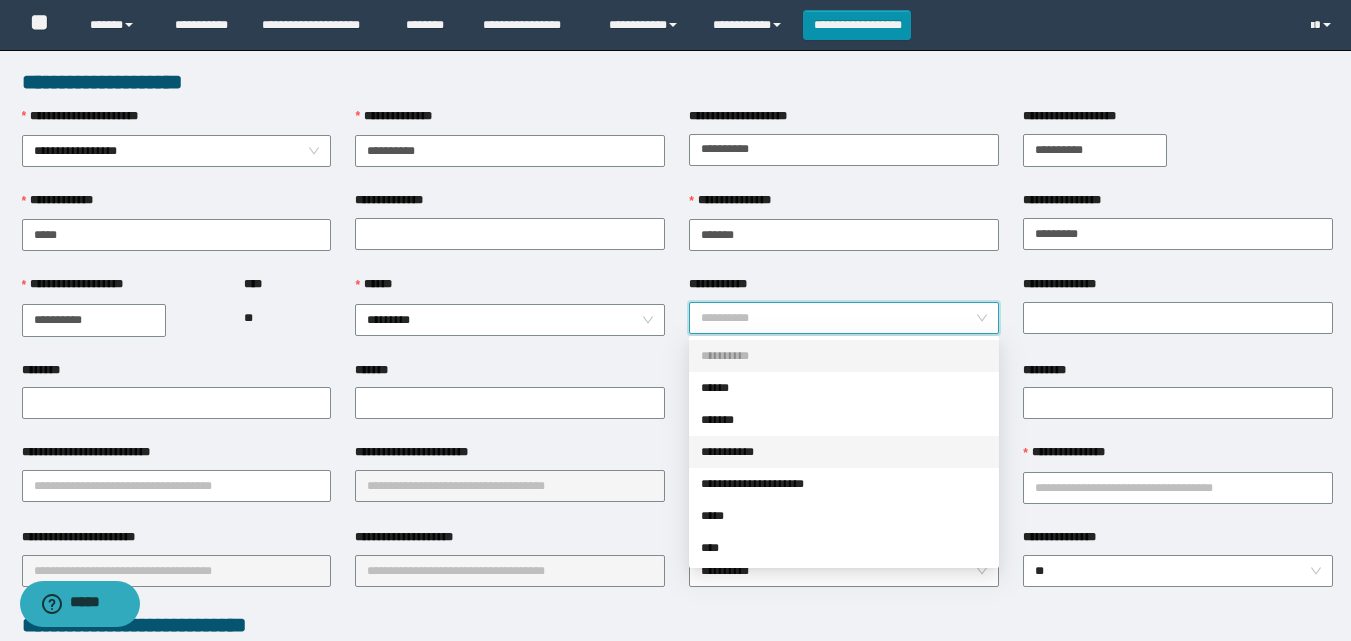 click on "**********" at bounding box center (844, 452) 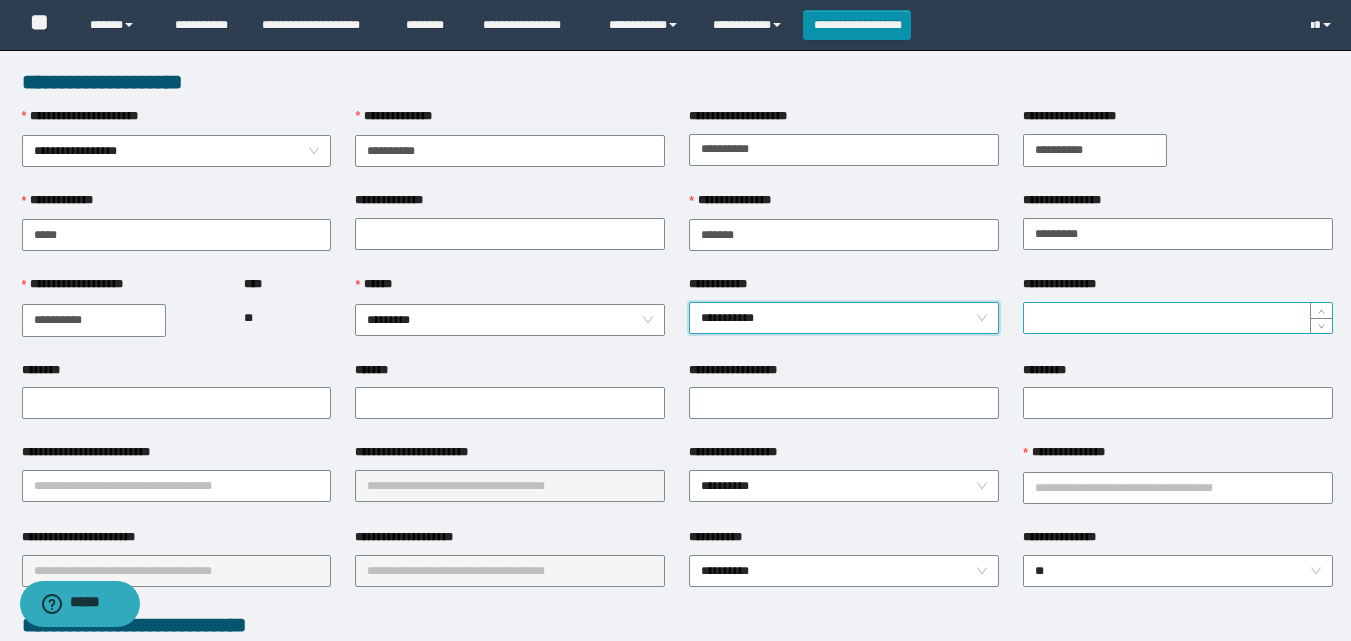 click on "**********" at bounding box center (1178, 318) 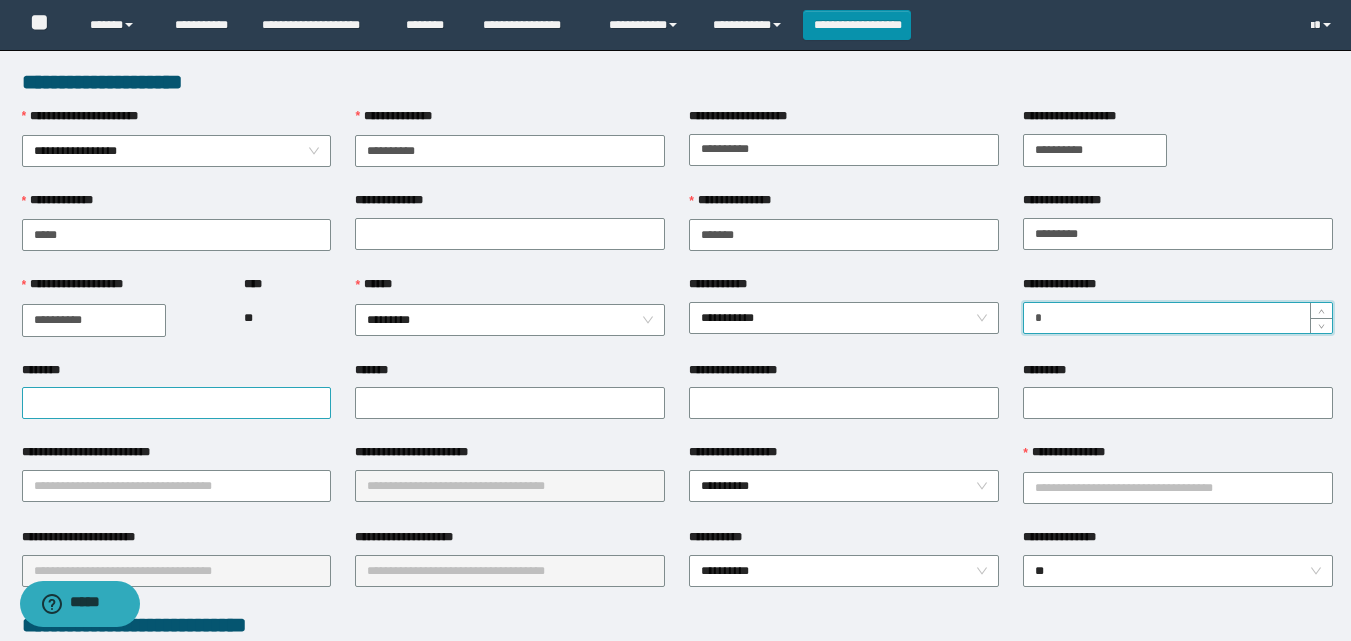 type on "*" 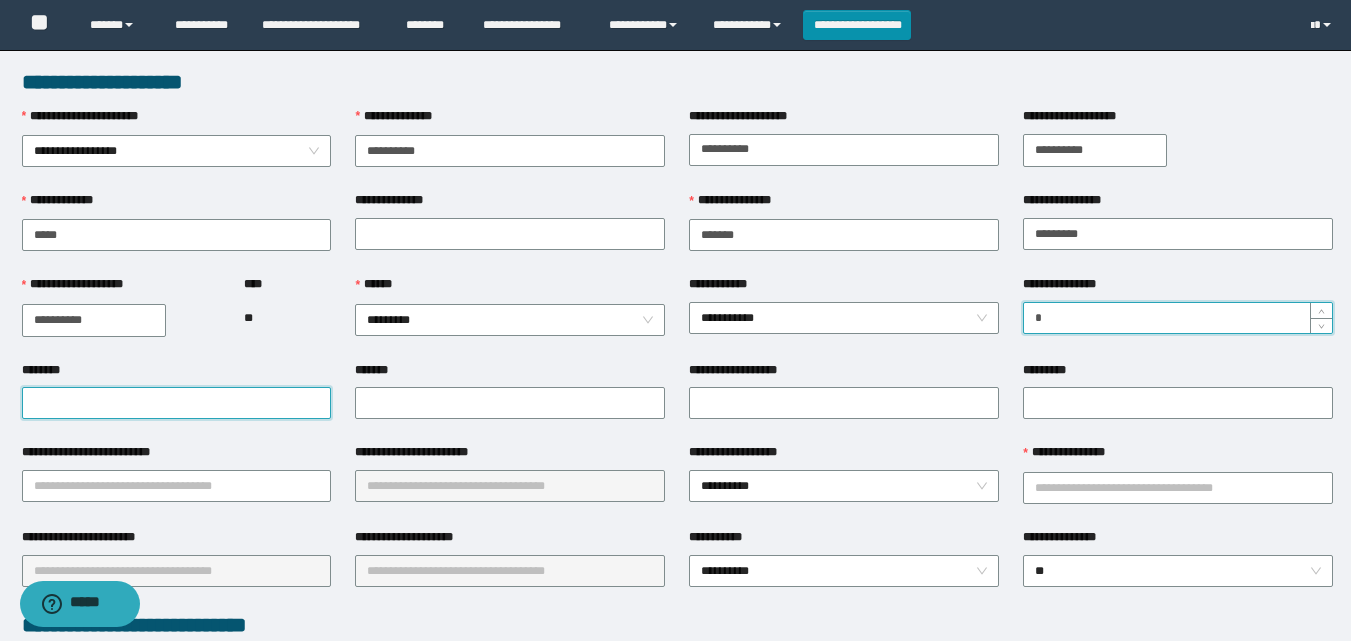 click on "********" at bounding box center [177, 403] 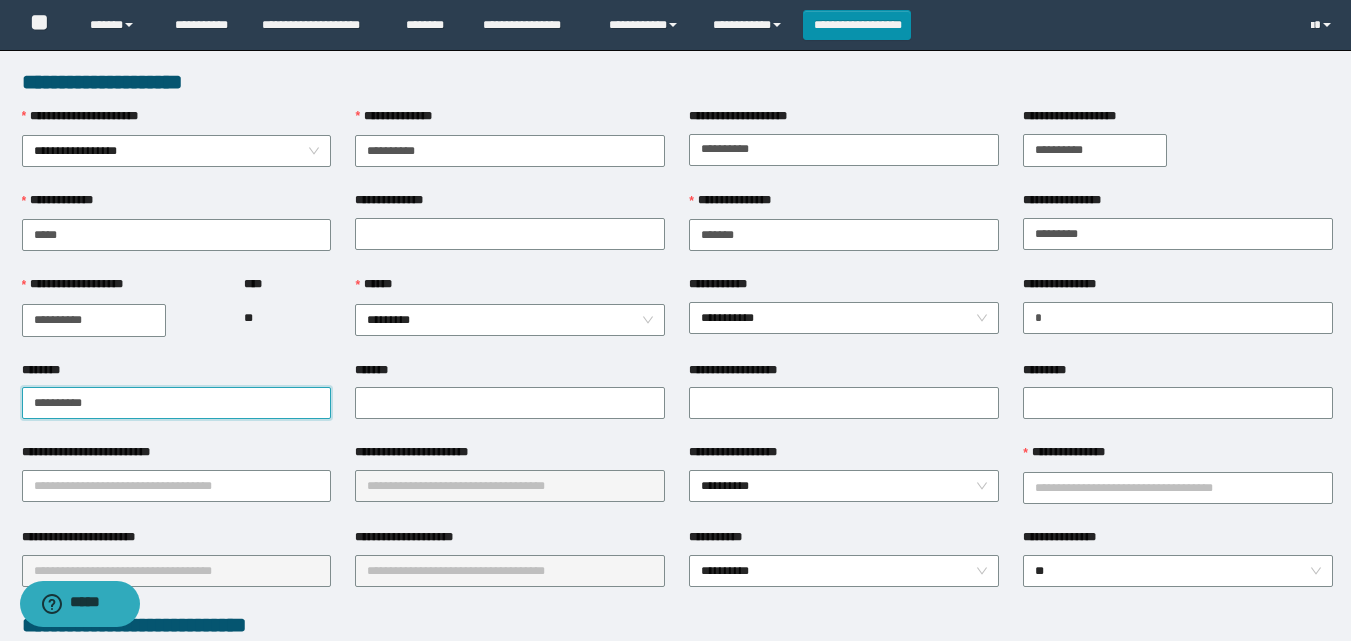 drag, startPoint x: 174, startPoint y: 395, endPoint x: 0, endPoint y: 387, distance: 174.1838 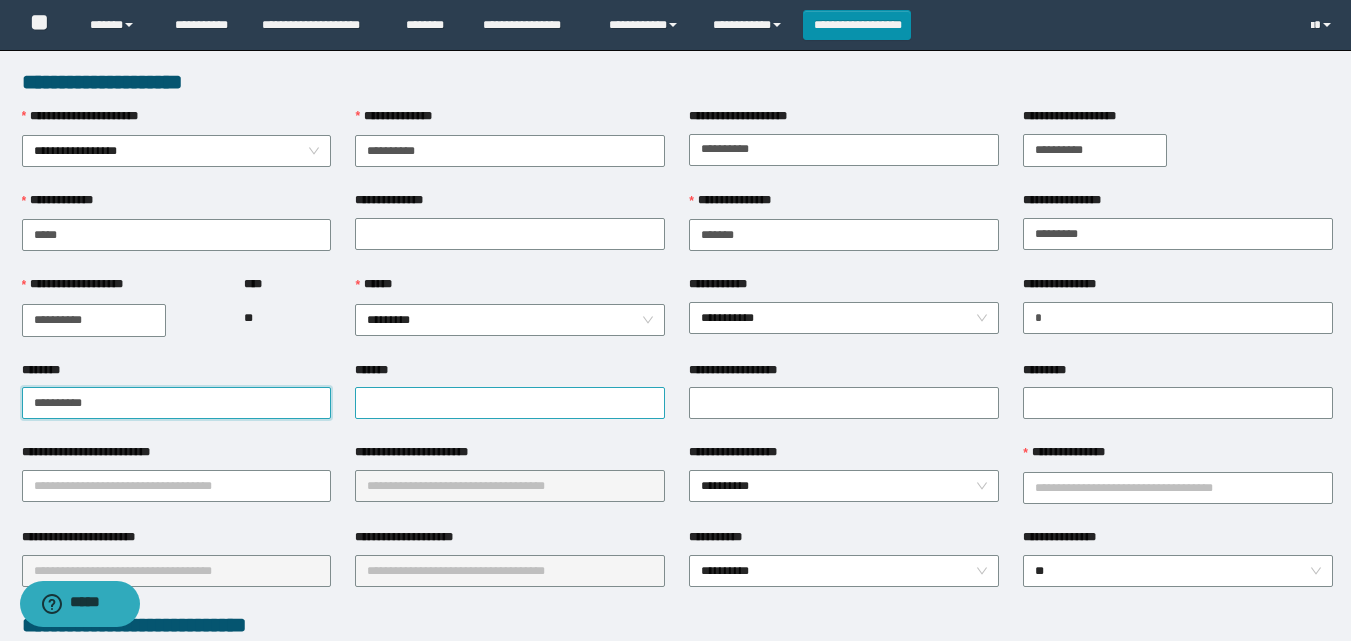 type on "**********" 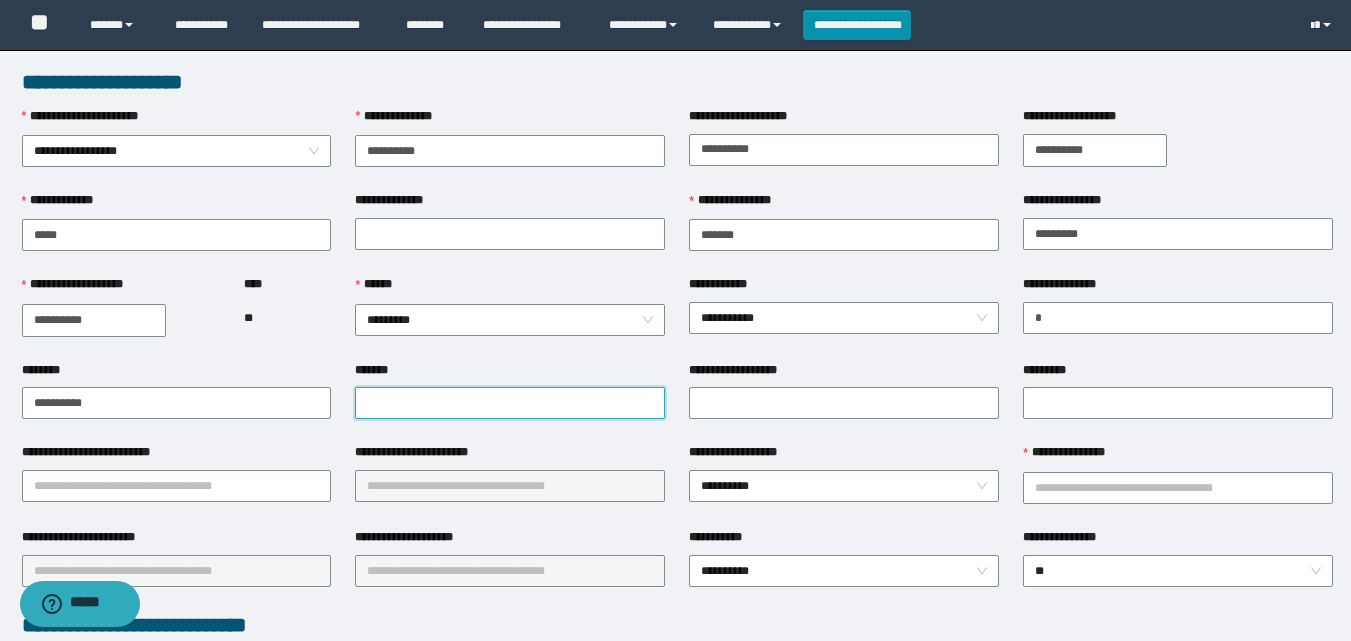 click on "*******" at bounding box center [510, 403] 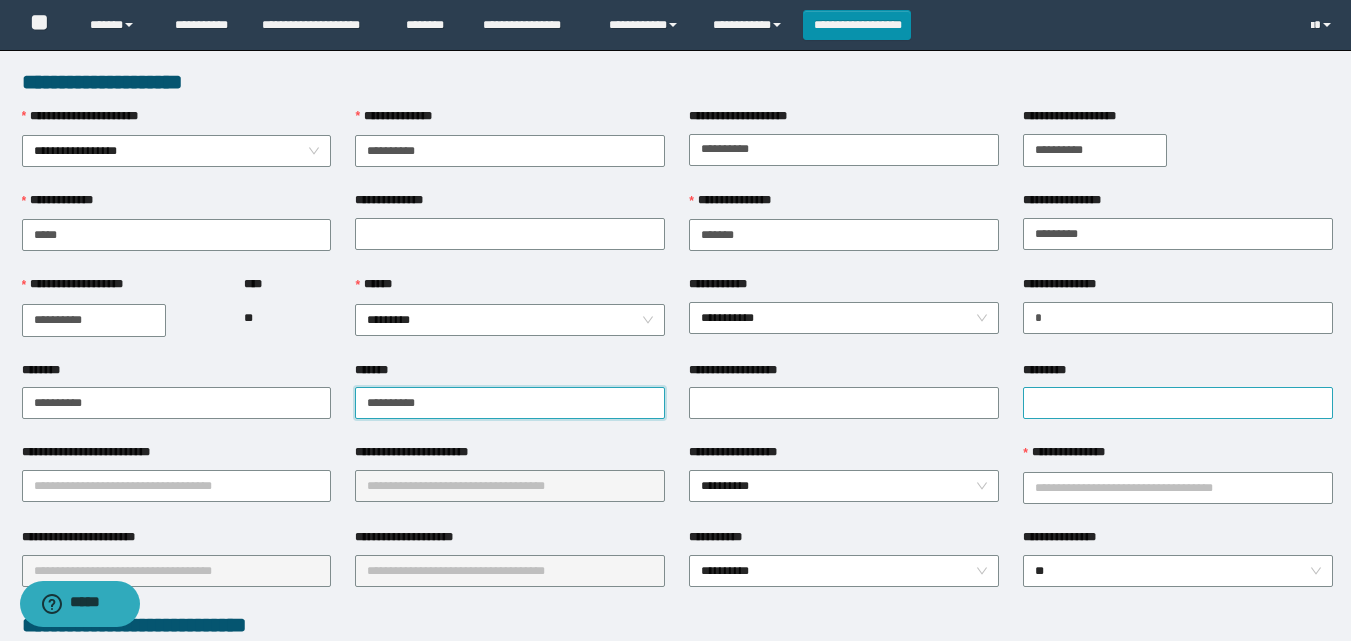 type on "**********" 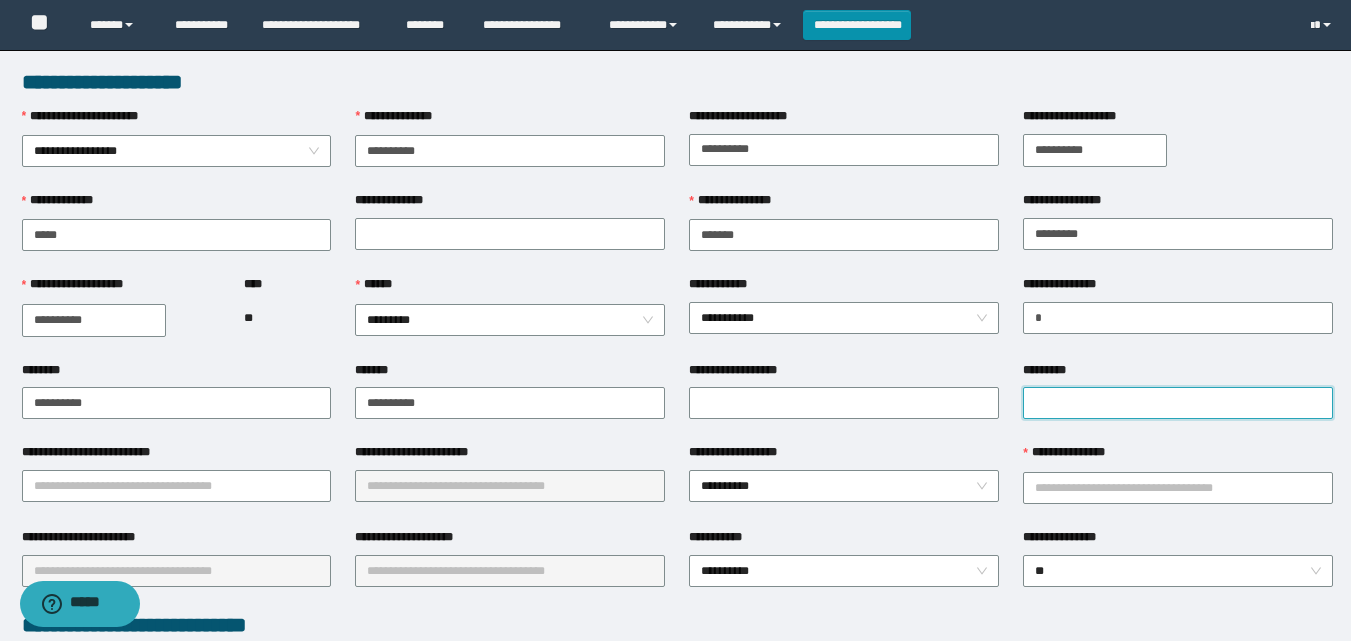 click on "*********" at bounding box center [1178, 403] 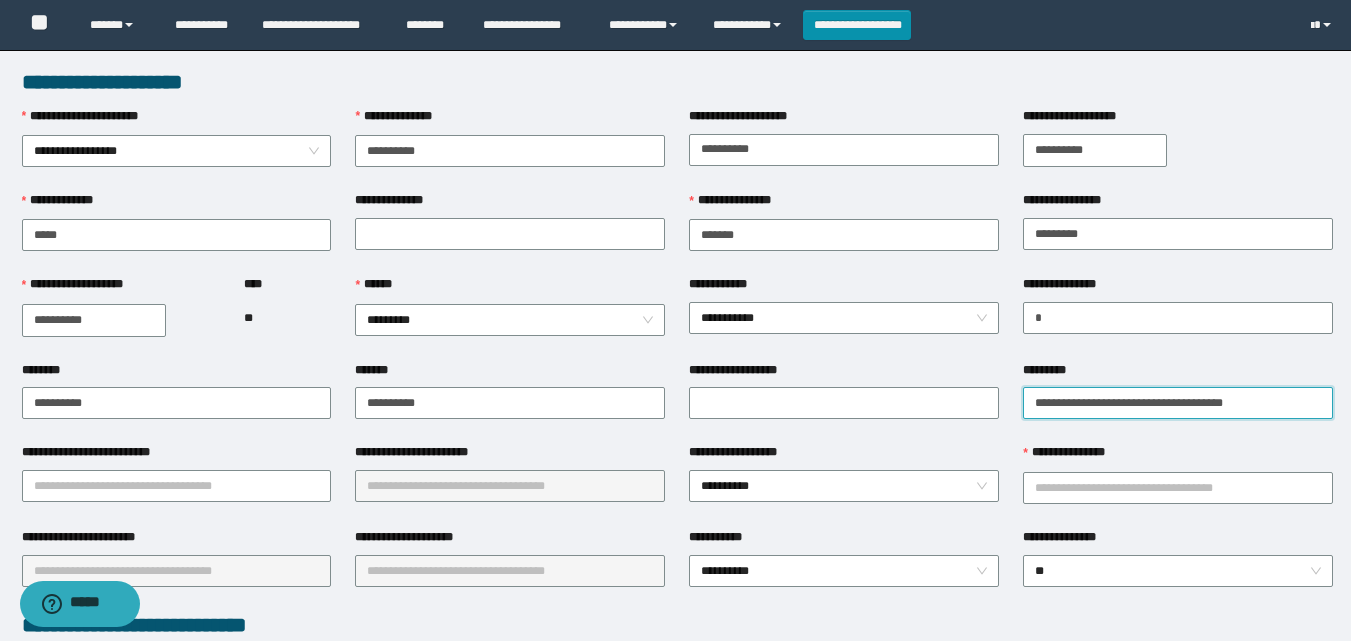 type on "**********" 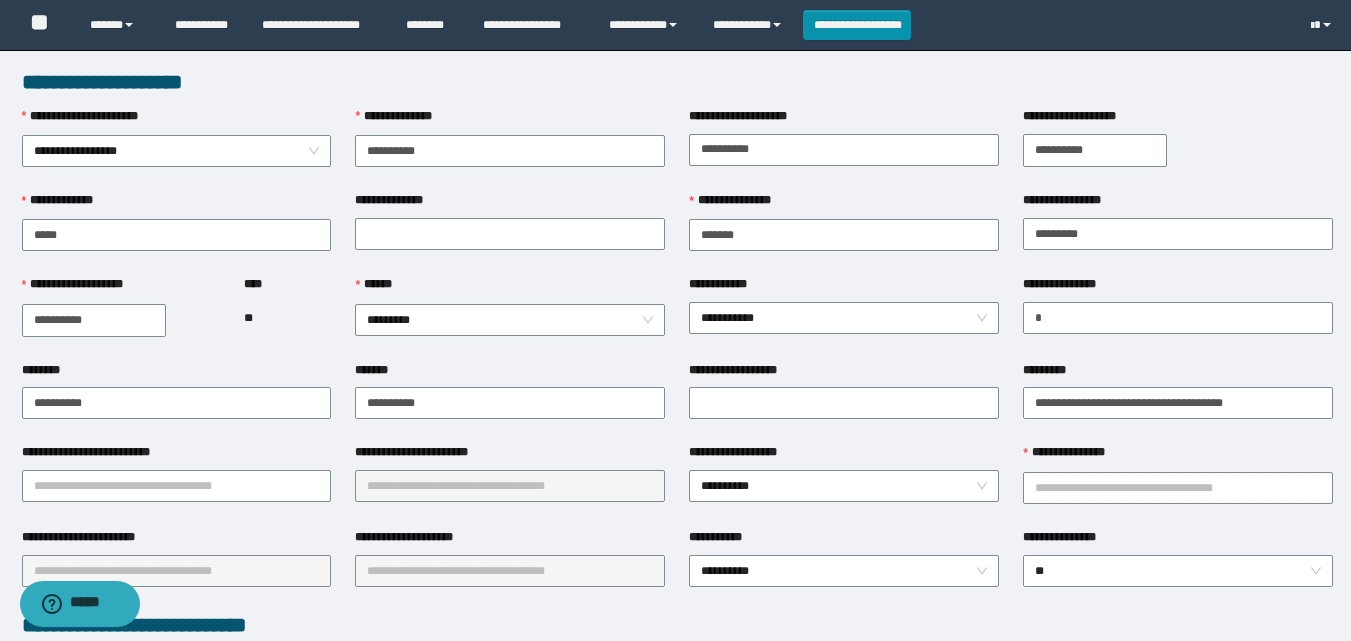click on "**********" at bounding box center (177, 456) 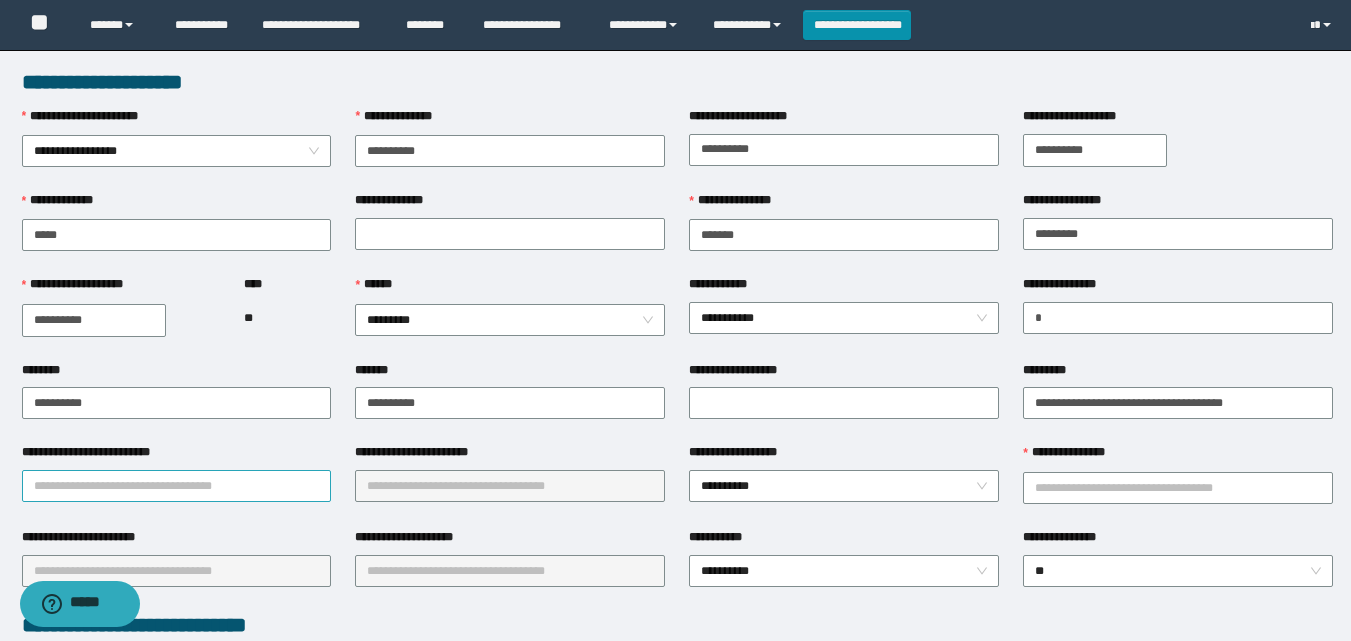 click on "**********" at bounding box center [177, 486] 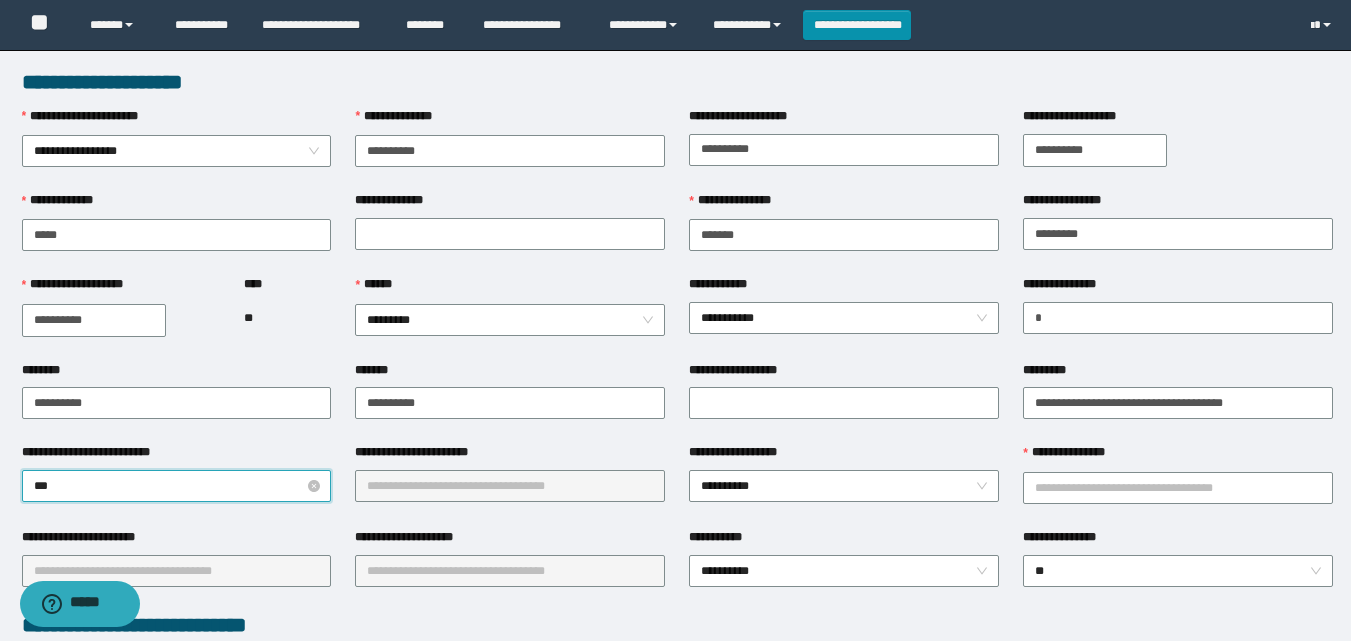 type on "****" 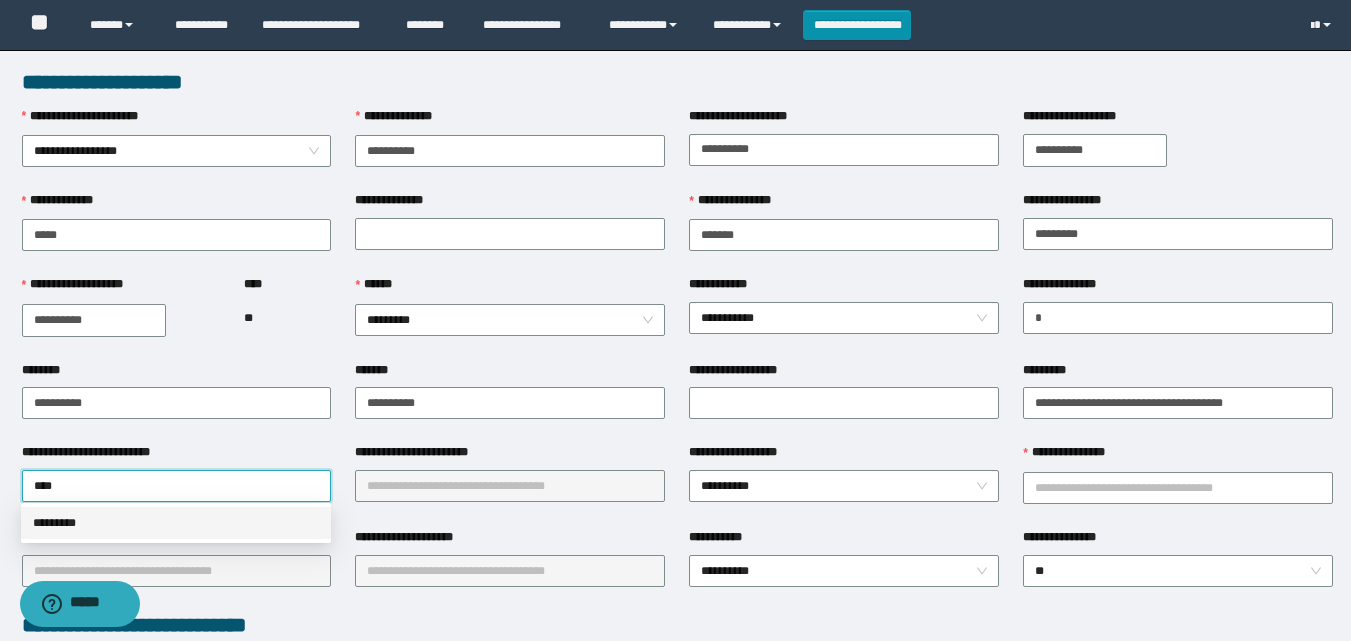 click on "*********" at bounding box center [176, 523] 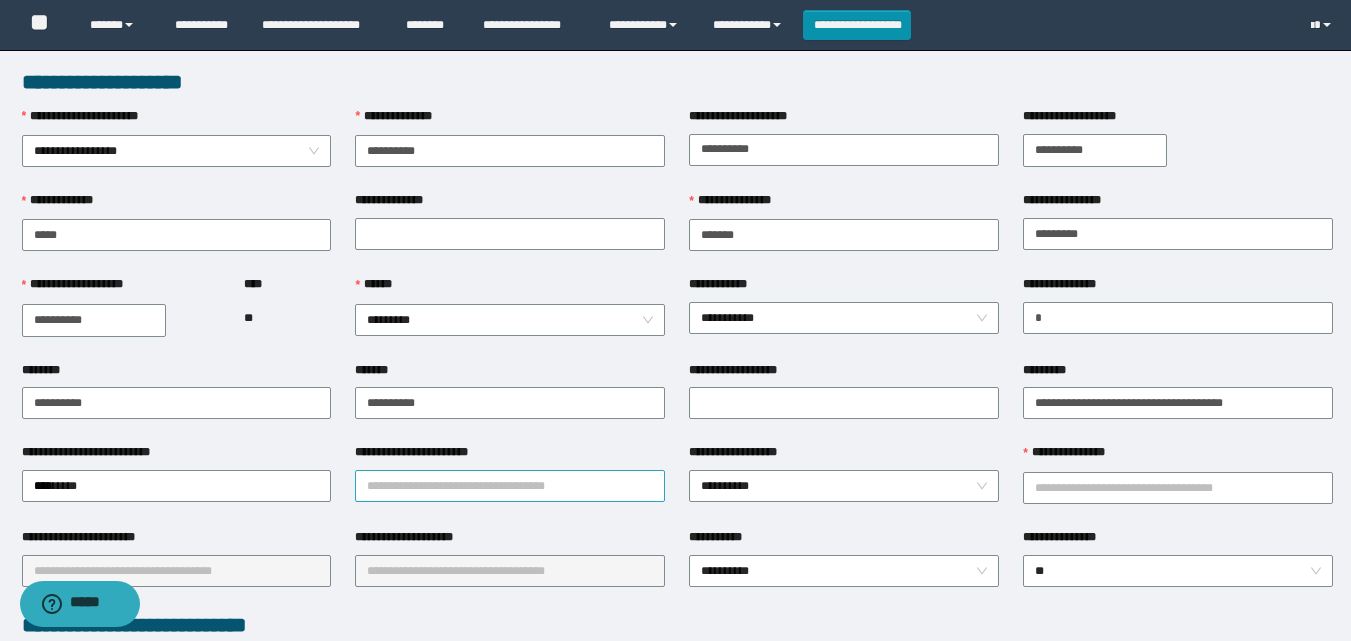 click on "**********" at bounding box center (510, 486) 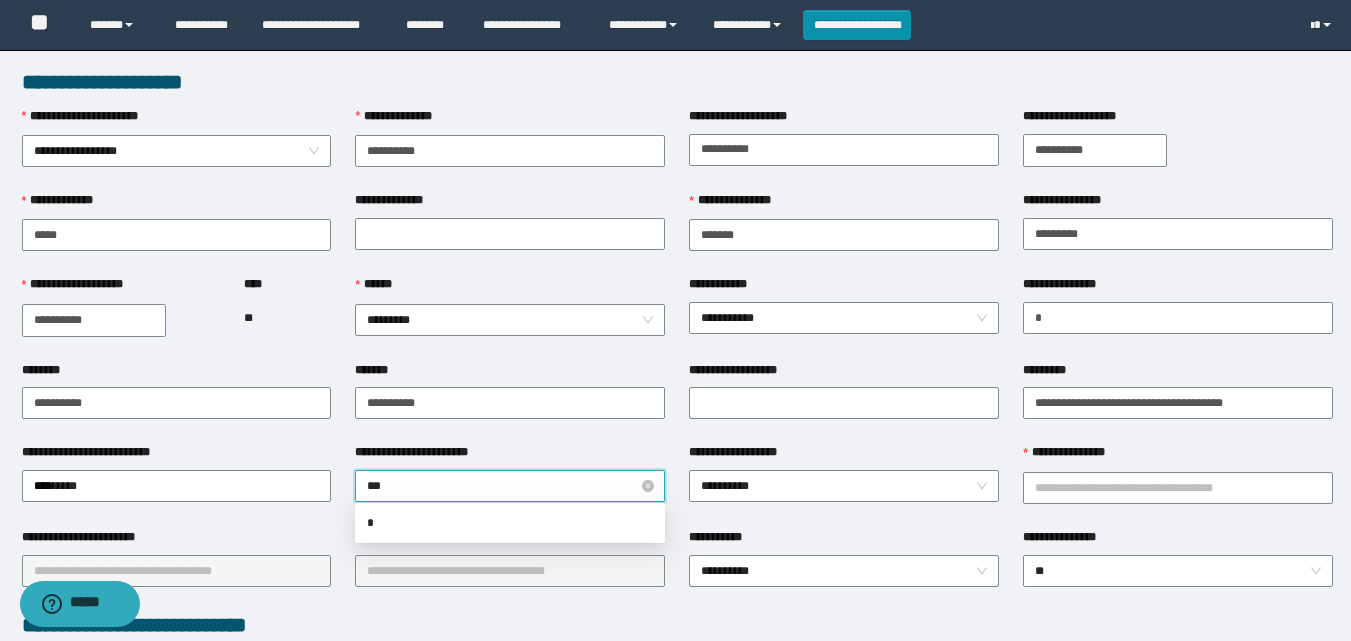 type on "****" 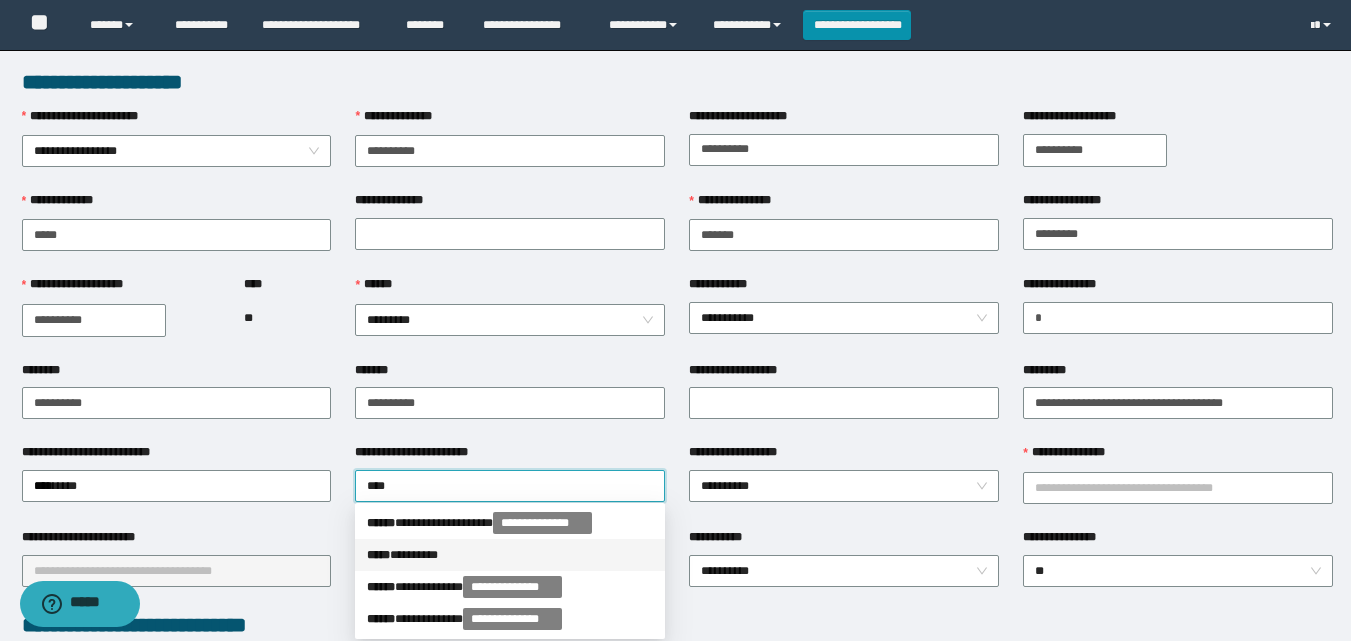 click on "***** * *******" at bounding box center (510, 555) 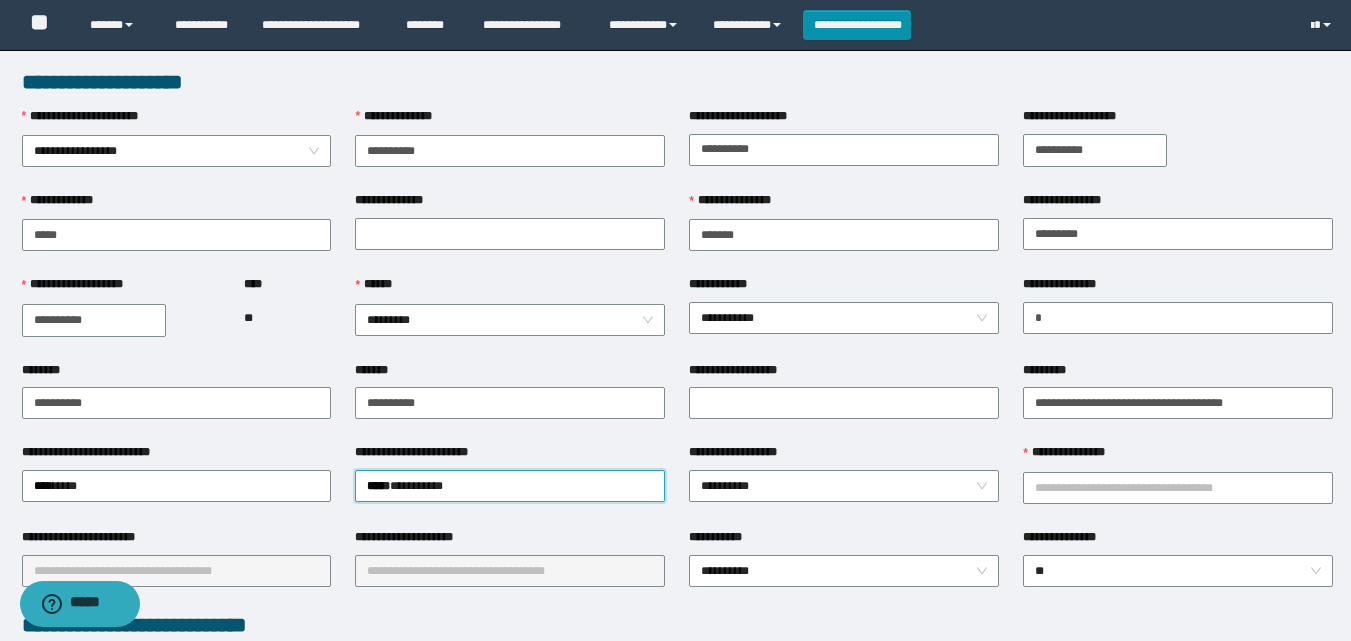 scroll, scrollTop: 200, scrollLeft: 0, axis: vertical 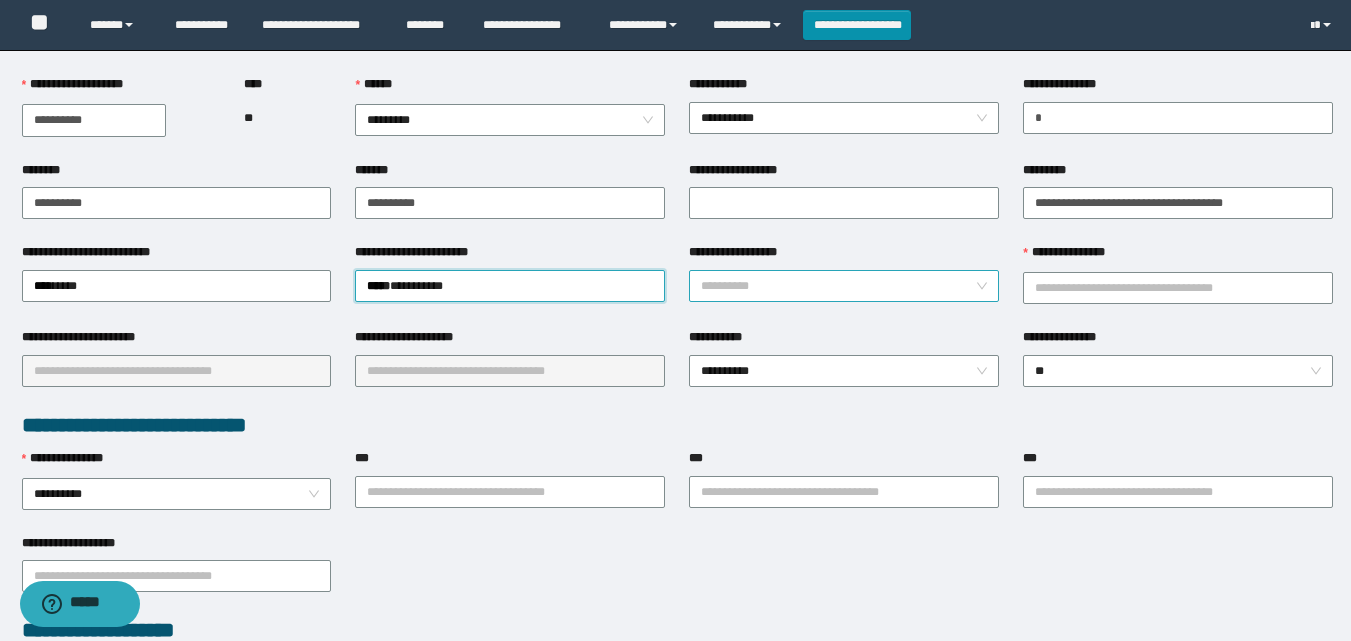 click on "**********" at bounding box center (844, 286) 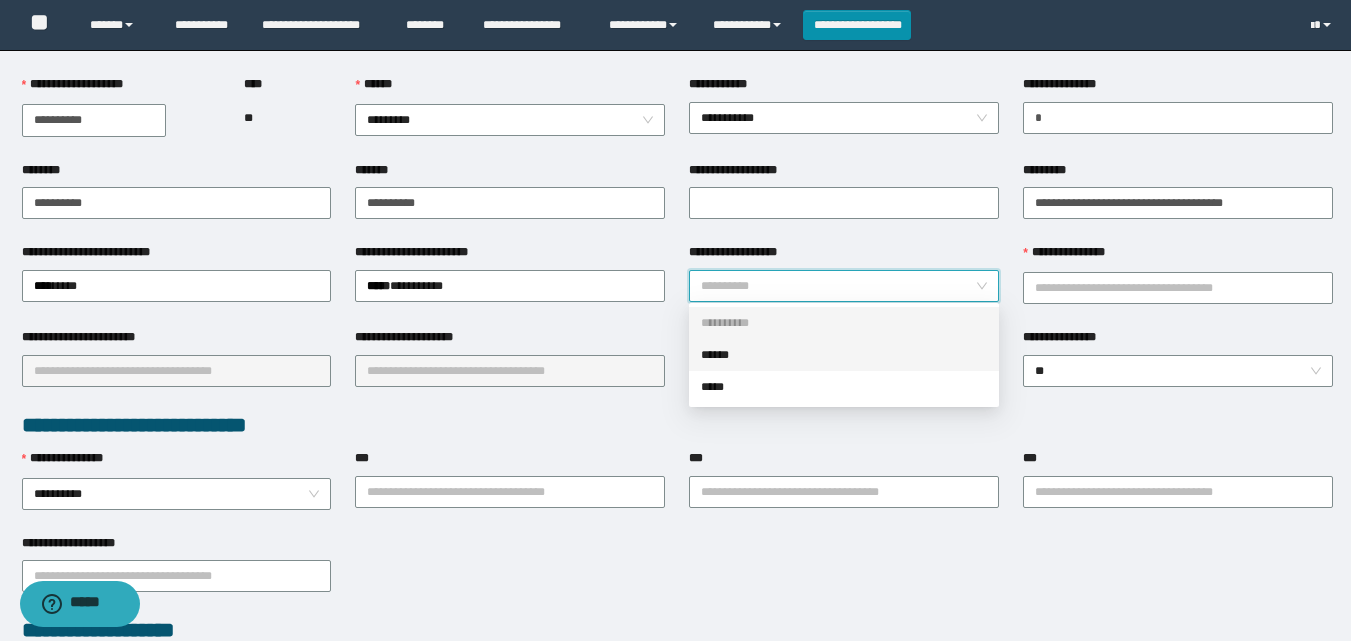 click on "******" at bounding box center (844, 355) 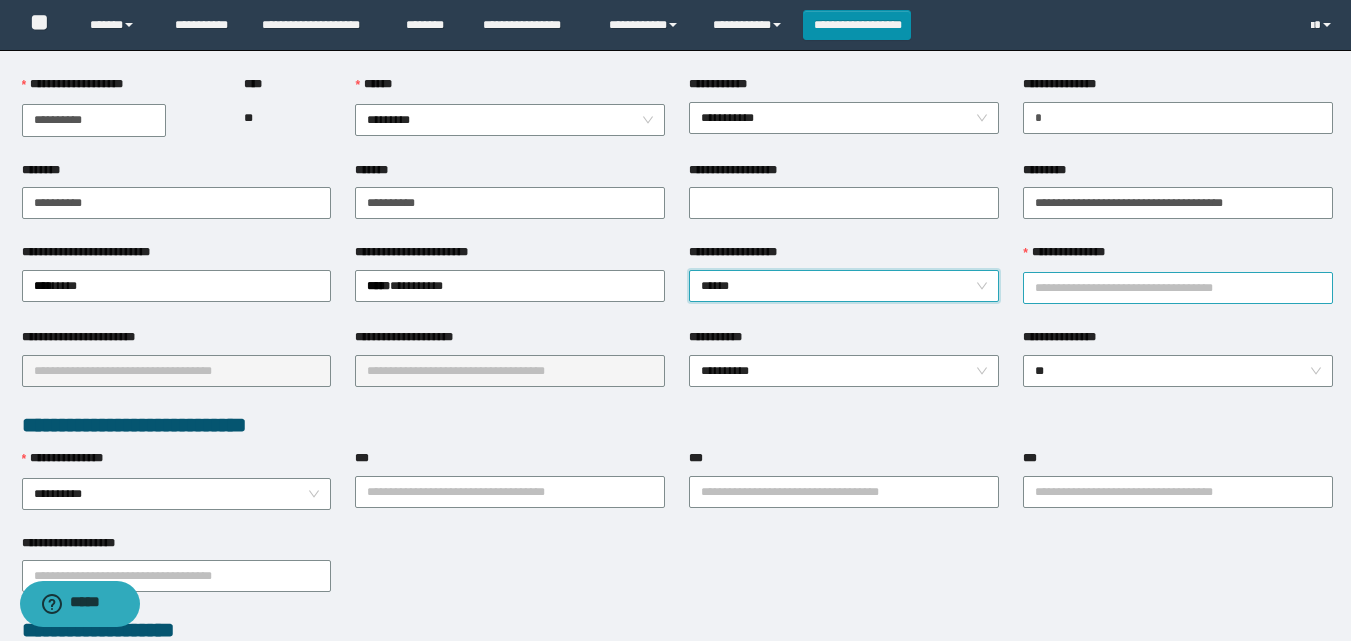 click on "**********" at bounding box center (1178, 288) 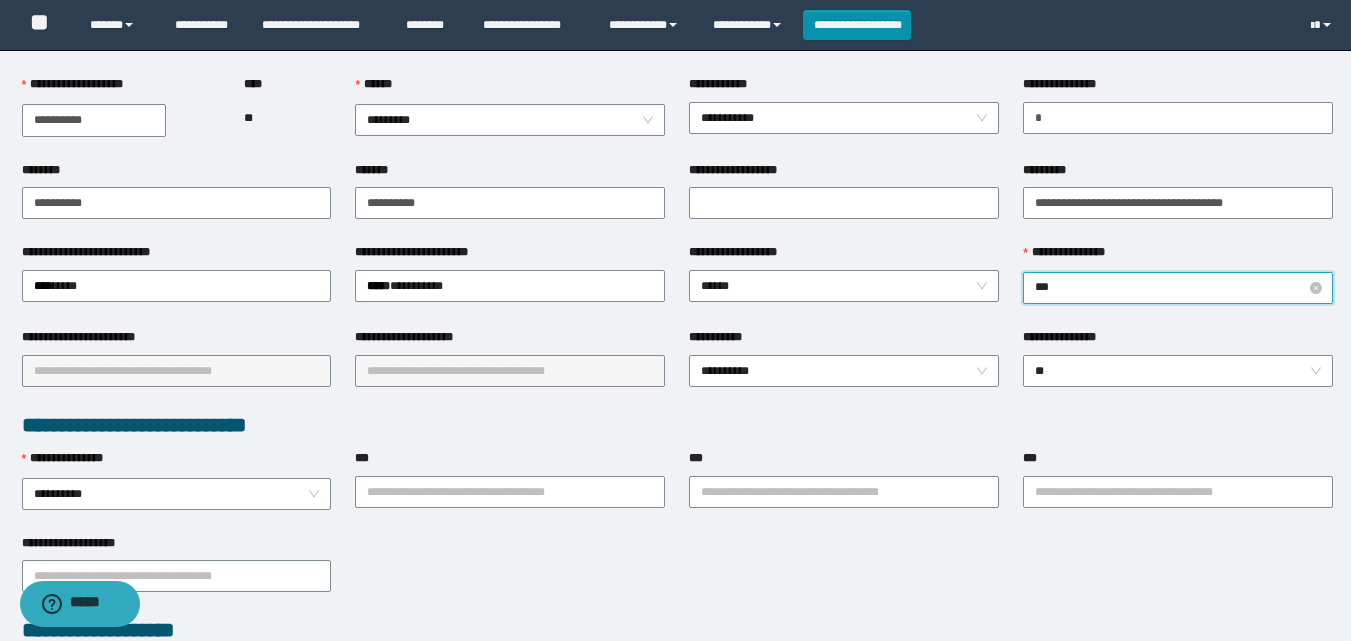 type on "****" 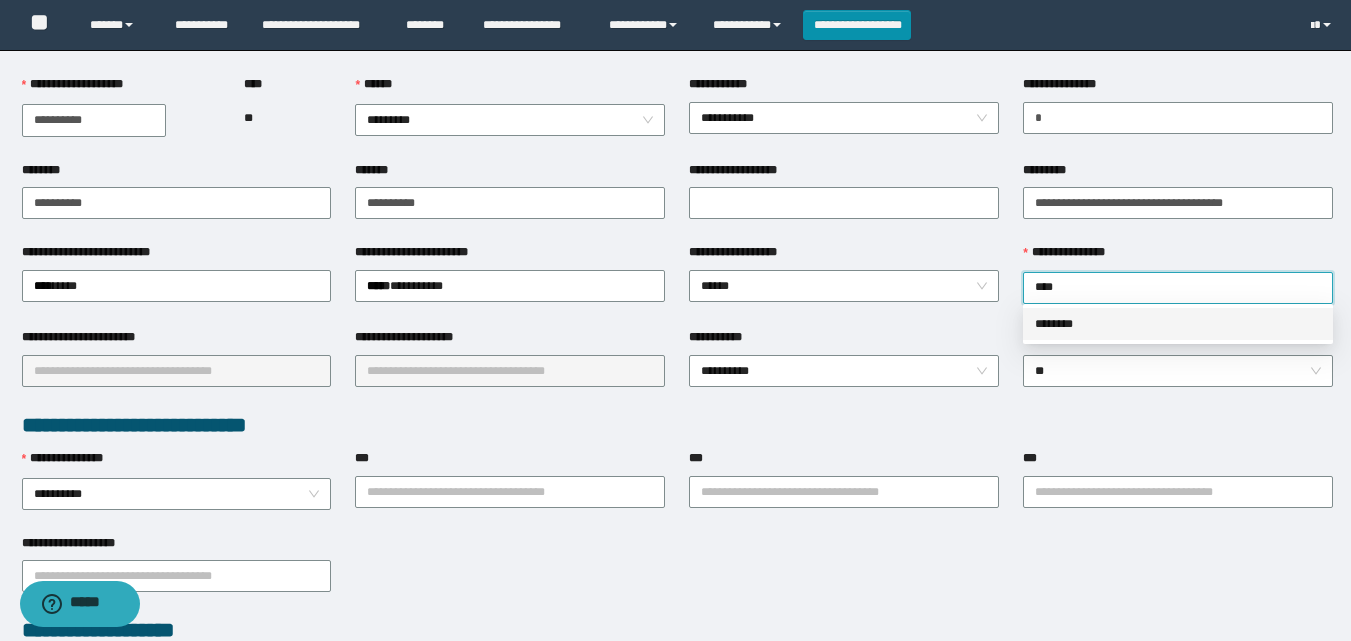 click on "********" at bounding box center (1178, 324) 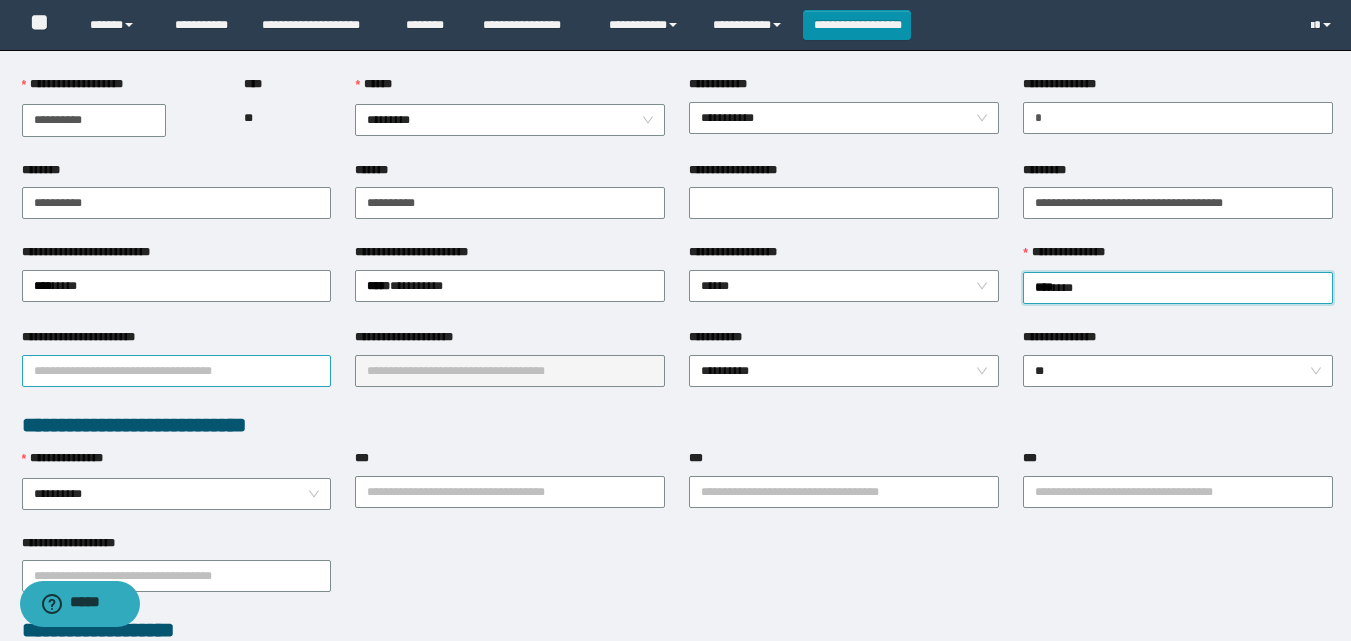 click on "**********" at bounding box center [177, 371] 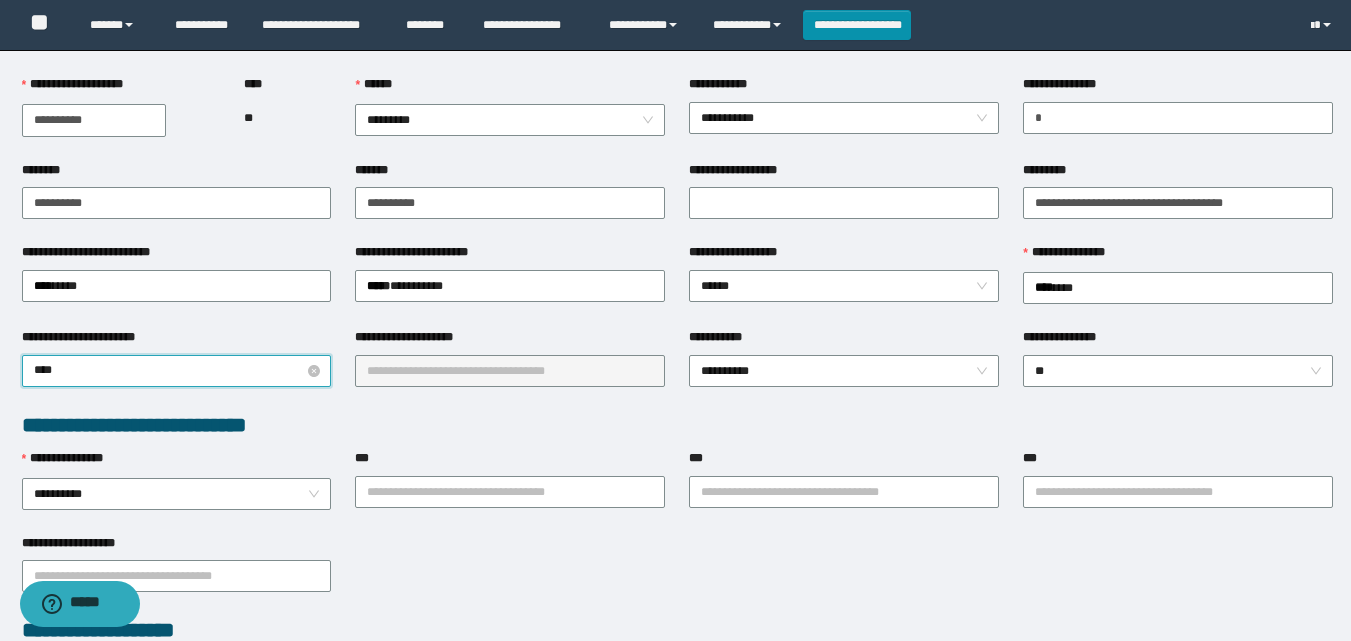 type on "*****" 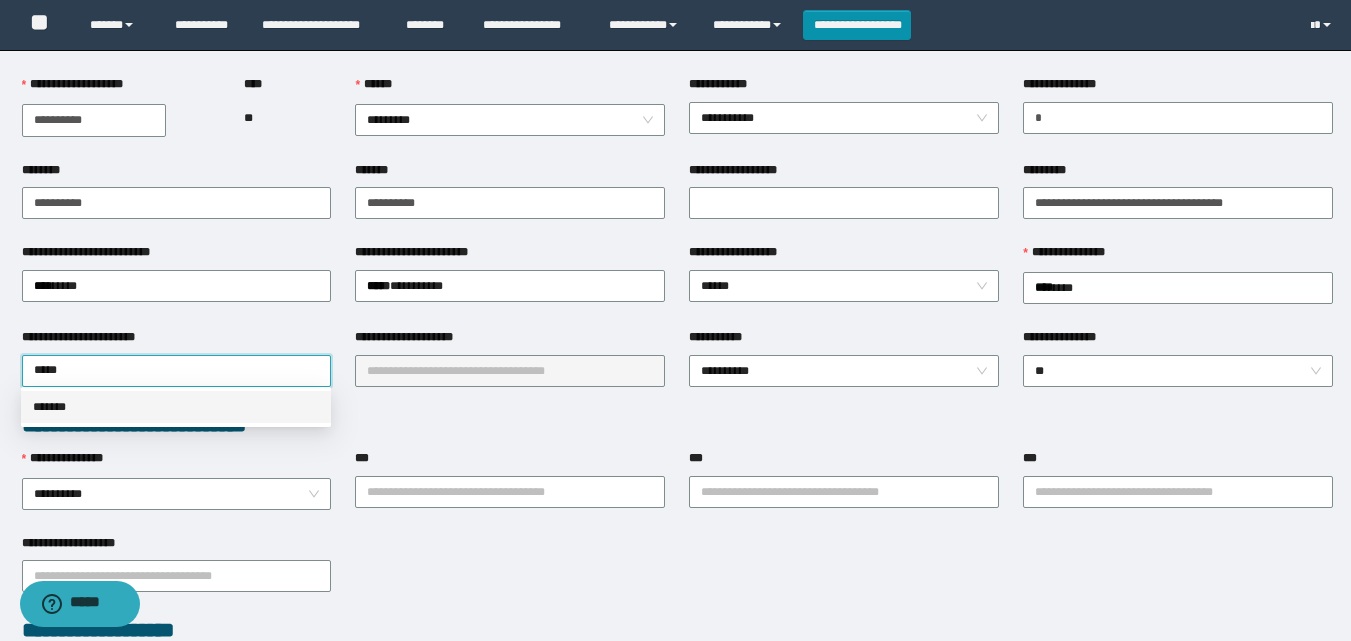 click on "*******" at bounding box center (176, 407) 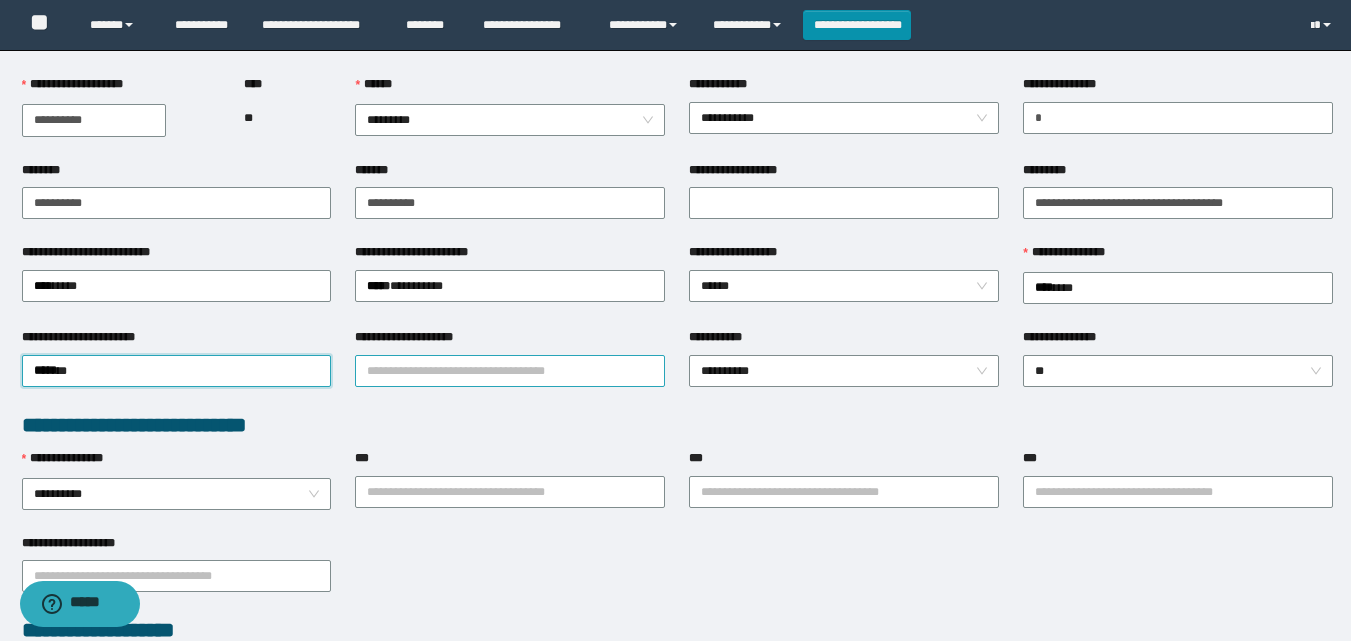 click on "**********" at bounding box center [510, 371] 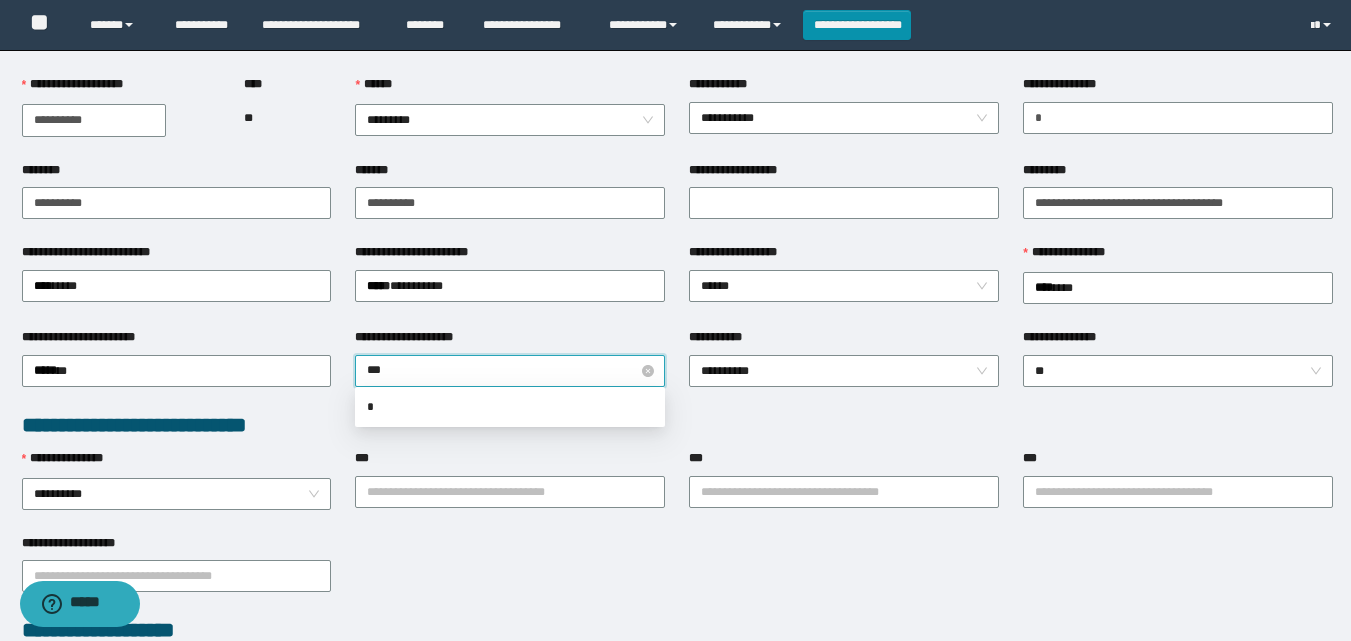 type on "****" 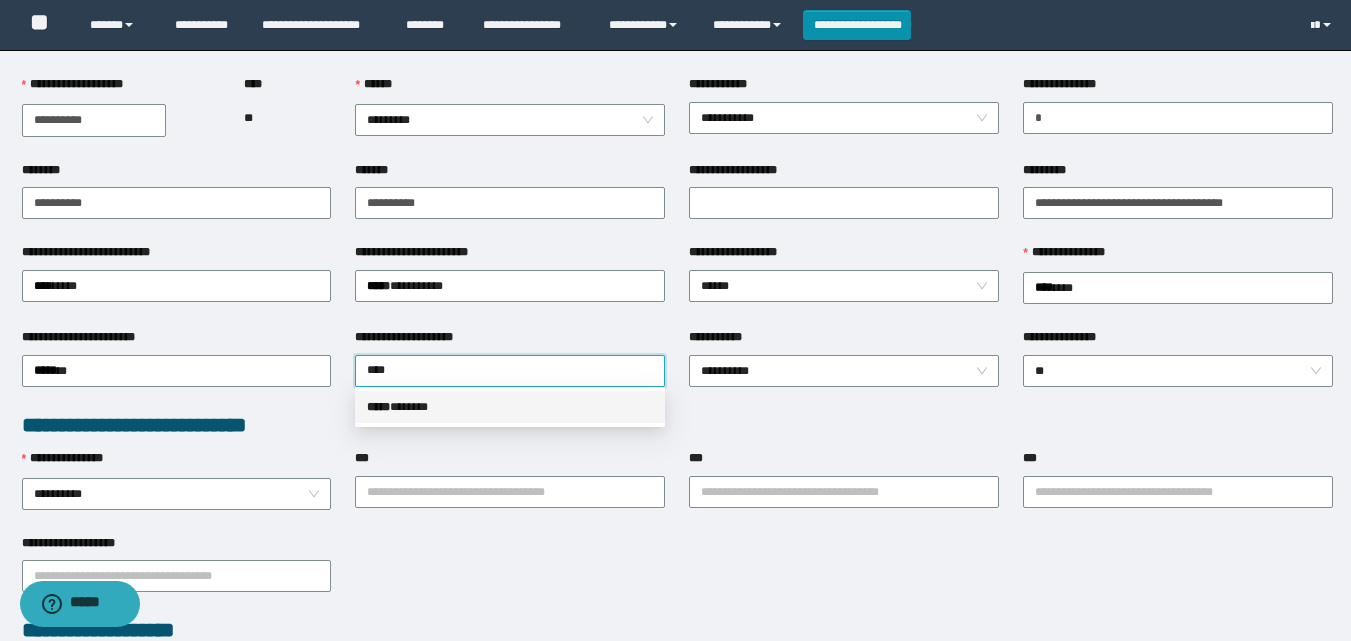 click on "***** * *****" at bounding box center [510, 407] 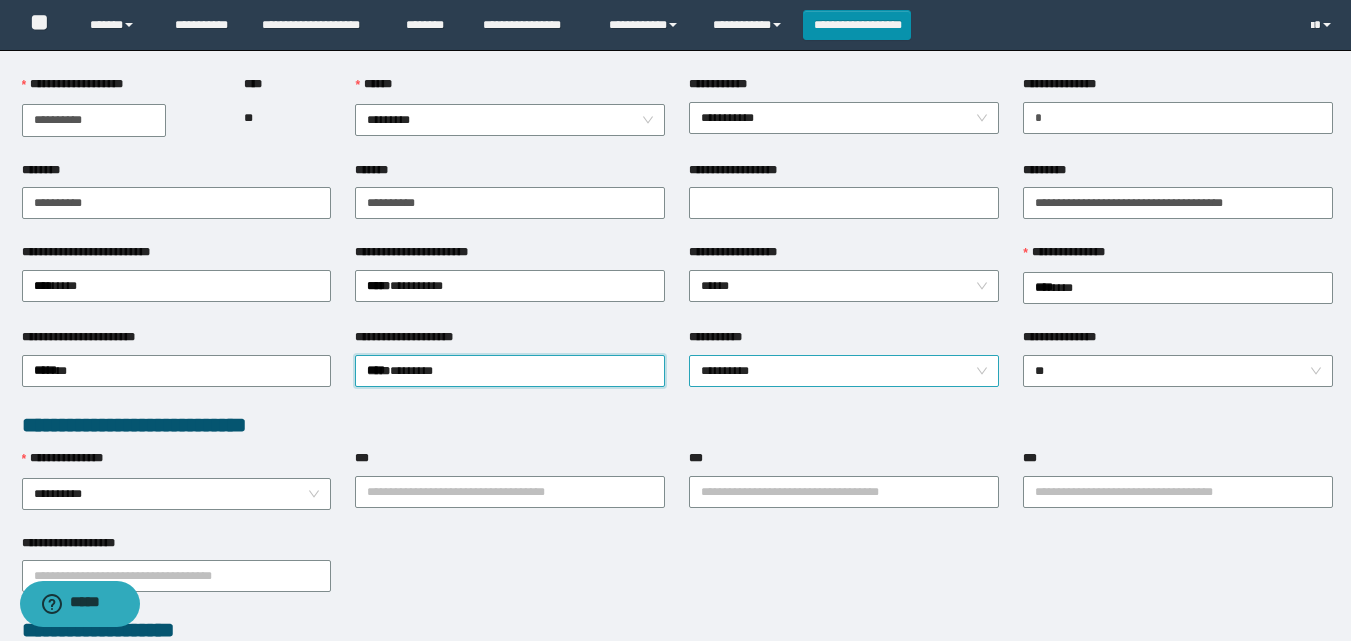 click on "**********" at bounding box center (844, 371) 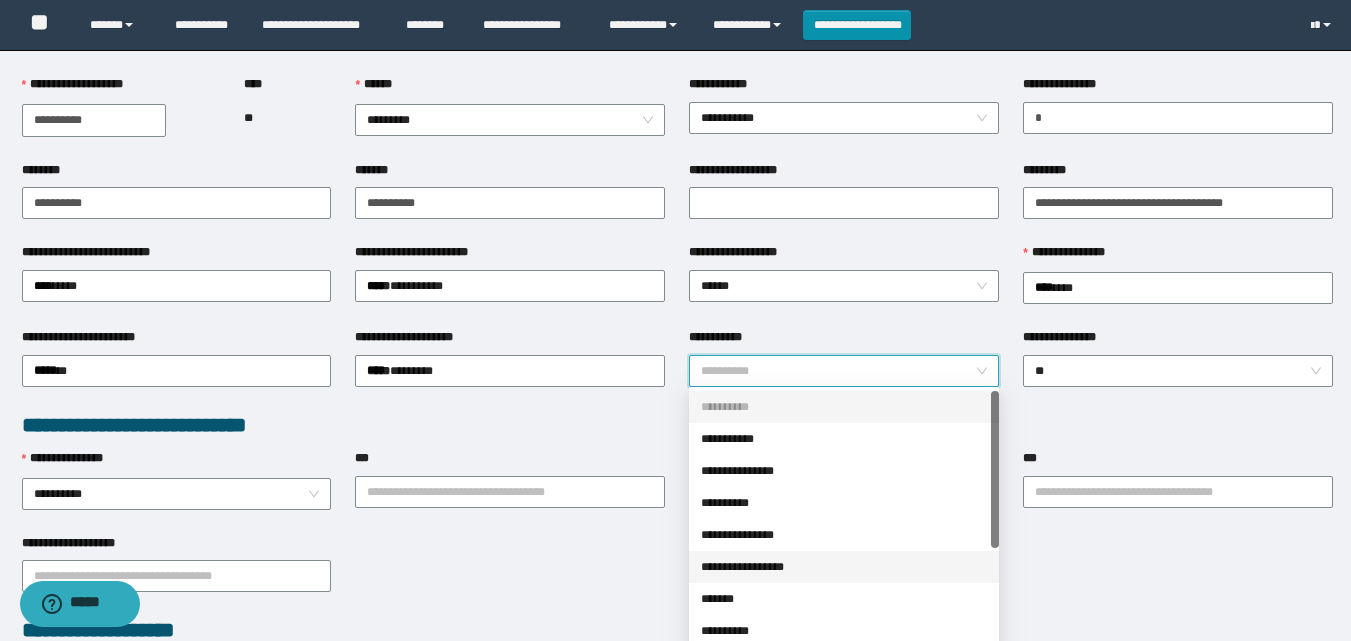 click on "**********" at bounding box center [844, 567] 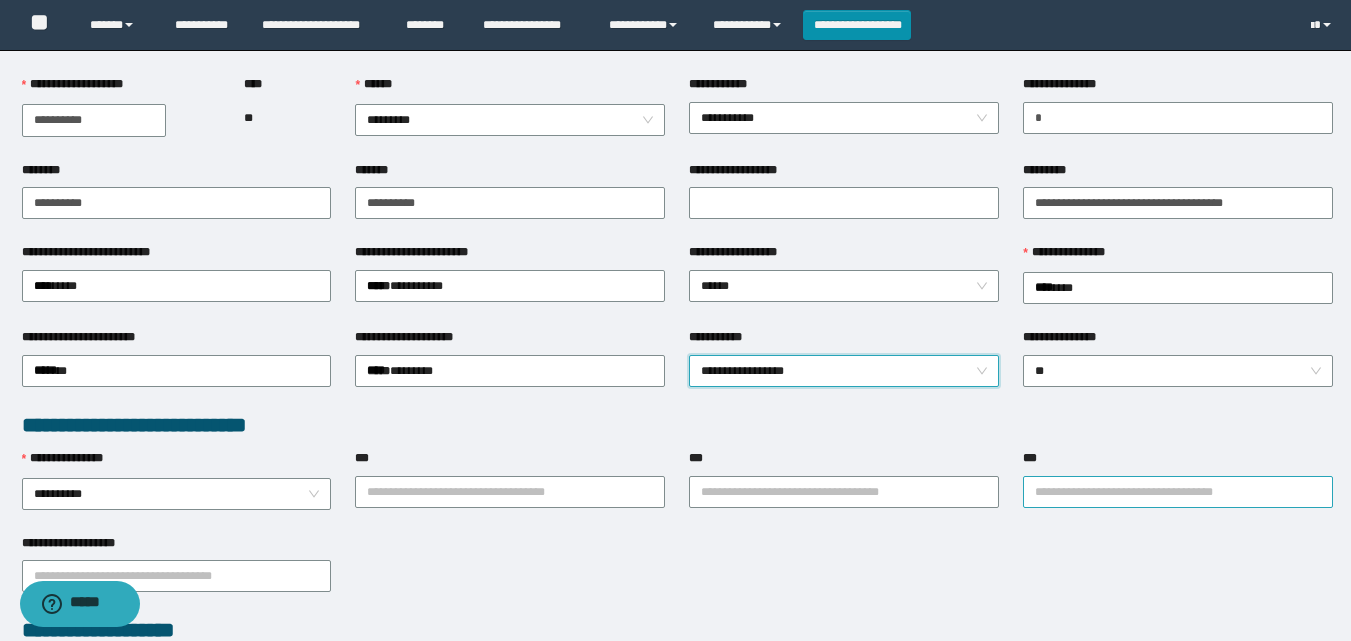 click on "***" at bounding box center [1178, 492] 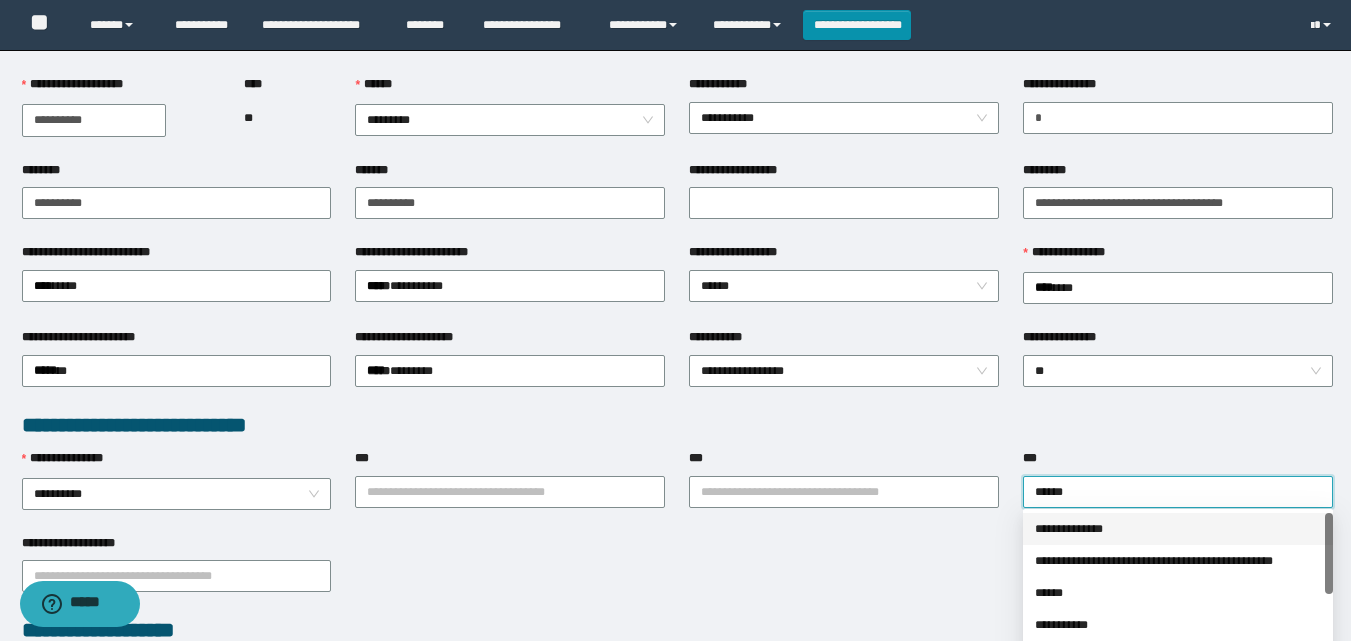 type on "*******" 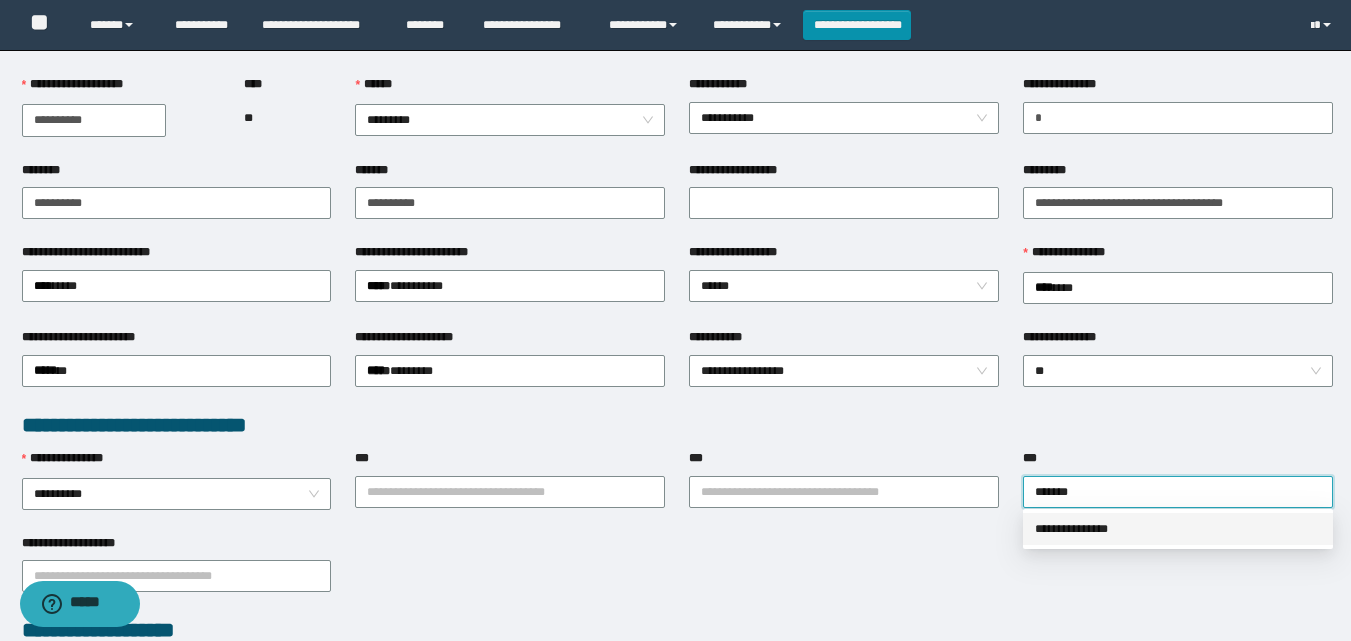click on "**********" at bounding box center [1178, 529] 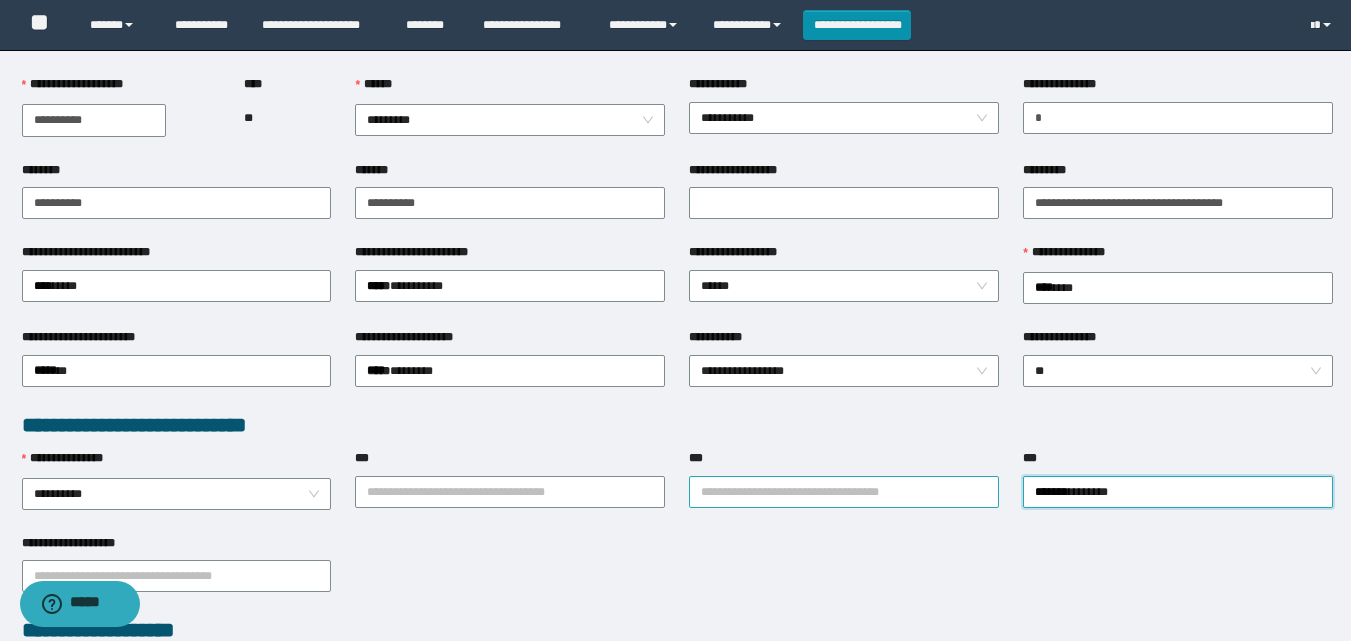 click on "***" at bounding box center (844, 492) 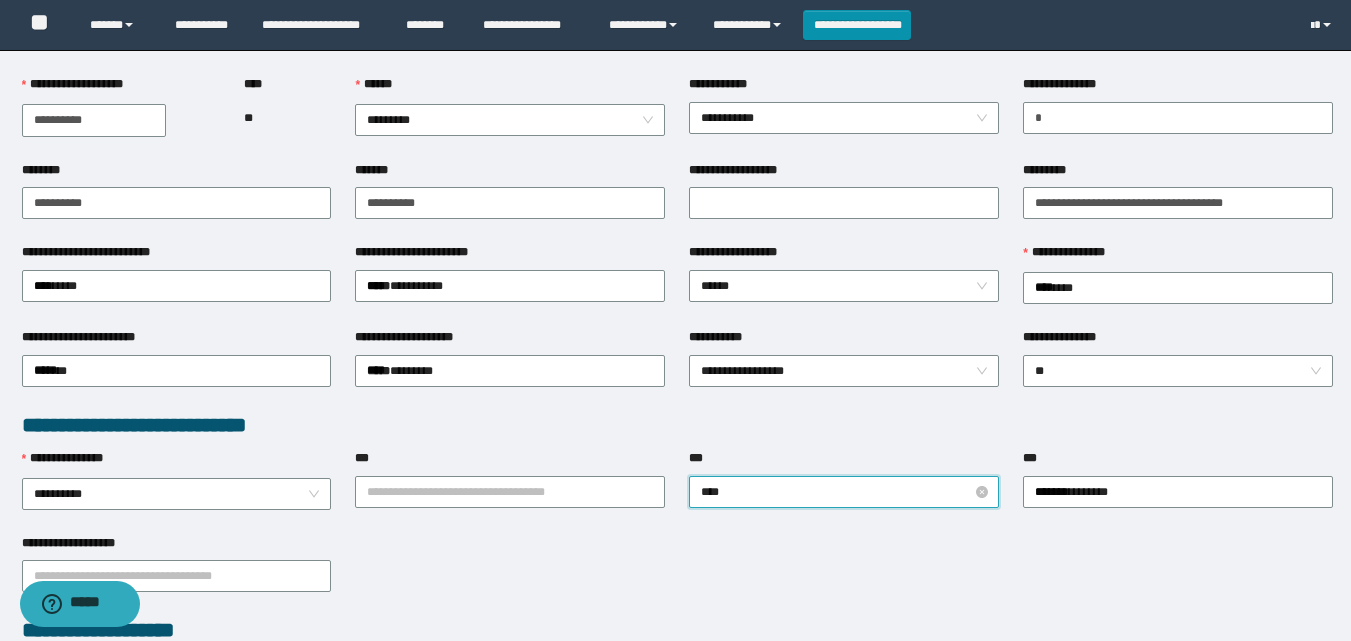 type on "*****" 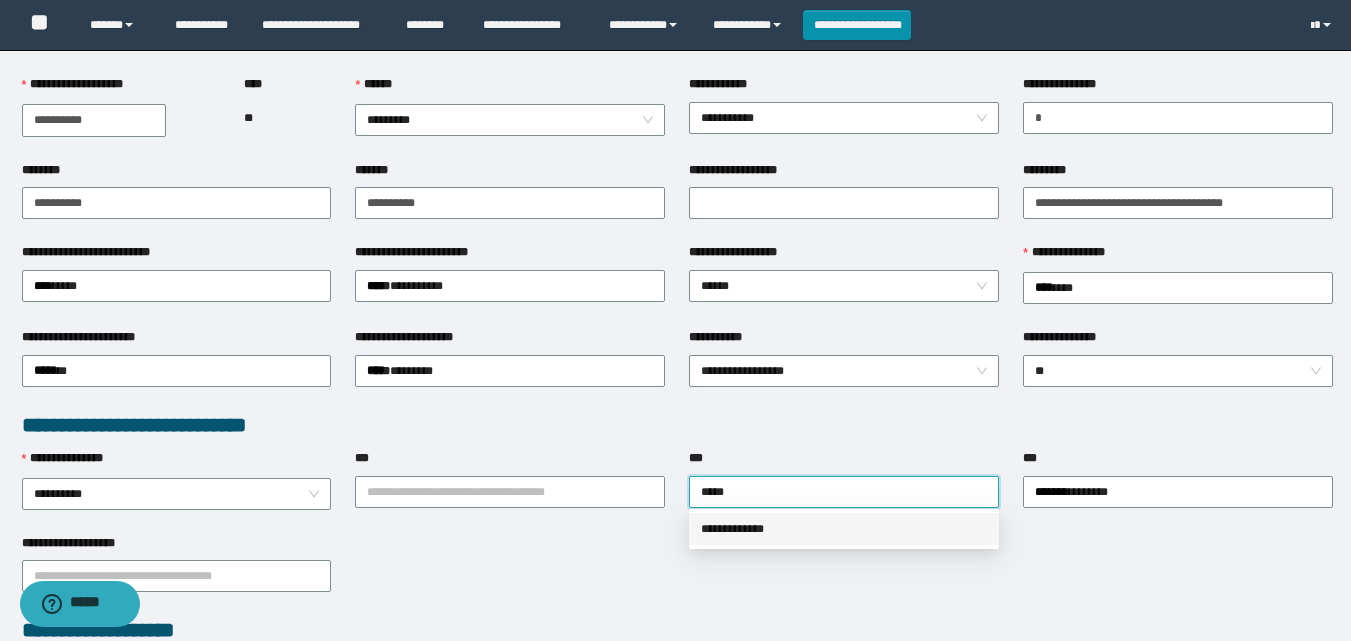 click on "**********" at bounding box center [844, 529] 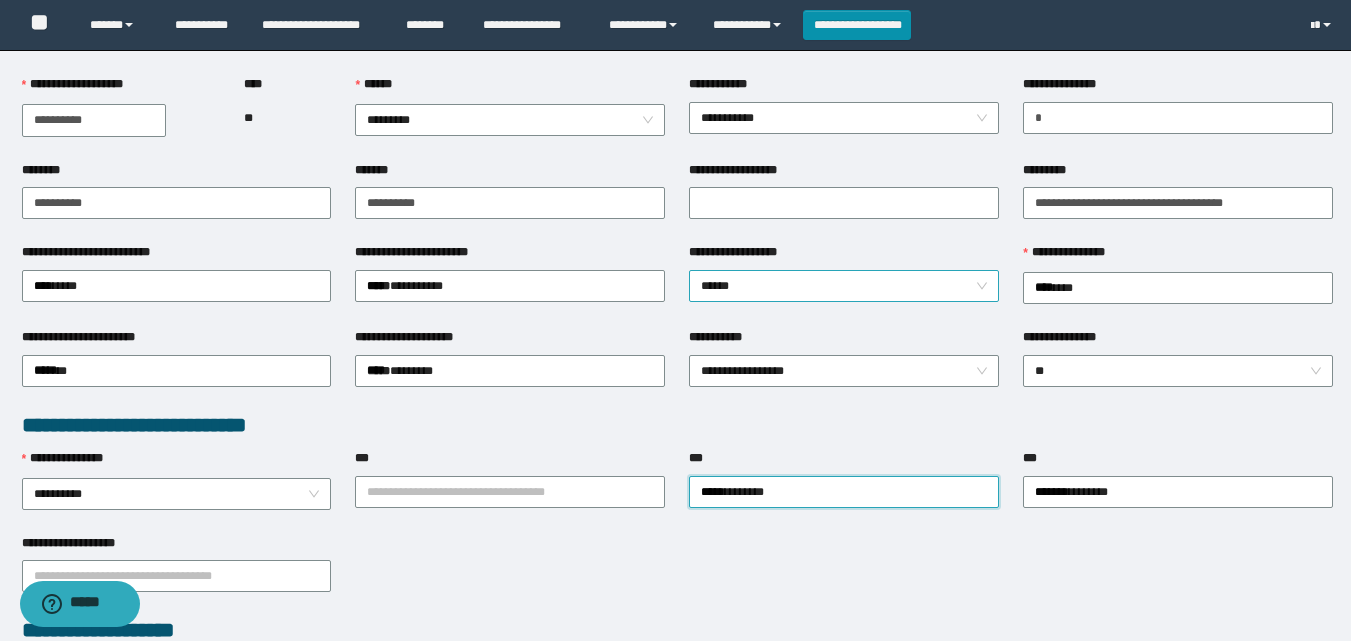 click on "******" at bounding box center (844, 286) 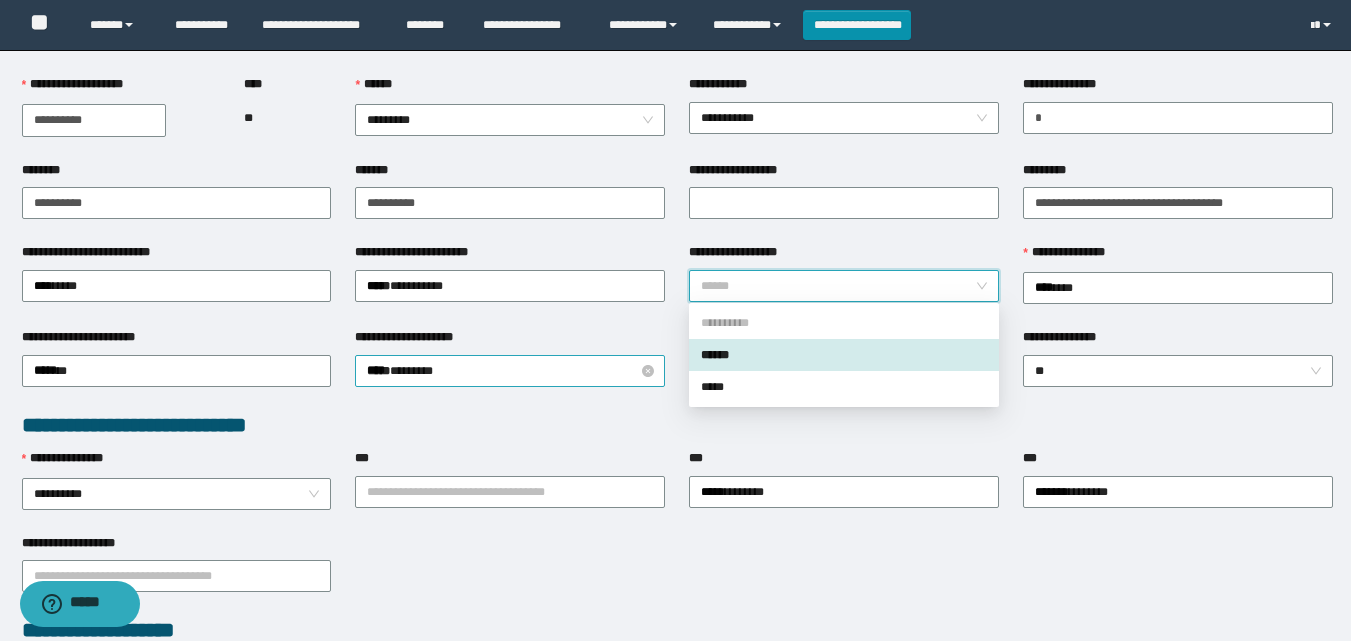 drag, startPoint x: 749, startPoint y: 344, endPoint x: 625, endPoint y: 354, distance: 124.40257 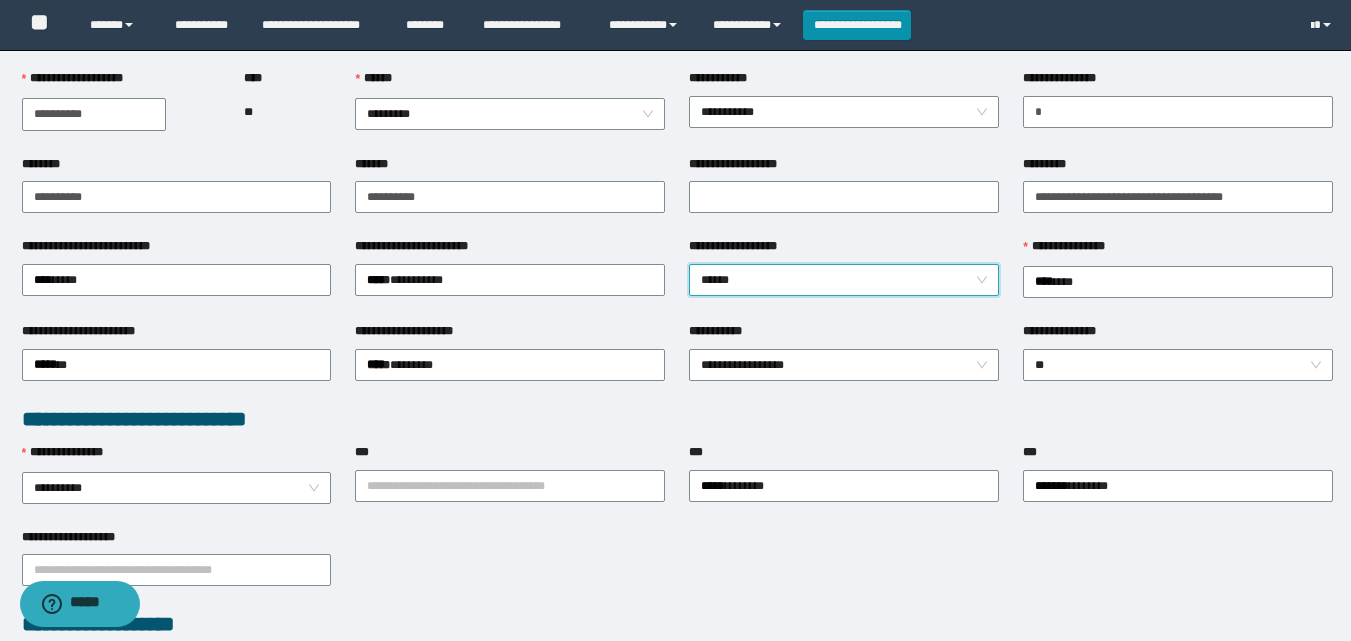 scroll, scrollTop: 500, scrollLeft: 0, axis: vertical 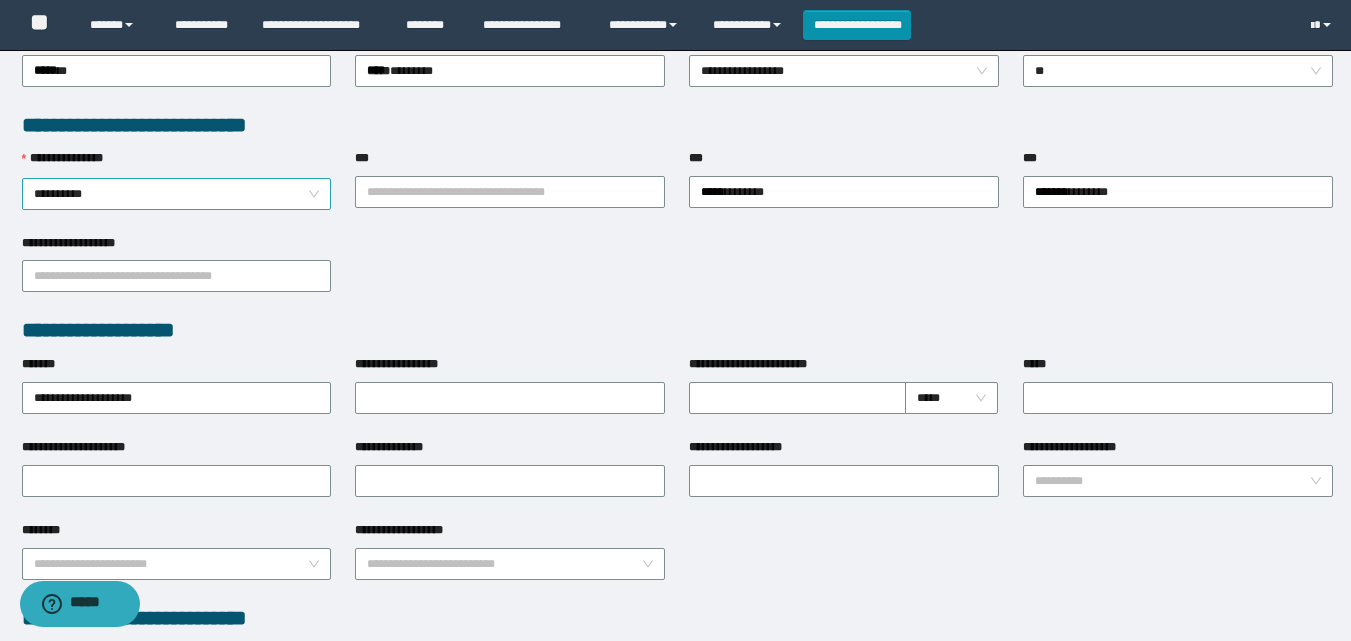 click on "**********" at bounding box center [177, 194] 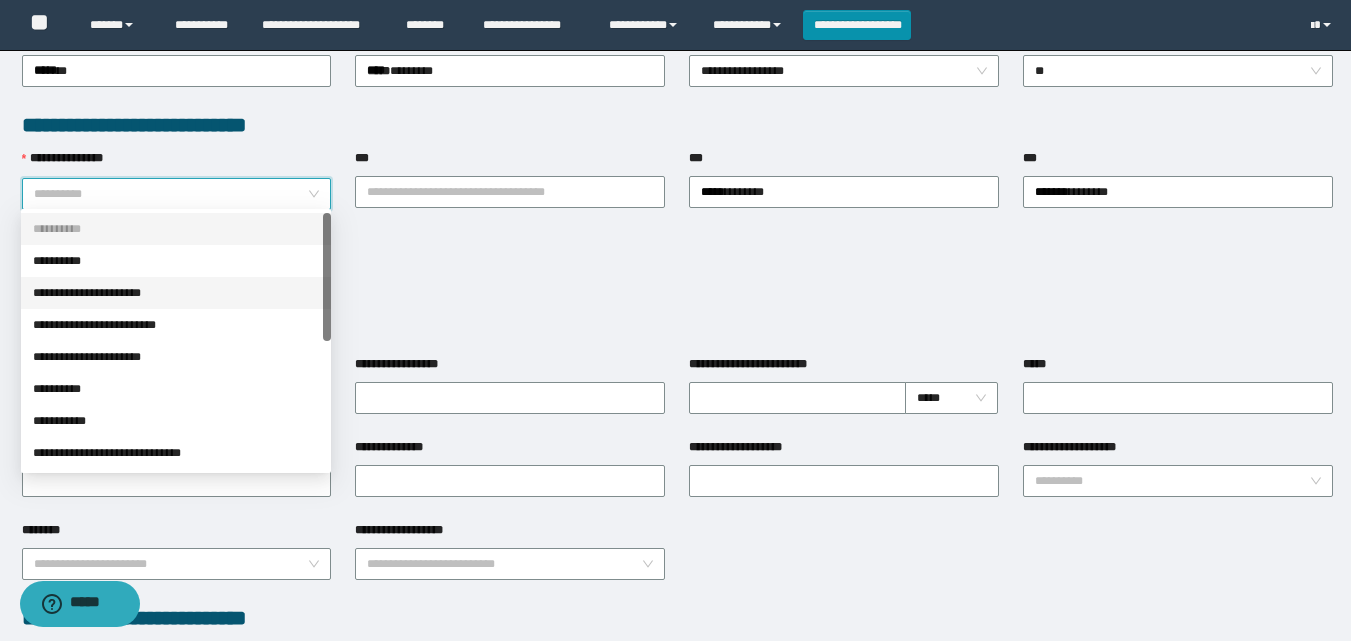 click on "**********" at bounding box center (176, 293) 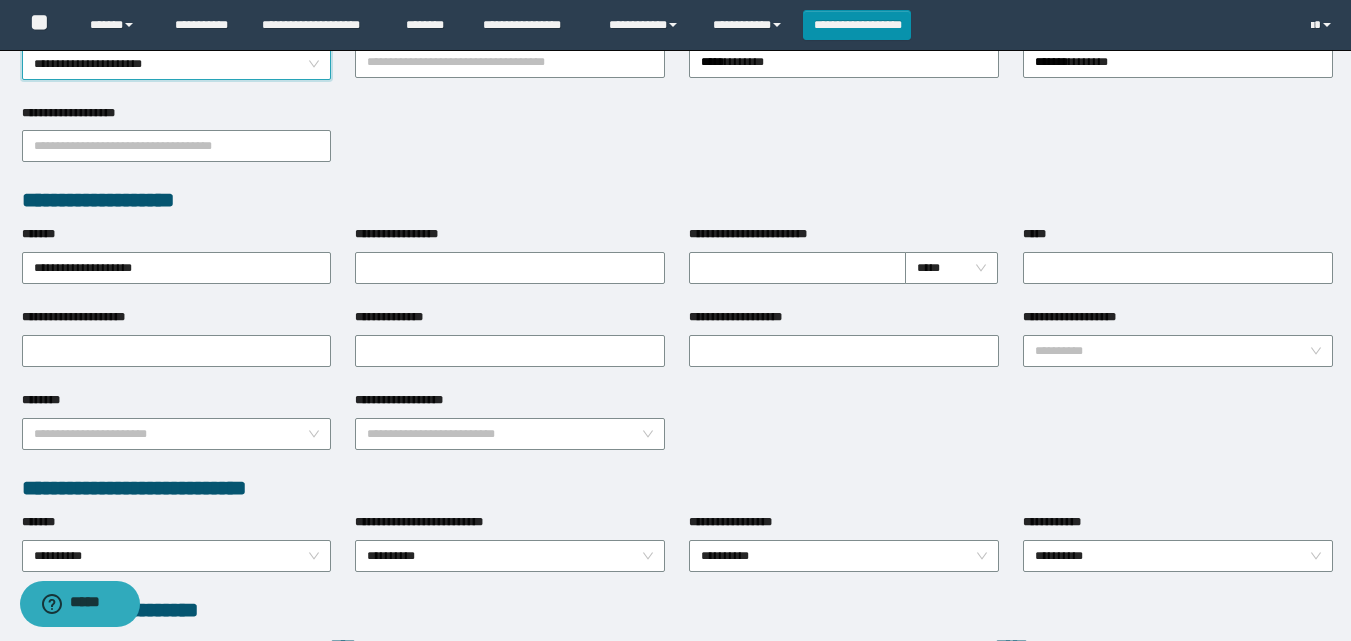 scroll, scrollTop: 600, scrollLeft: 0, axis: vertical 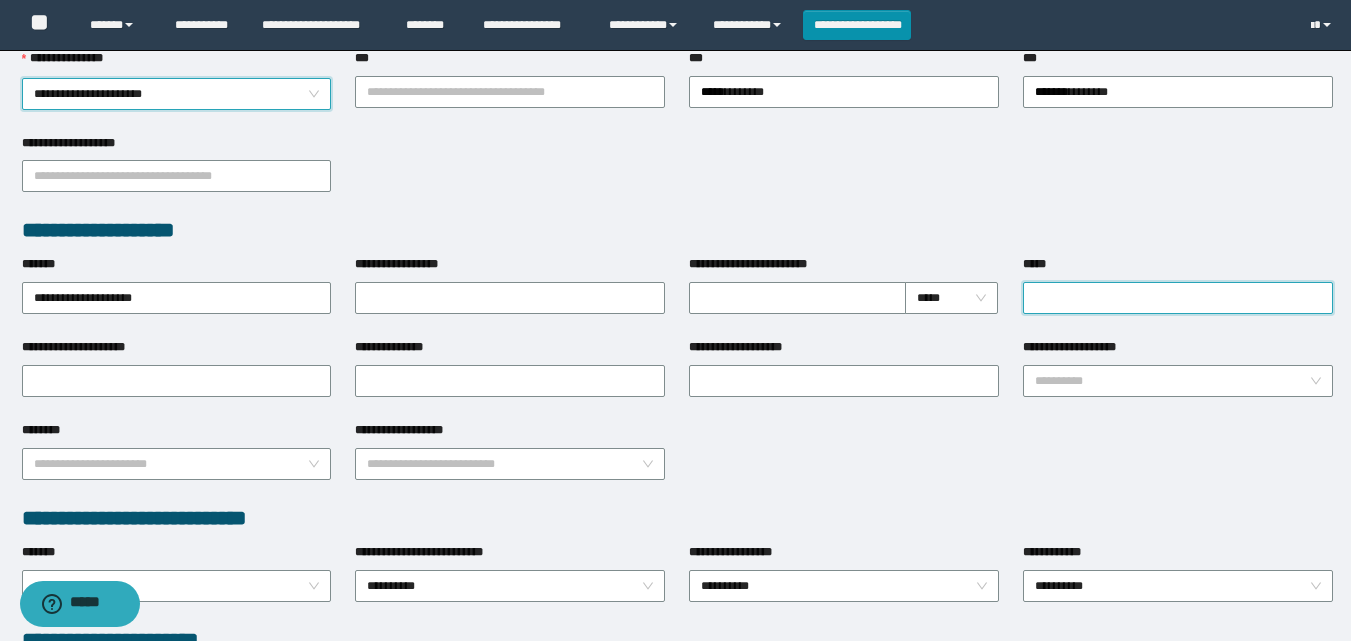 click on "*****" at bounding box center (1178, 298) 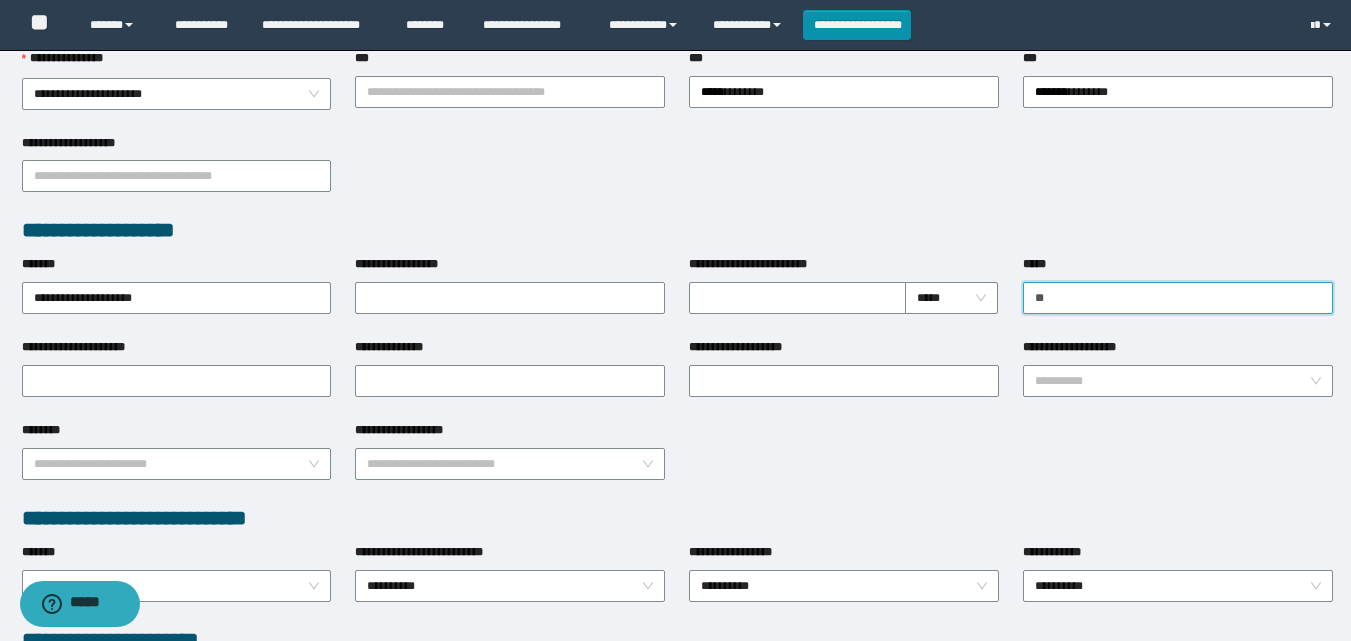type on "*" 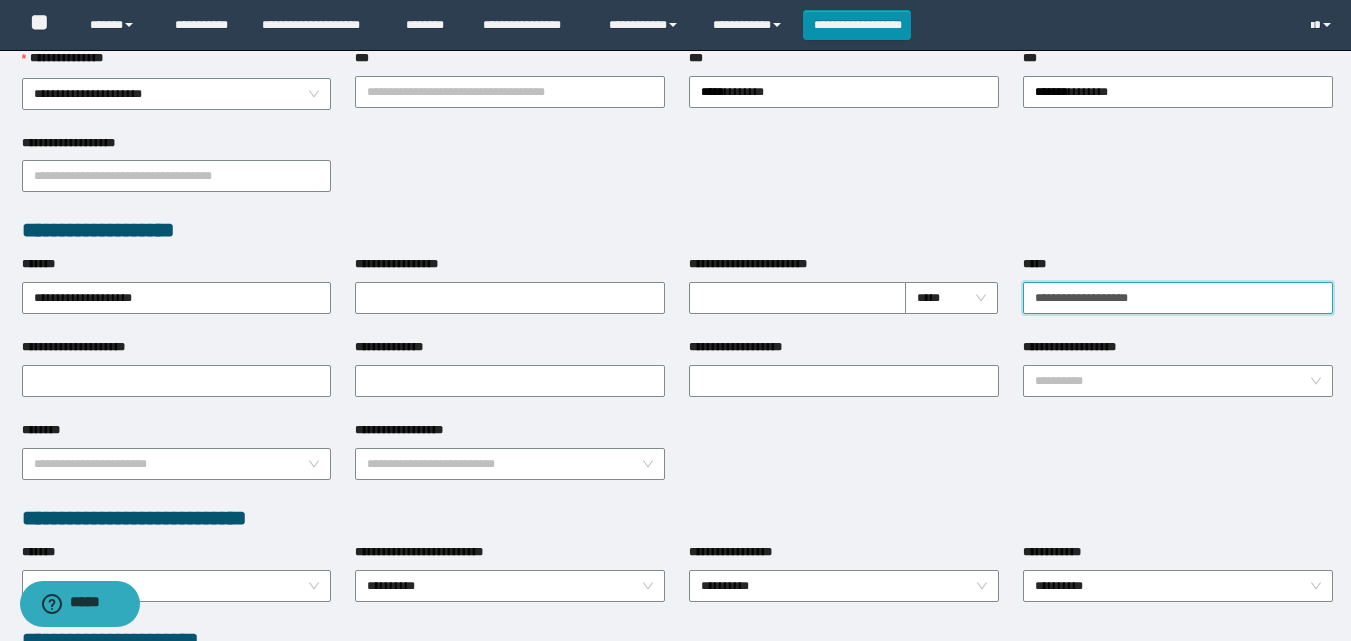 type on "**********" 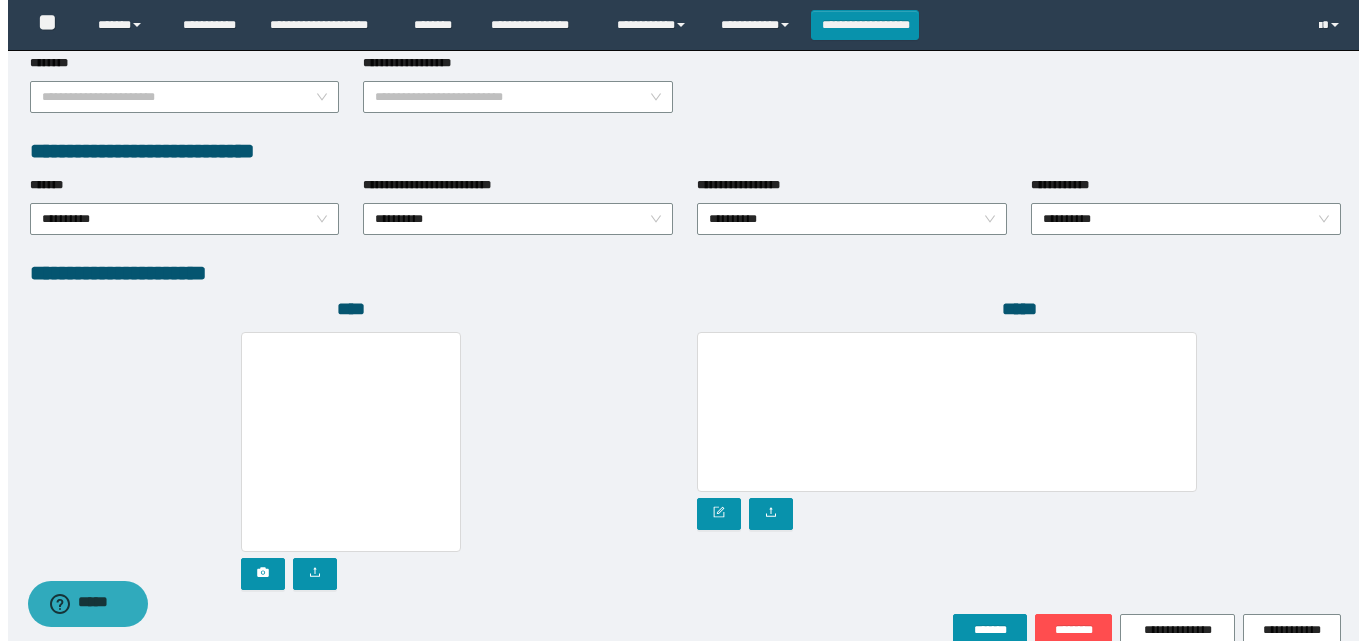 scroll, scrollTop: 1000, scrollLeft: 0, axis: vertical 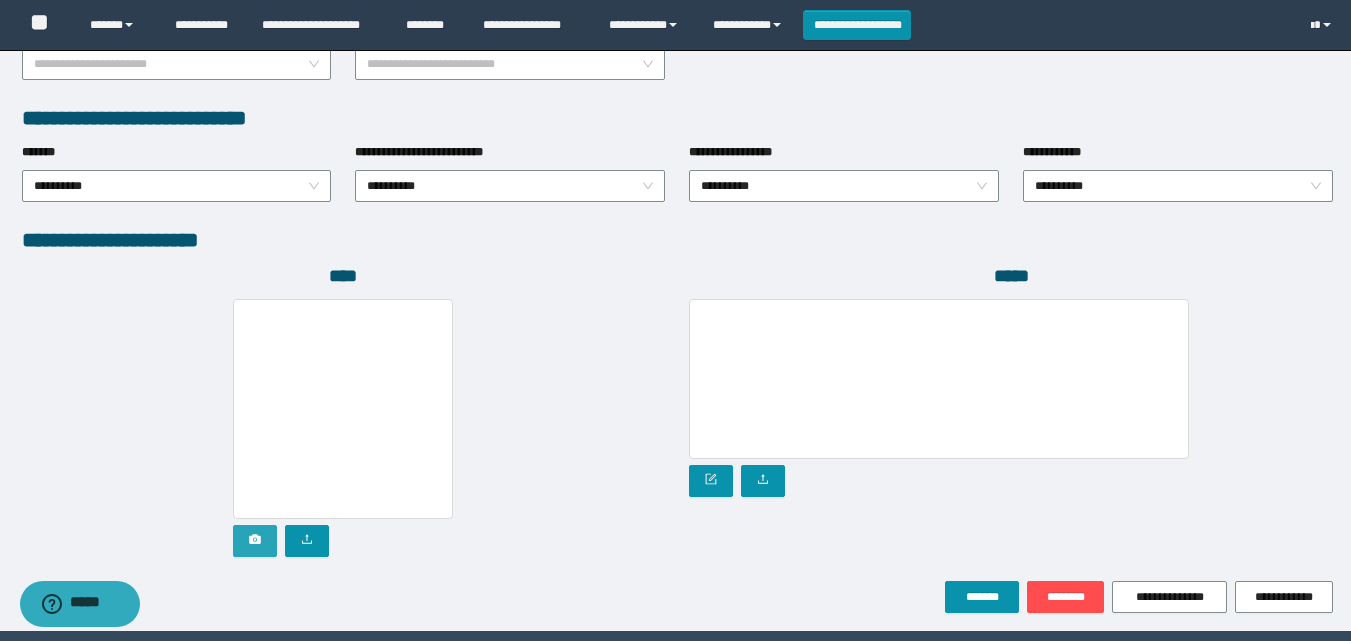 click 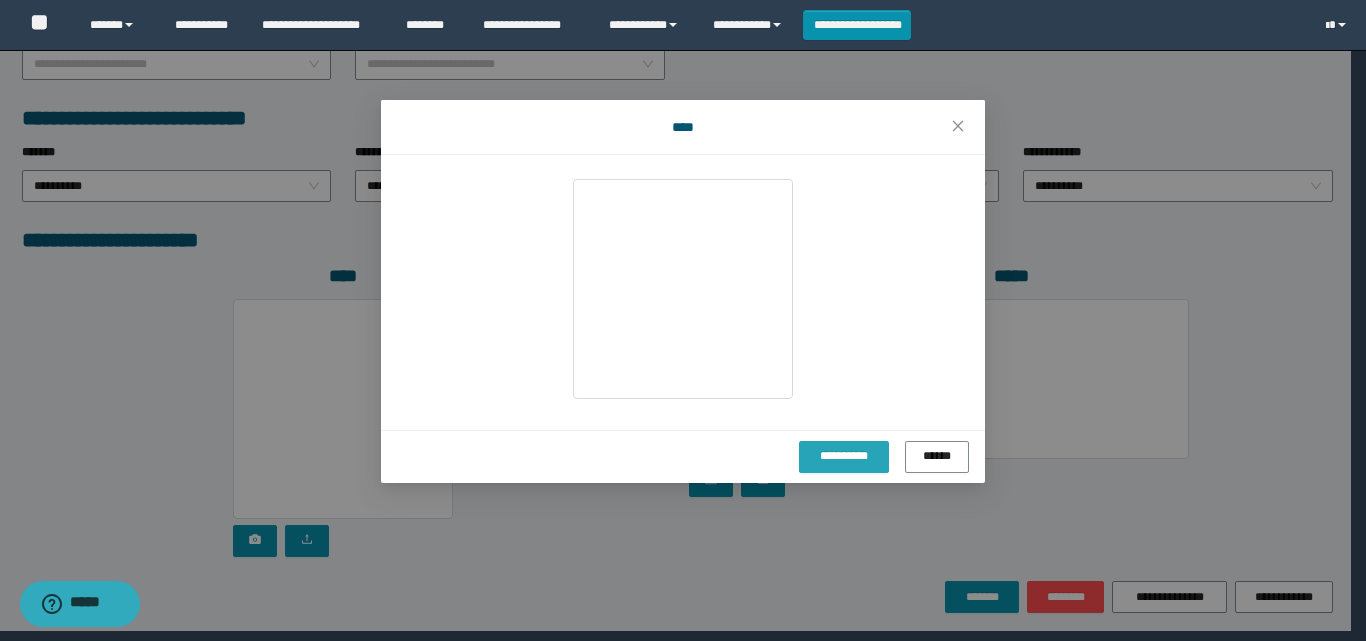click on "**********" at bounding box center [844, 456] 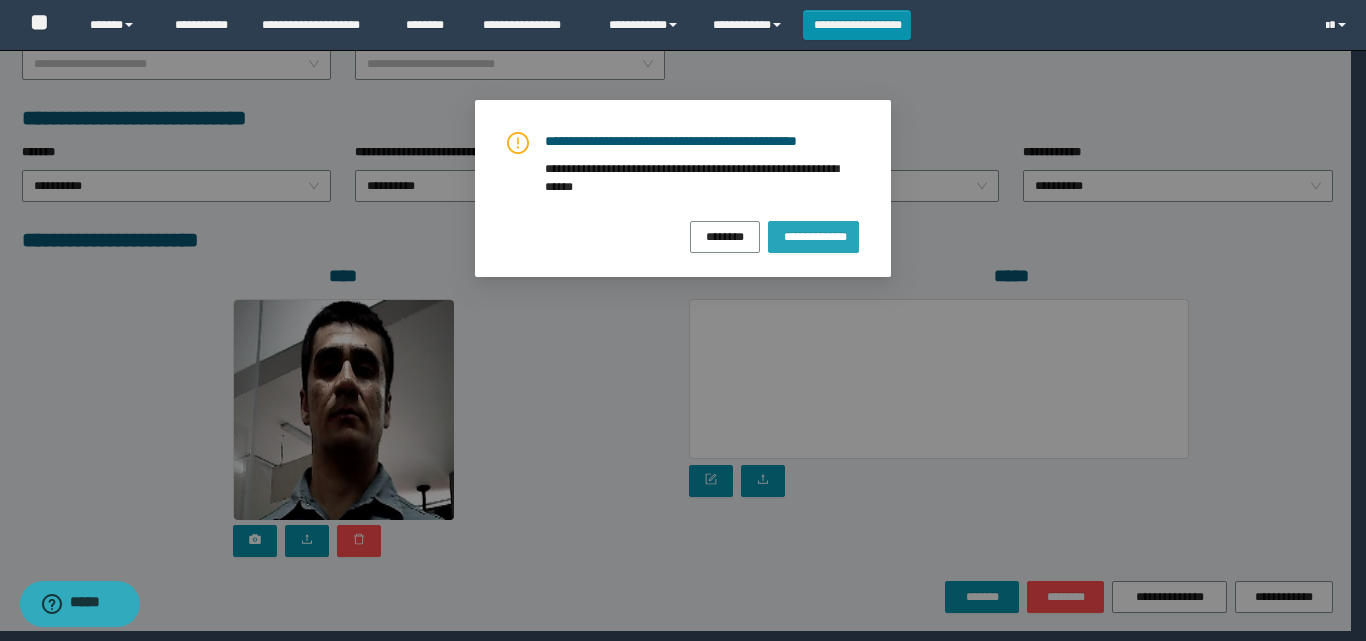 click on "**********" at bounding box center (813, 237) 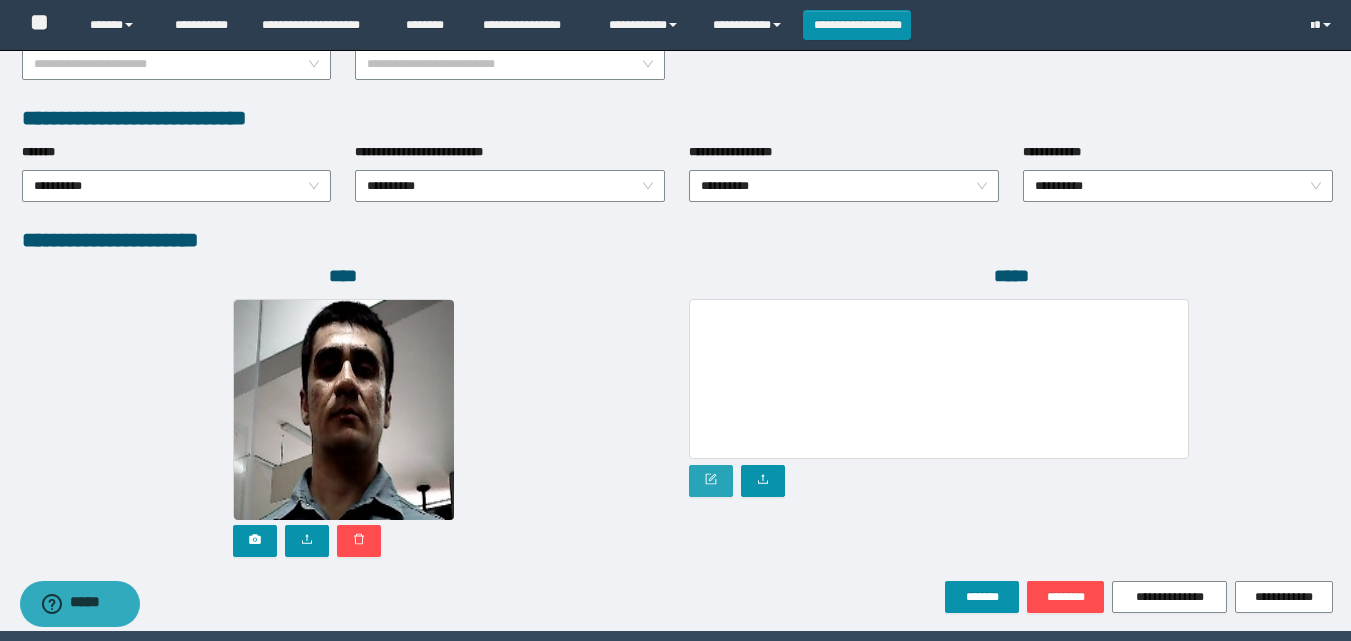 click at bounding box center (711, 481) 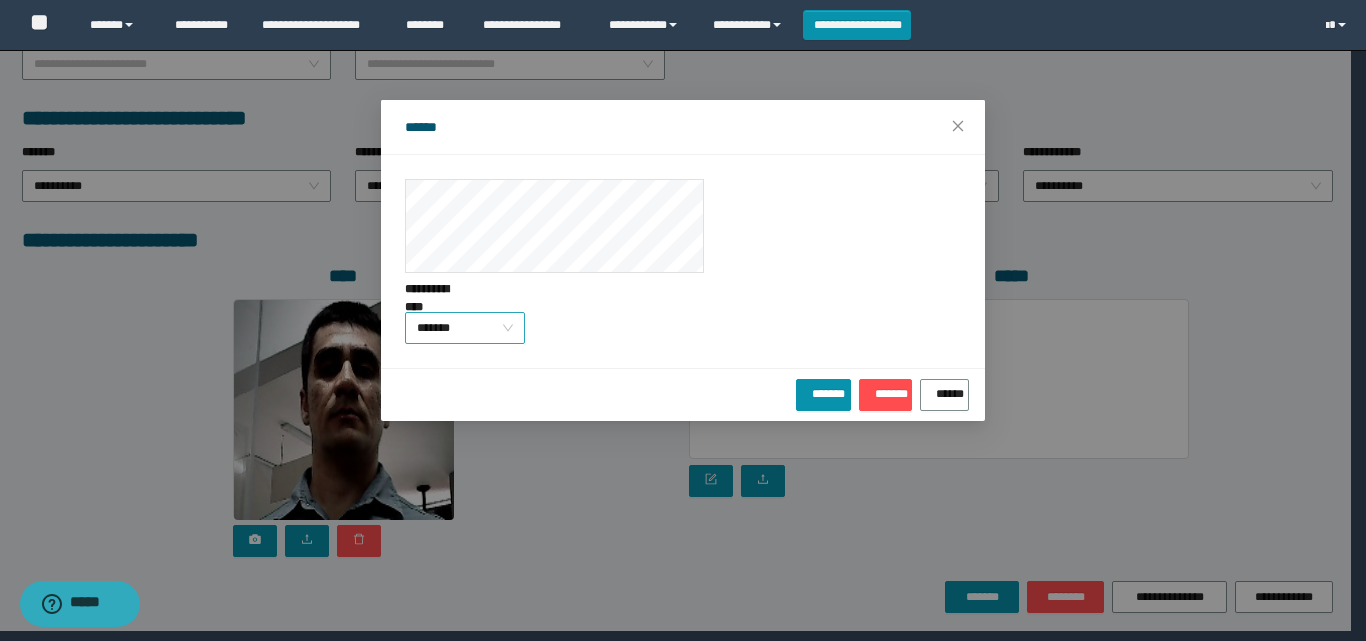 click on "*******" at bounding box center [465, 328] 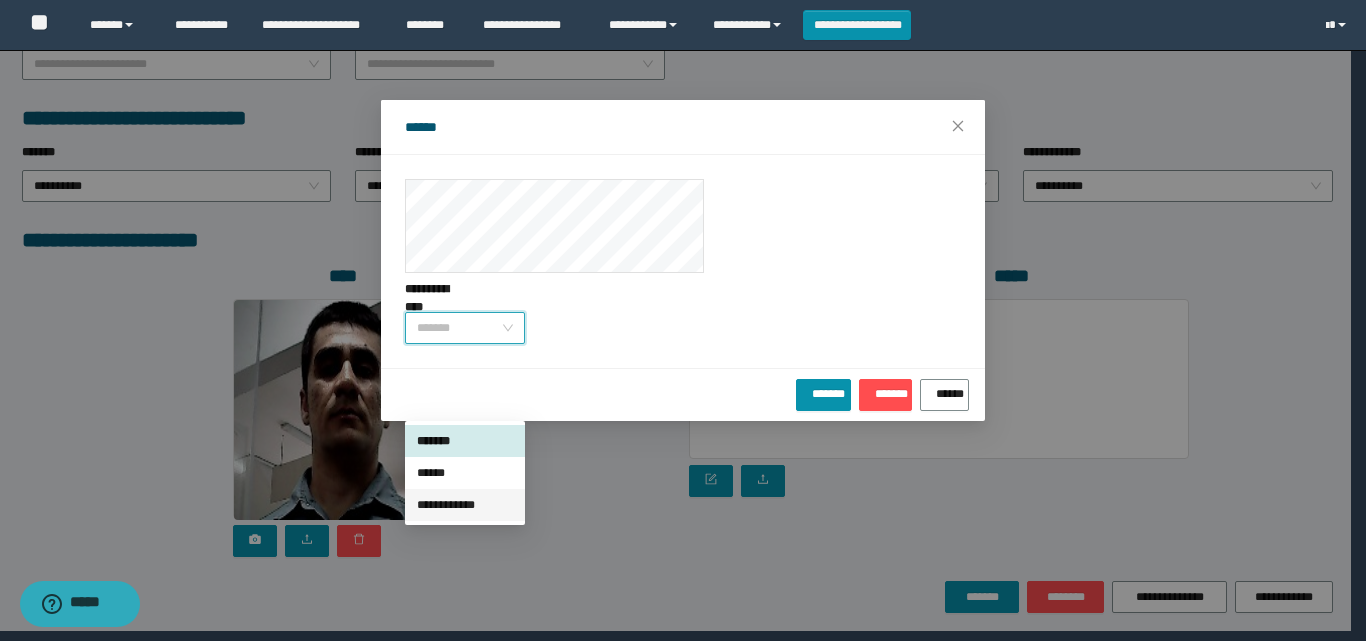 click on "**********" at bounding box center (465, 505) 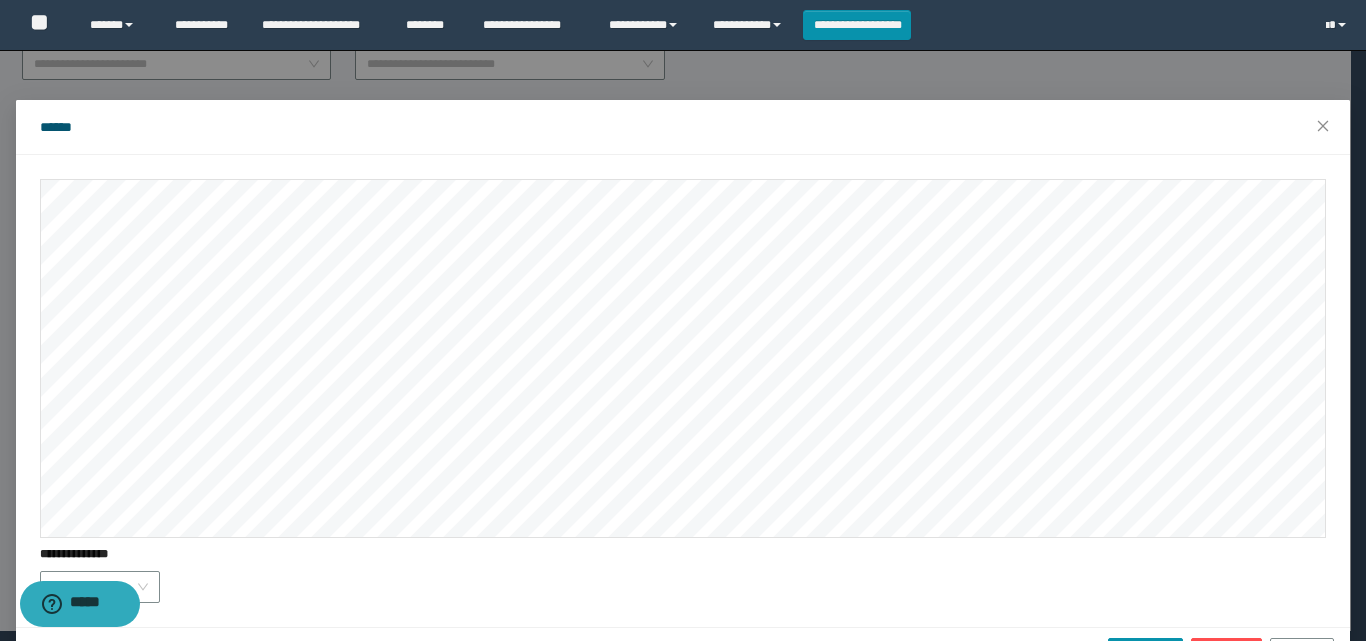 click on "**********" at bounding box center [683, 390] 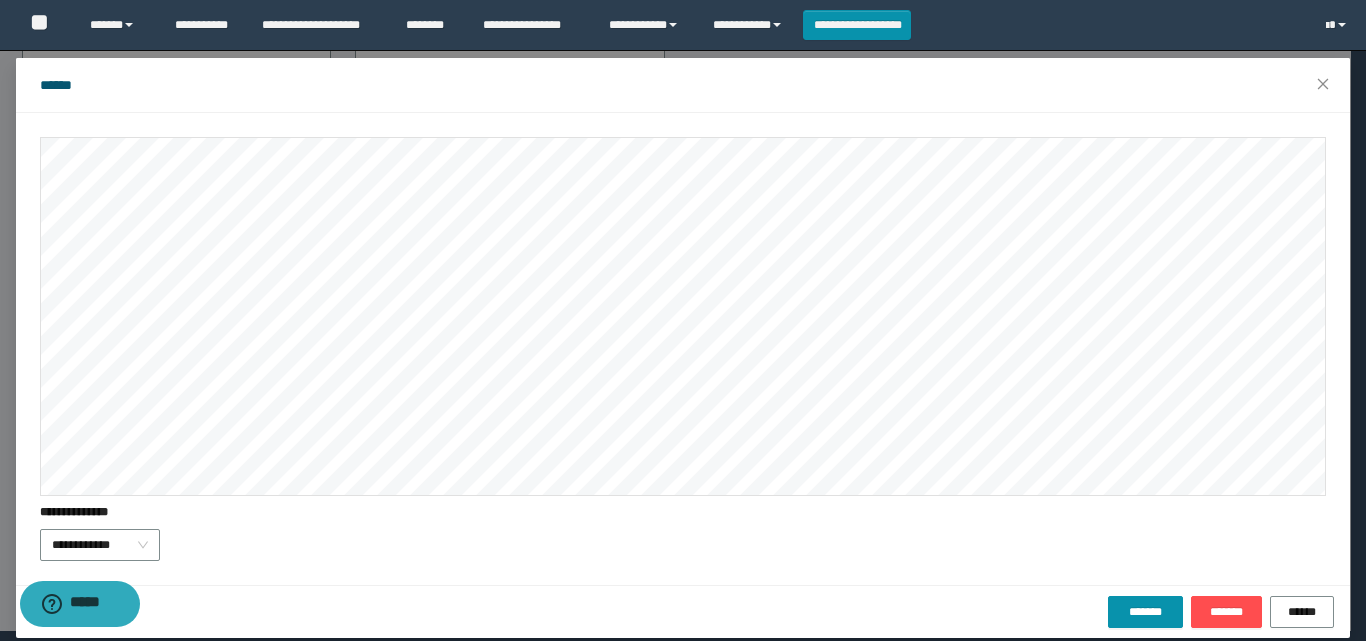 scroll, scrollTop: 61, scrollLeft: 0, axis: vertical 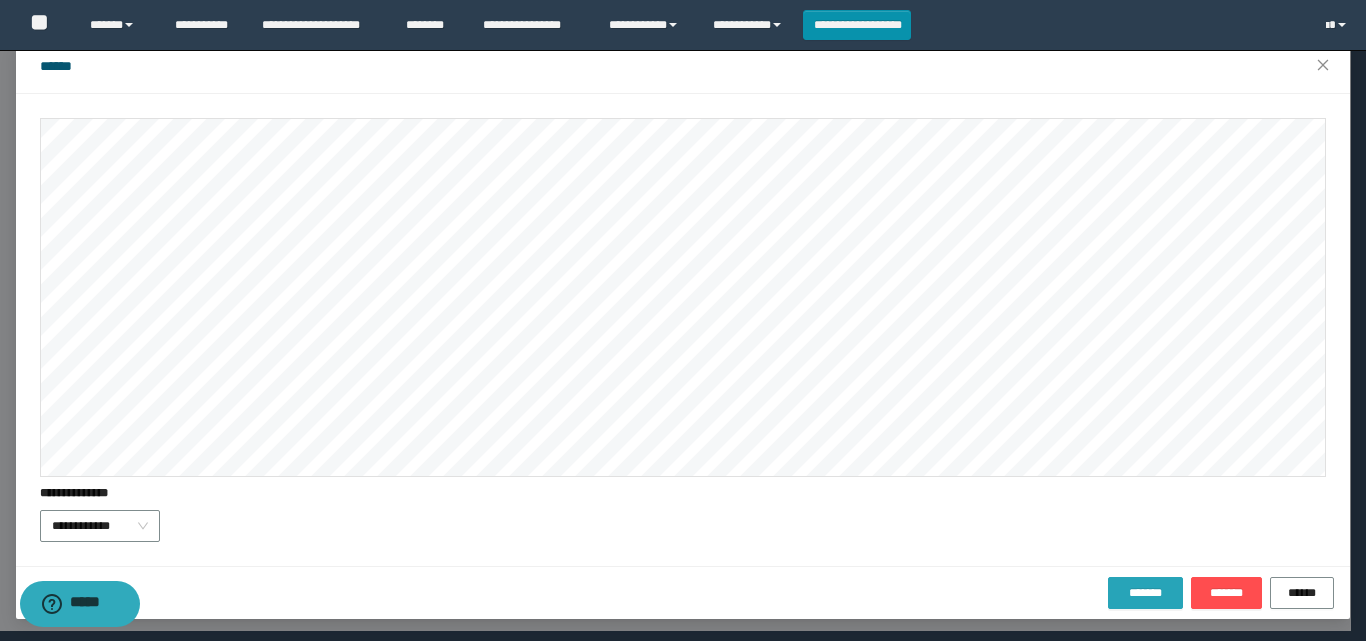 click on "*******" at bounding box center [1145, 593] 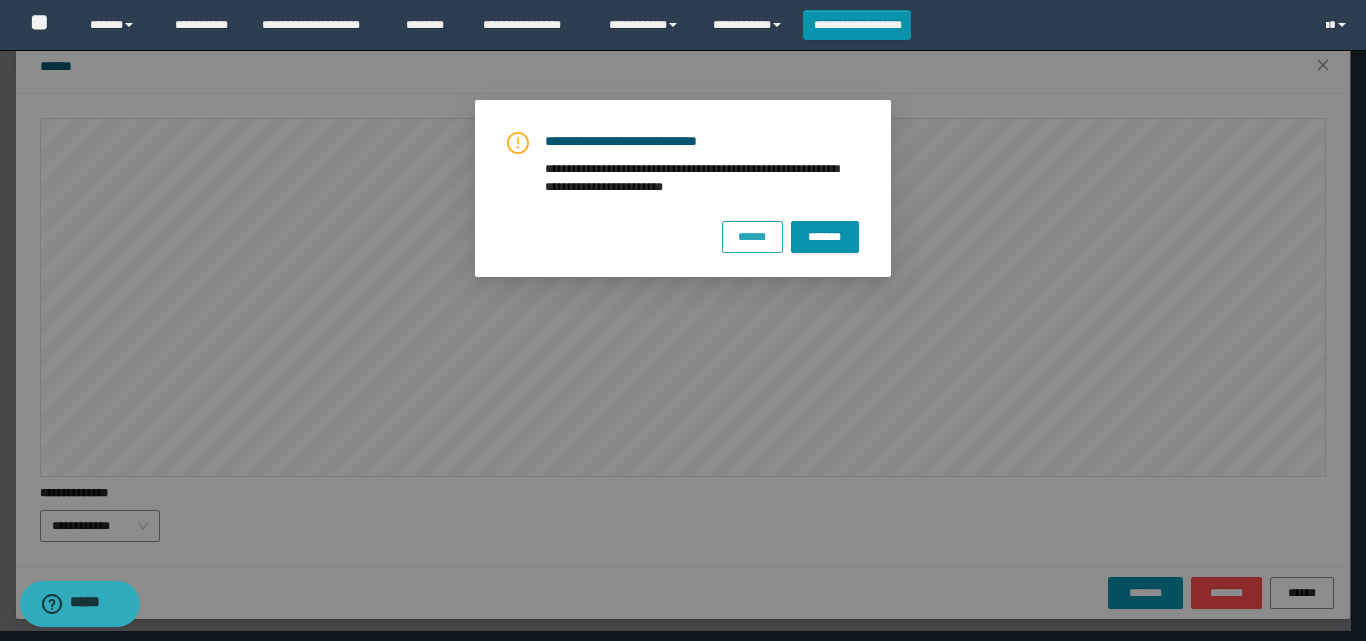click on "******" at bounding box center [752, 236] 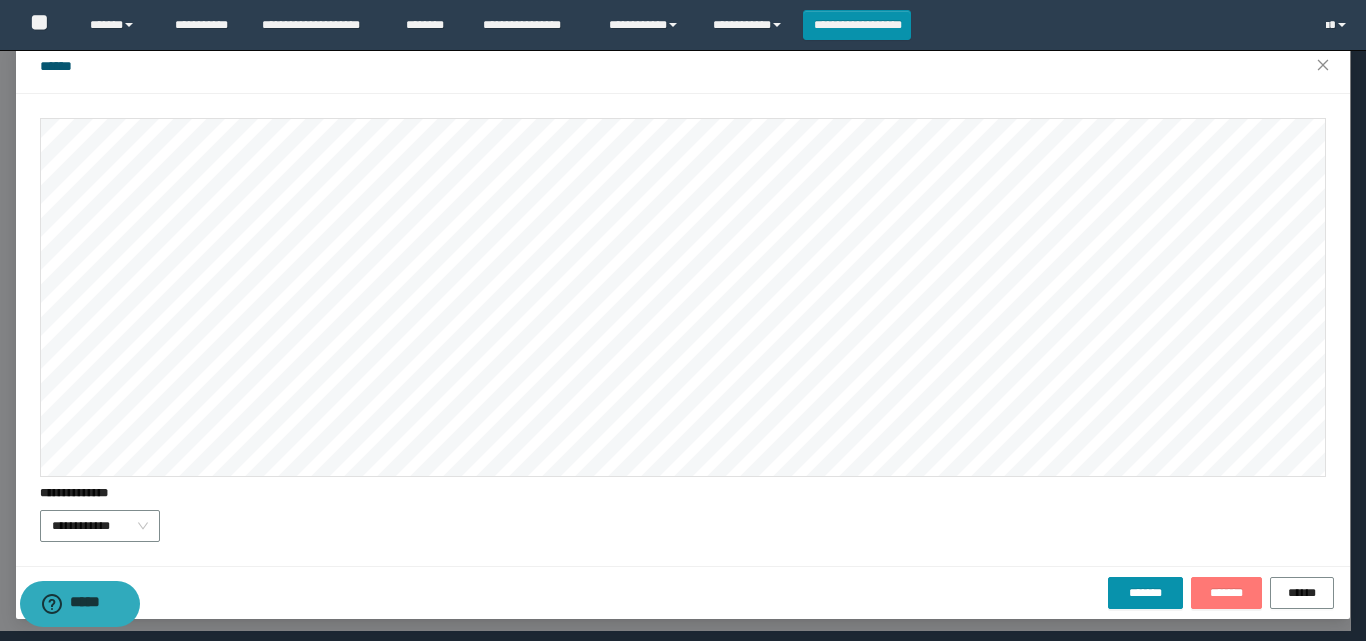 click on "*******" at bounding box center (1226, 593) 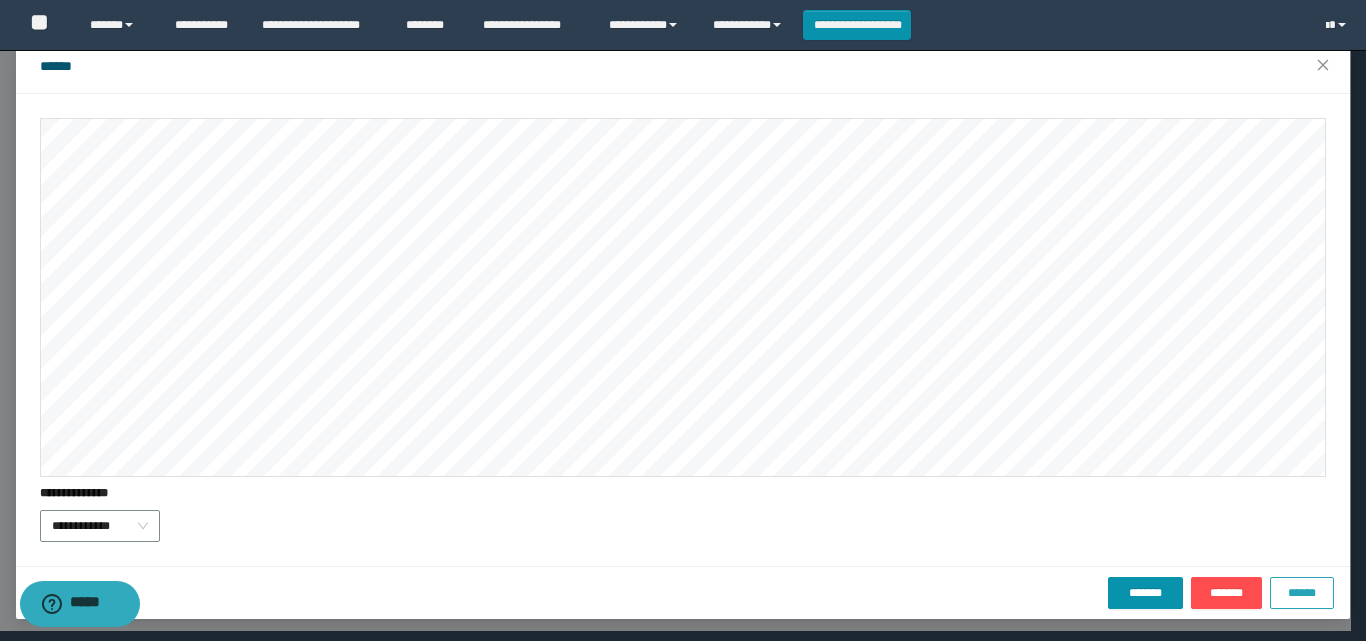 click on "******" at bounding box center [1302, 593] 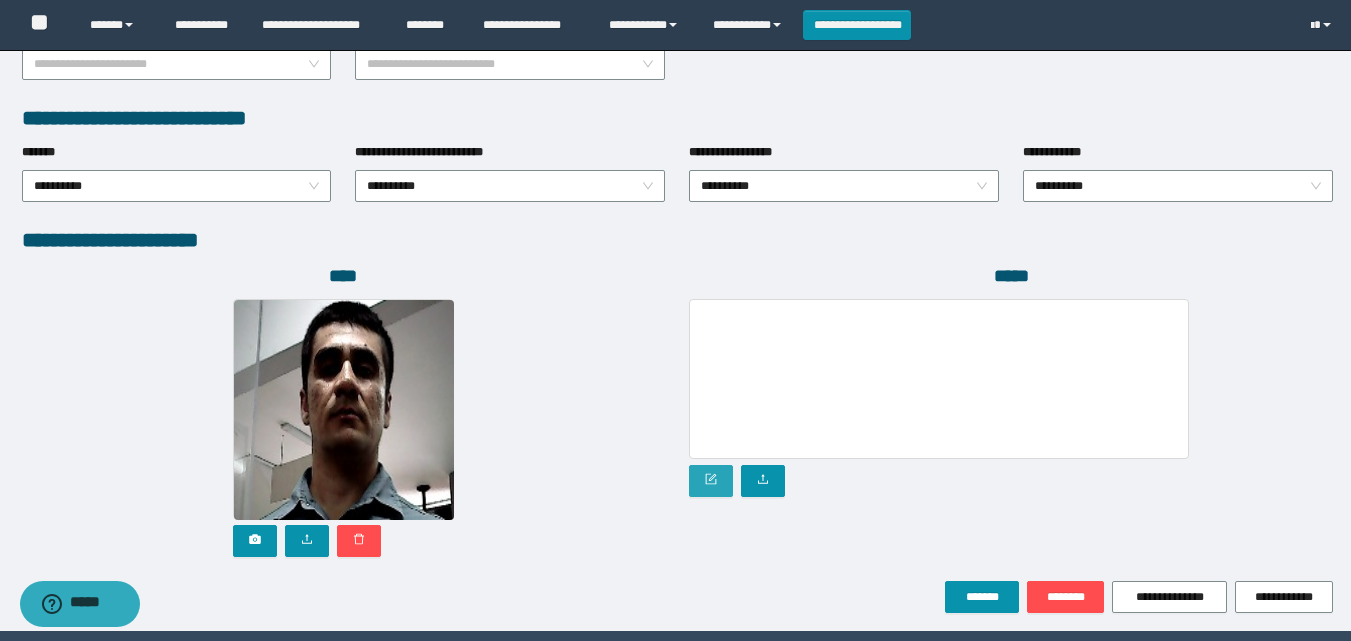 click 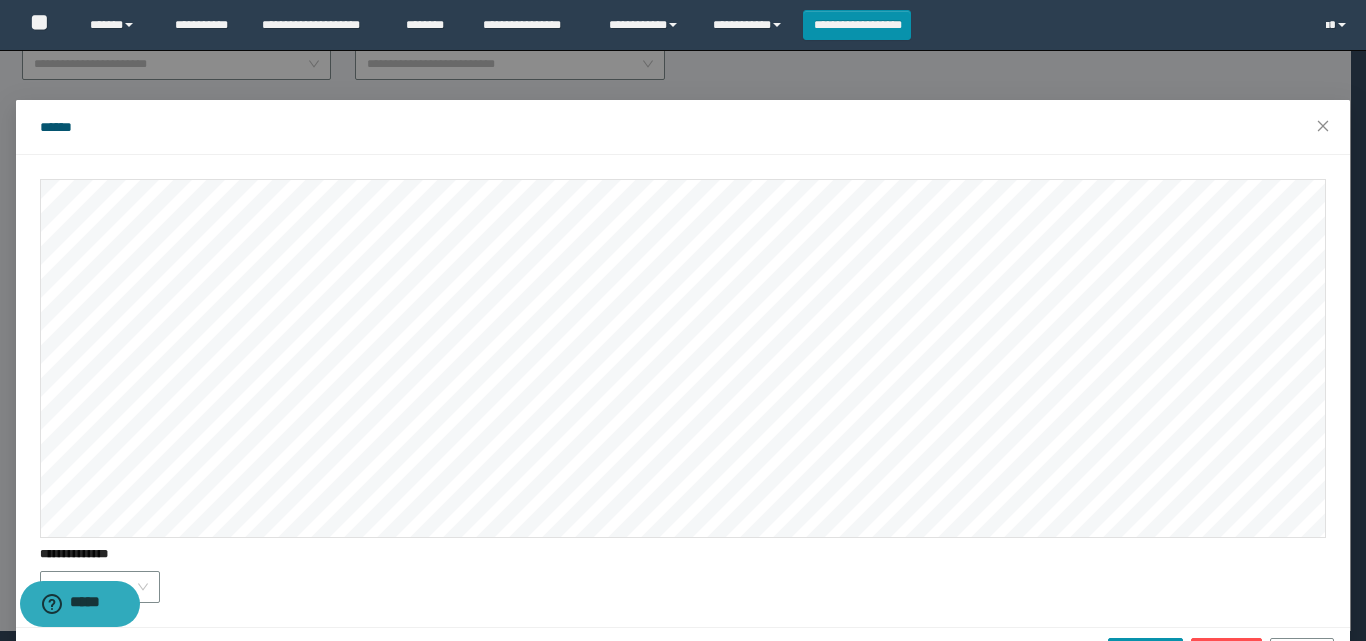 scroll, scrollTop: 61, scrollLeft: 0, axis: vertical 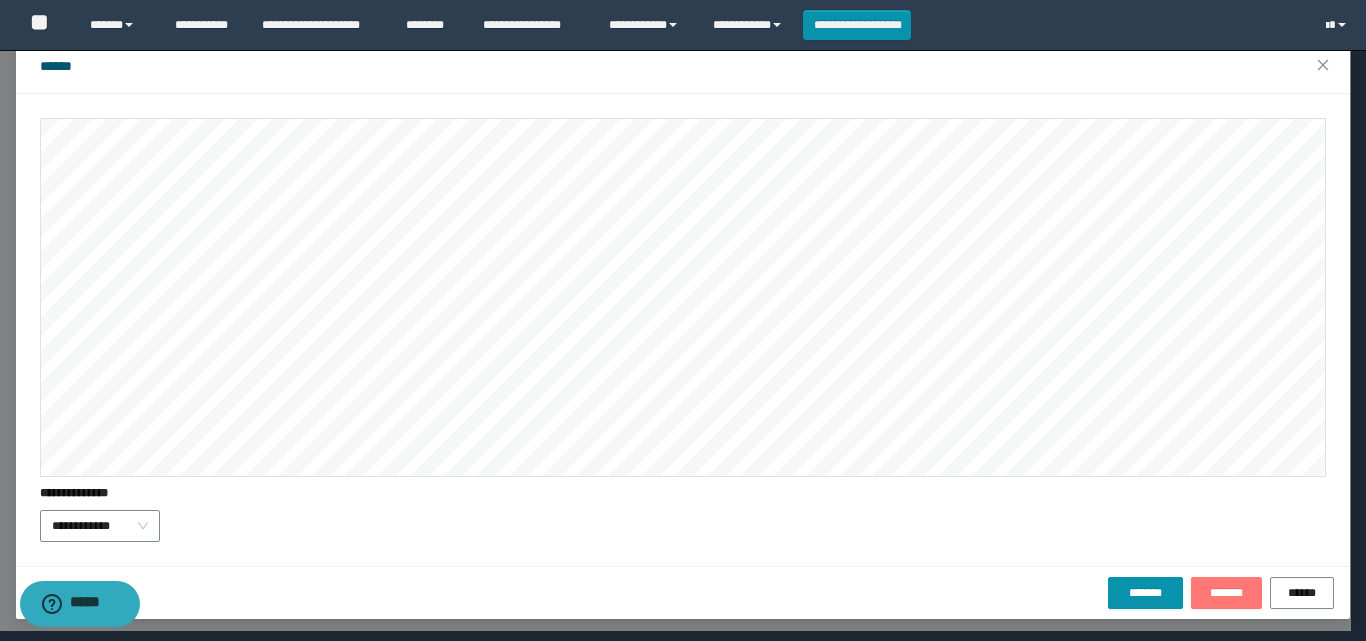 click on "*******" at bounding box center (1226, 593) 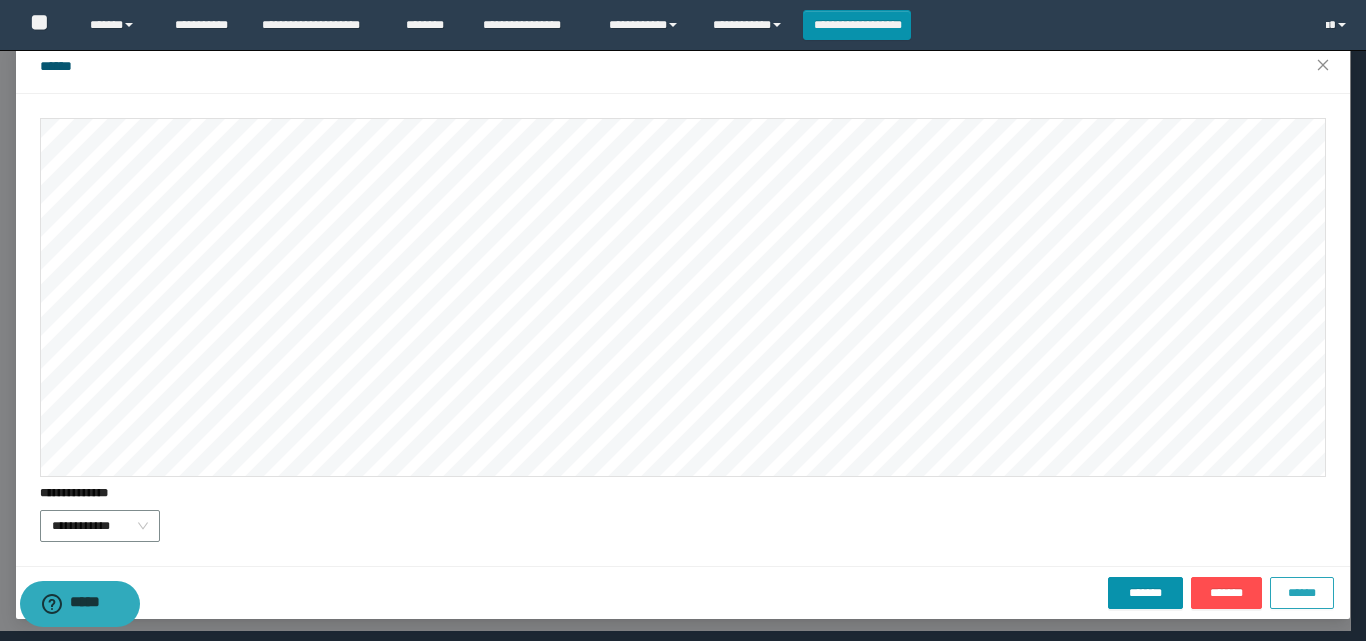 click on "******" at bounding box center [1302, 593] 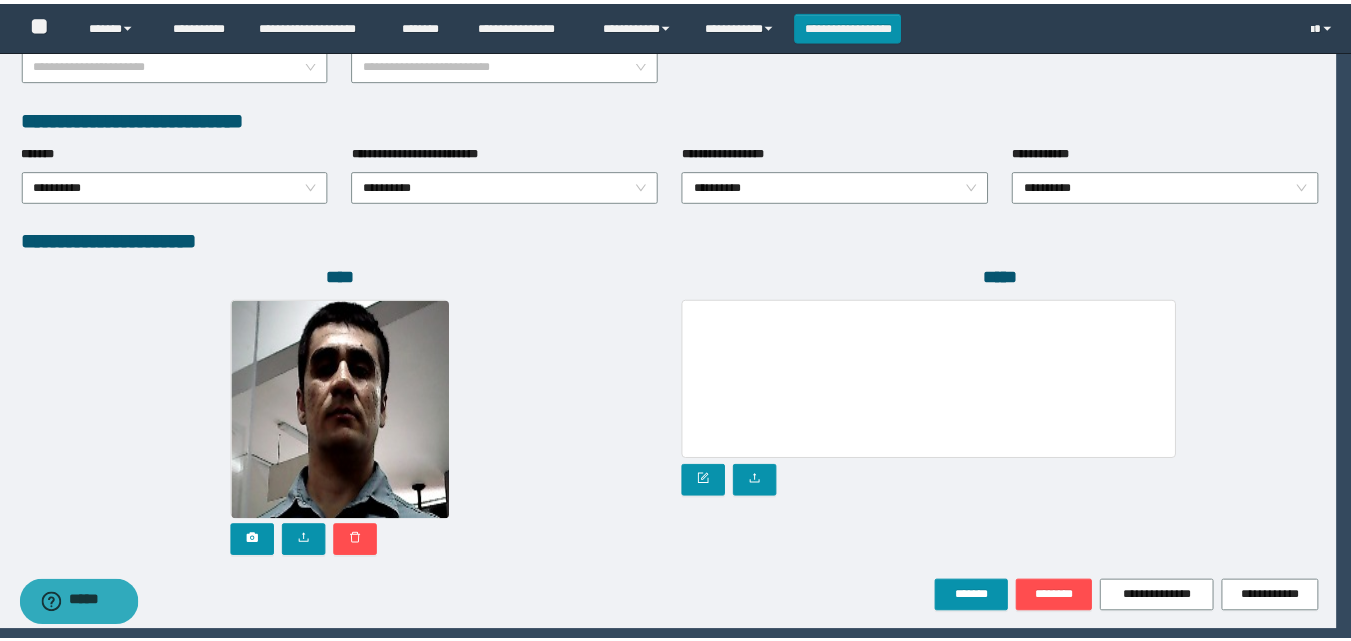 scroll, scrollTop: 0, scrollLeft: 0, axis: both 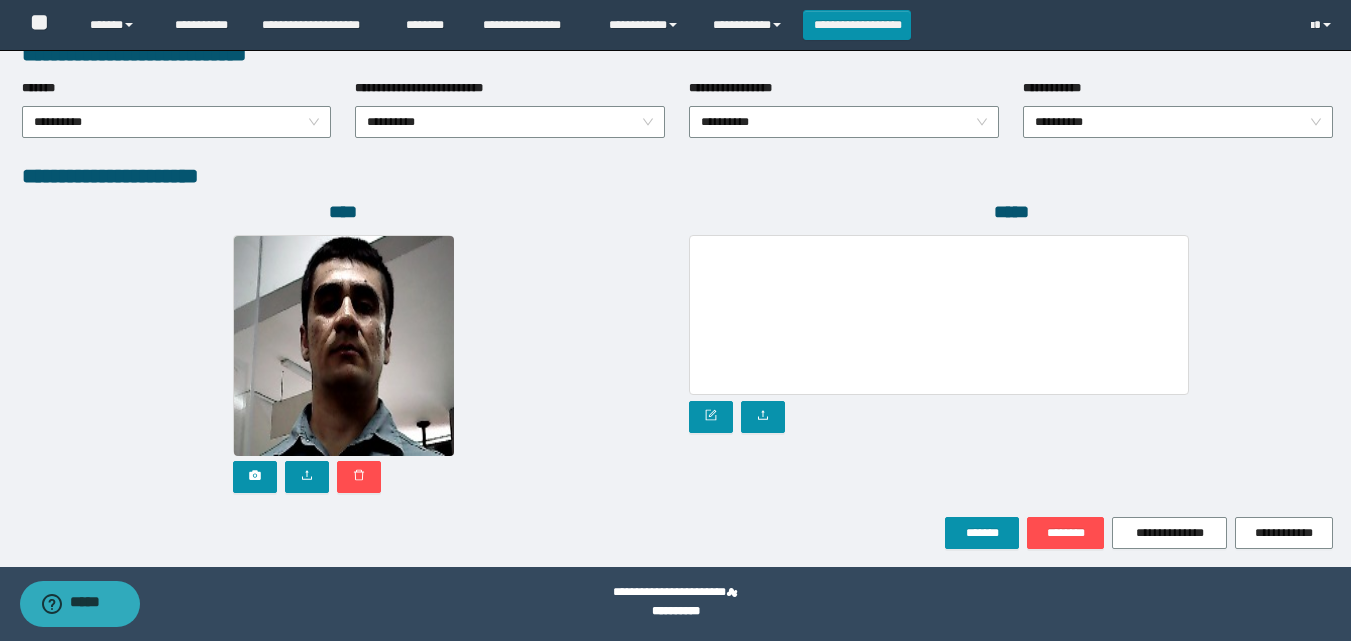 click on "**********" at bounding box center [677, 533] 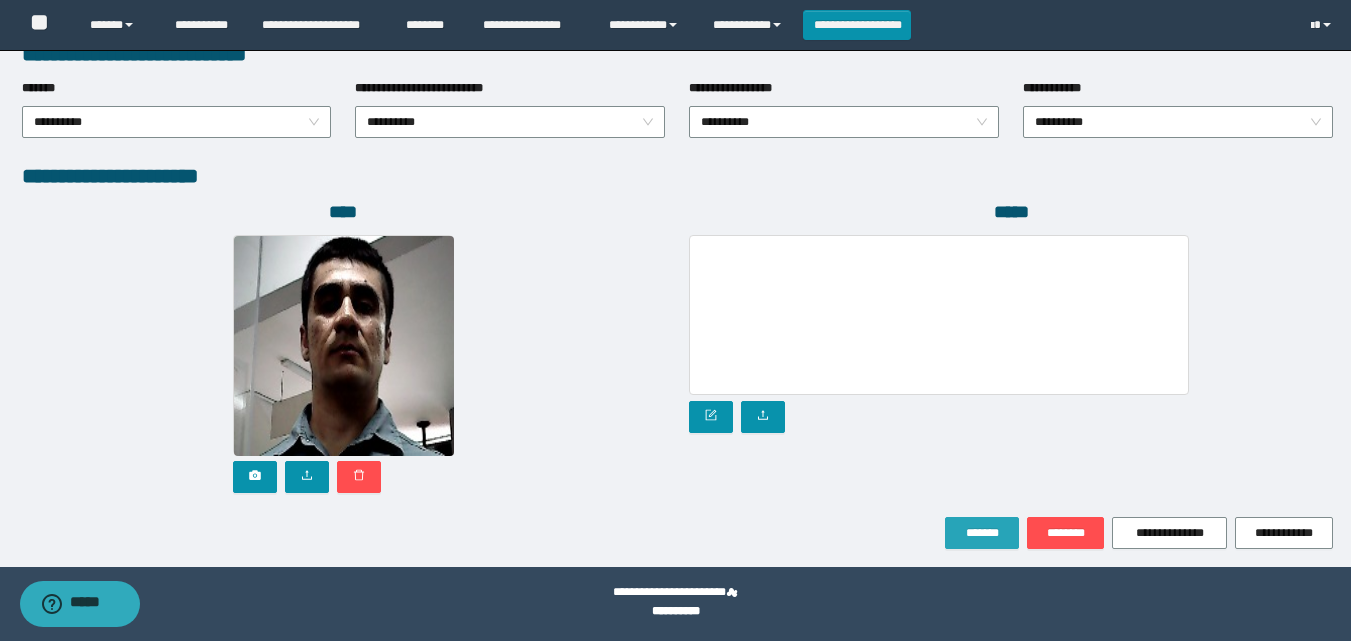 click on "*******" at bounding box center (982, 533) 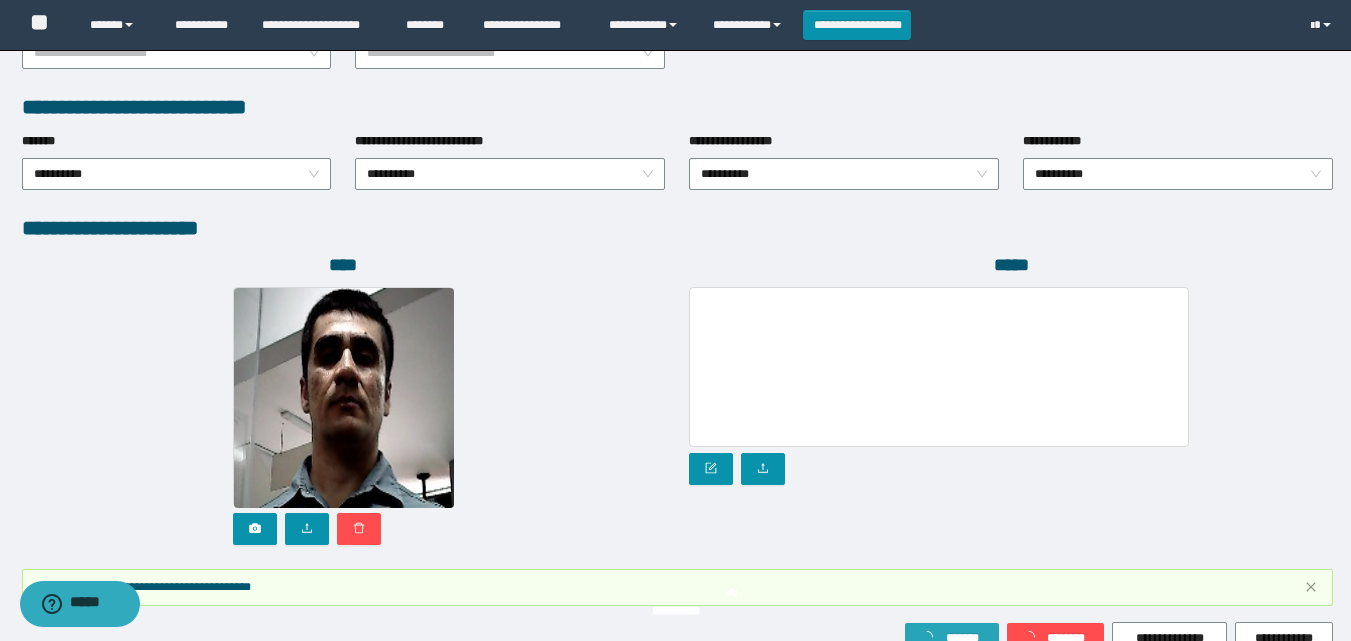 scroll, scrollTop: 1117, scrollLeft: 0, axis: vertical 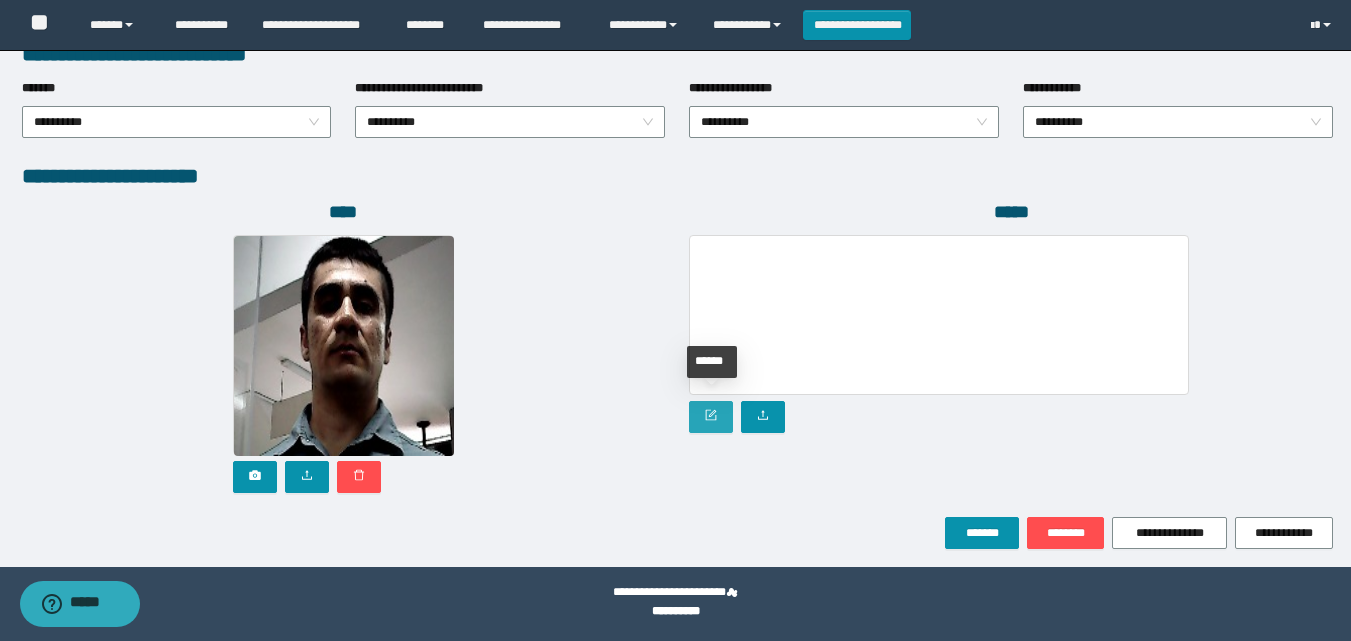 click at bounding box center (711, 417) 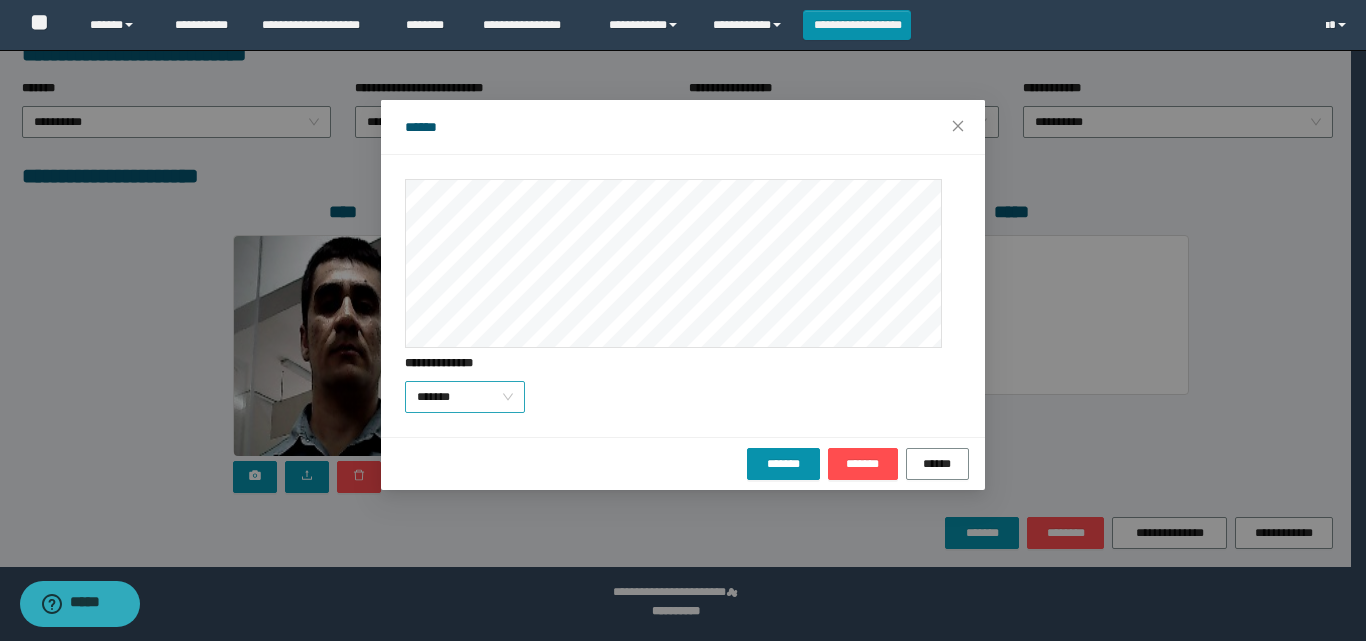 click on "*******" at bounding box center [465, 397] 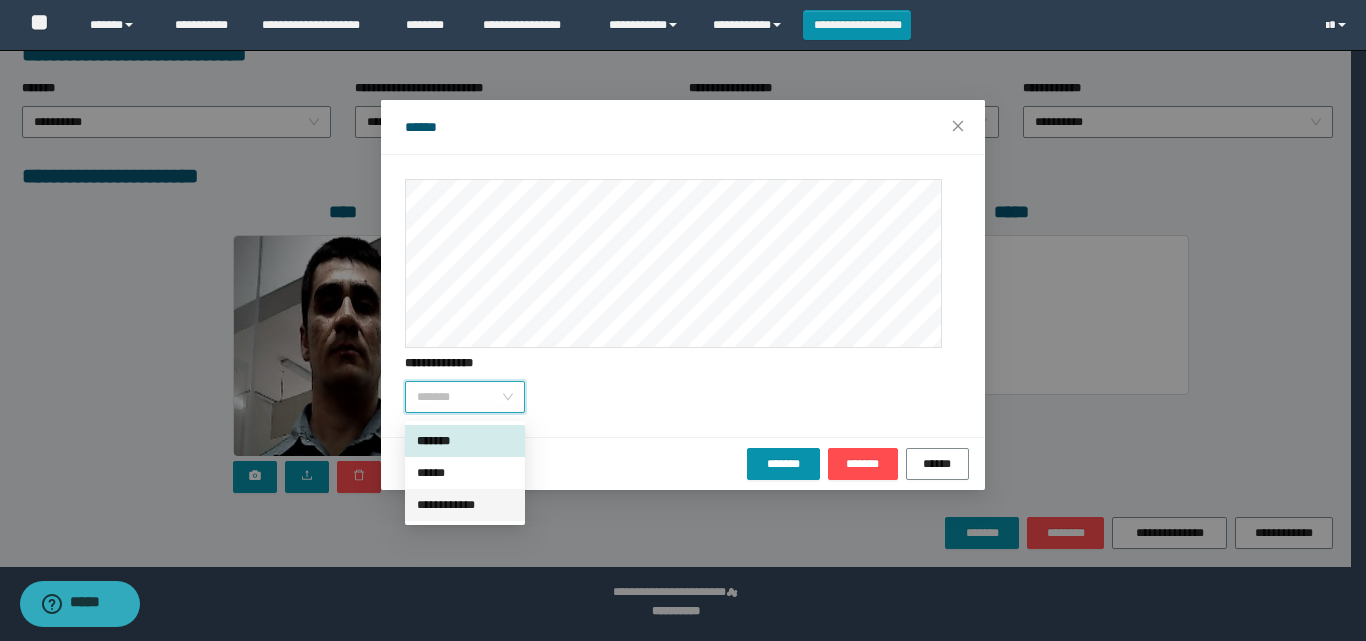 click on "**********" at bounding box center (465, 505) 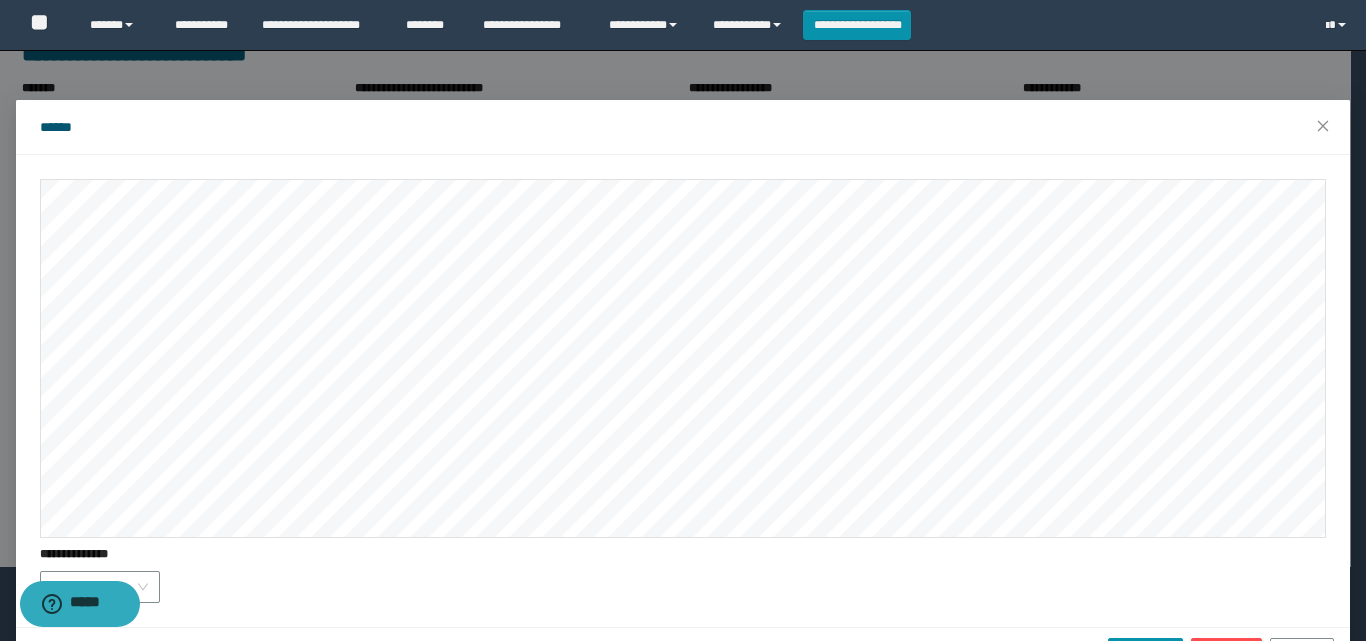 click on "**********" at bounding box center [683, 390] 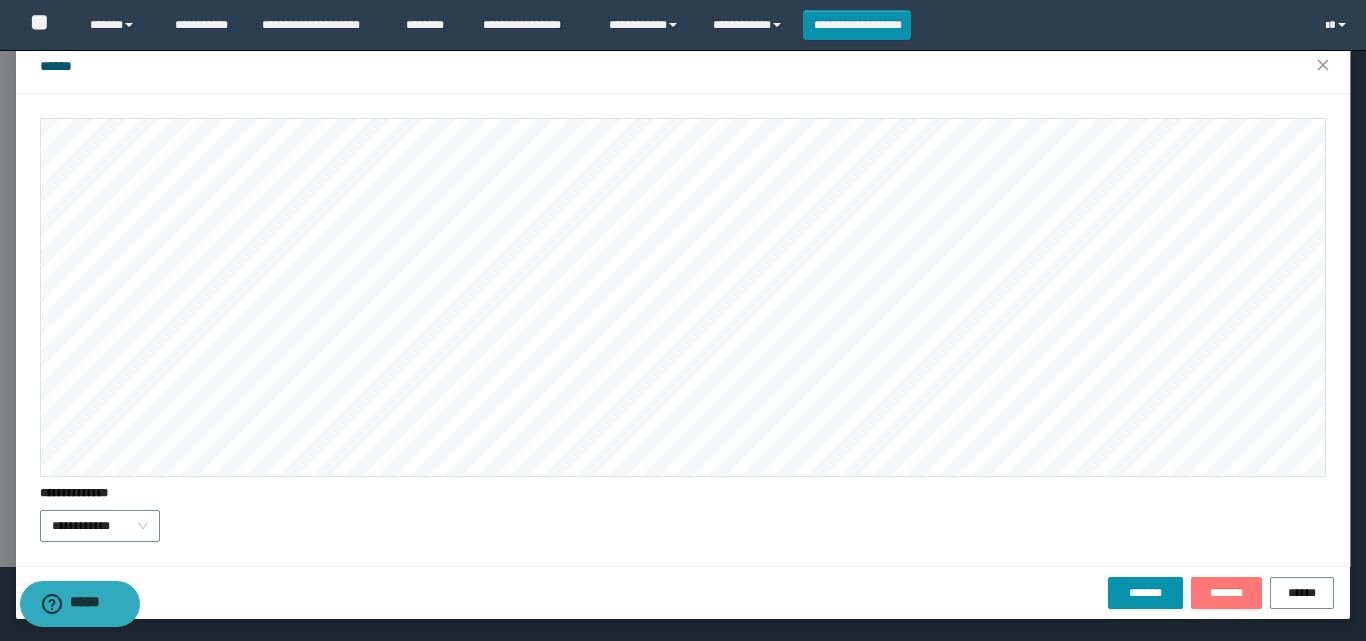 click on "*******" at bounding box center [1226, 593] 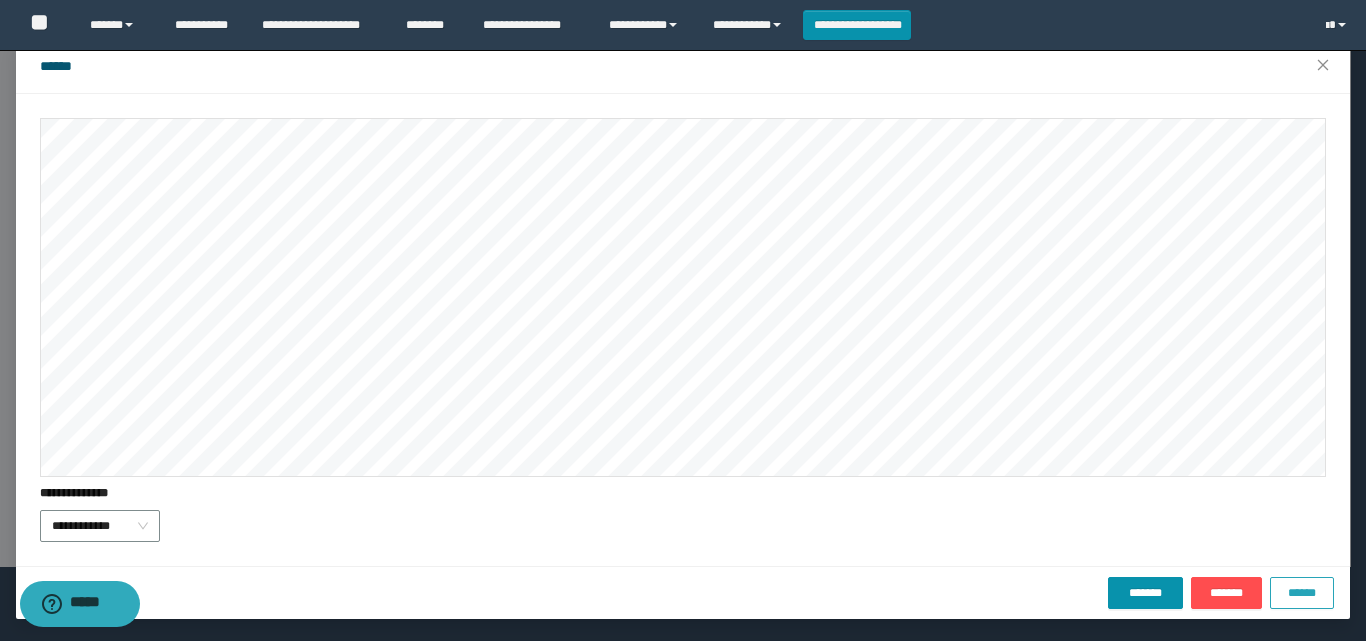 click on "******" at bounding box center (1302, 593) 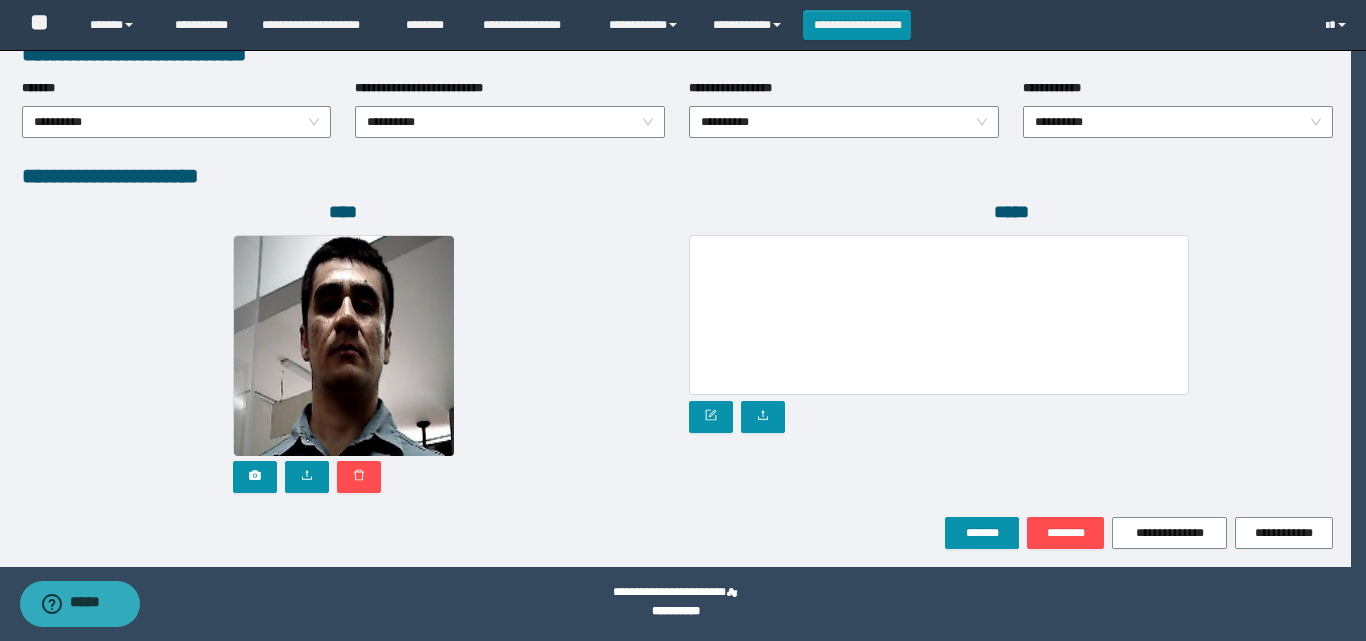 scroll, scrollTop: 0, scrollLeft: 0, axis: both 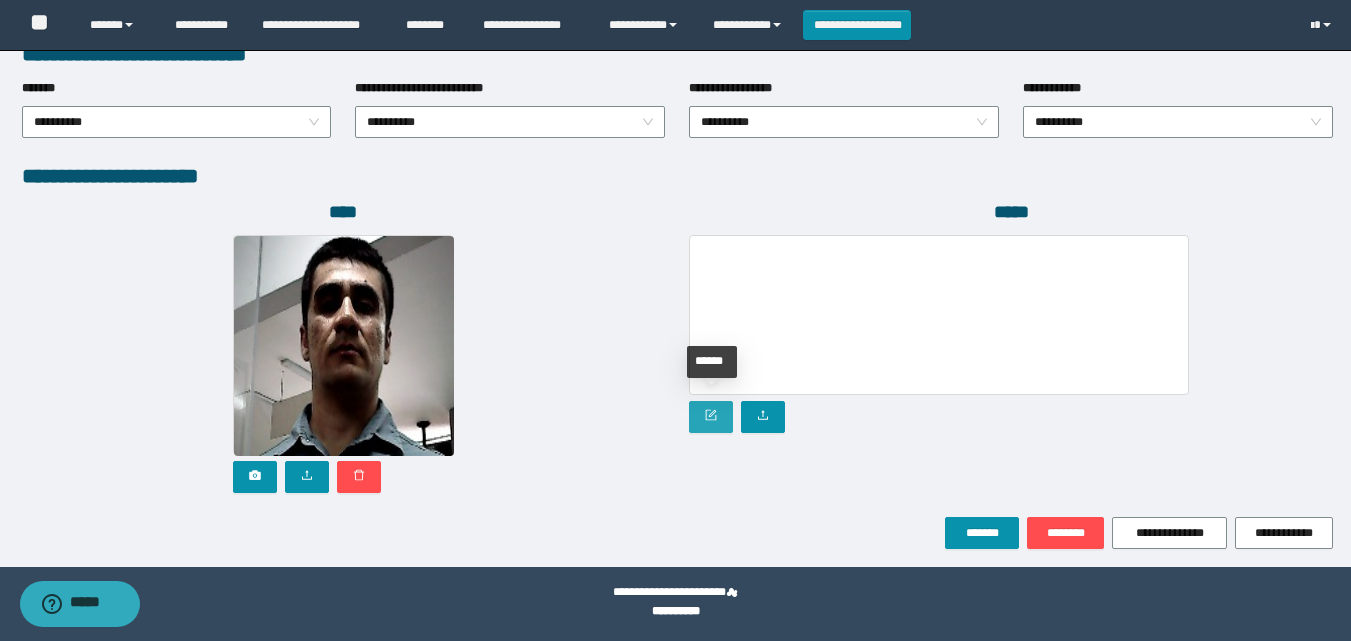 click at bounding box center [711, 417] 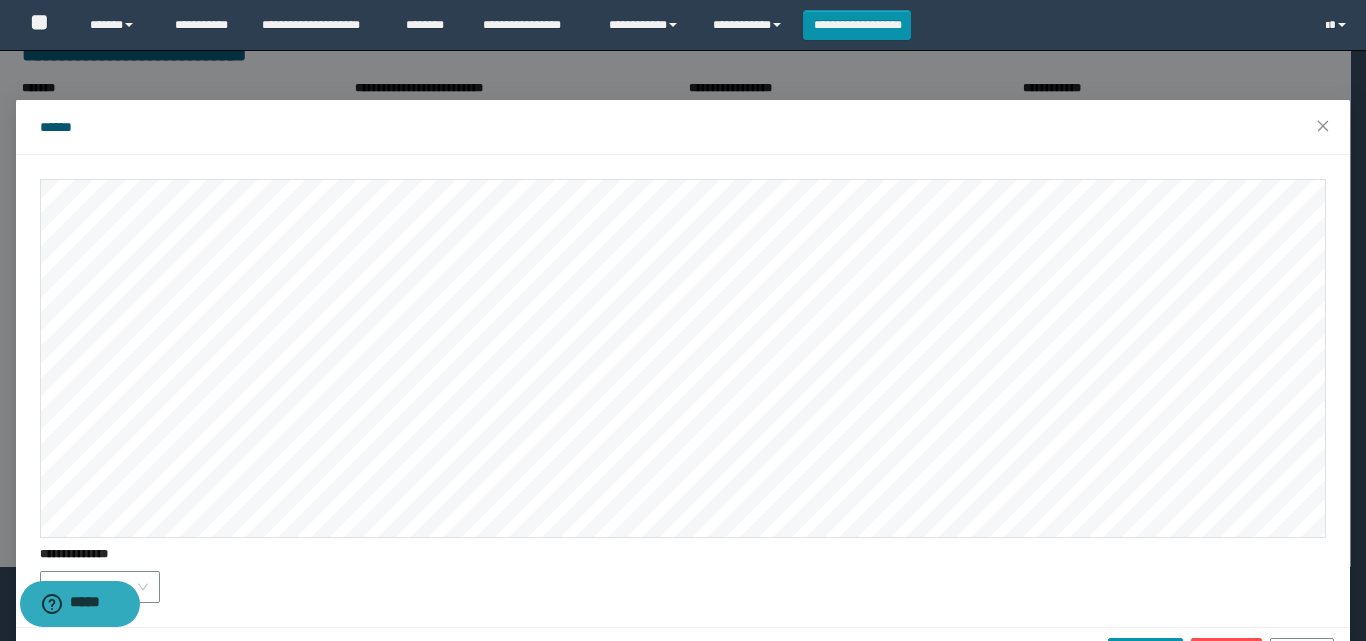 scroll, scrollTop: 61, scrollLeft: 0, axis: vertical 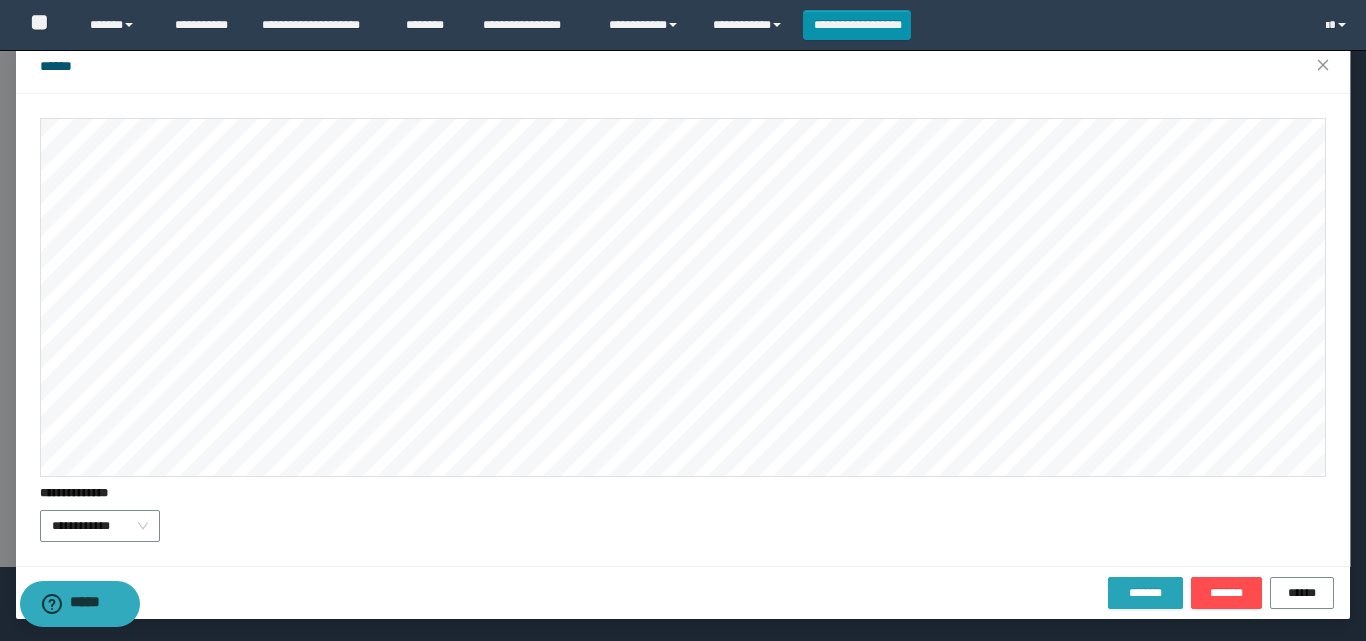 click on "*******" at bounding box center (1145, 593) 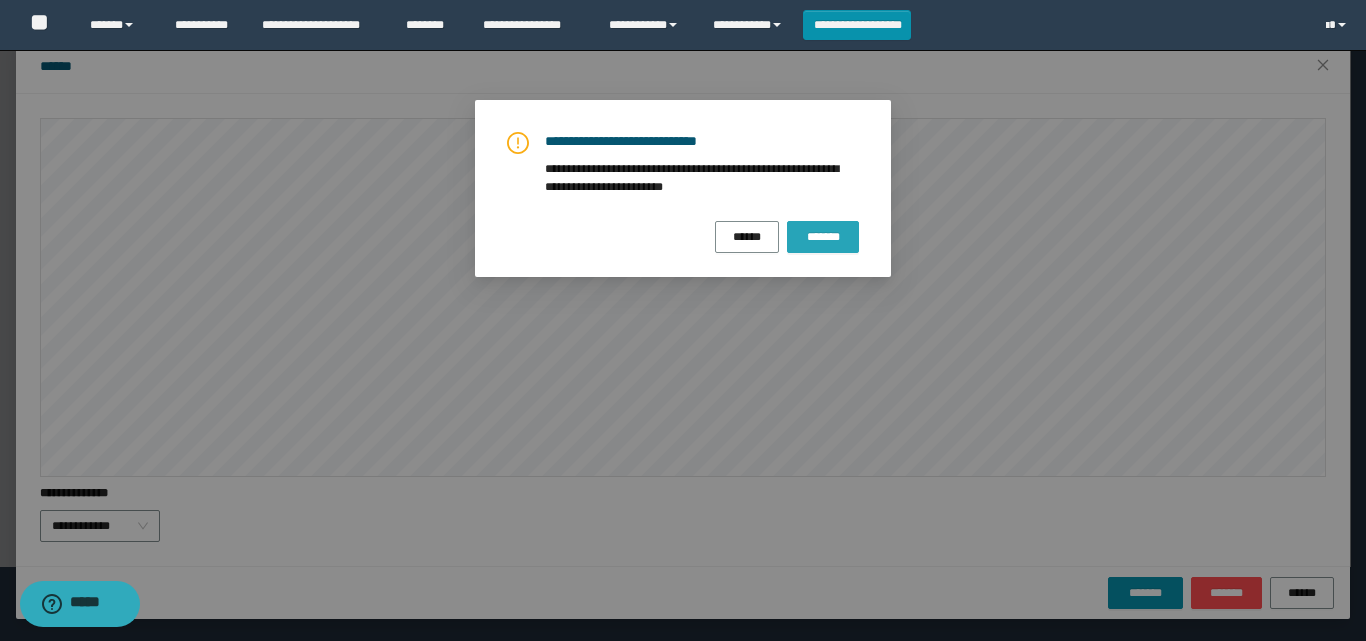 click on "*******" at bounding box center [823, 237] 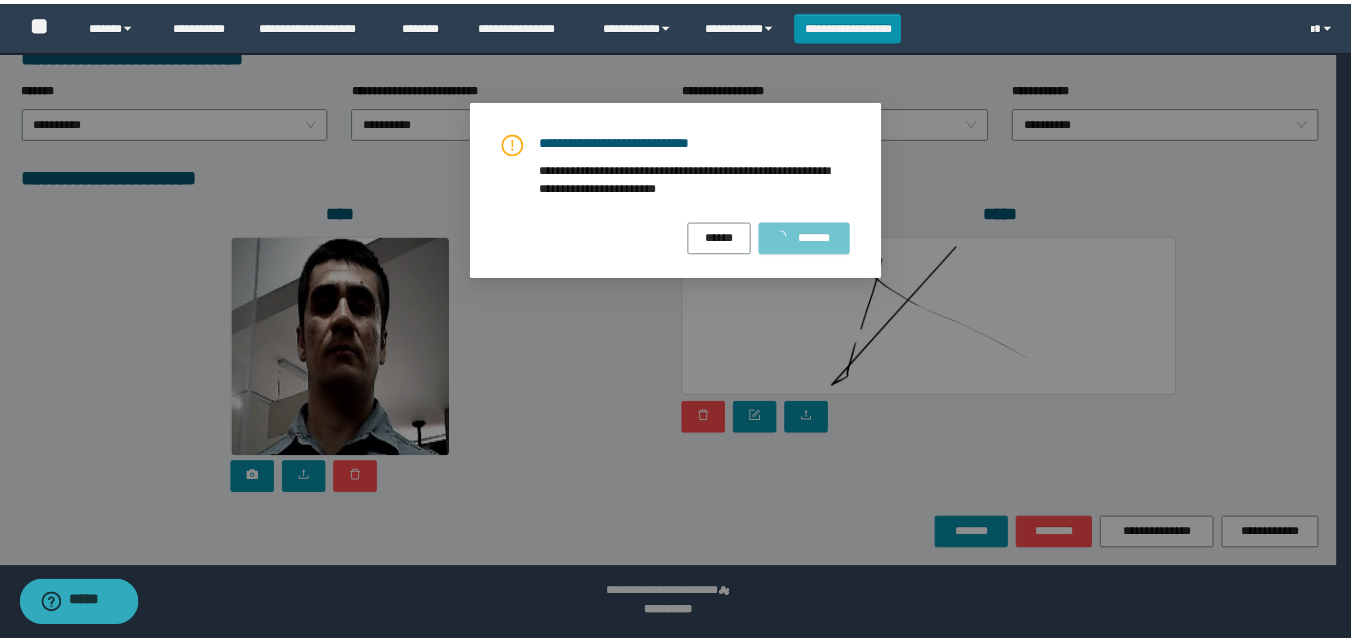 scroll, scrollTop: 0, scrollLeft: 0, axis: both 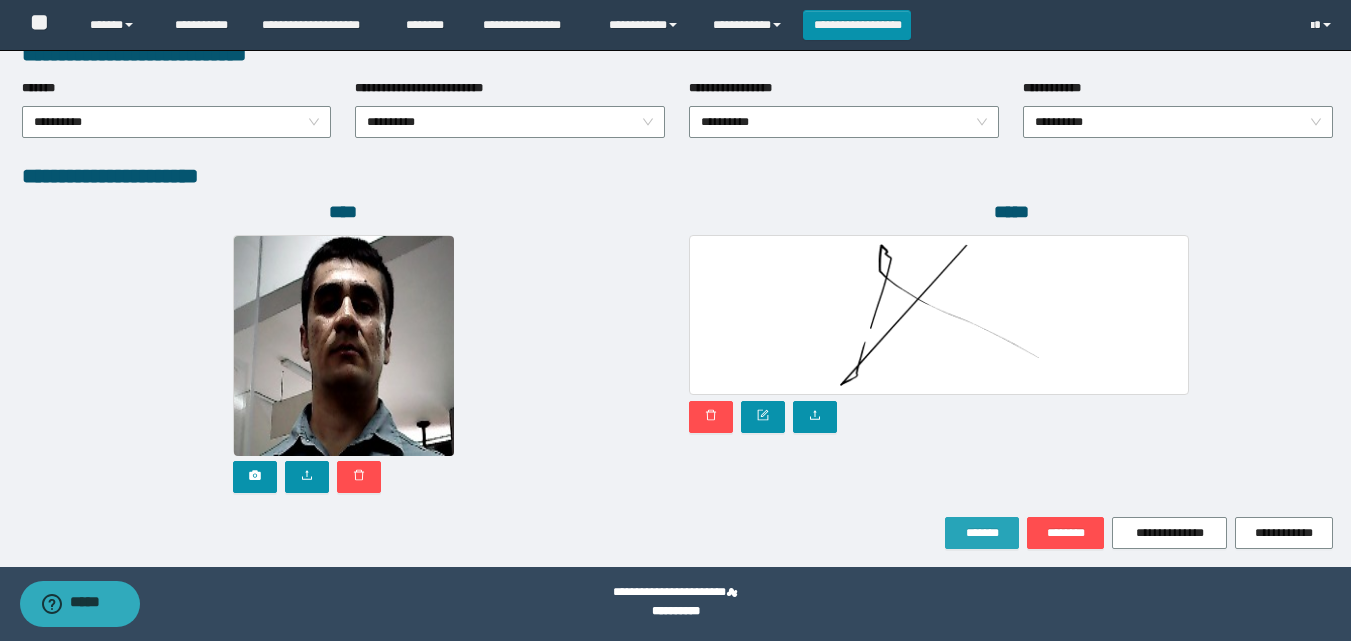 click on "*******" at bounding box center [982, 533] 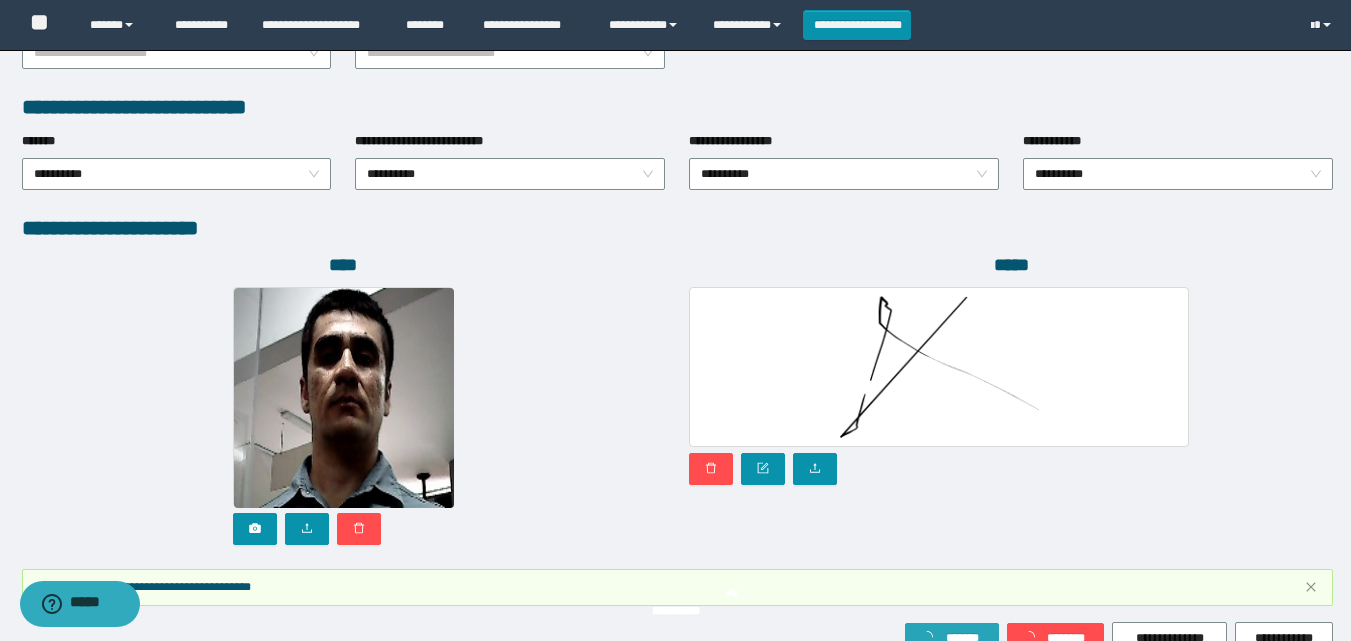 scroll, scrollTop: 1117, scrollLeft: 0, axis: vertical 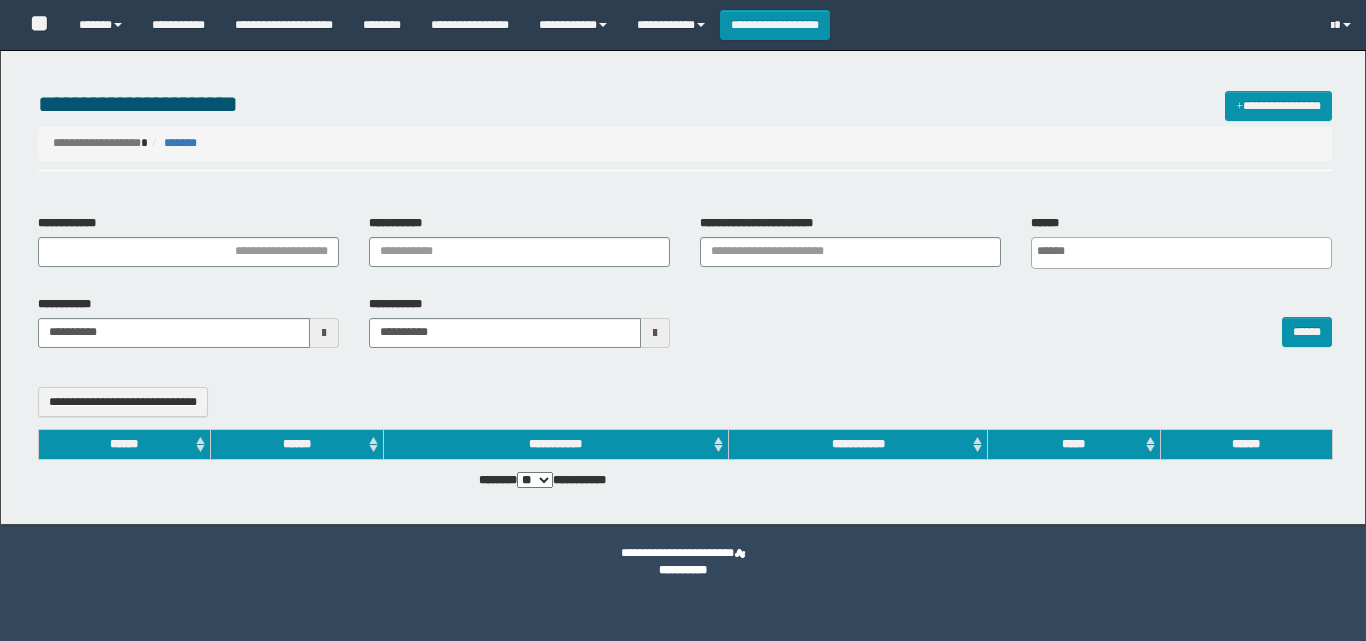 select 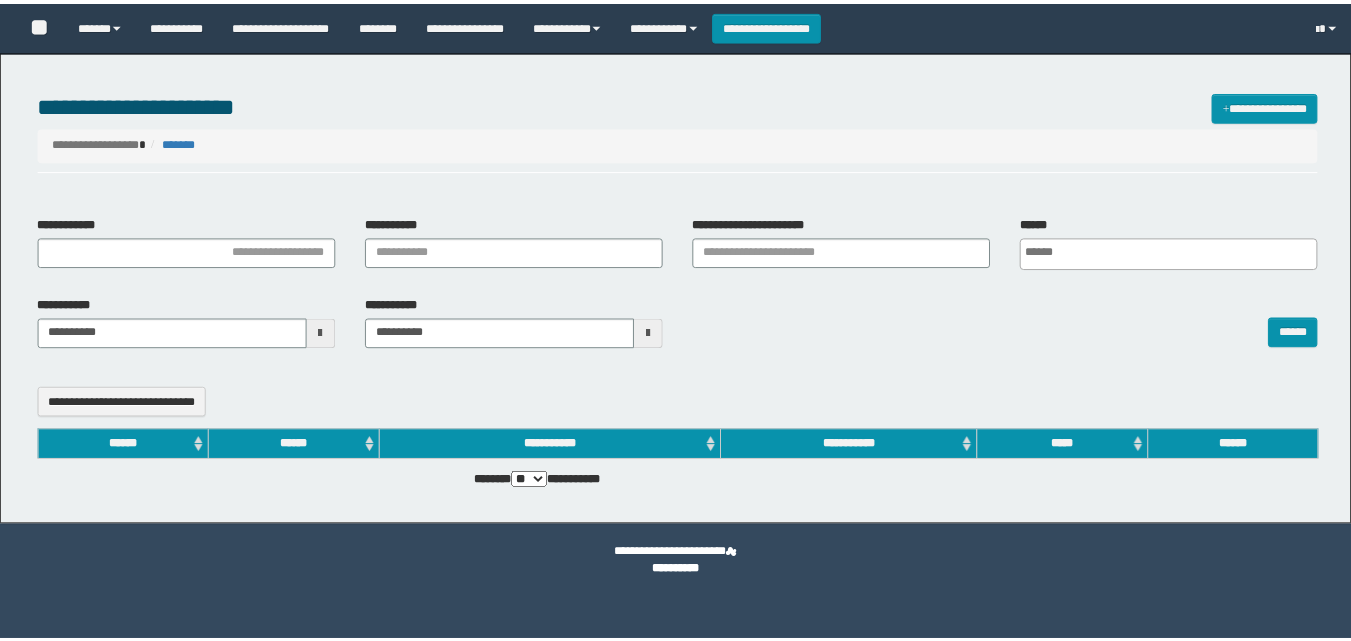 scroll, scrollTop: 0, scrollLeft: 0, axis: both 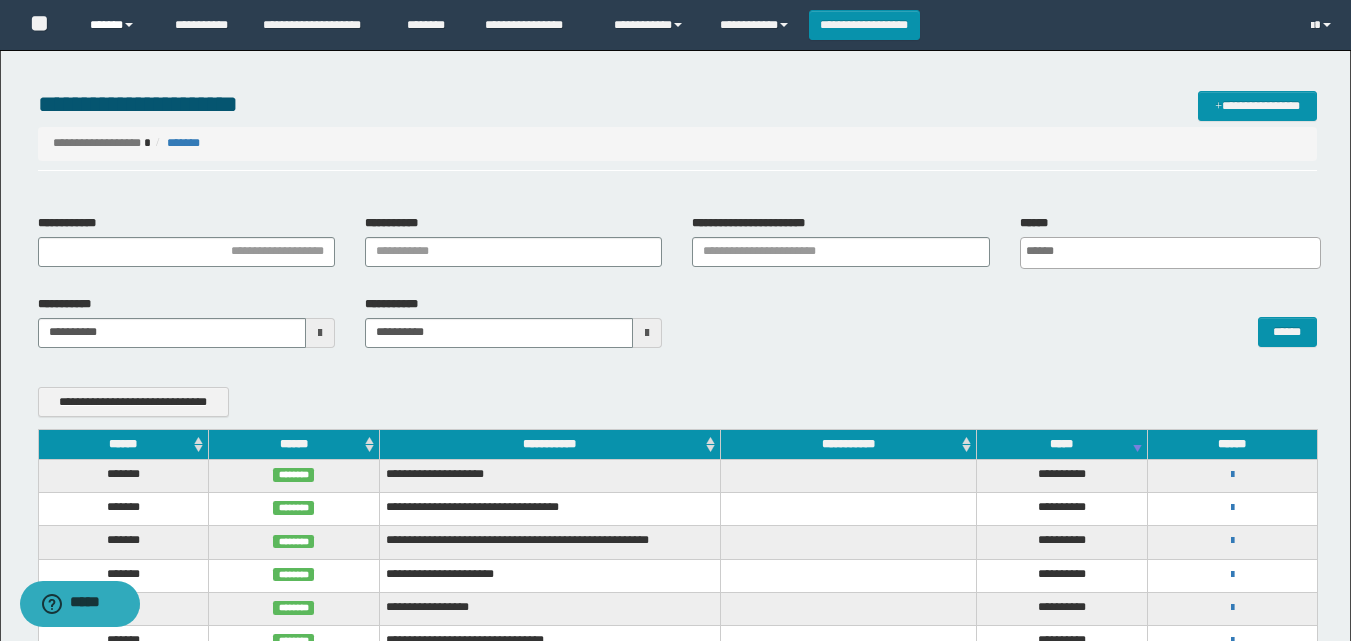 click on "******" at bounding box center [117, 25] 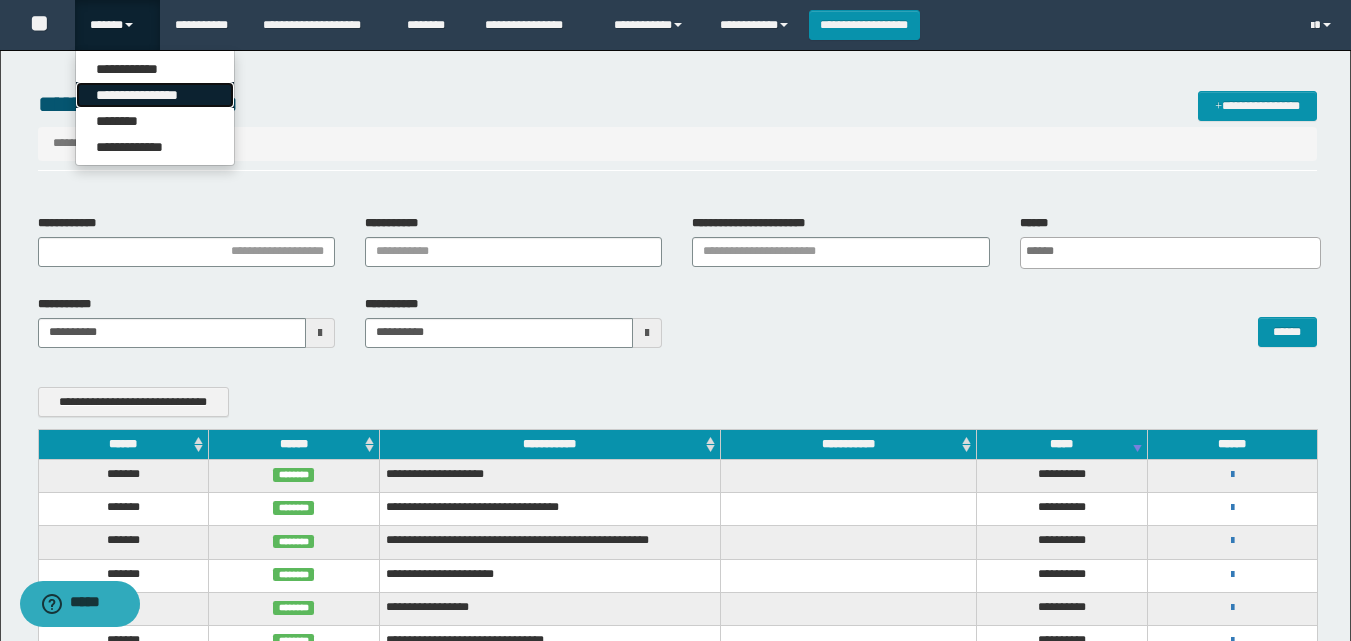 click on "**********" at bounding box center (155, 95) 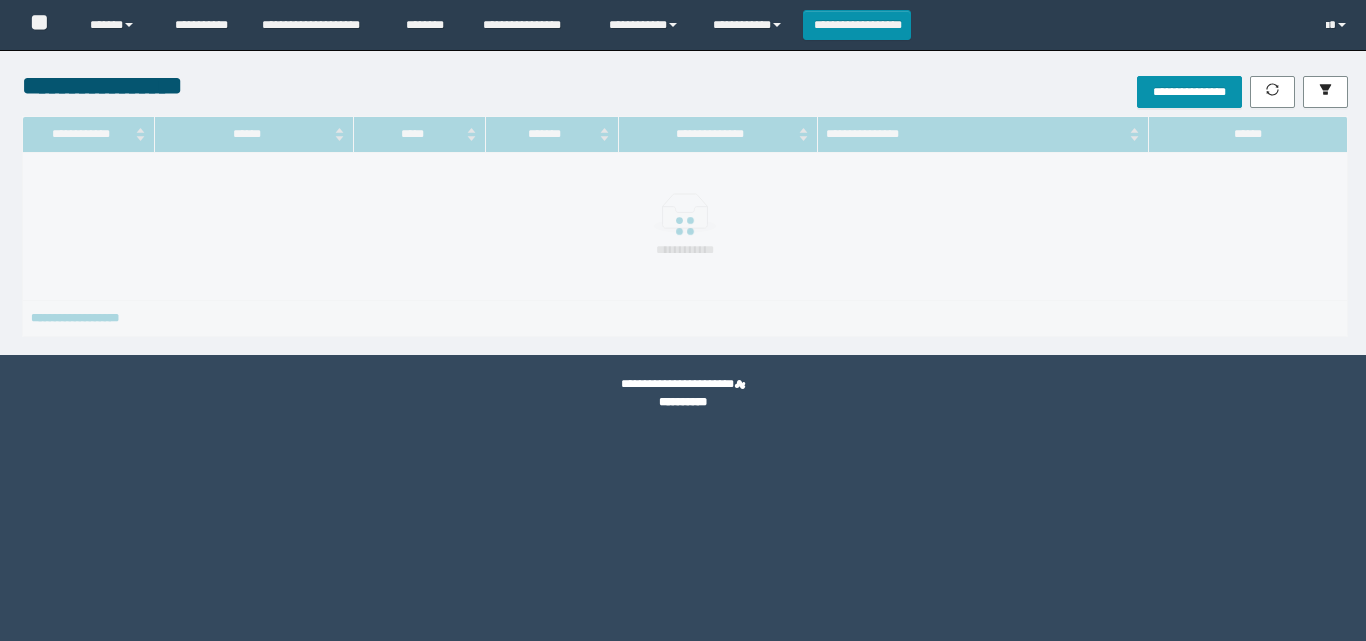 scroll, scrollTop: 0, scrollLeft: 0, axis: both 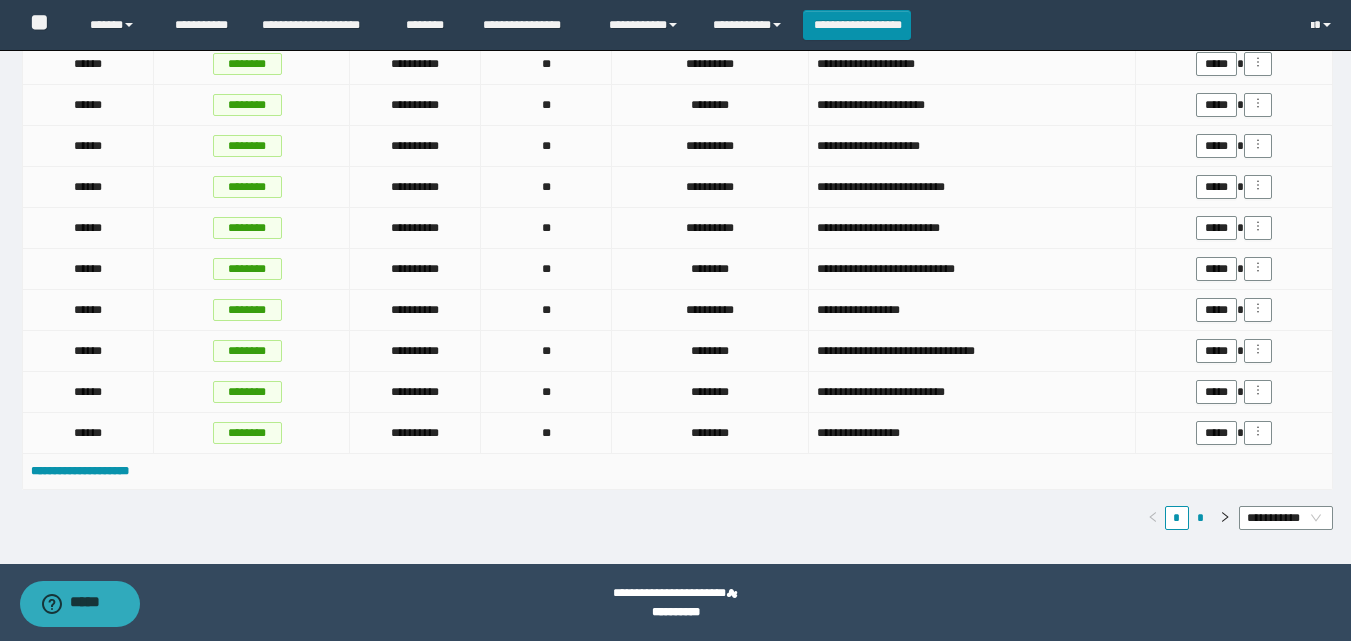 click on "*" at bounding box center (1201, 518) 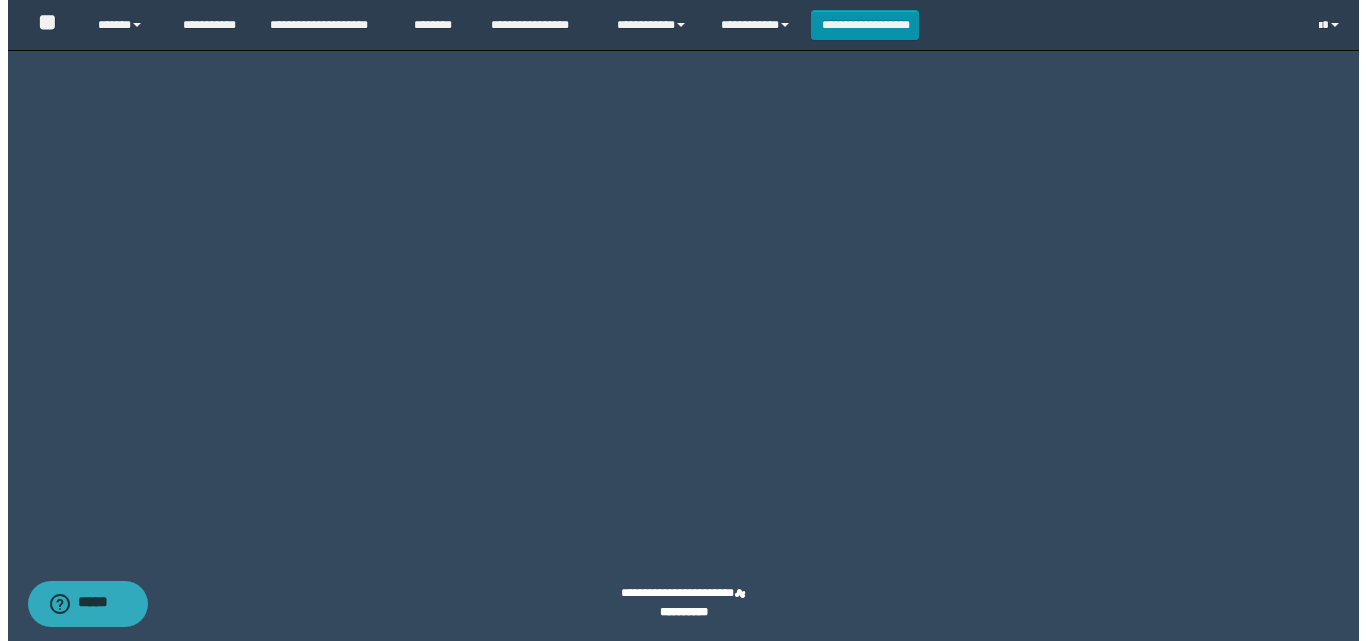 scroll, scrollTop: 1093, scrollLeft: 0, axis: vertical 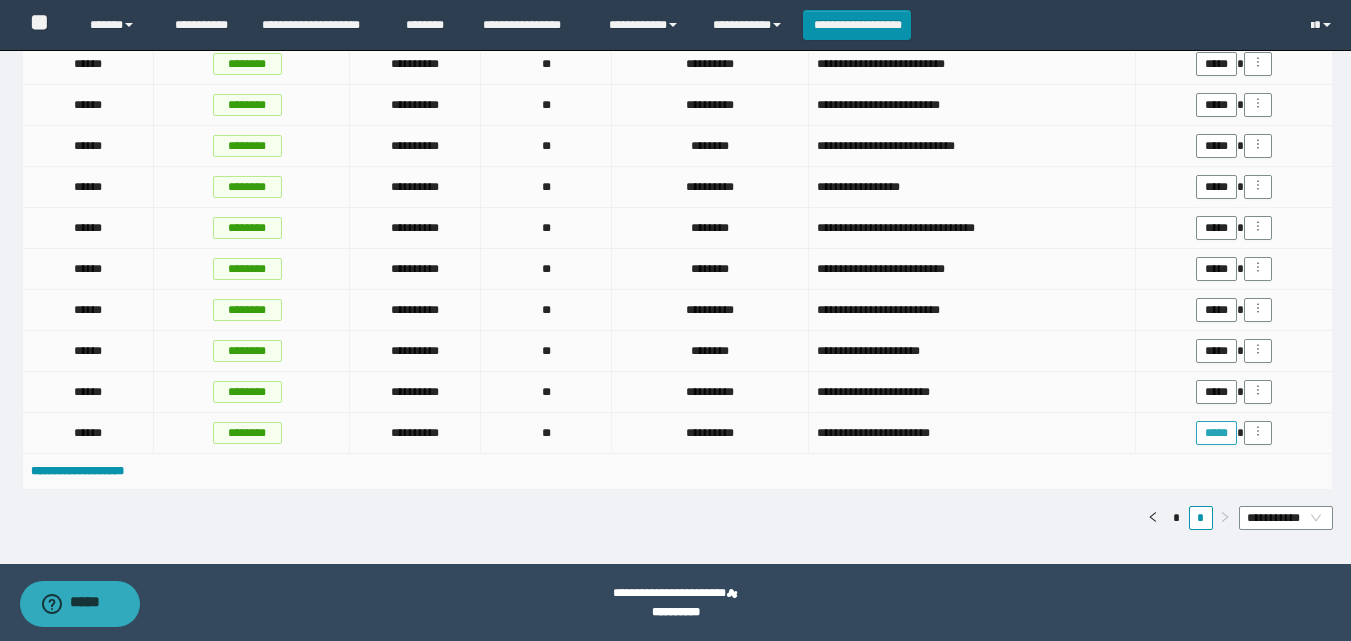 click on "*****" at bounding box center [1216, 433] 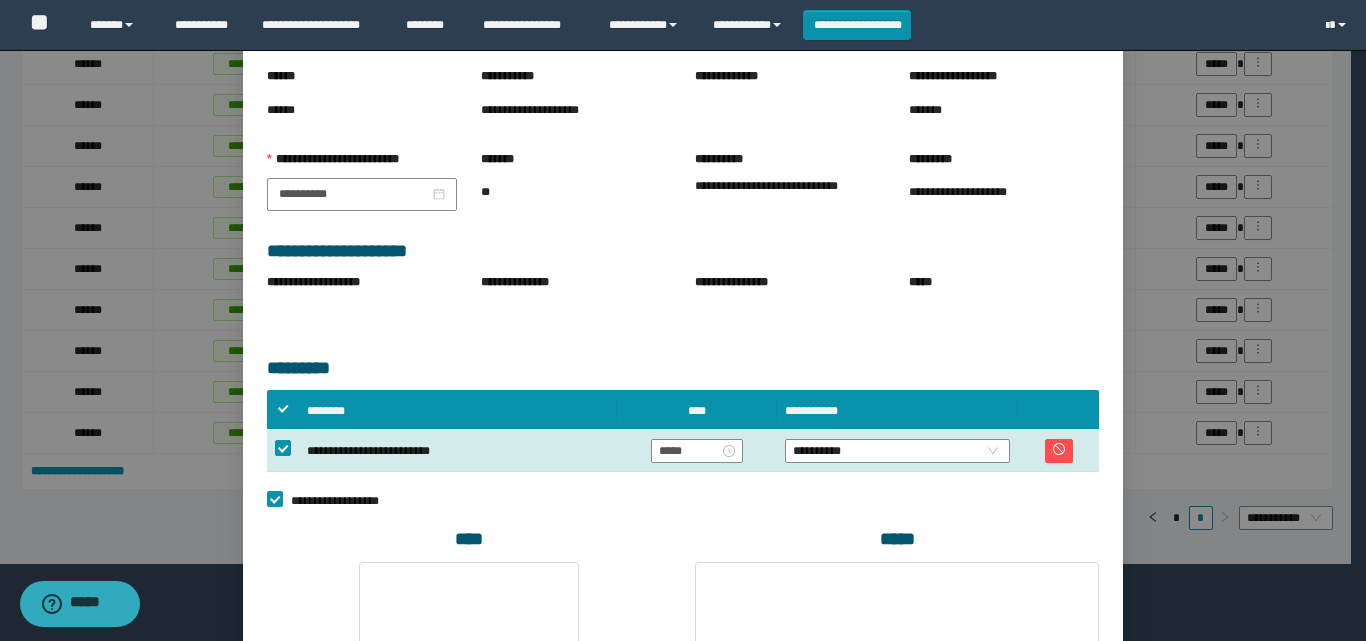 scroll, scrollTop: 400, scrollLeft: 0, axis: vertical 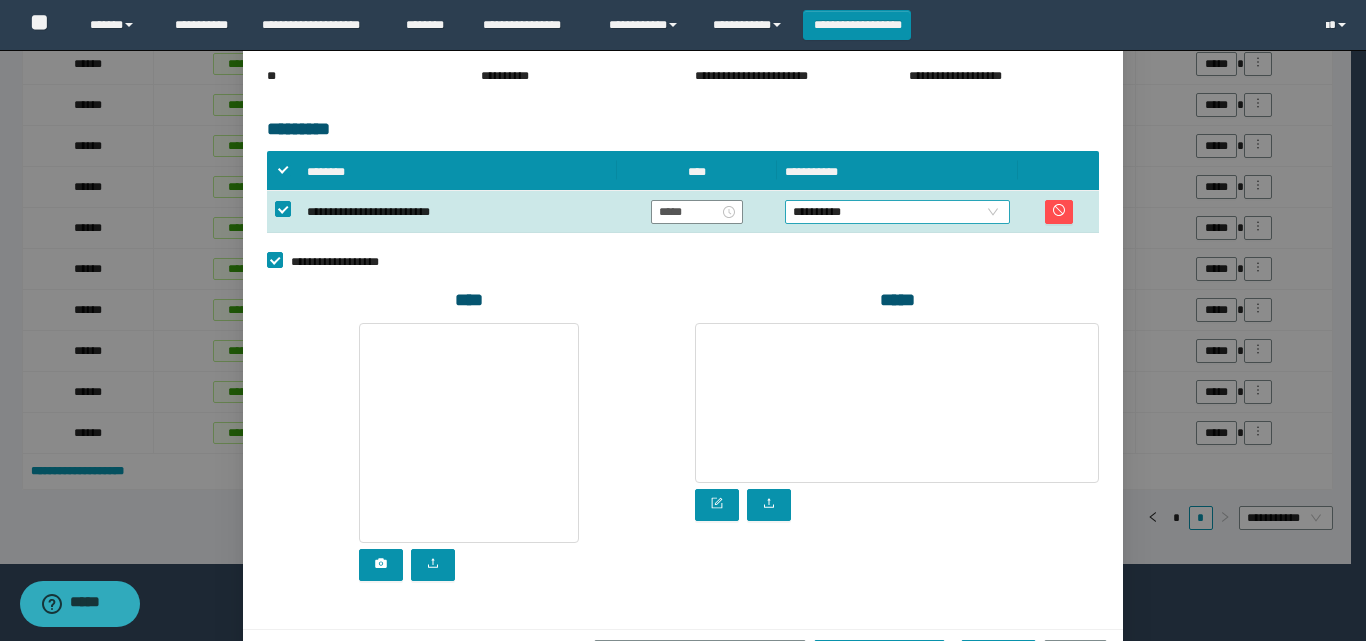 click on "**********" at bounding box center [897, 212] 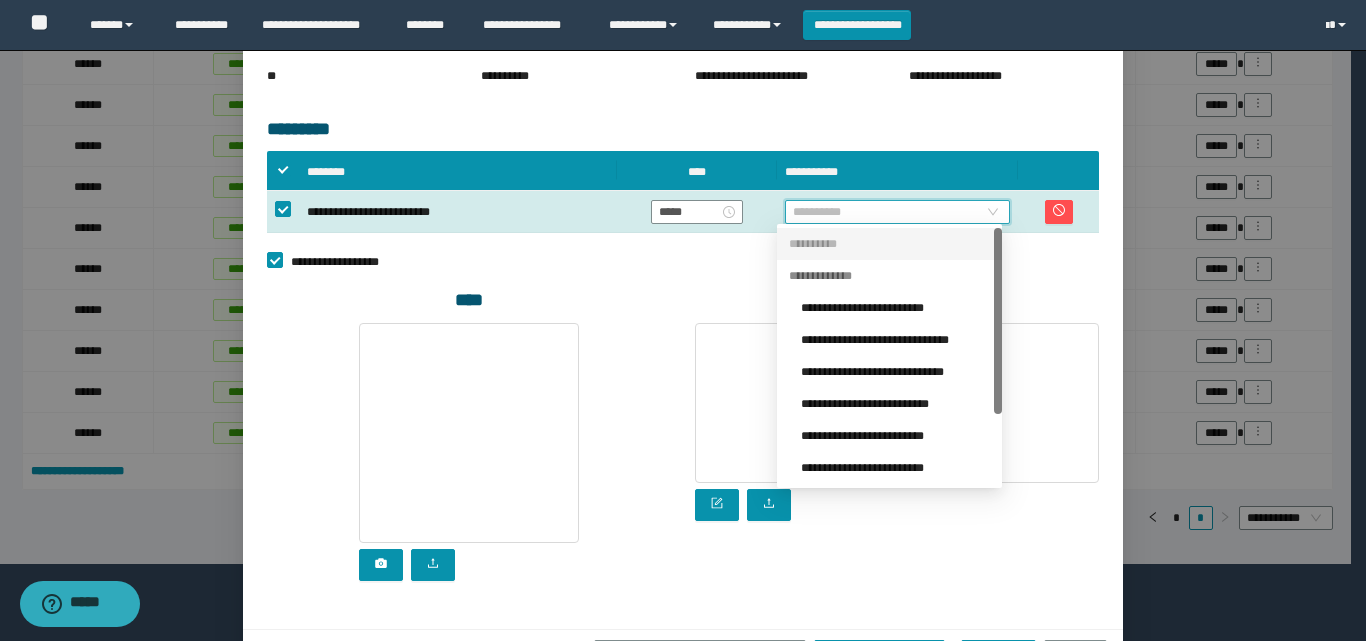 click on "**********" at bounding box center [895, 308] 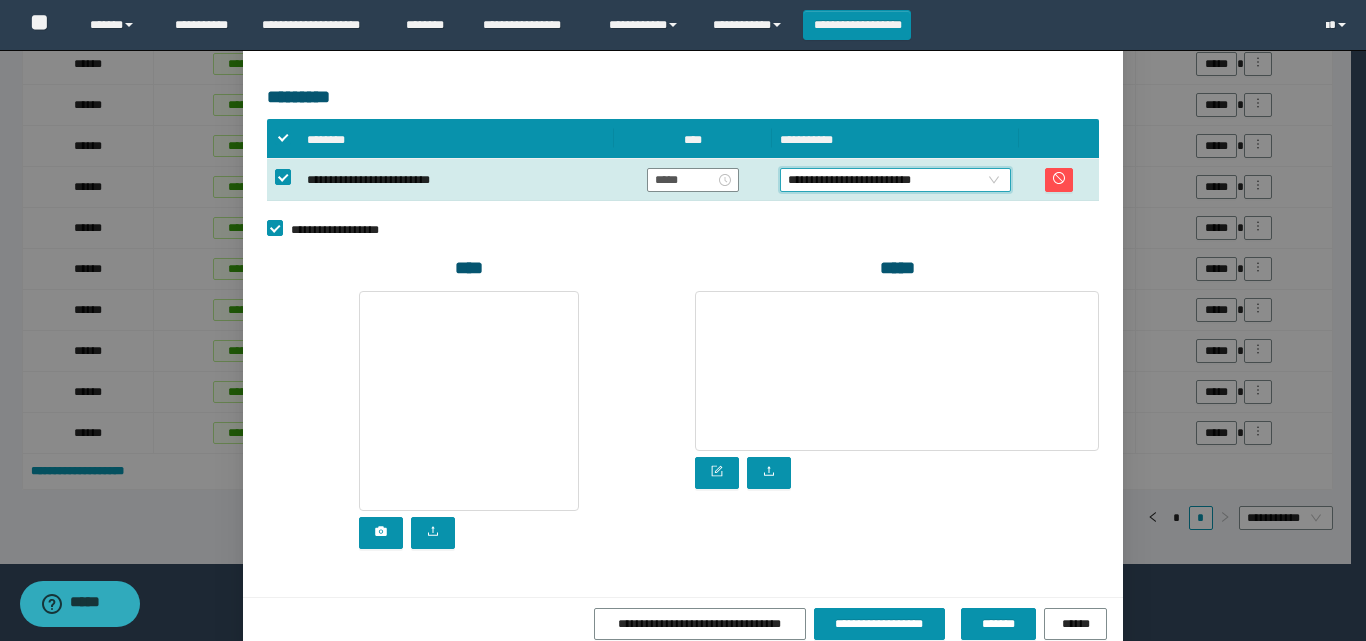scroll, scrollTop: 458, scrollLeft: 0, axis: vertical 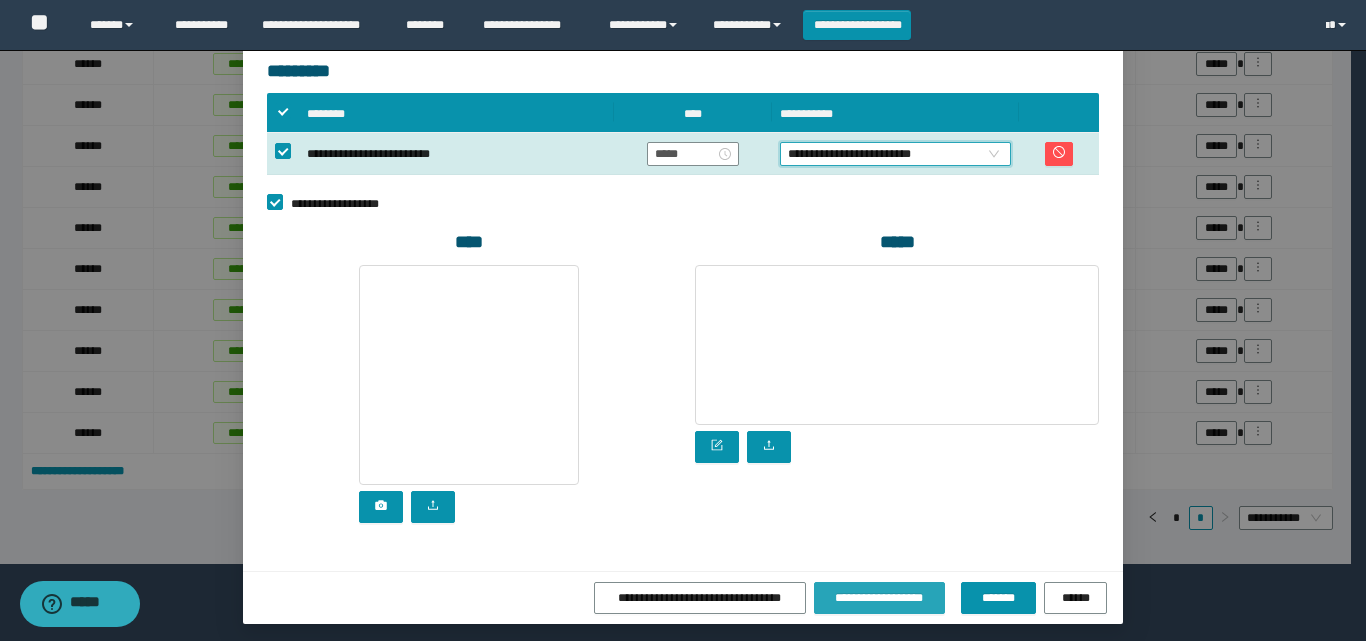 click on "**********" at bounding box center (879, 598) 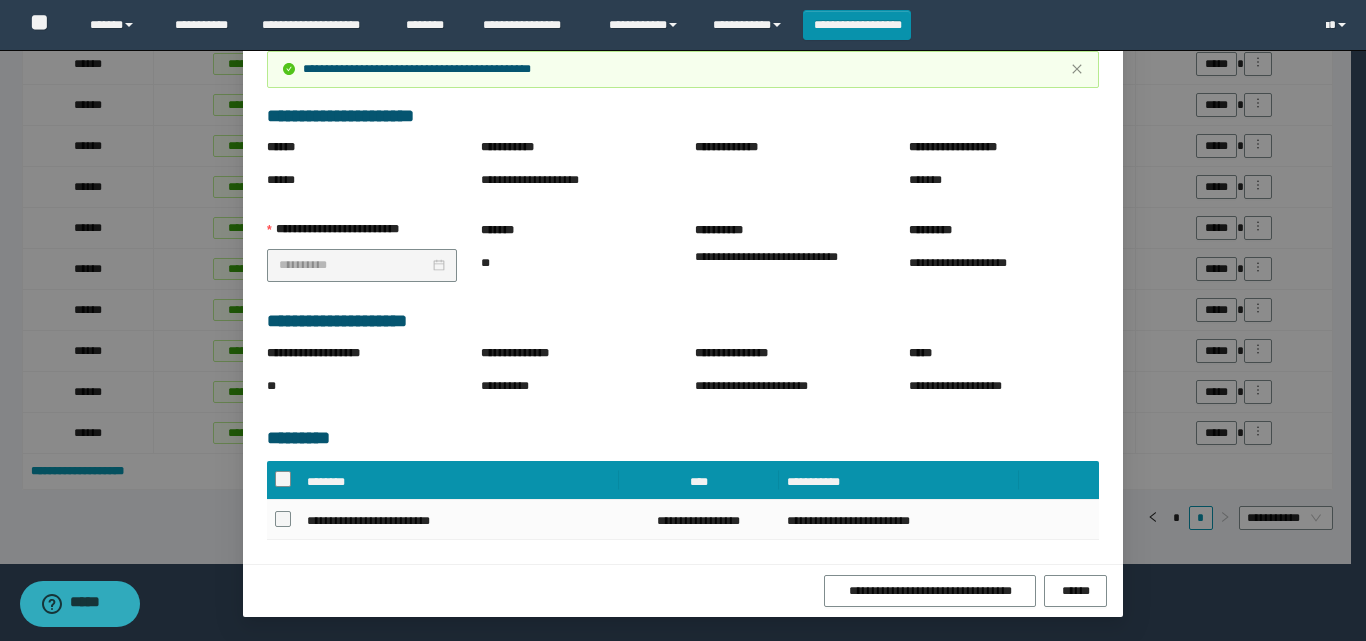 scroll, scrollTop: 139, scrollLeft: 0, axis: vertical 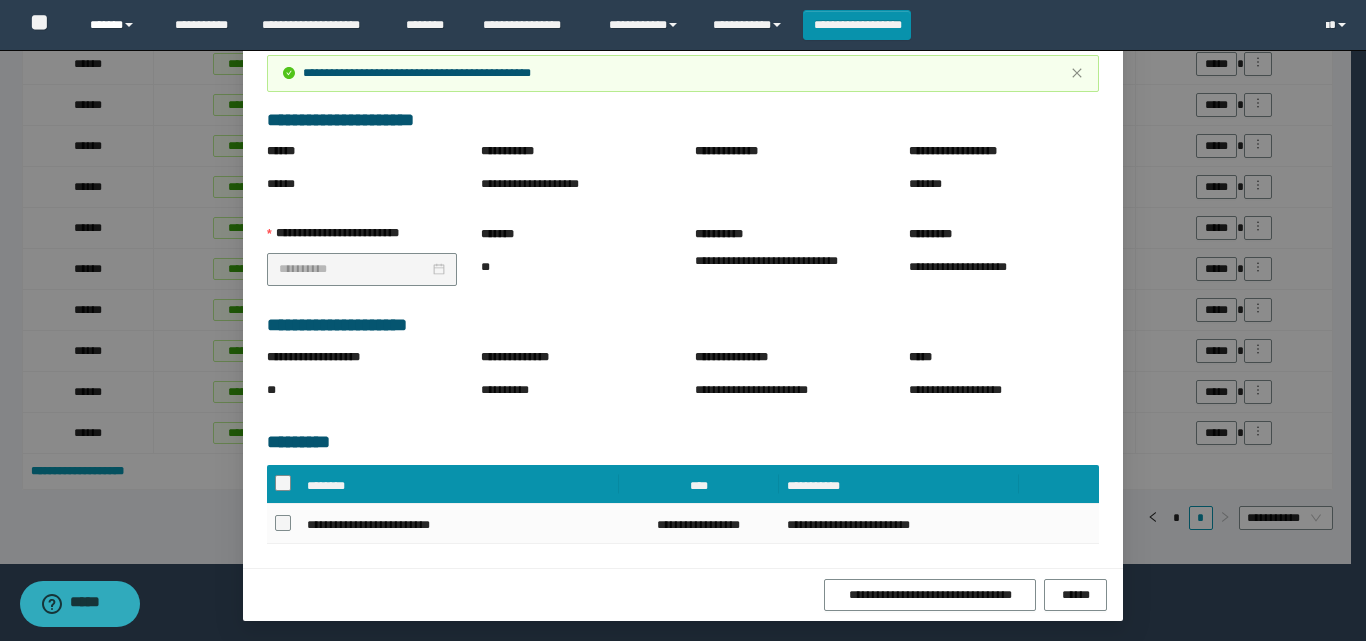 click on "******" at bounding box center [117, 25] 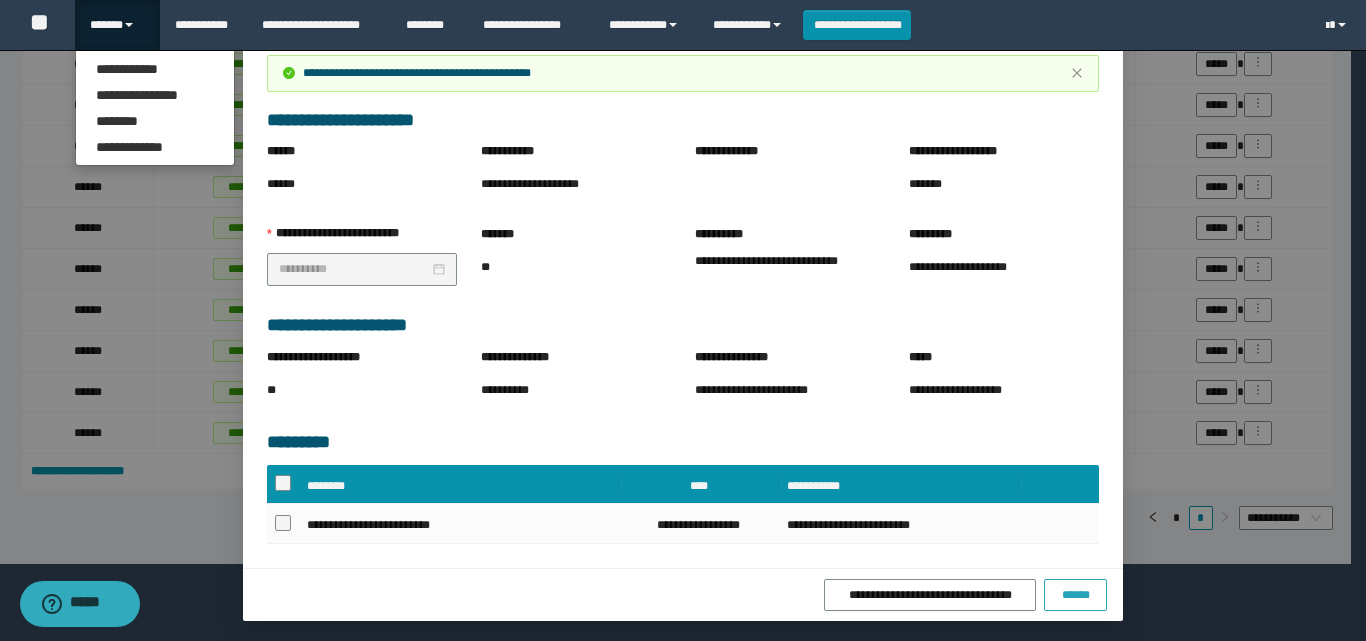 click on "******" at bounding box center (1075, 595) 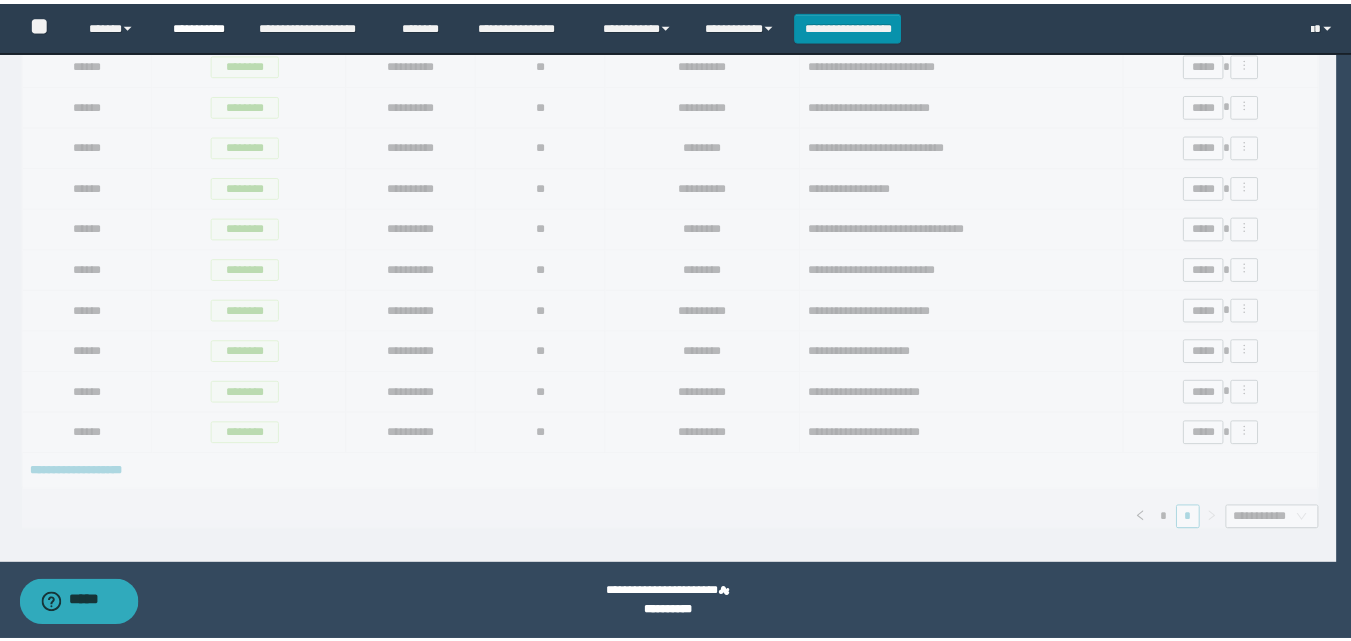 scroll, scrollTop: 39, scrollLeft: 0, axis: vertical 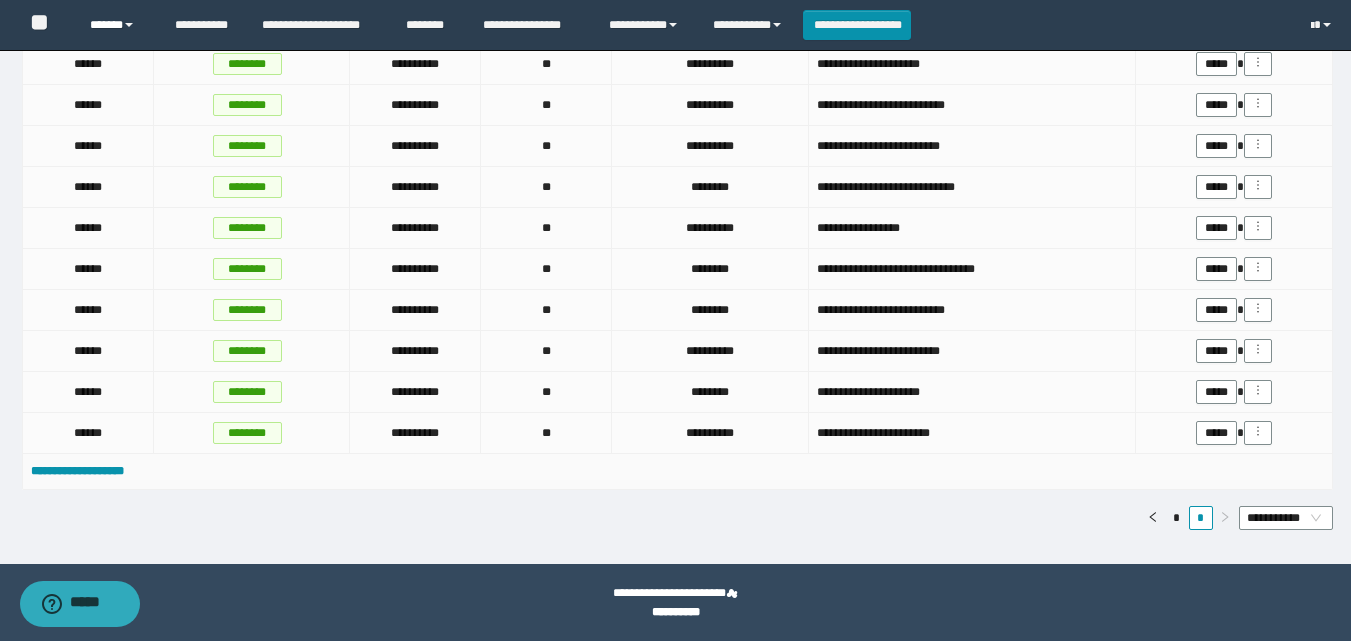 click on "******" at bounding box center [117, 25] 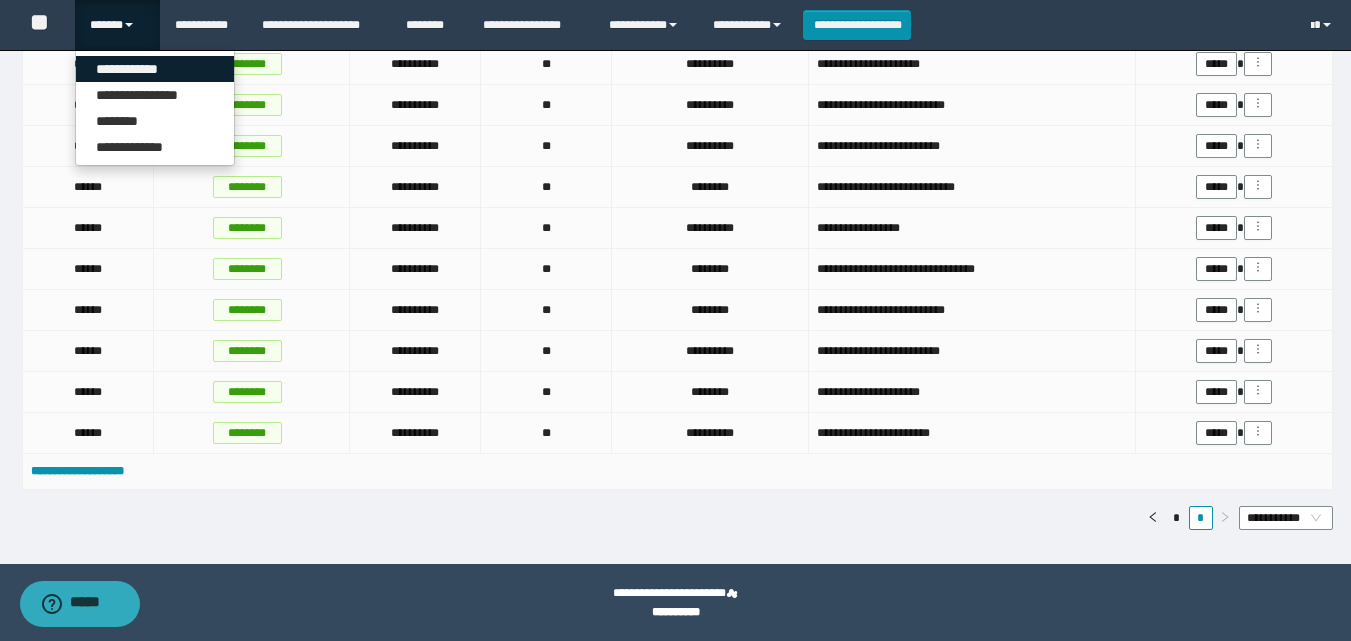 click on "**********" at bounding box center [155, 69] 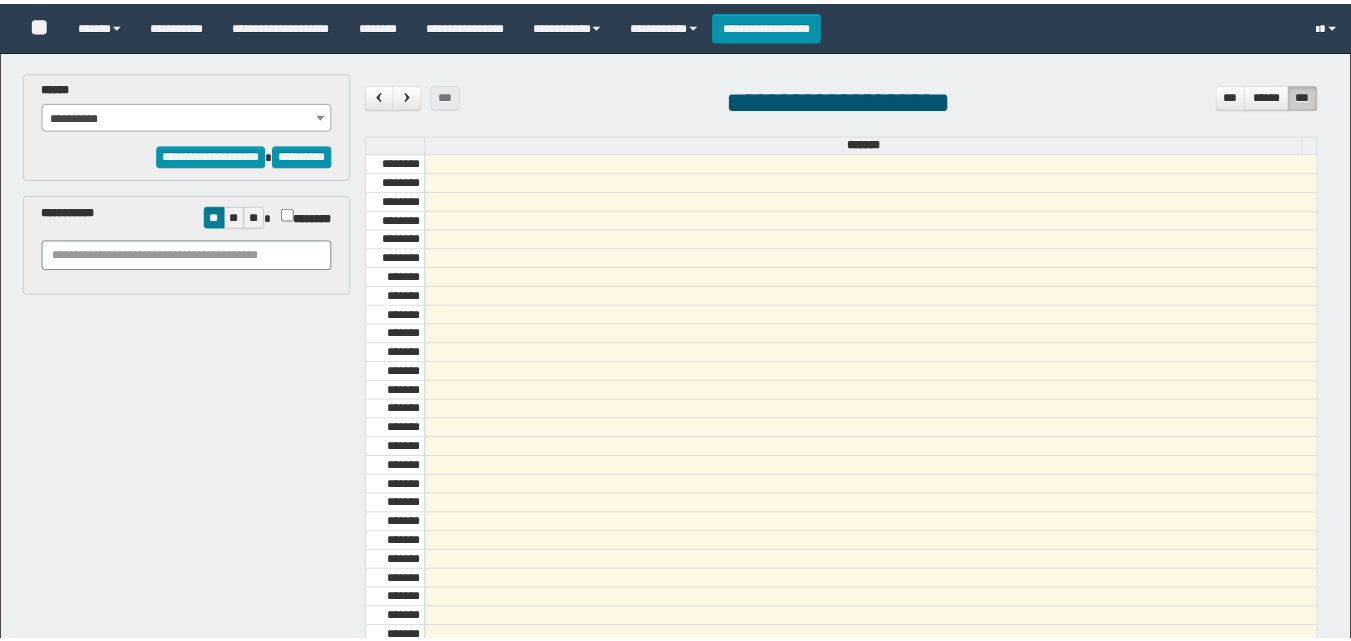 scroll, scrollTop: 0, scrollLeft: 0, axis: both 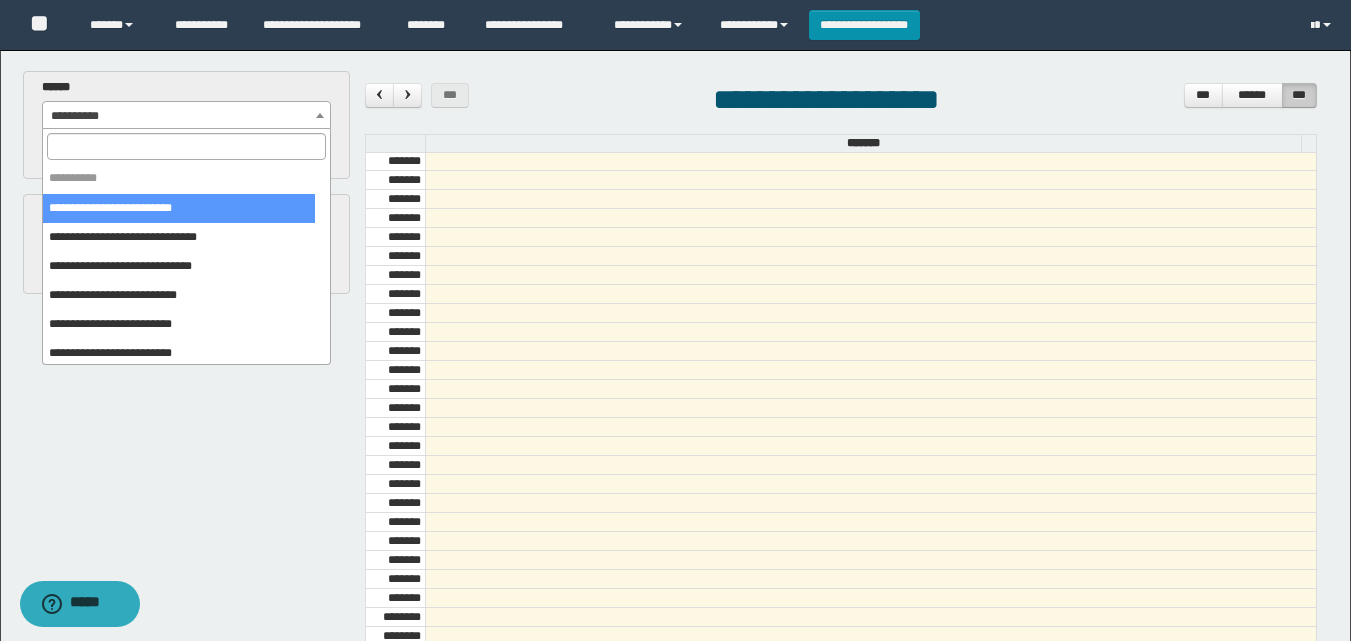 click on "**********" at bounding box center [186, 116] 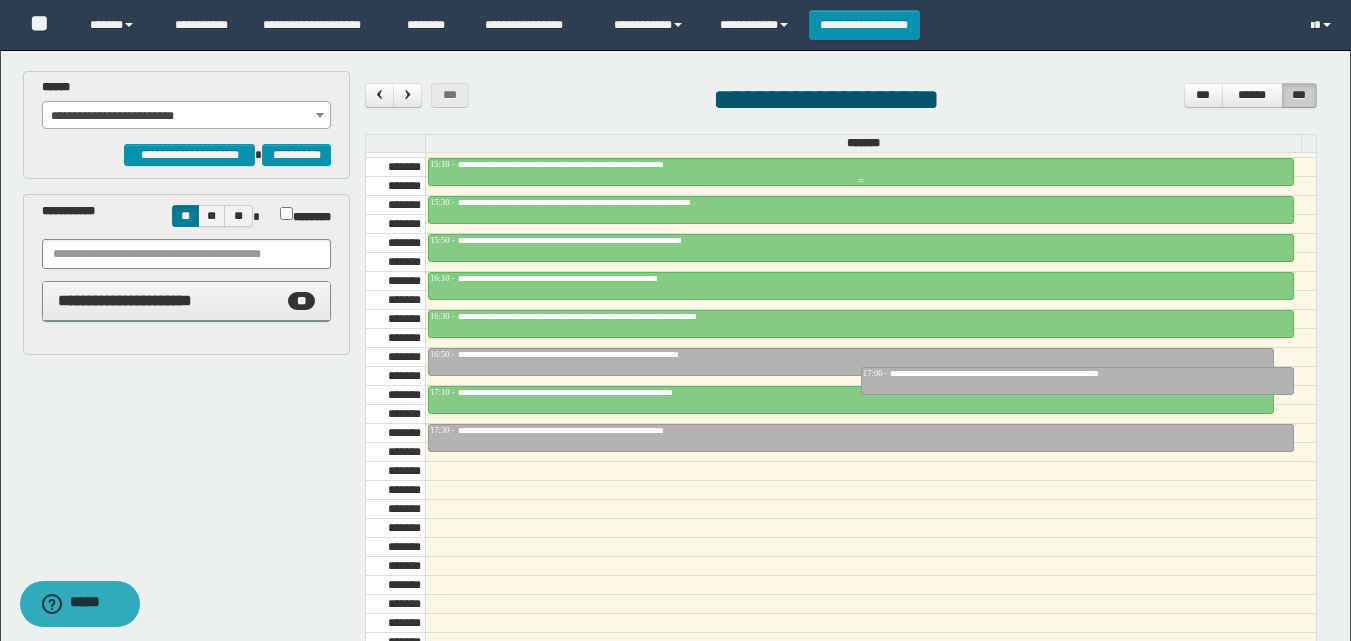 scroll, scrollTop: 1885, scrollLeft: 0, axis: vertical 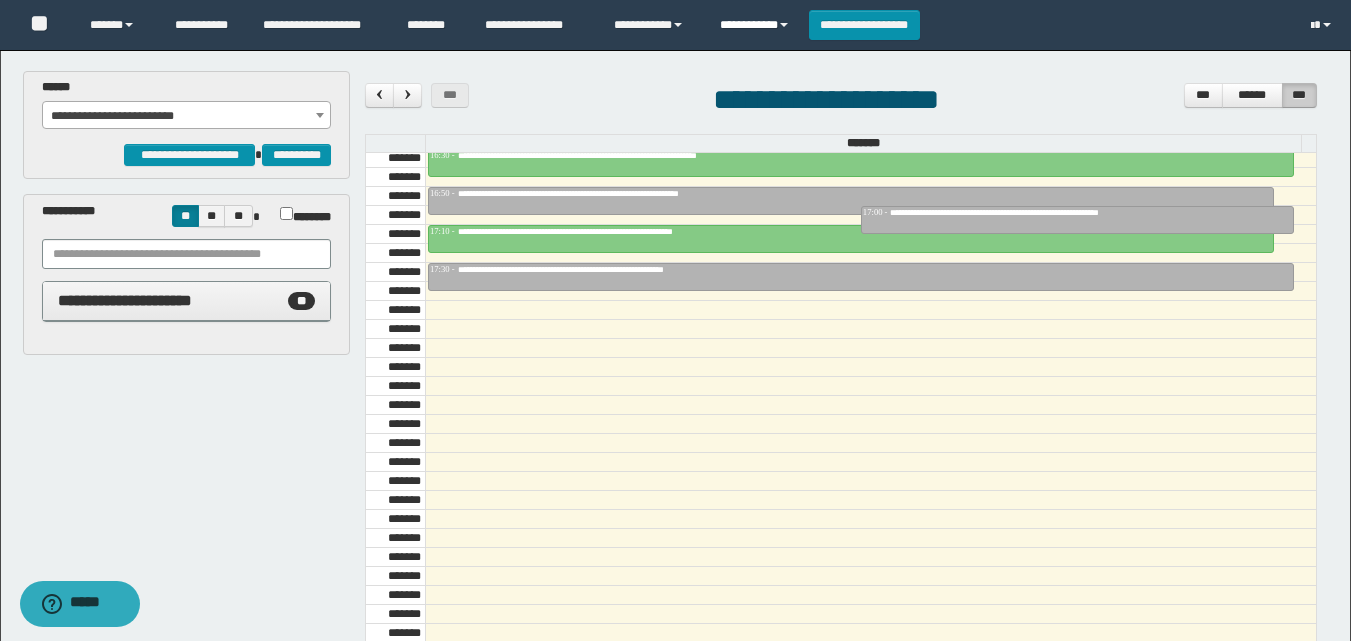 click on "**********" at bounding box center (757, 25) 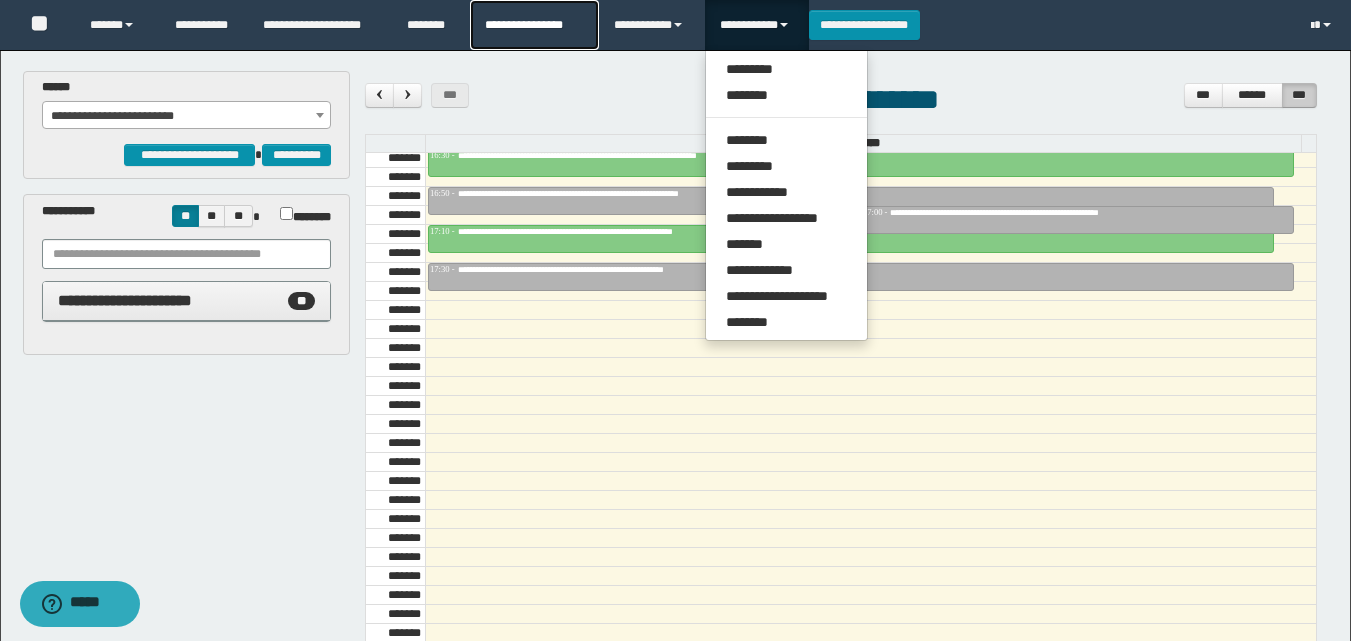 click on "**********" at bounding box center (534, 25) 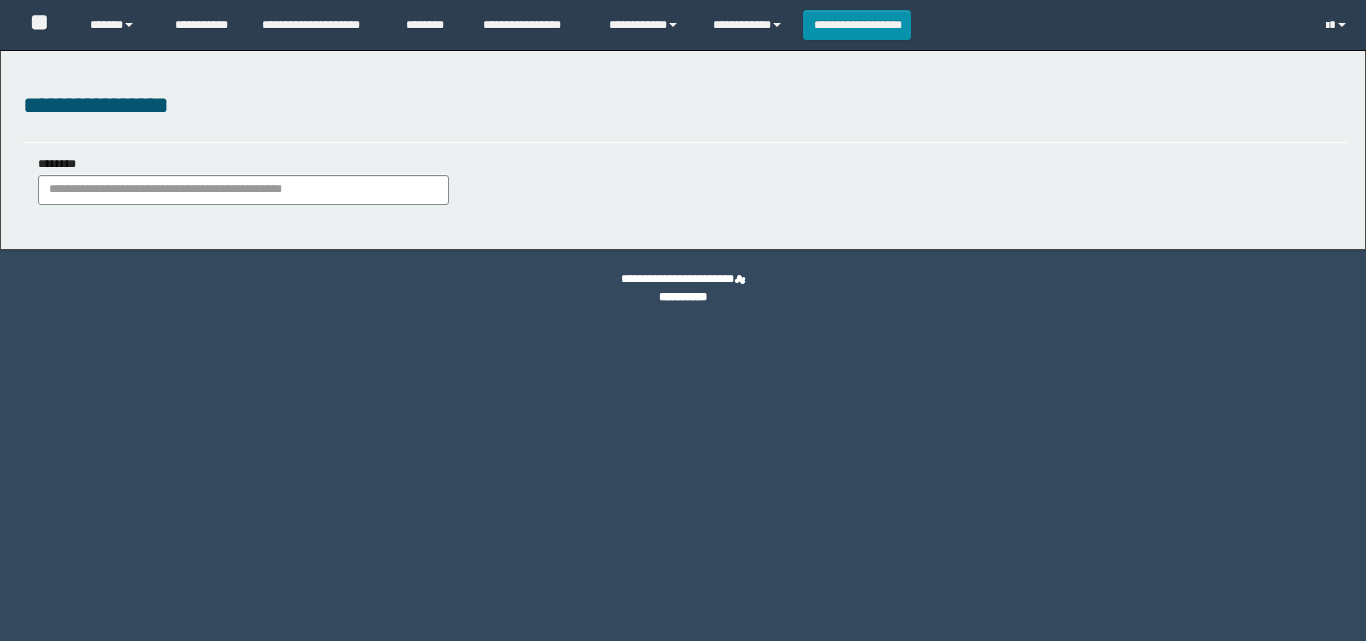 scroll, scrollTop: 0, scrollLeft: 0, axis: both 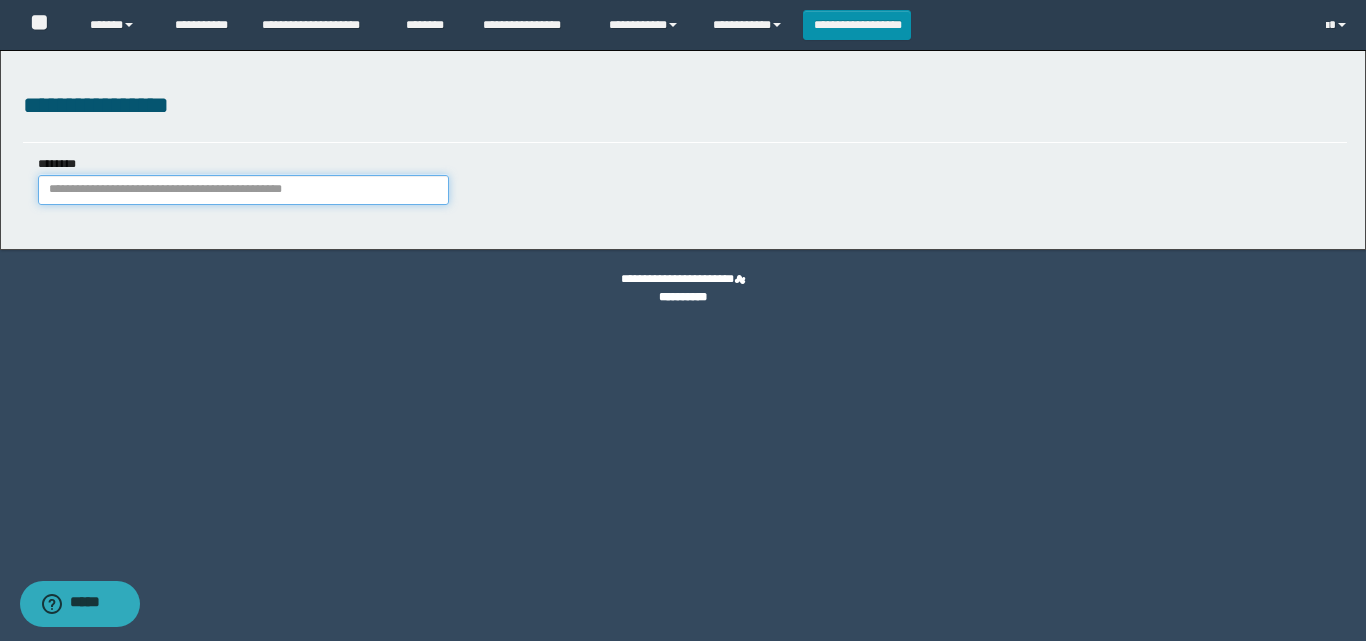 click on "********" at bounding box center (243, 190) 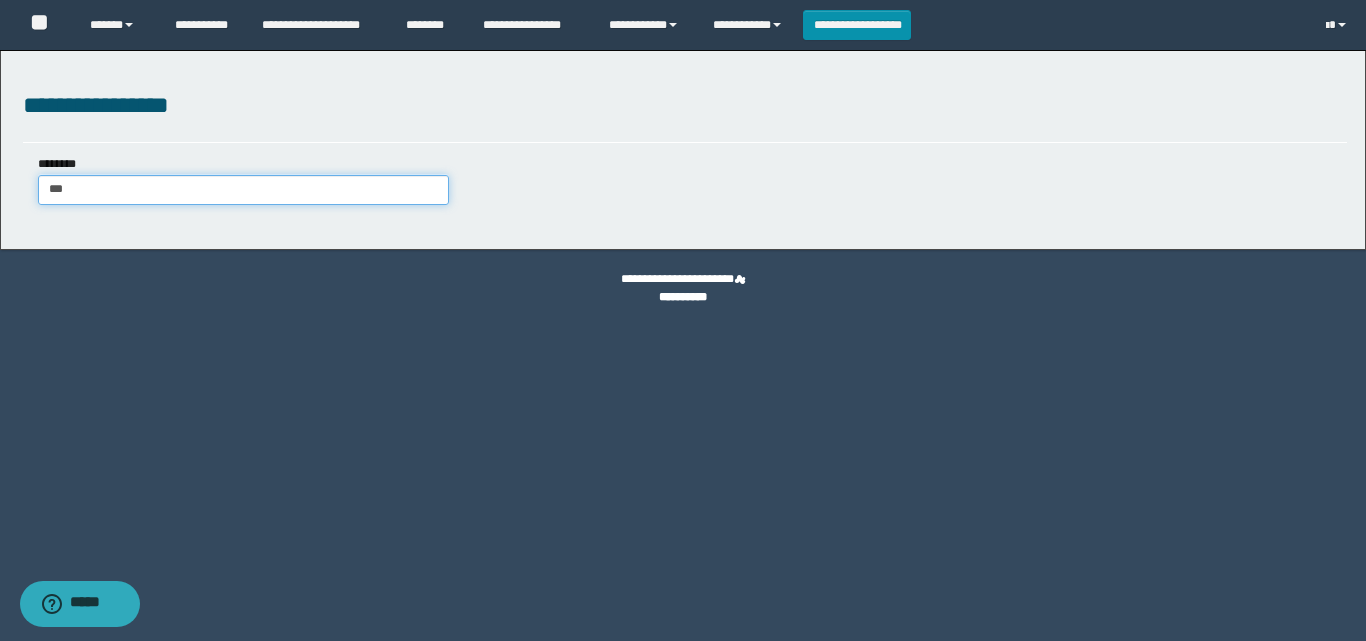 type on "****" 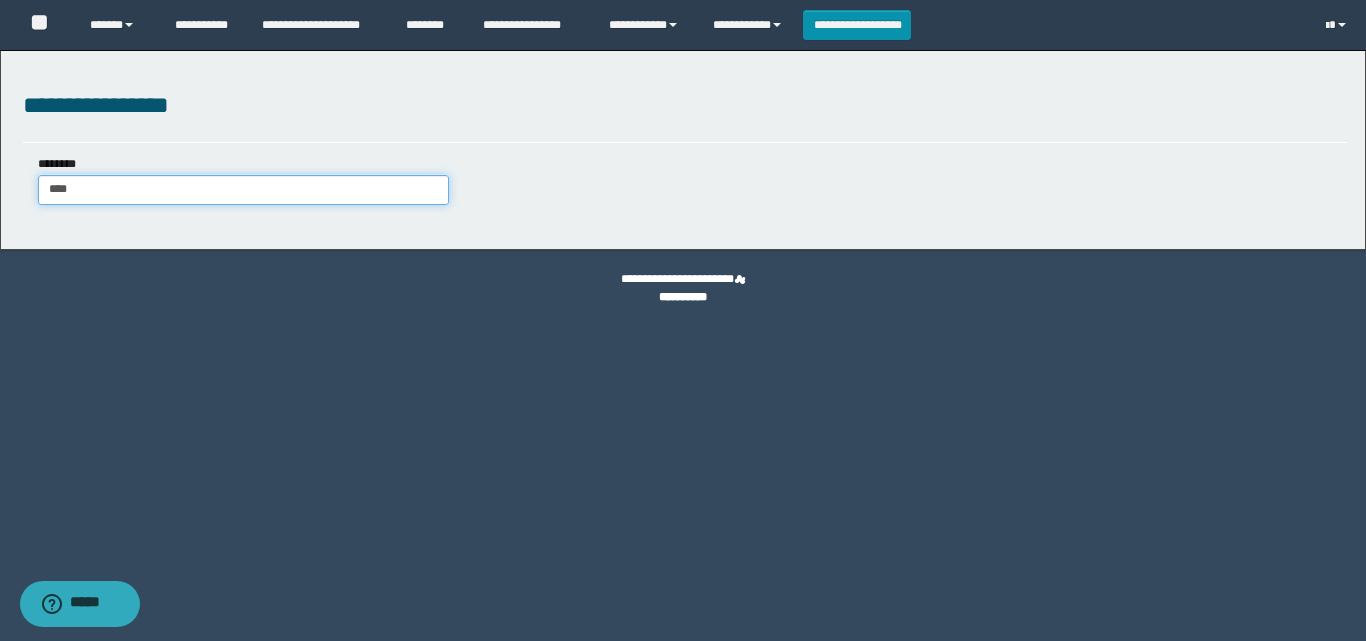 type on "****" 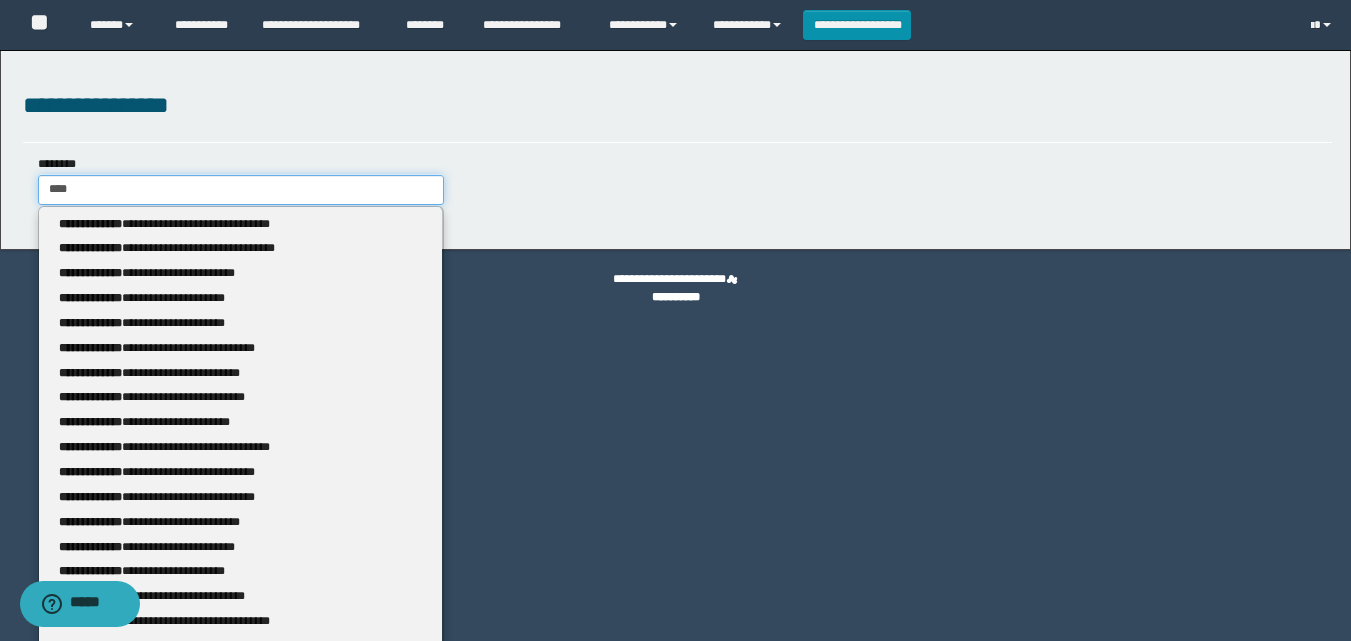 type 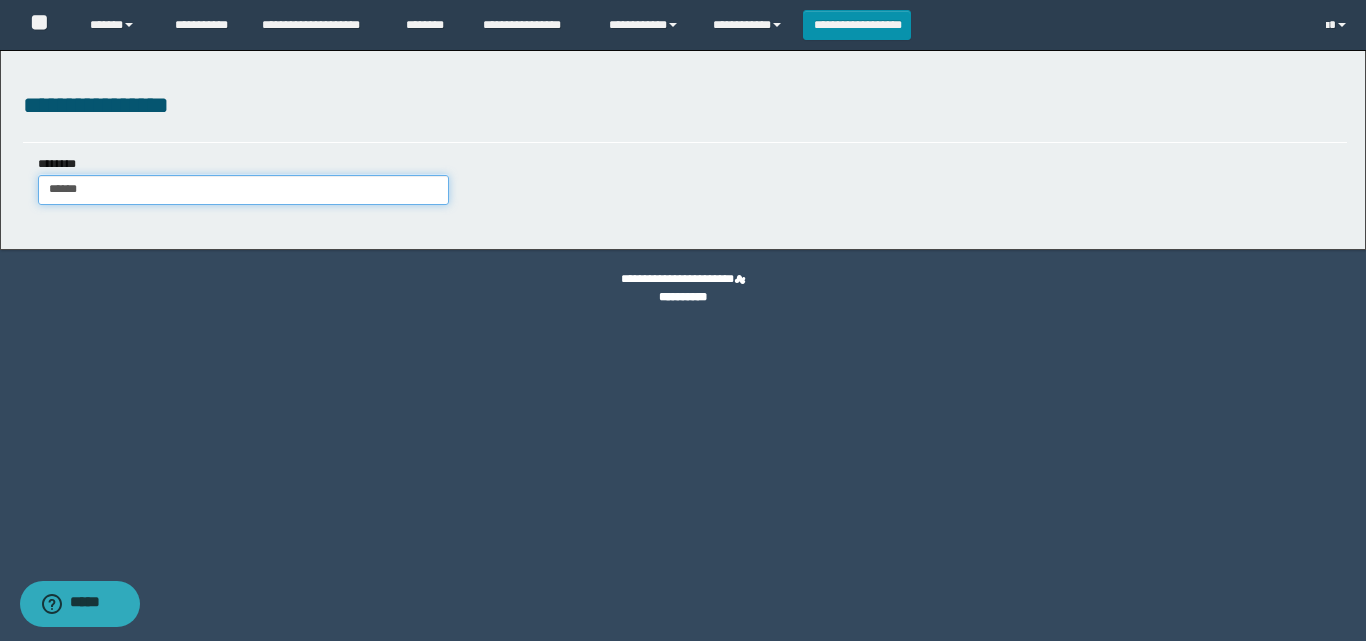 type on "*******" 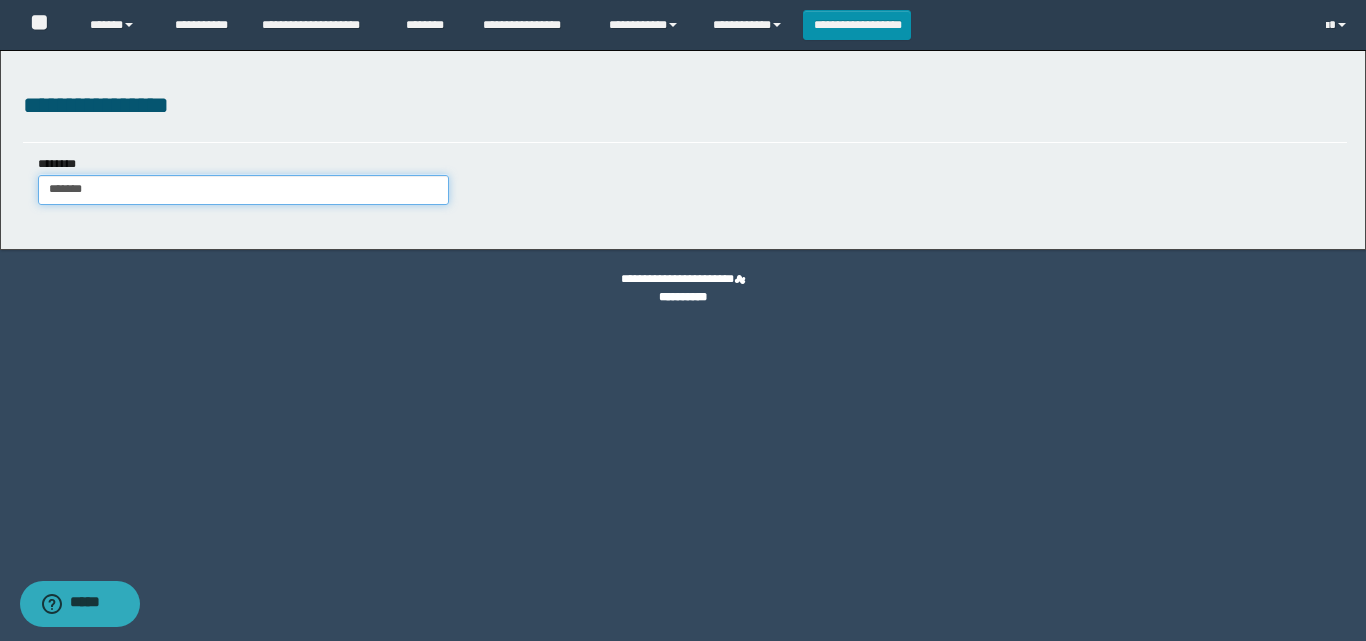 type on "*******" 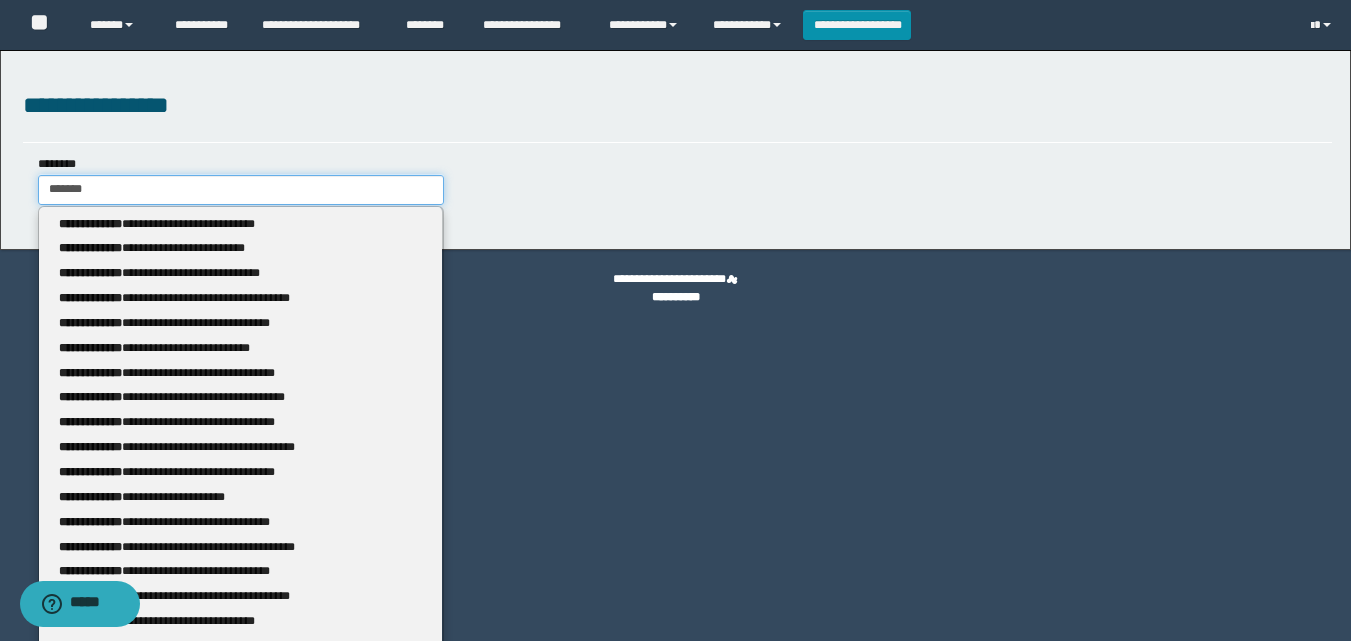 type 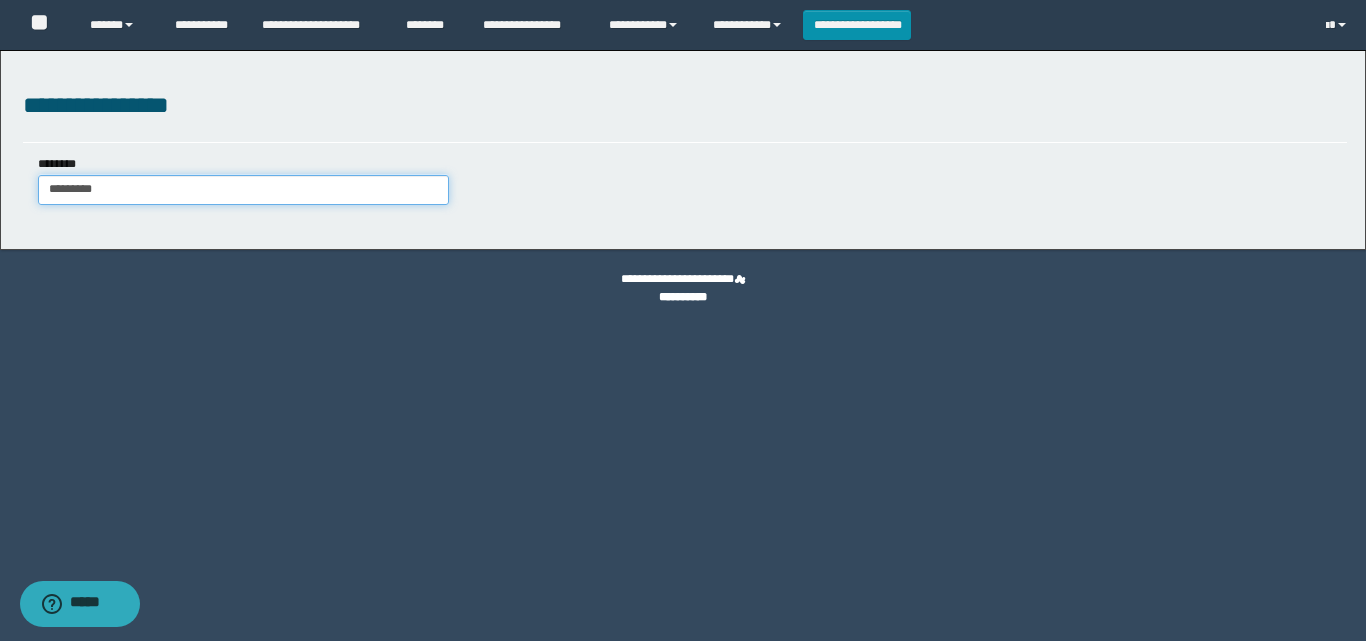 type on "**********" 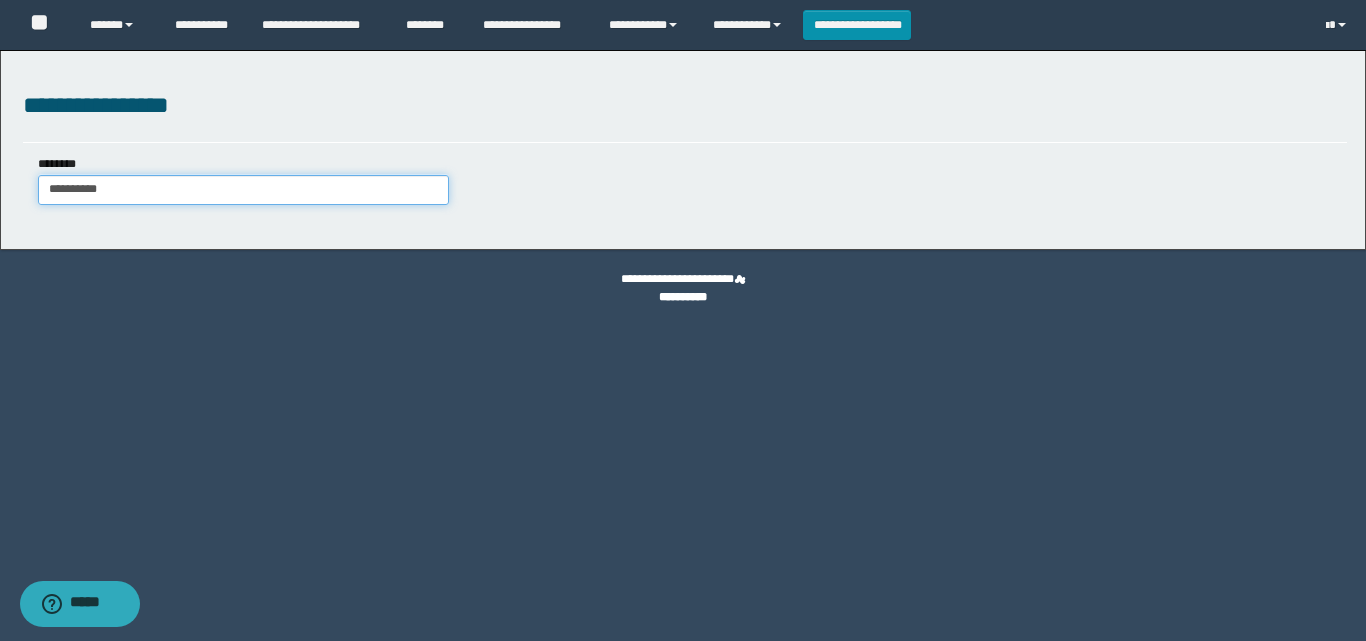 type on "**********" 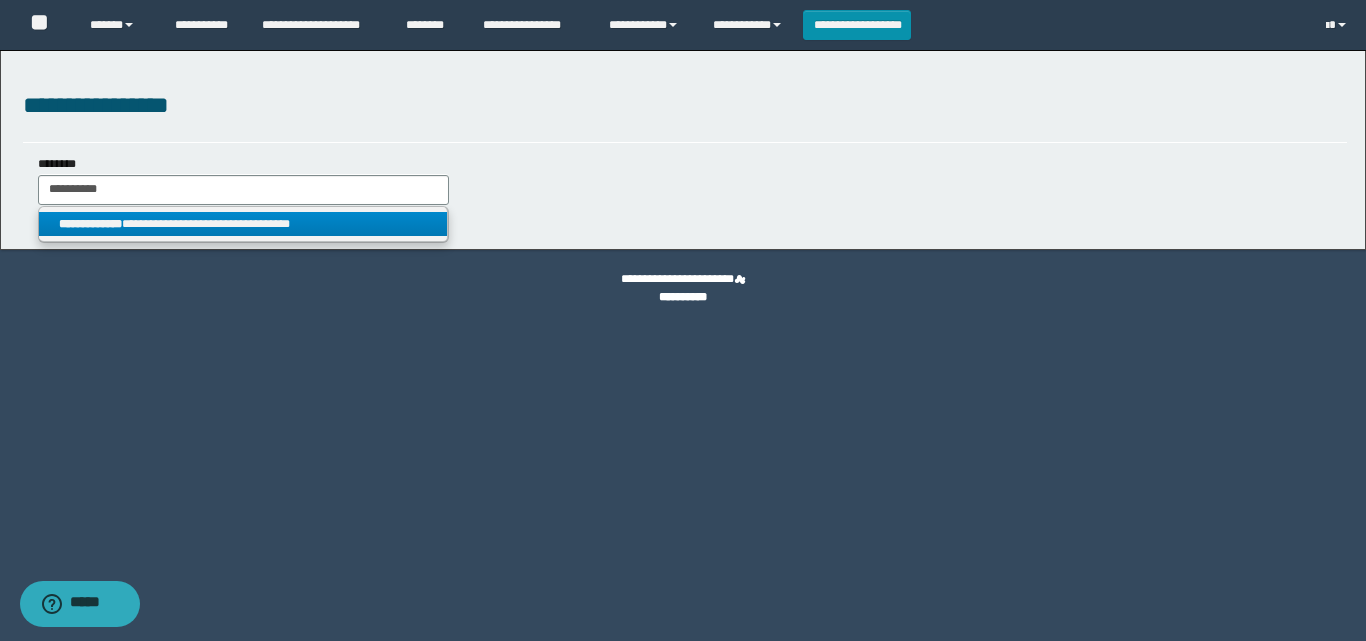 click on "**********" at bounding box center [243, 224] 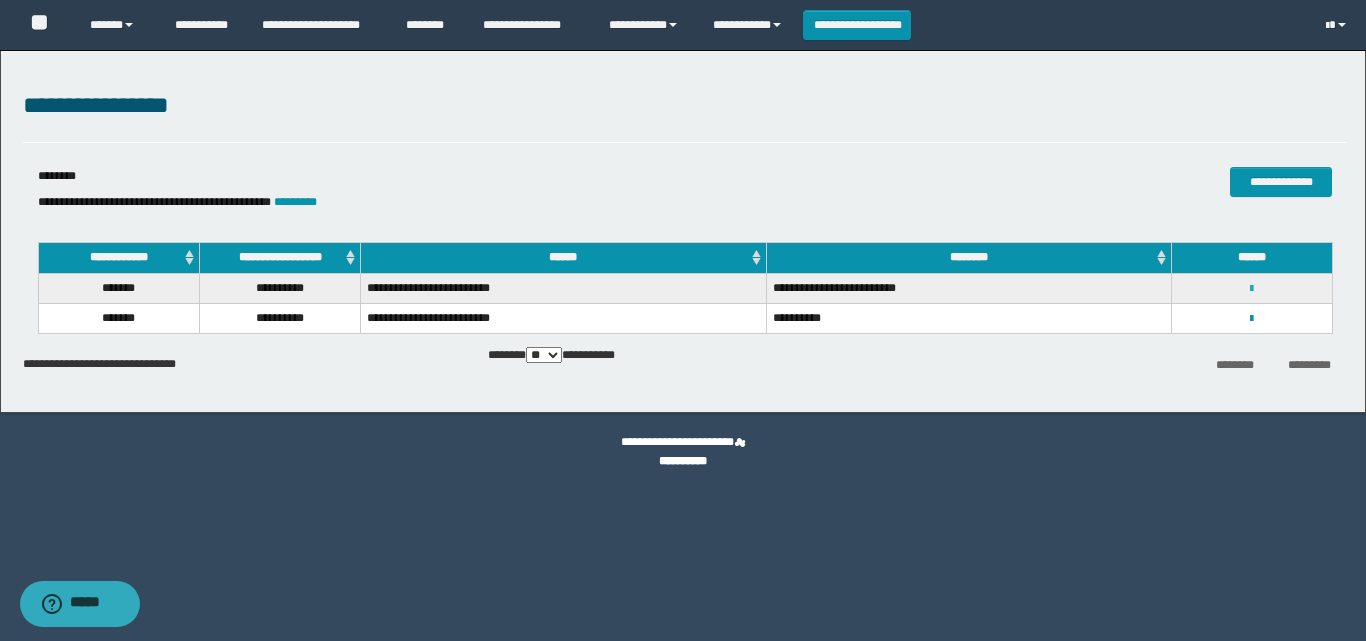 click at bounding box center (1251, 289) 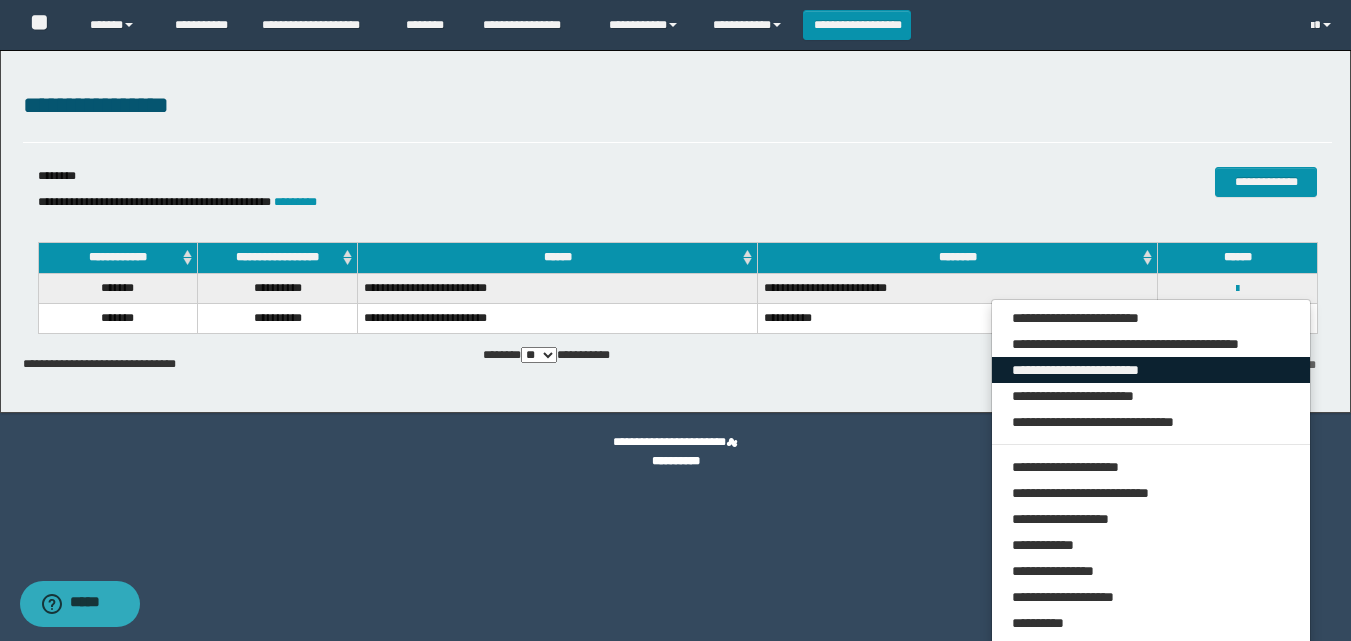 click on "**********" at bounding box center (1151, 370) 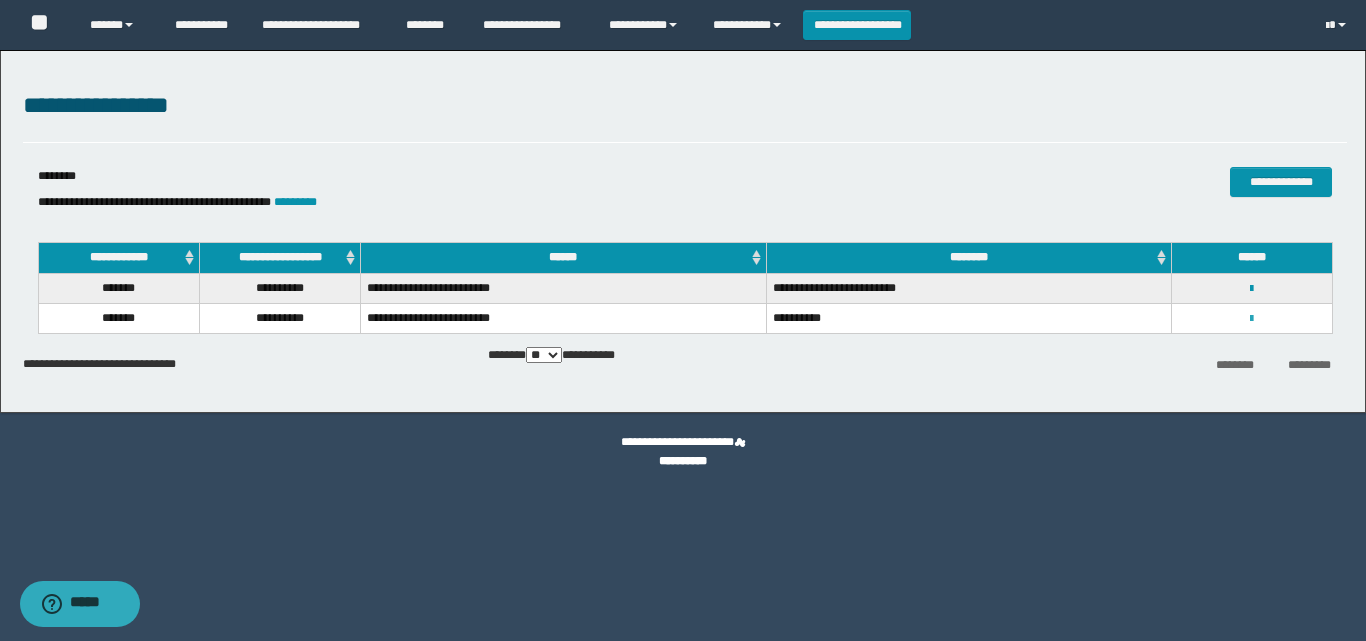 click at bounding box center (1251, 319) 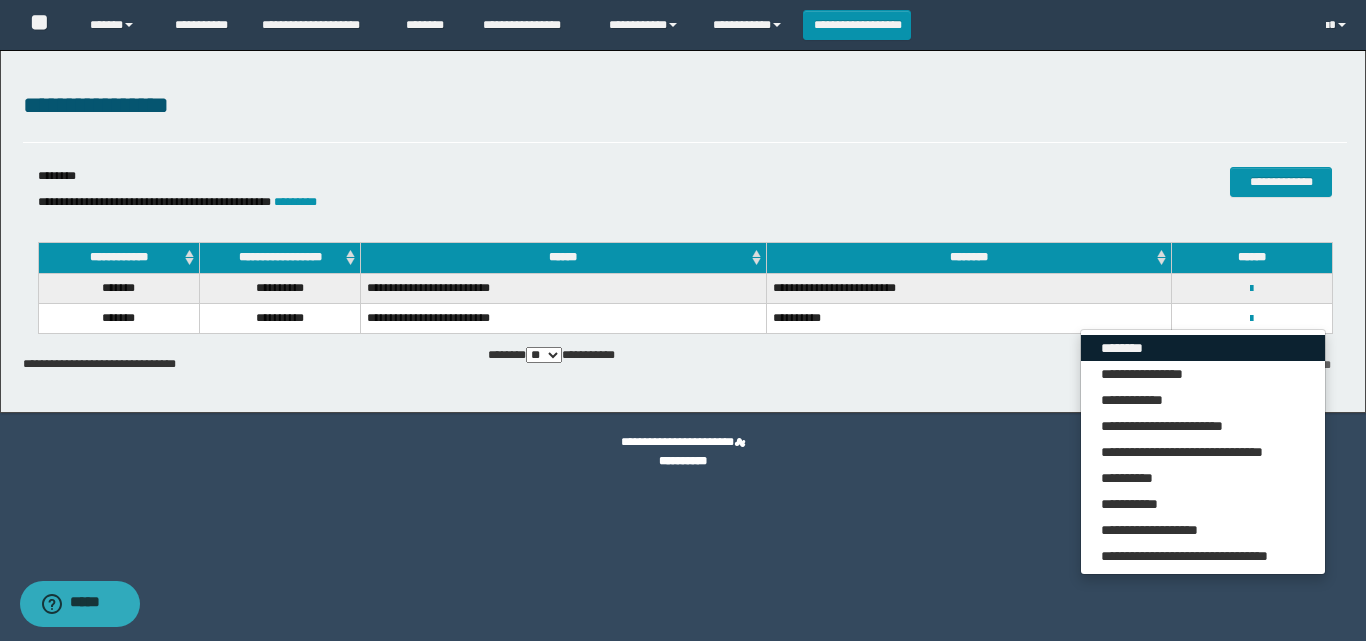 click on "********" at bounding box center [1203, 348] 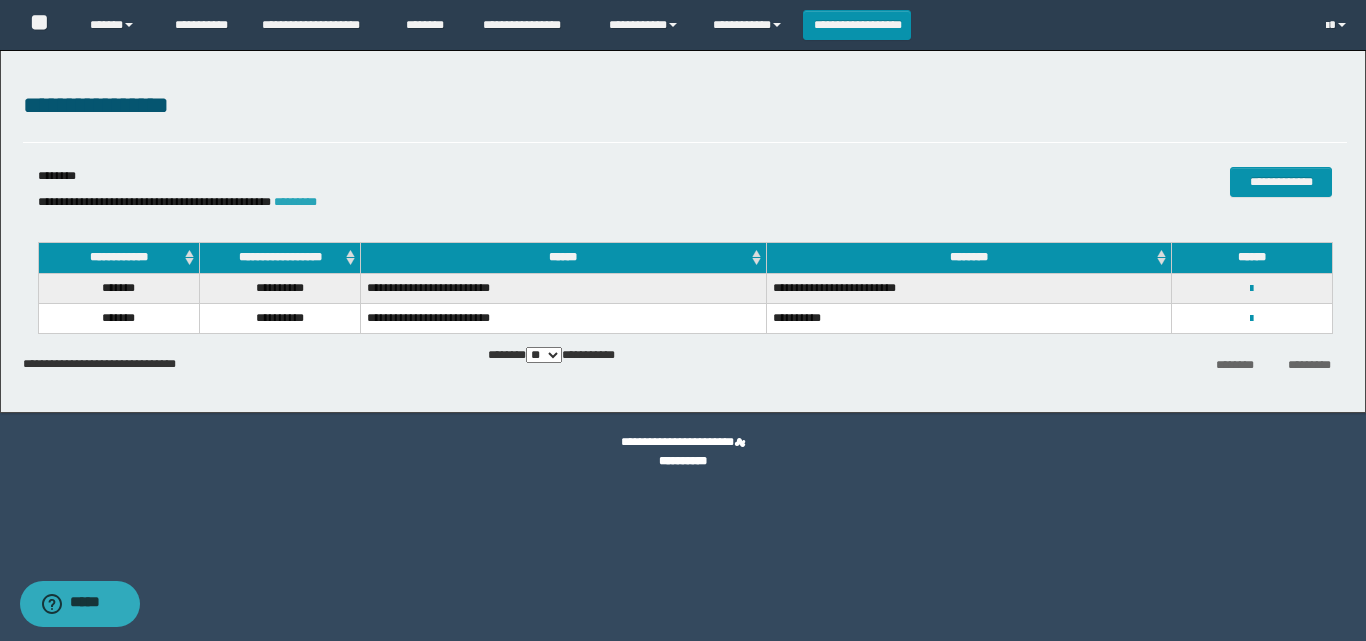click on "*********" at bounding box center [295, 202] 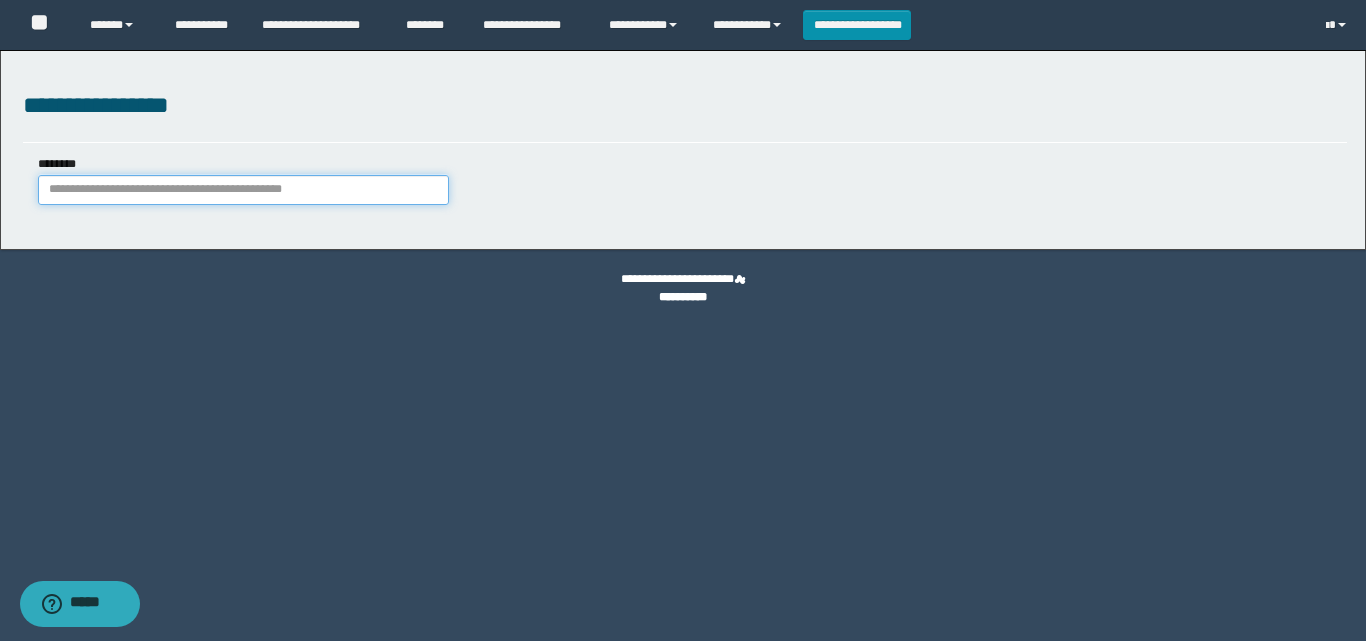 click on "********" at bounding box center (243, 190) 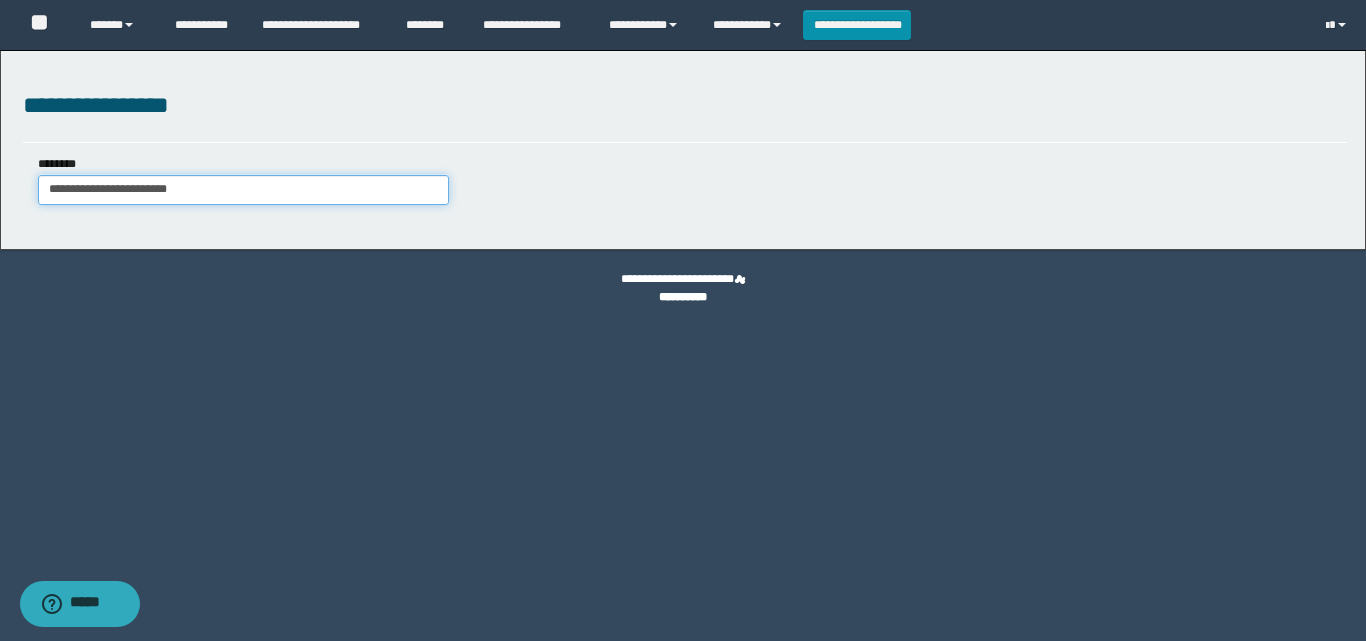 type on "**********" 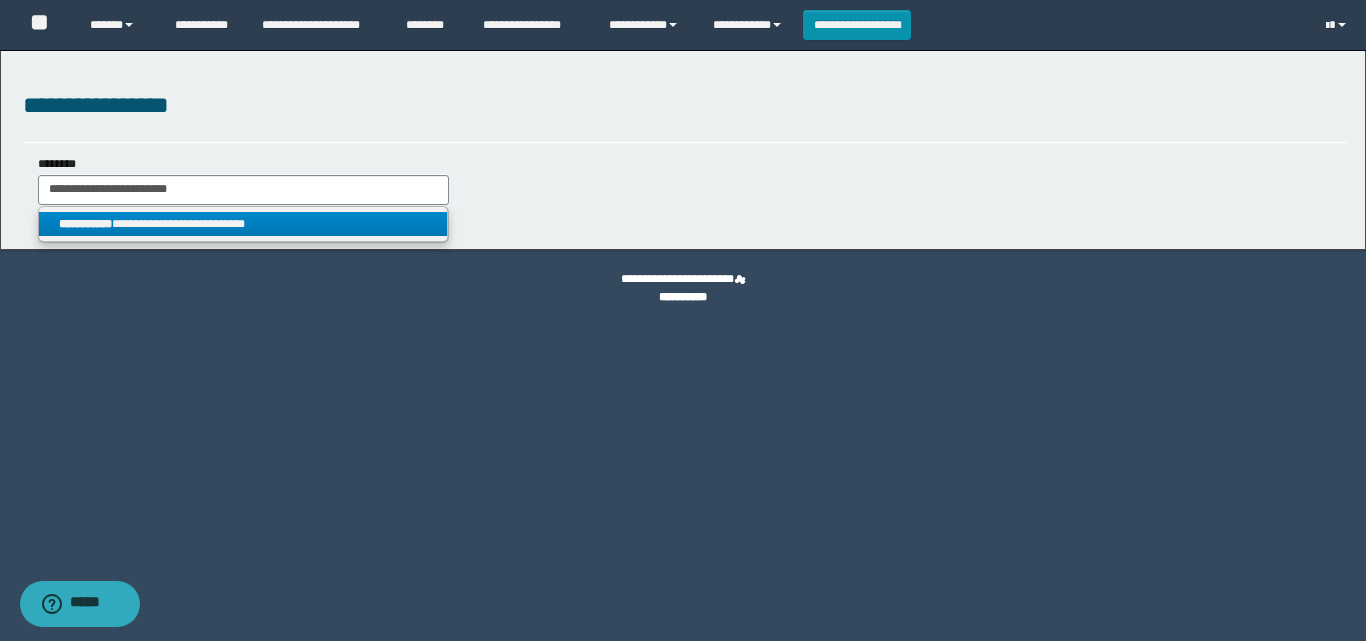 click on "**********" at bounding box center [243, 224] 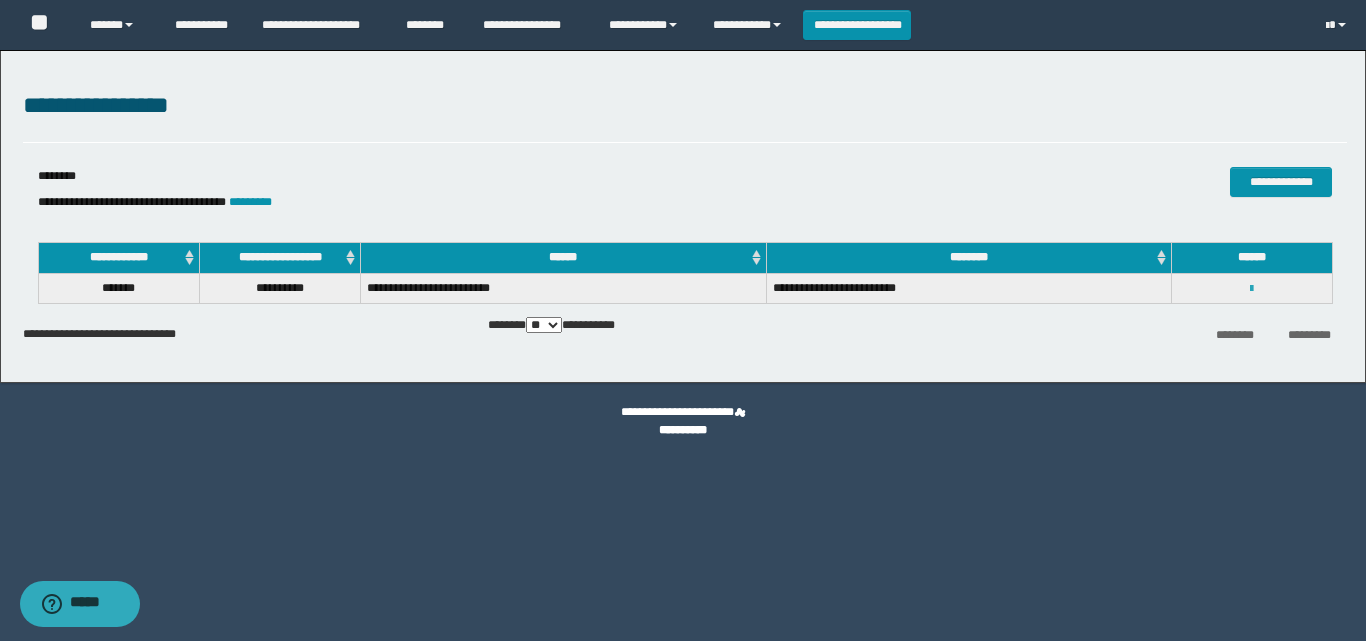 click at bounding box center (1251, 289) 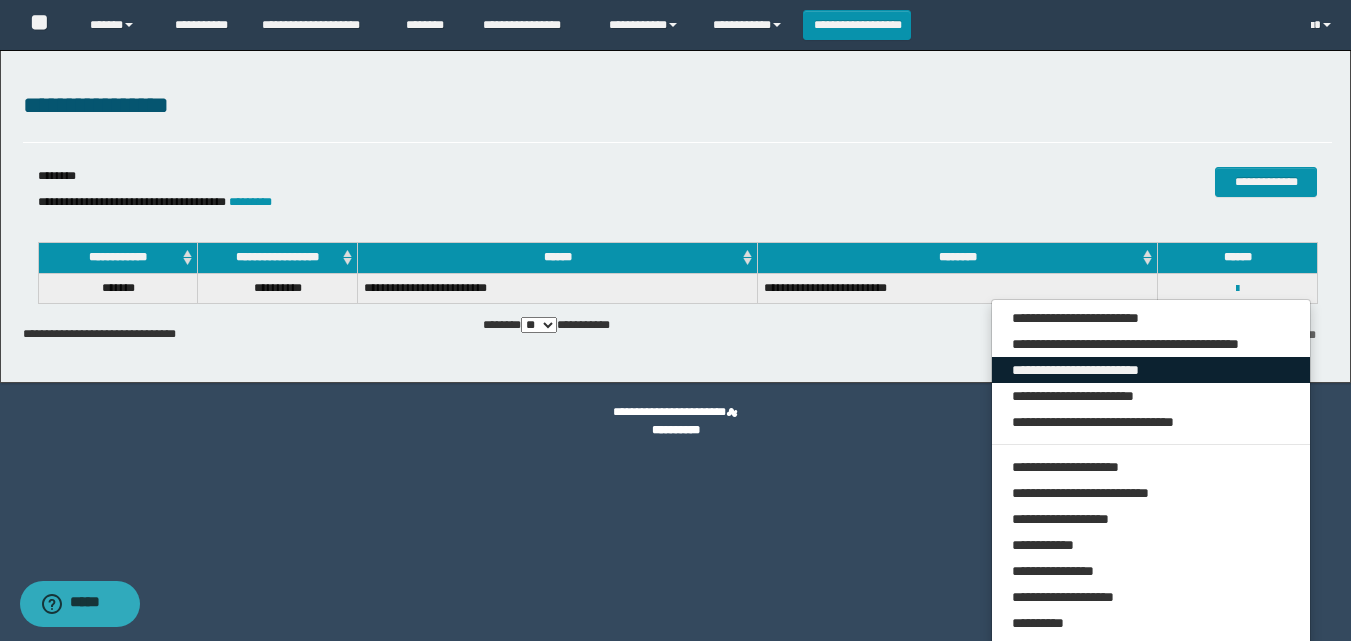 click on "**********" at bounding box center (1151, 370) 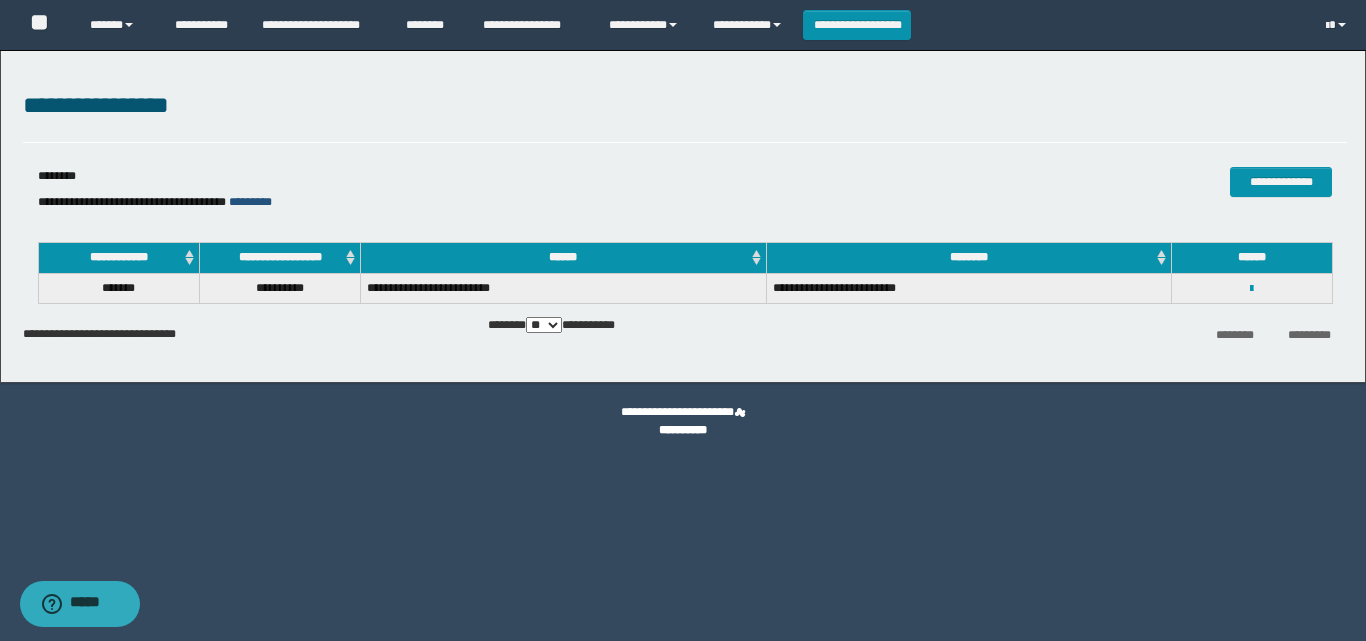 click on "*********" at bounding box center [250, 202] 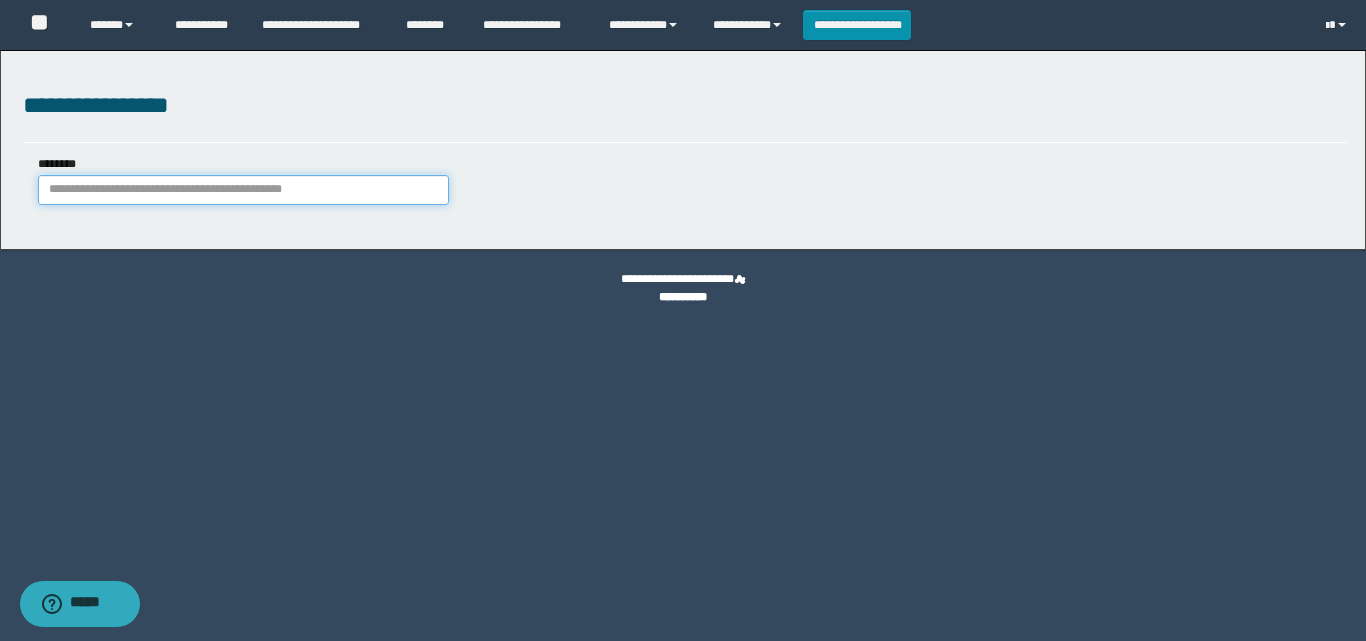click on "********" at bounding box center [243, 190] 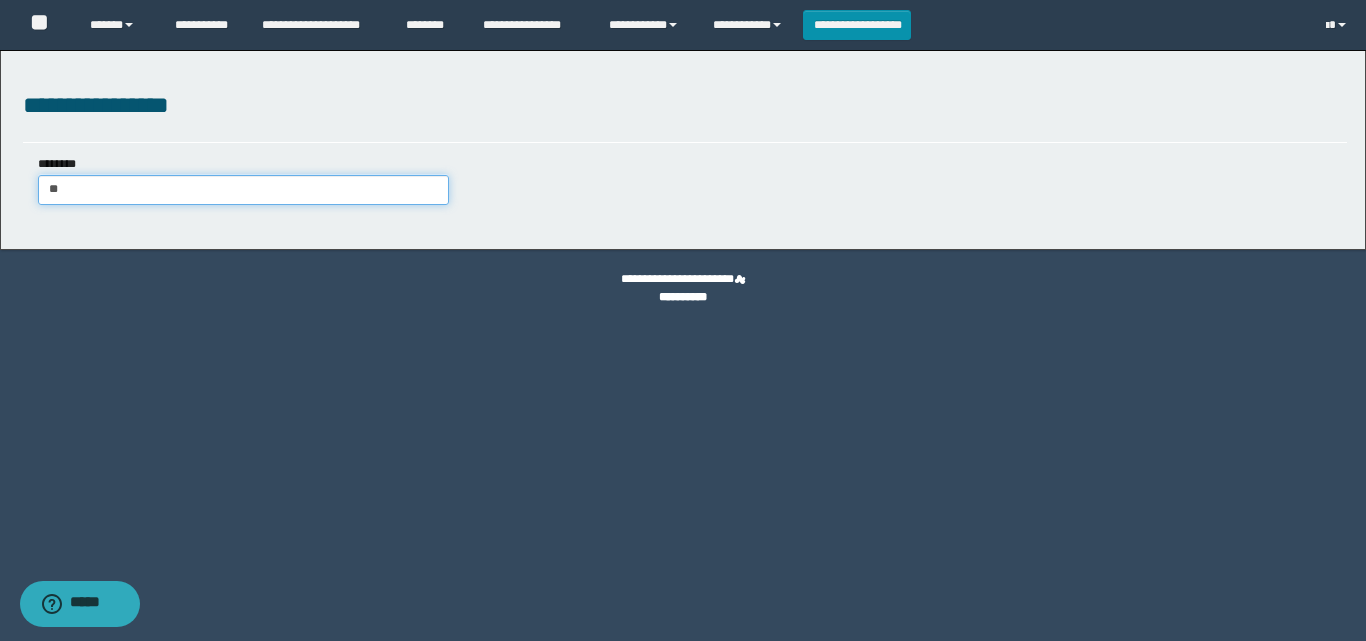 type on "***" 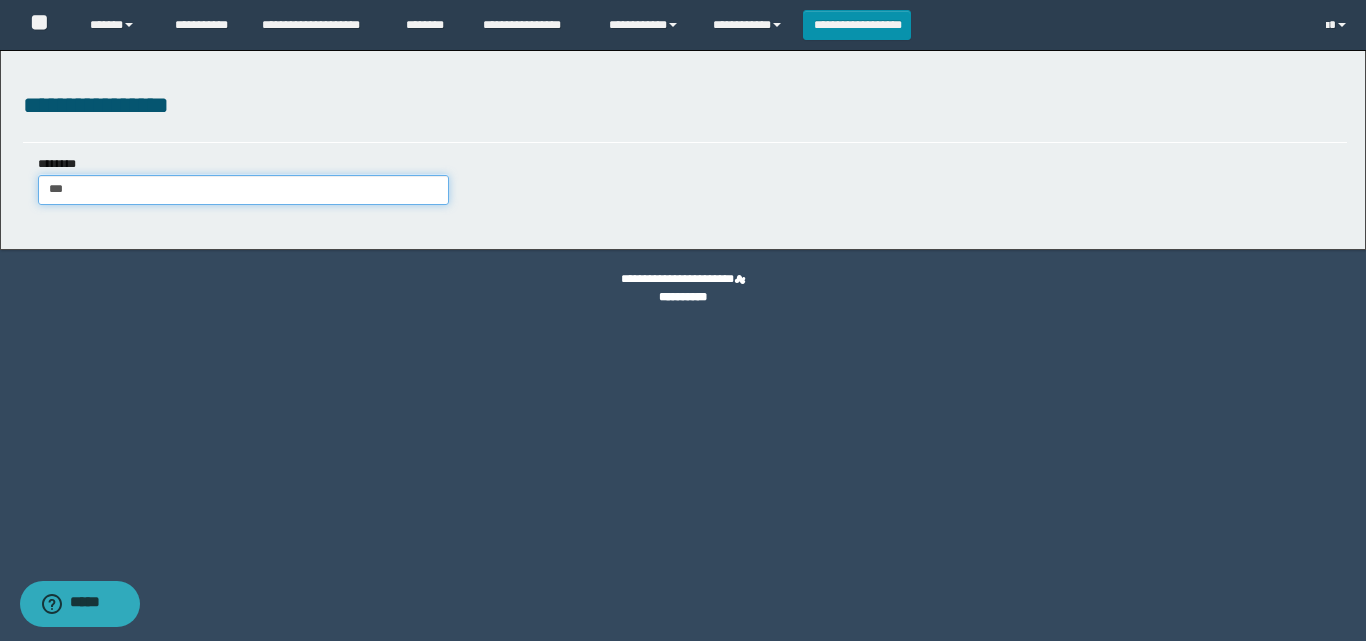 type on "***" 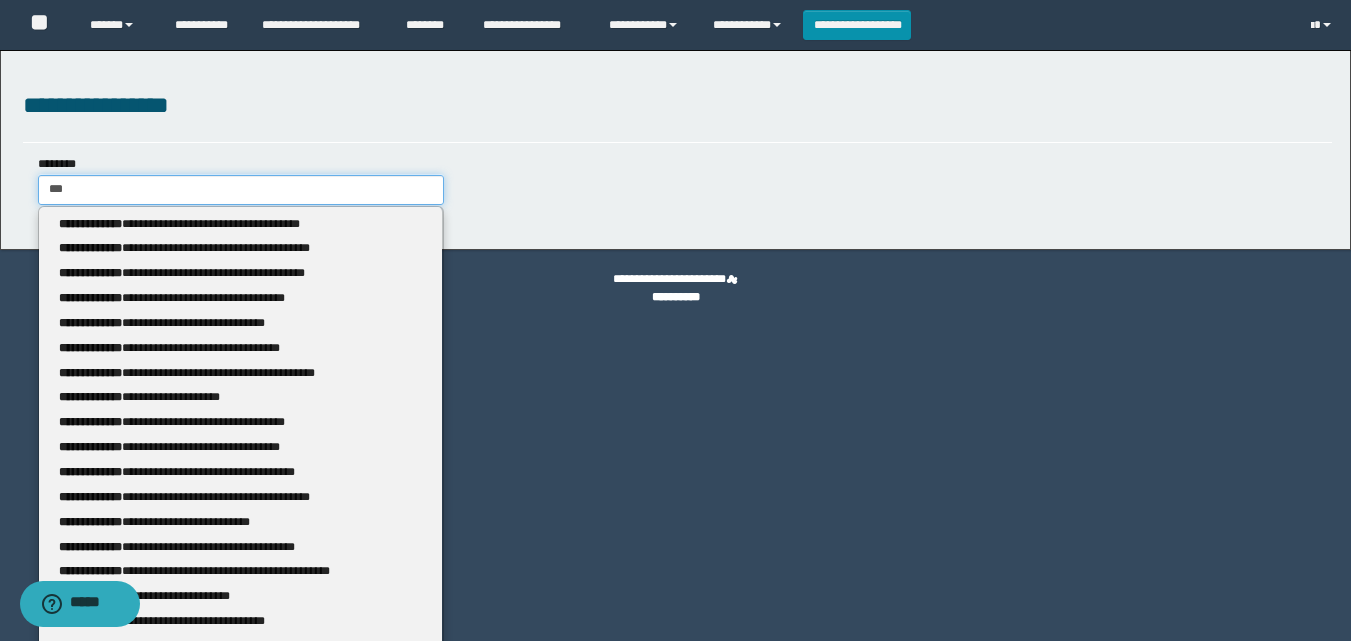type 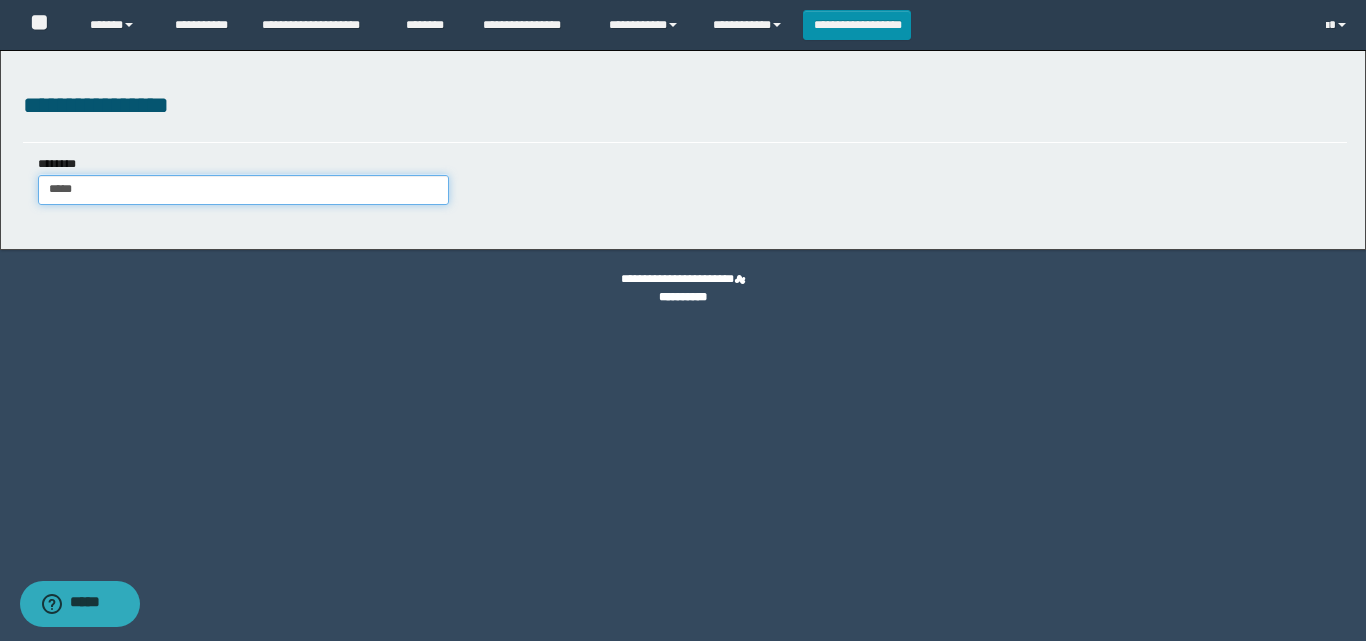 type on "******" 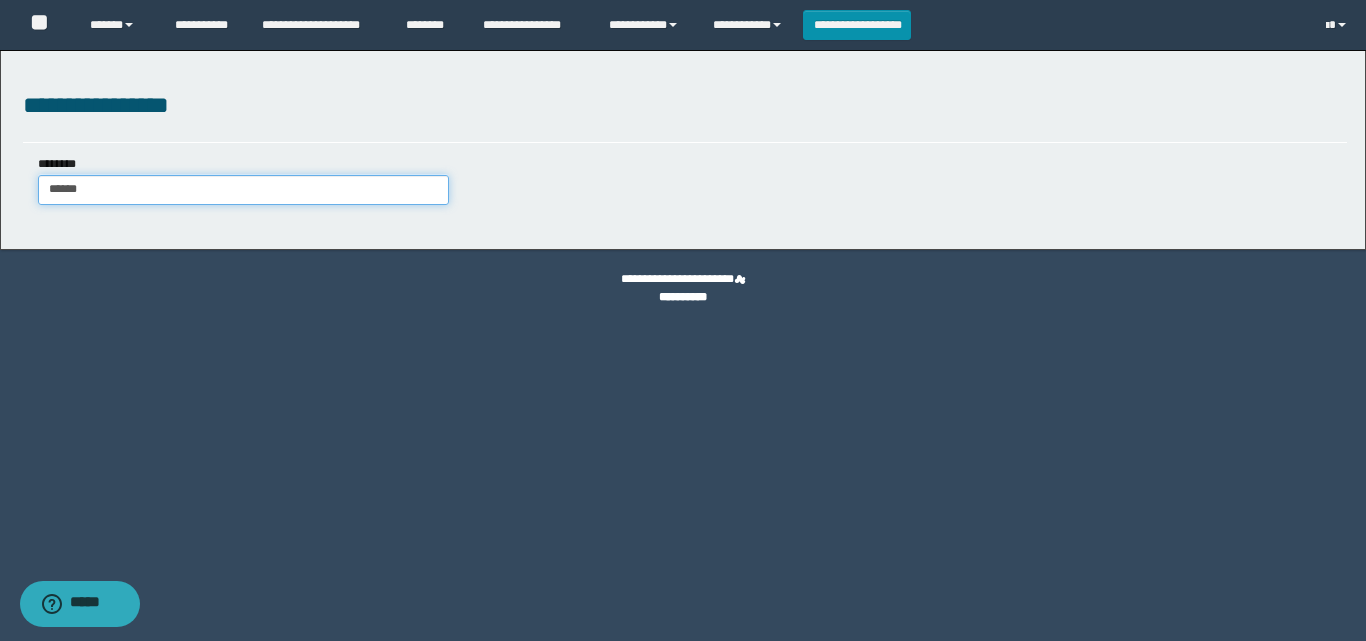 type on "******" 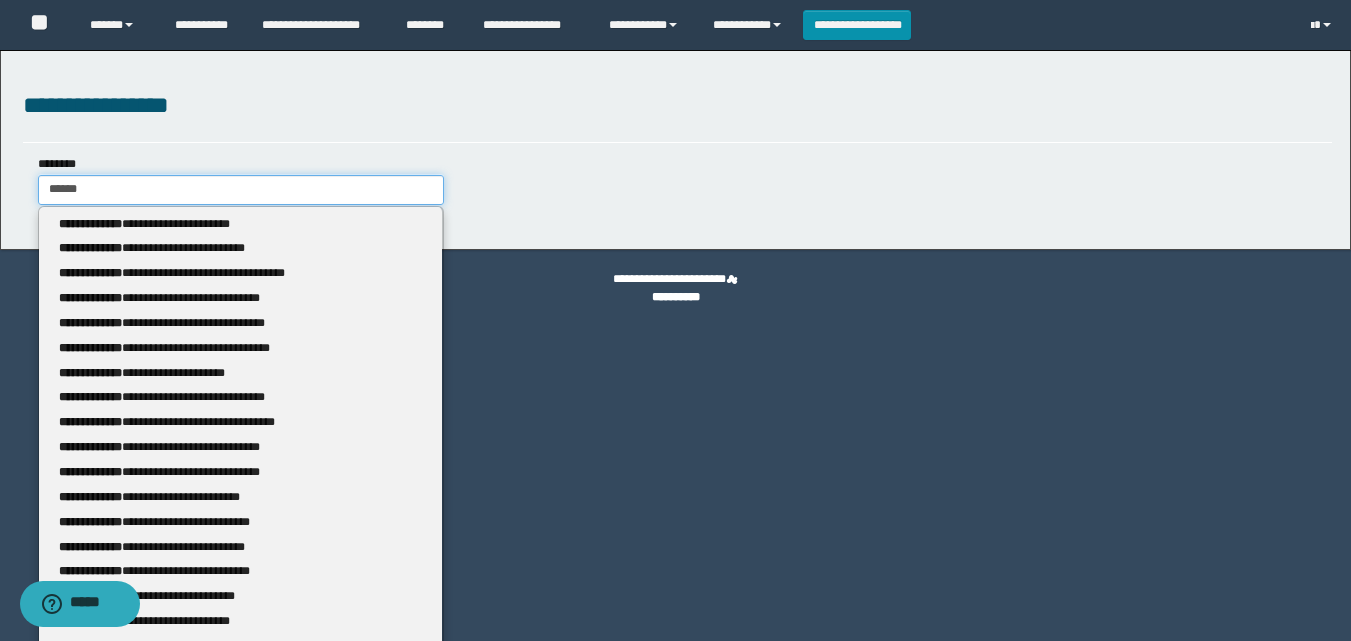 type 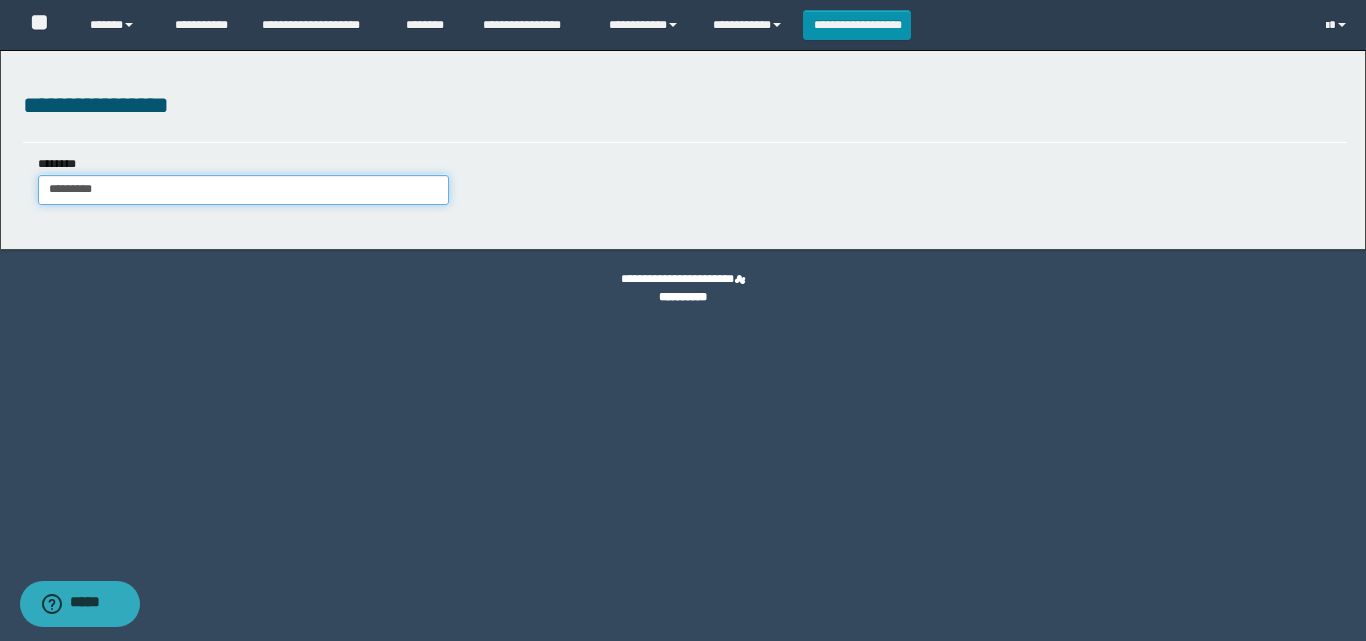 type on "**********" 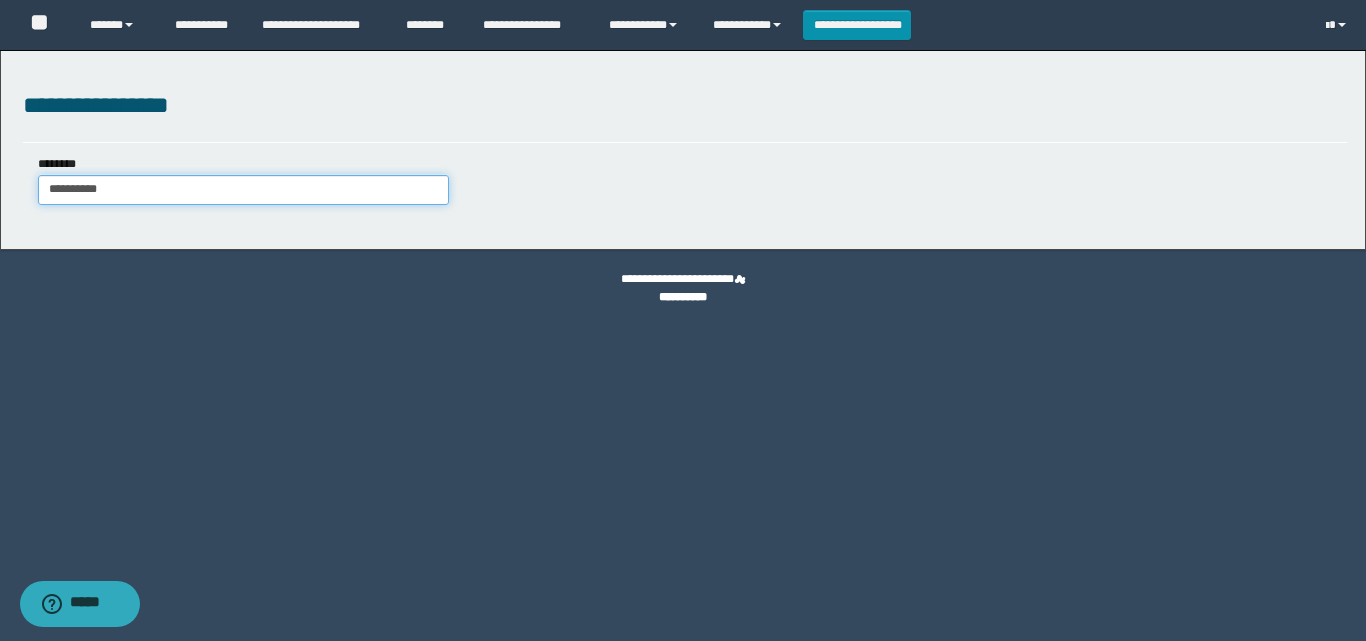 type on "**********" 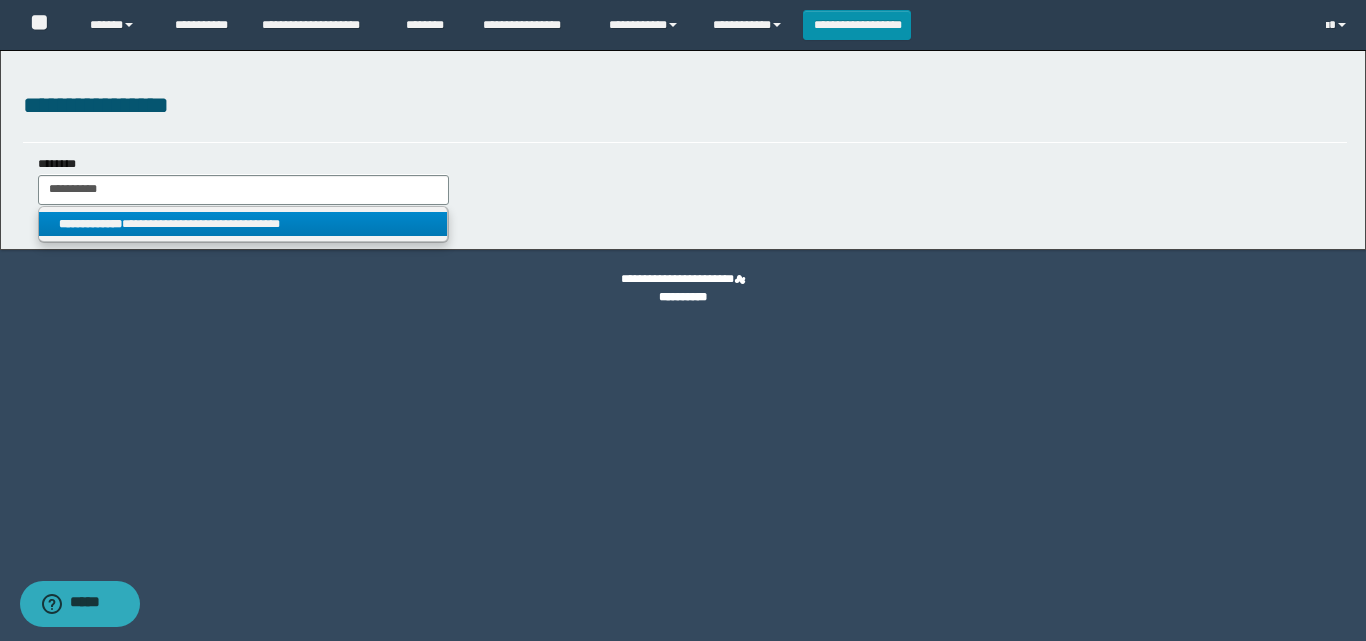 click on "**********" at bounding box center [243, 224] 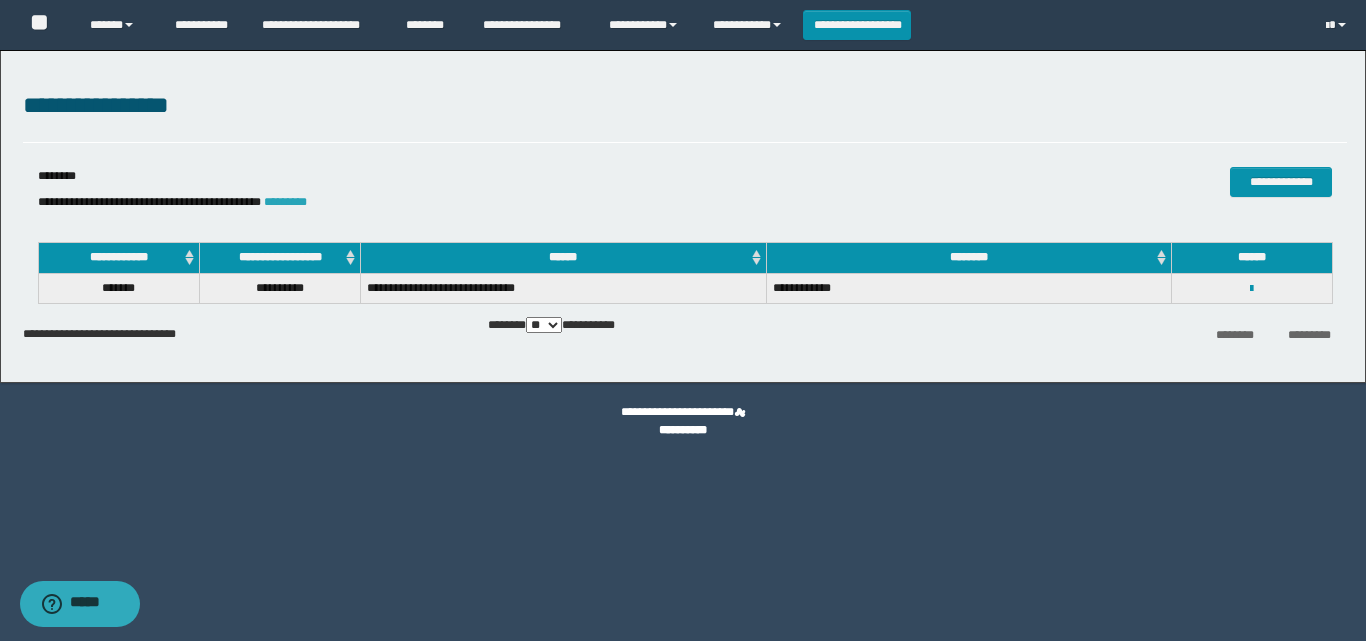 click on "*********" at bounding box center (285, 202) 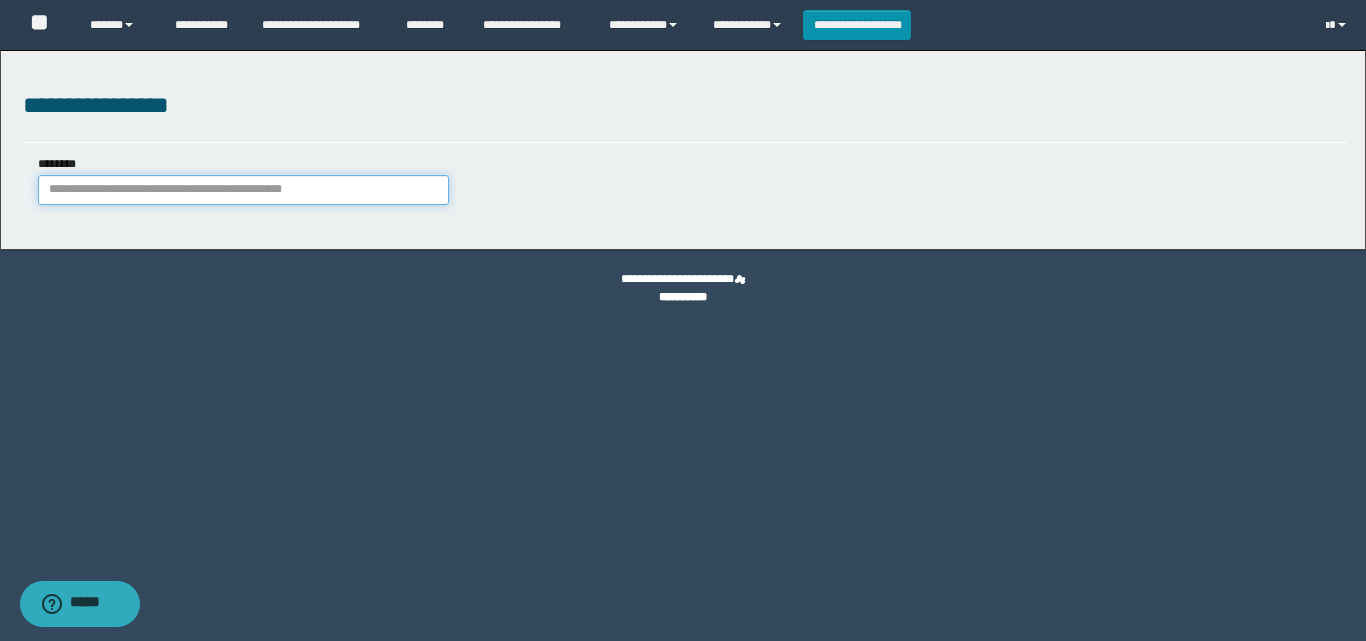click on "********" at bounding box center (243, 190) 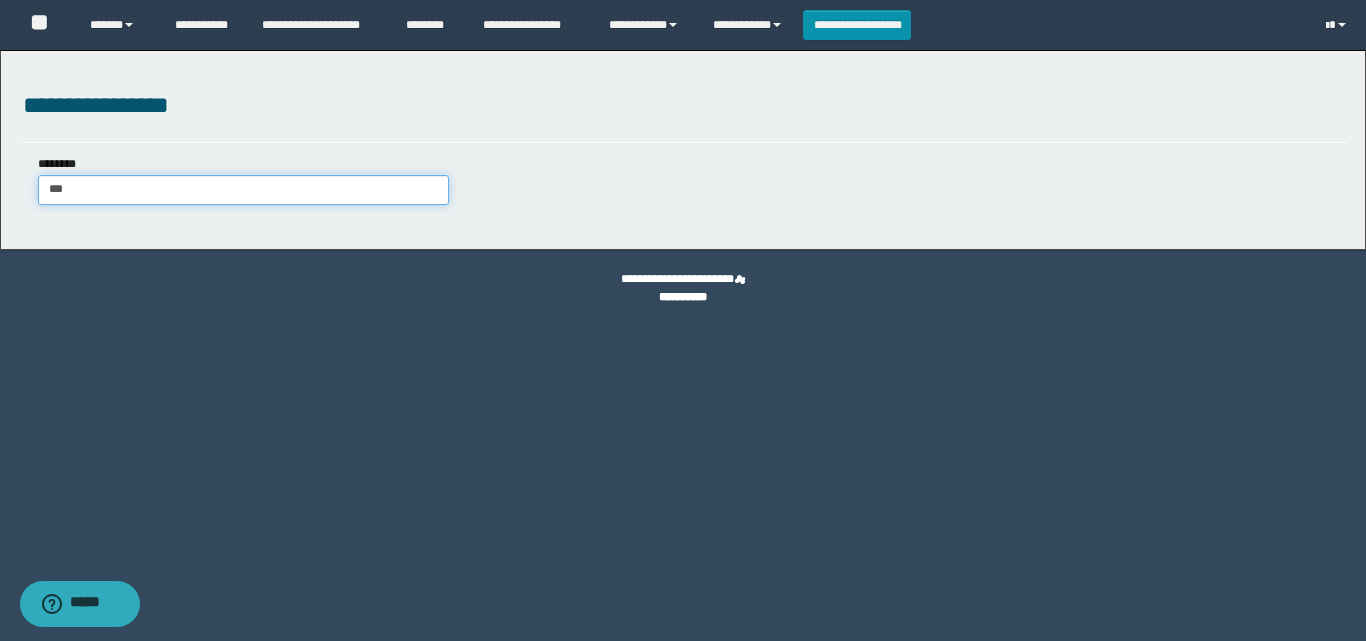 type on "****" 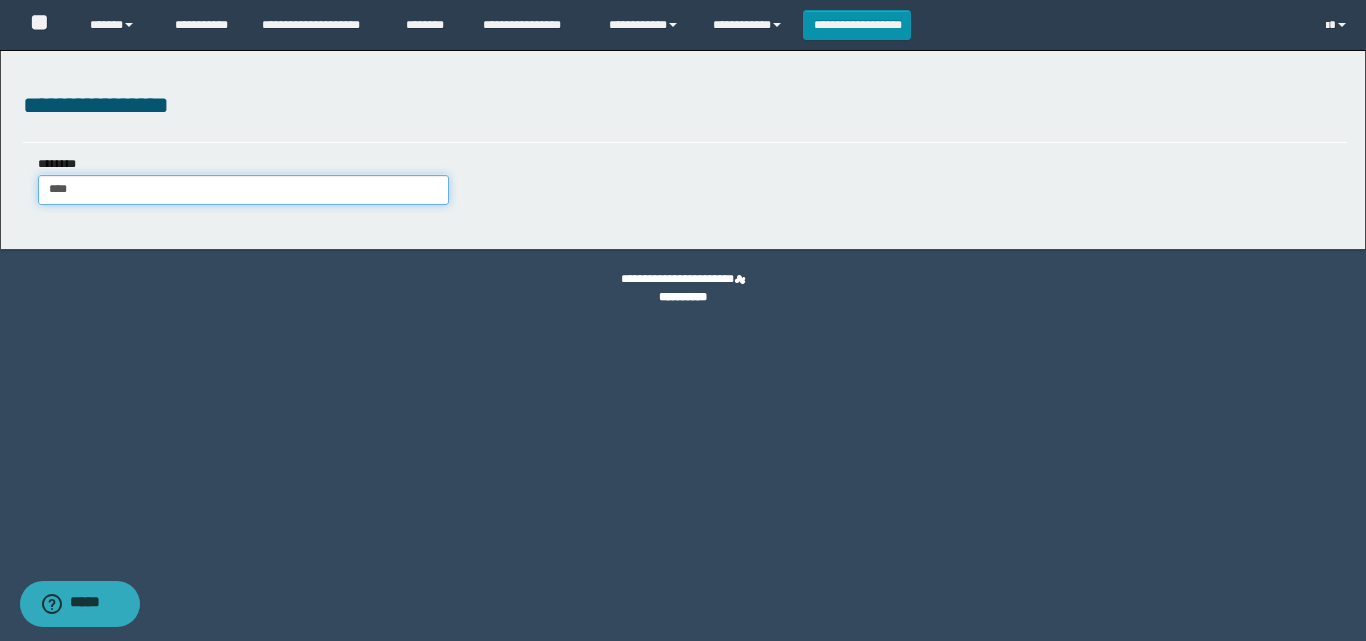 type on "****" 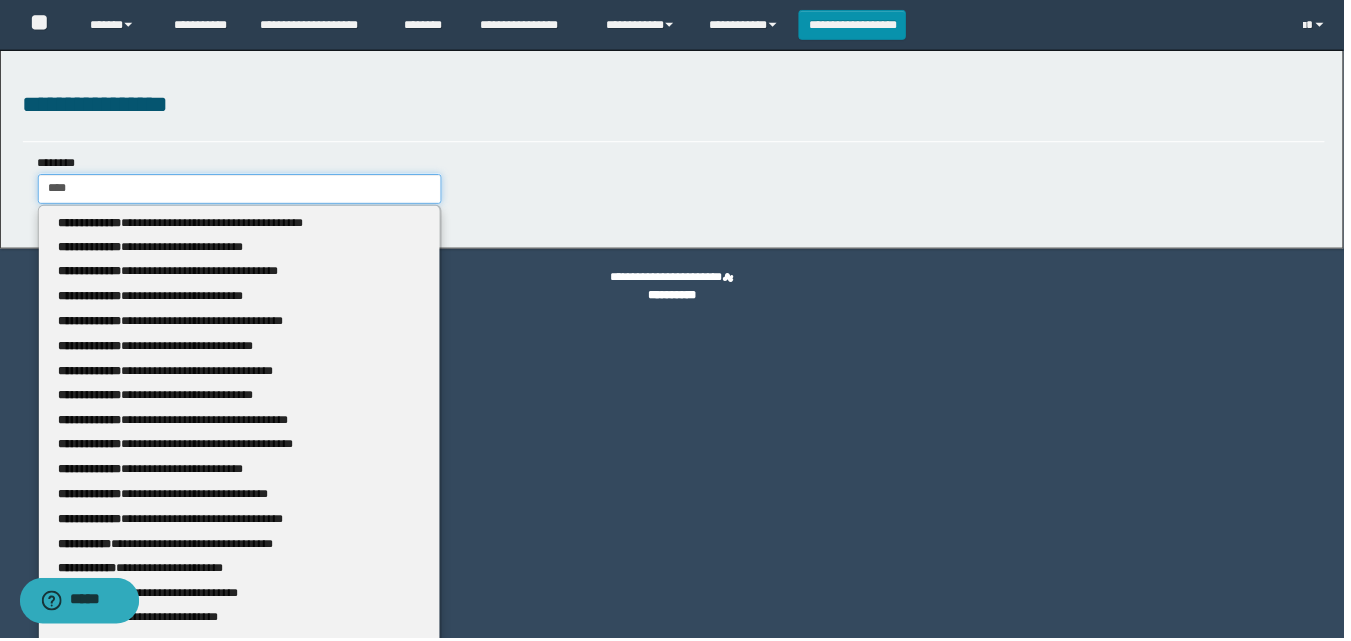 type 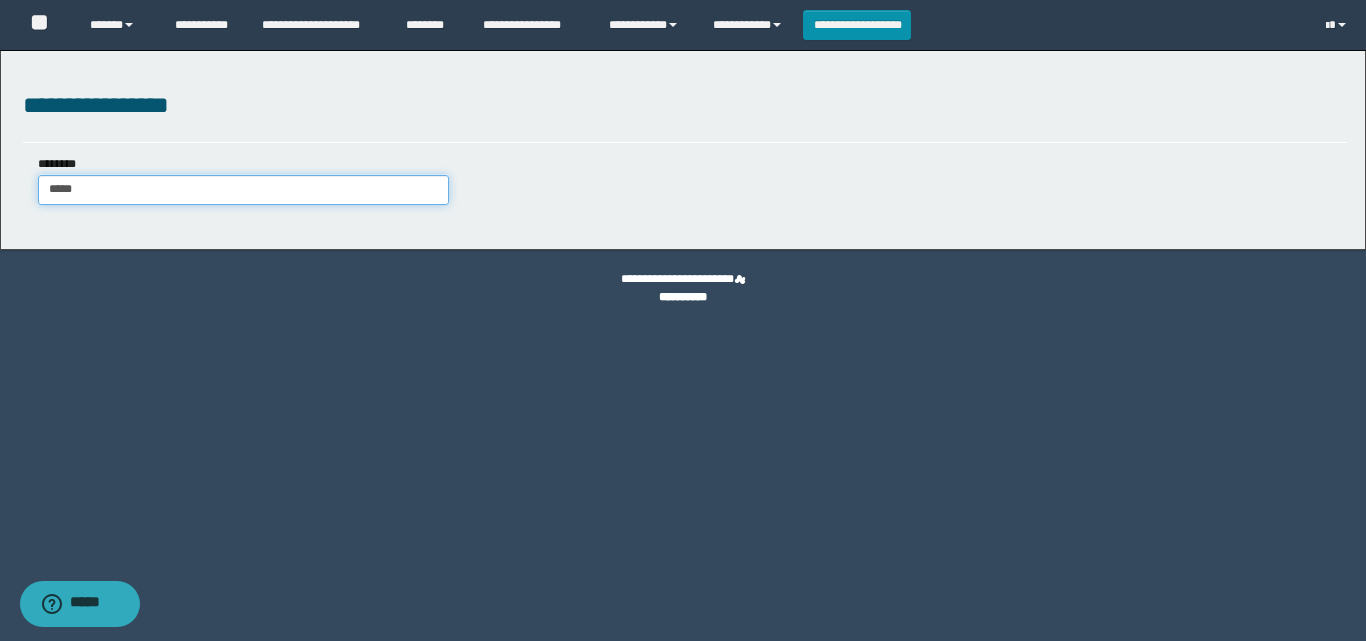 type on "******" 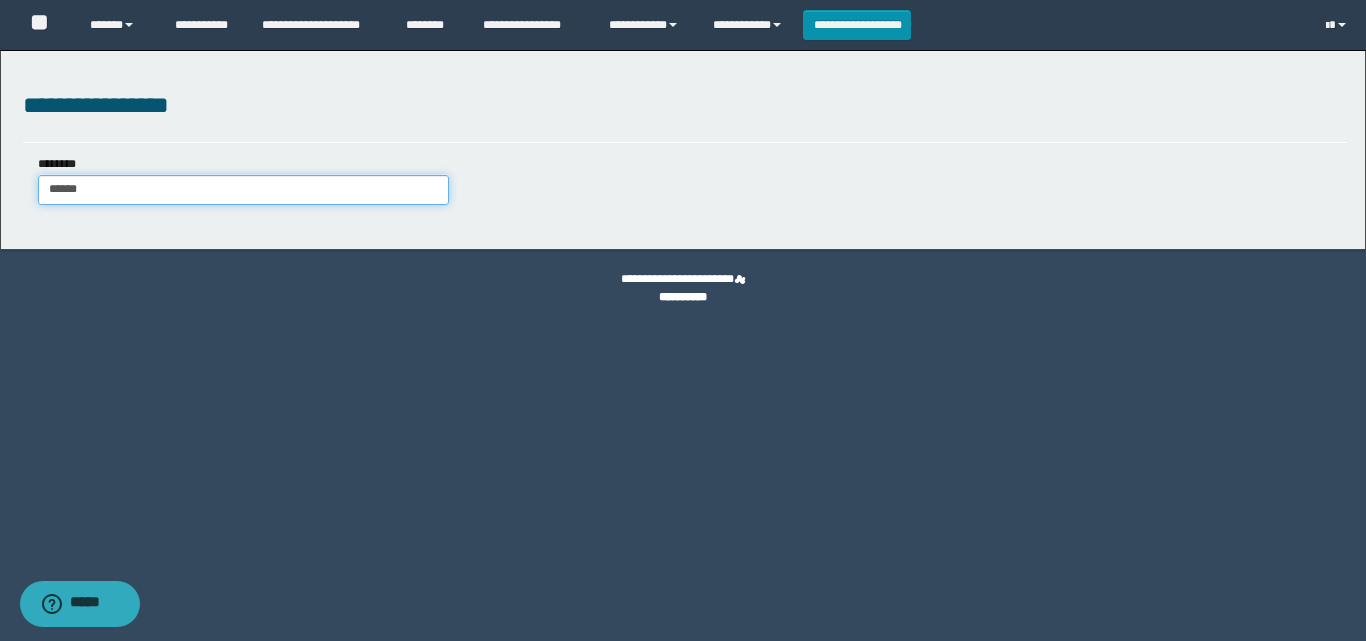 type on "******" 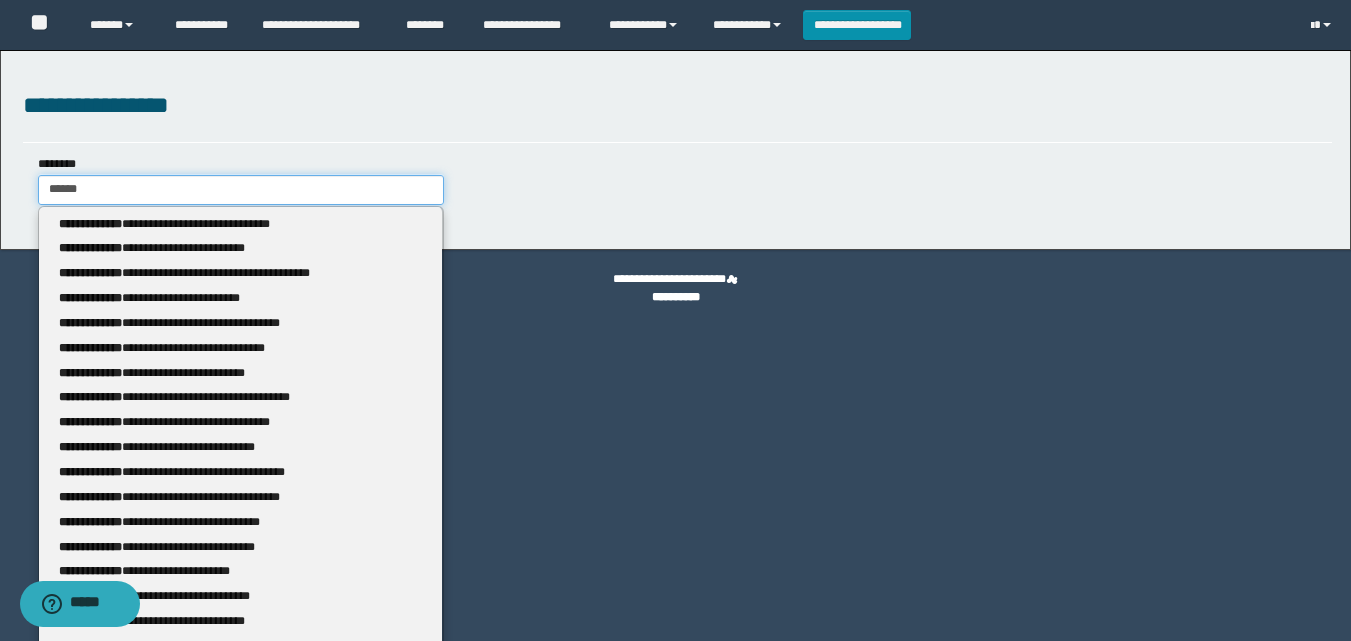 type 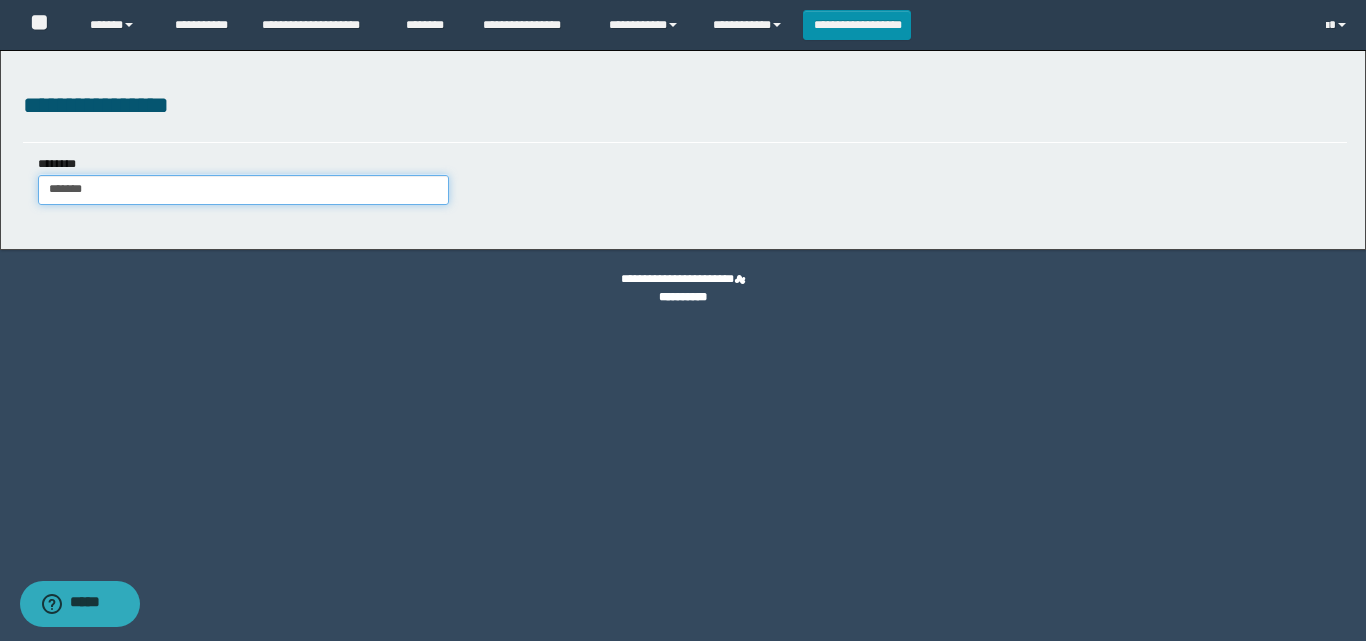 type on "********" 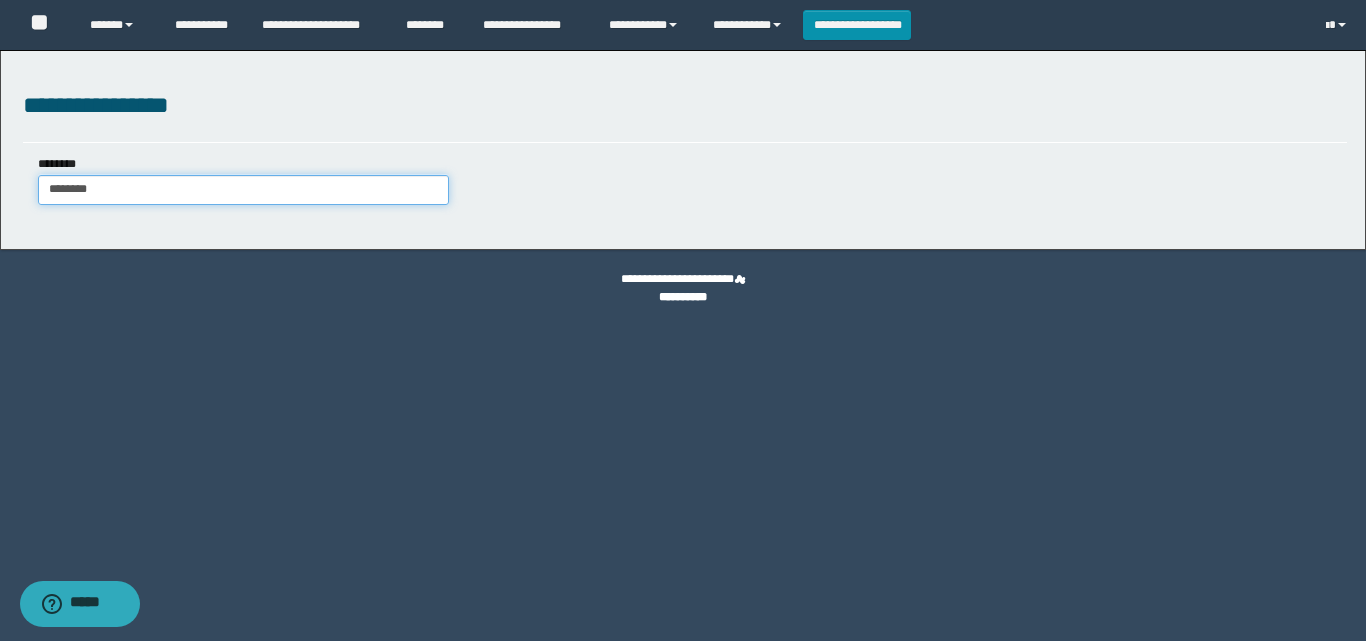 type on "********" 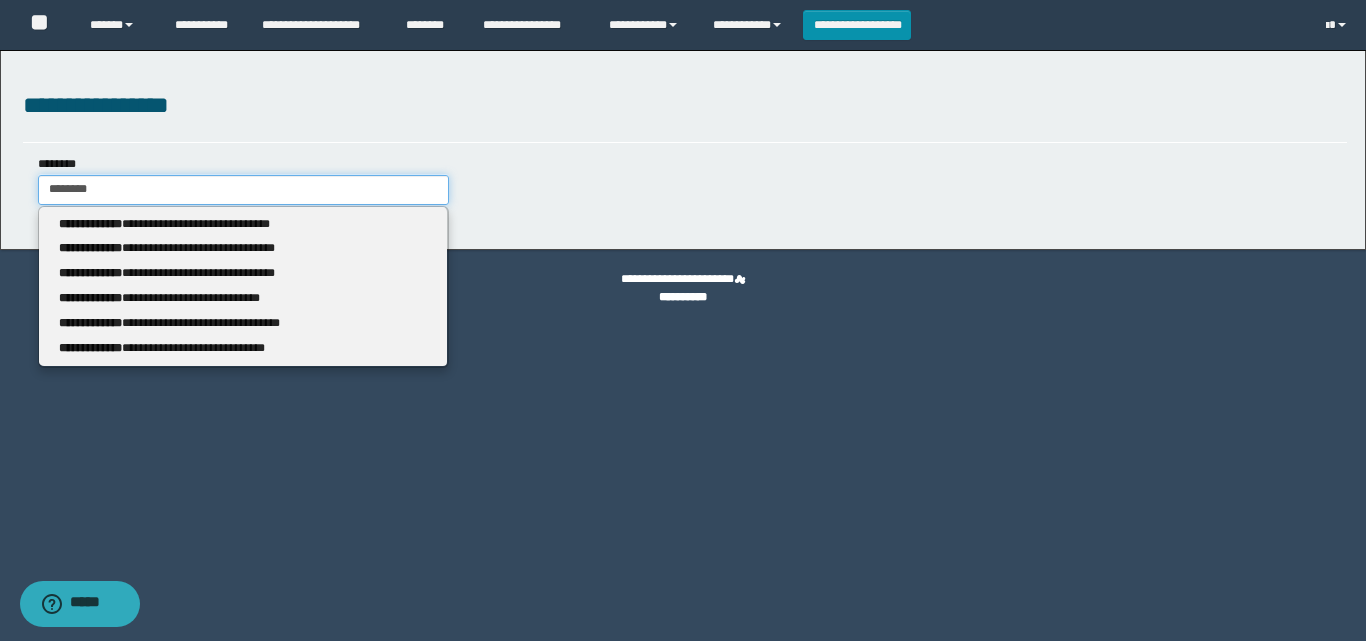 type 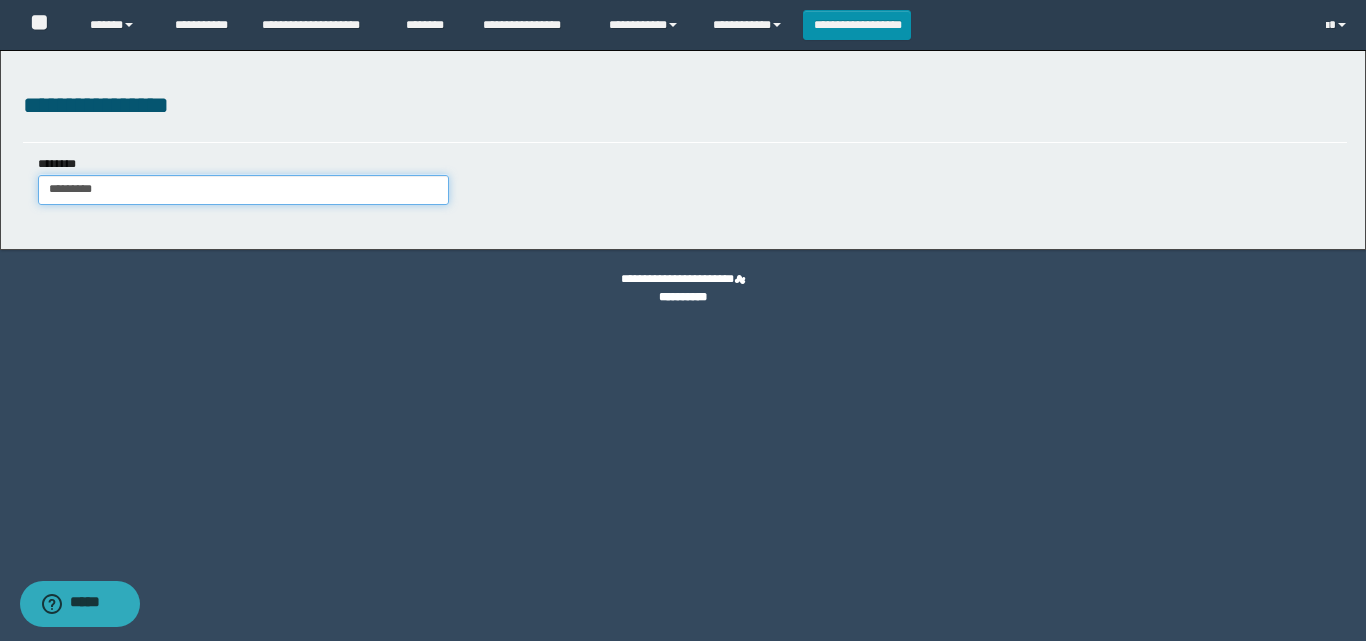 type on "**********" 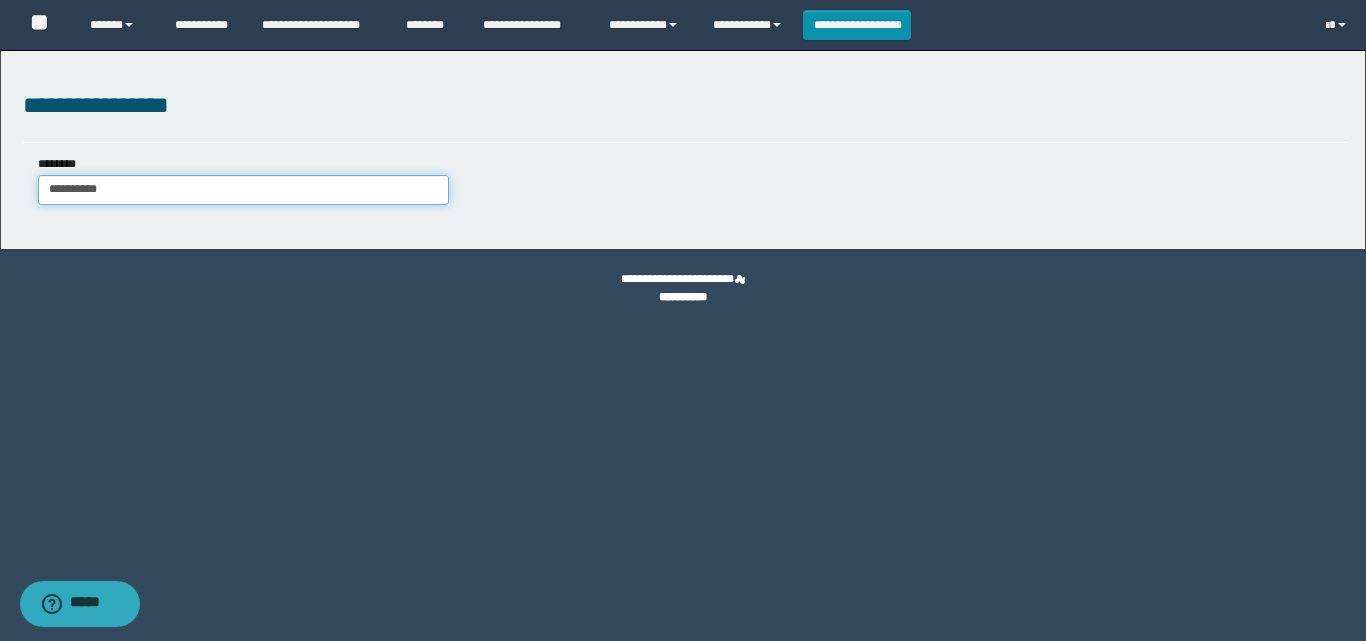 type on "**********" 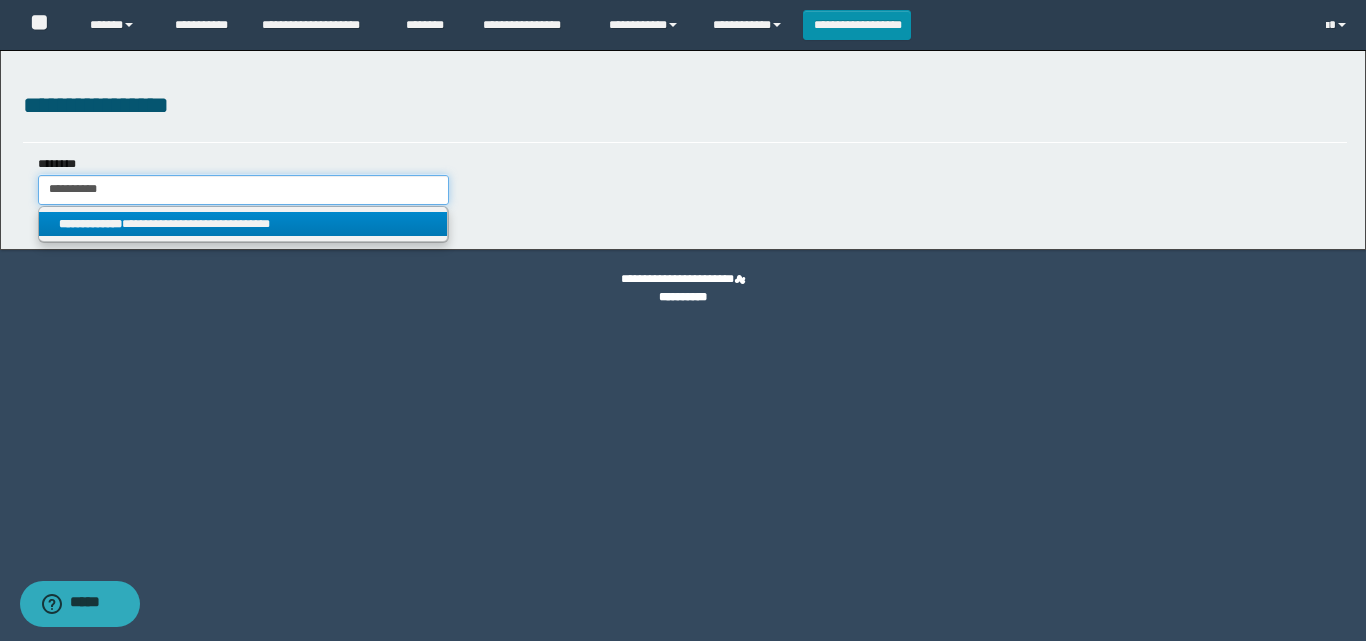 type on "**********" 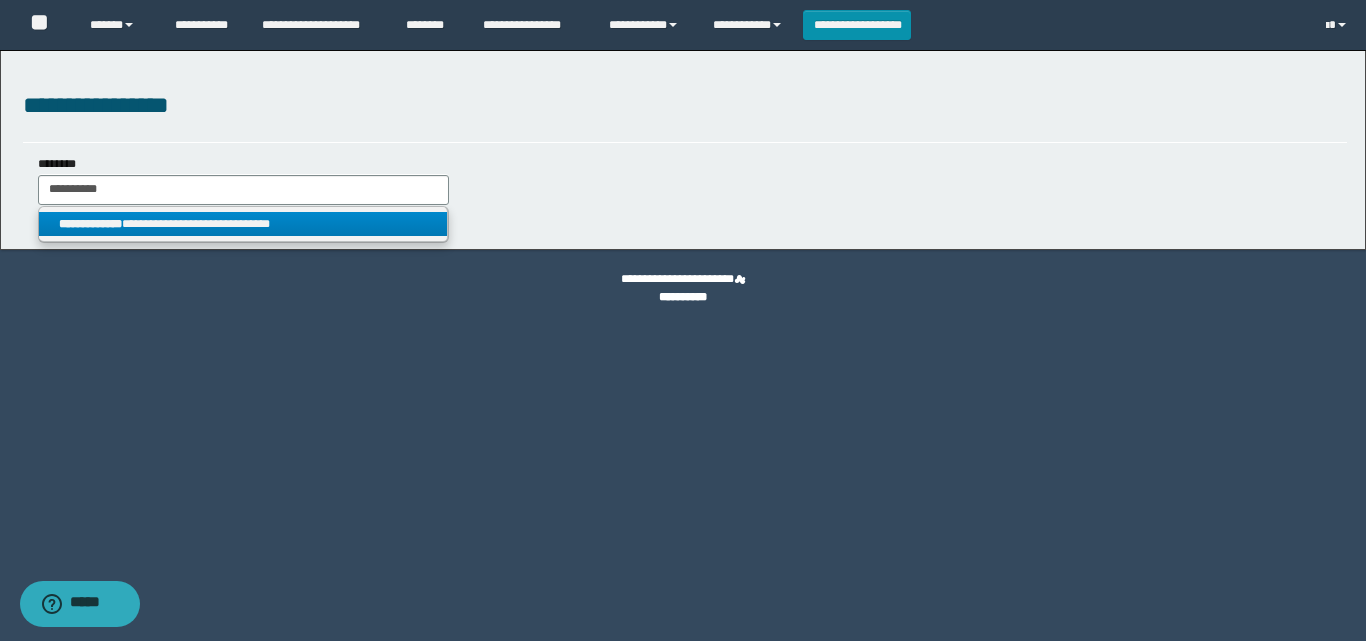 click on "**********" at bounding box center (243, 224) 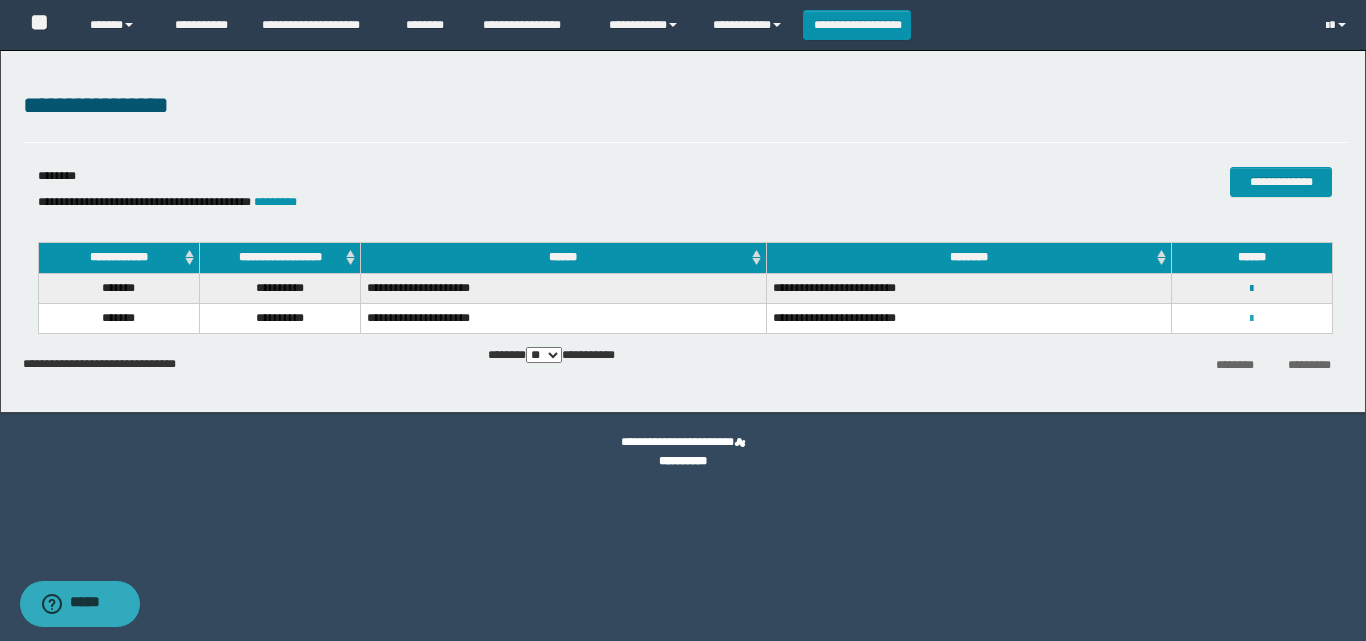 click at bounding box center [1251, 319] 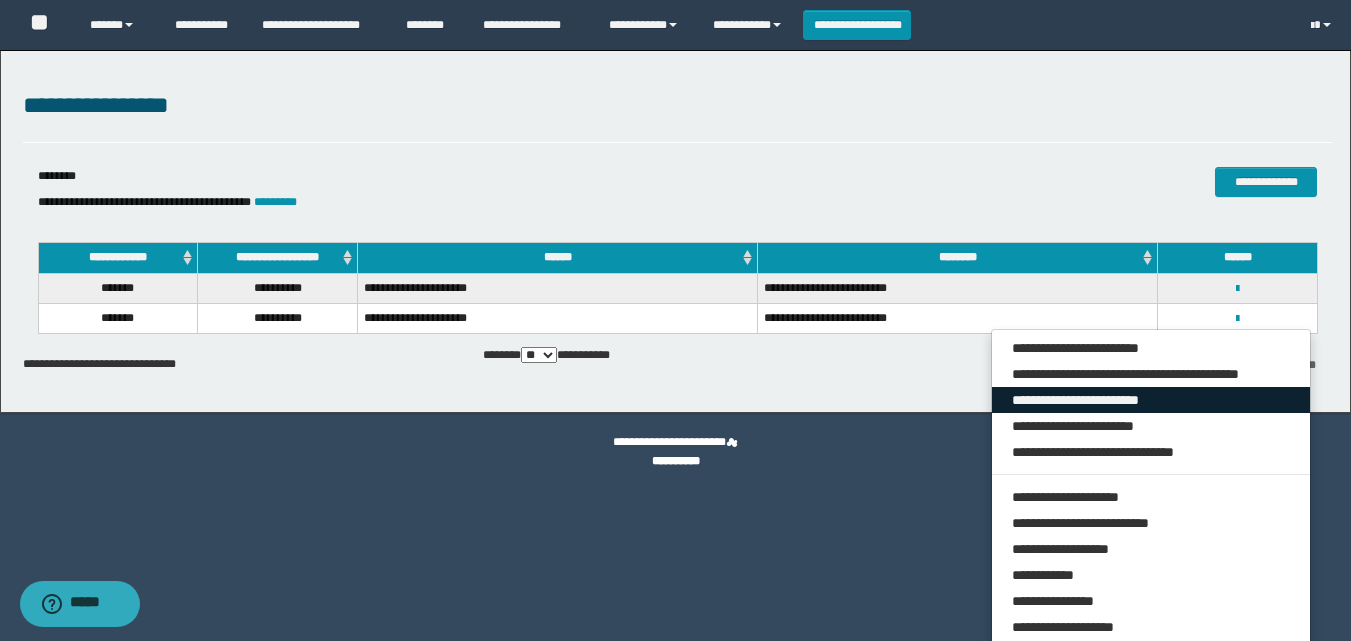 click on "**********" at bounding box center (1151, 400) 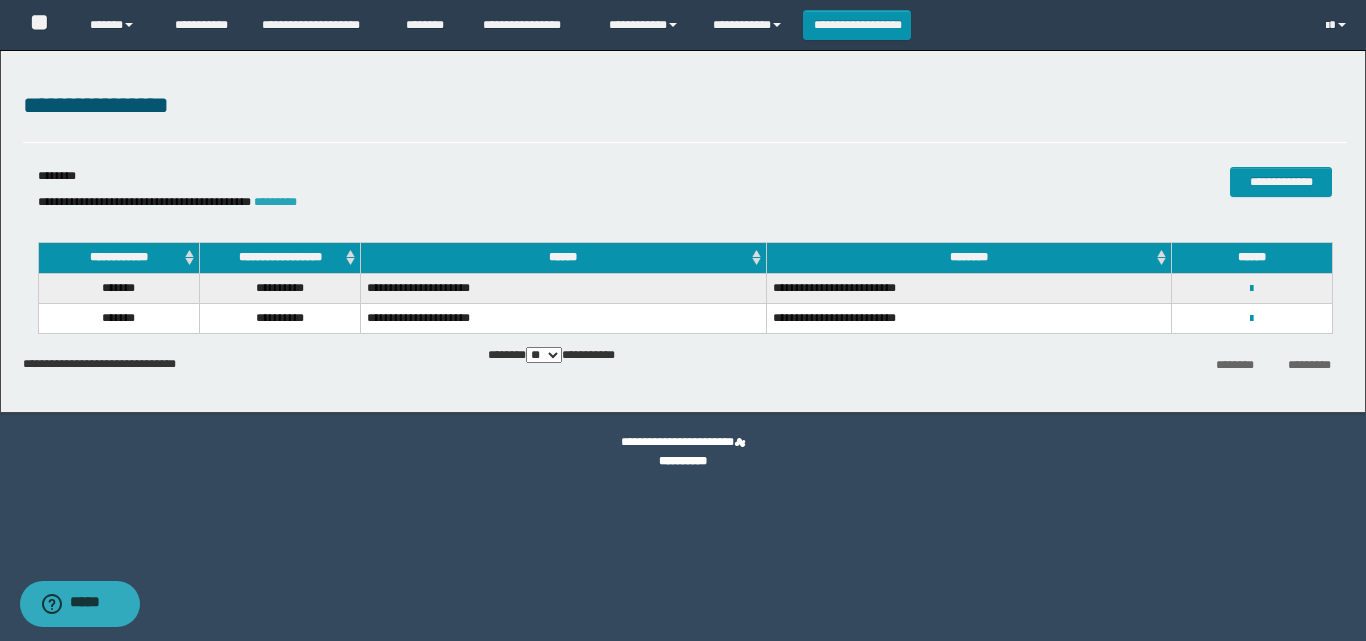 click on "*********" at bounding box center (275, 202) 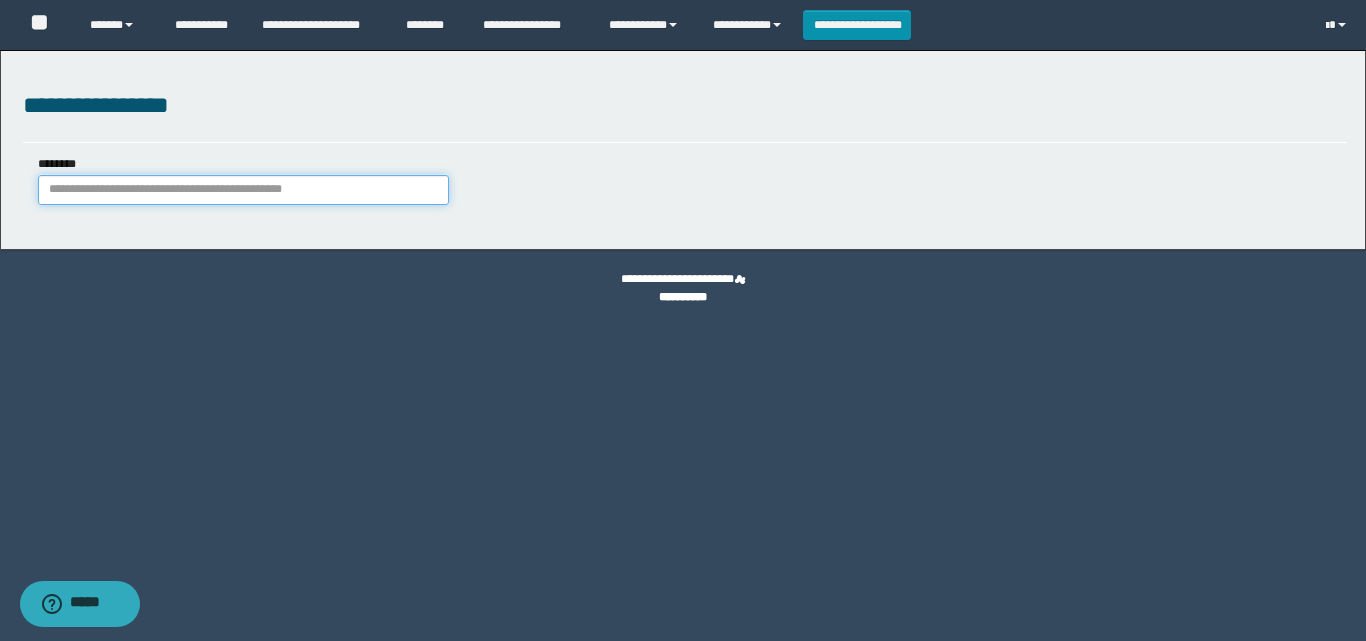 click on "********" at bounding box center (243, 190) 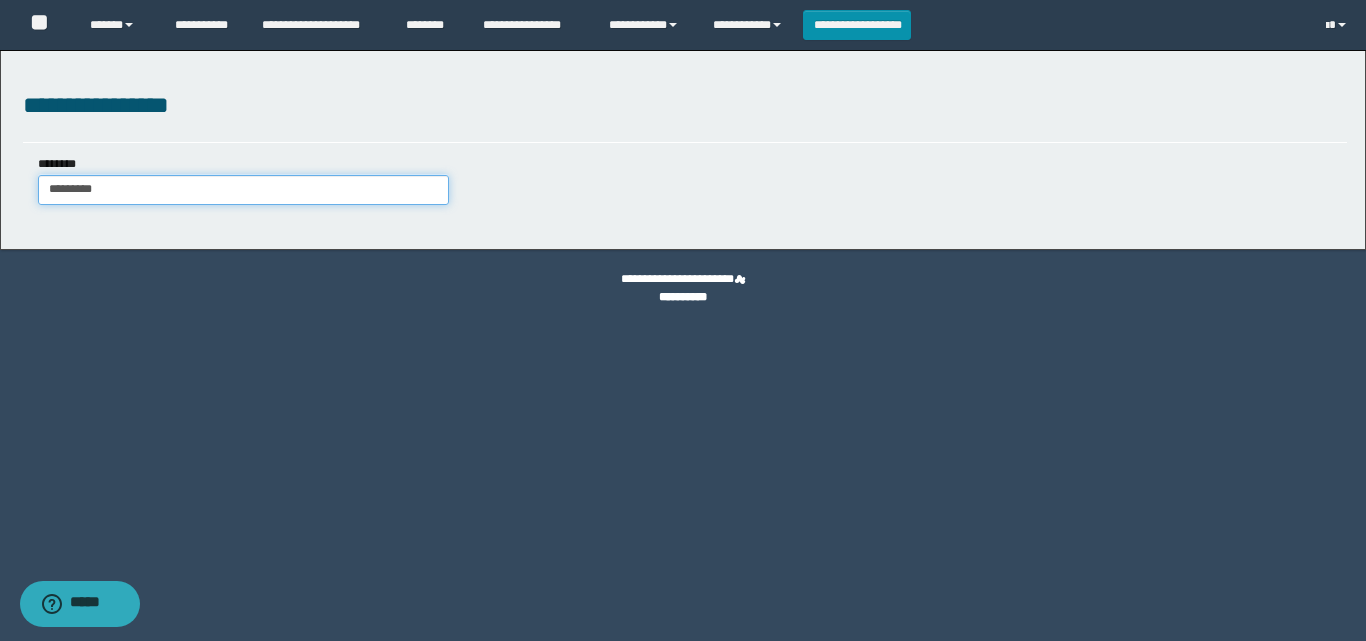 type on "**********" 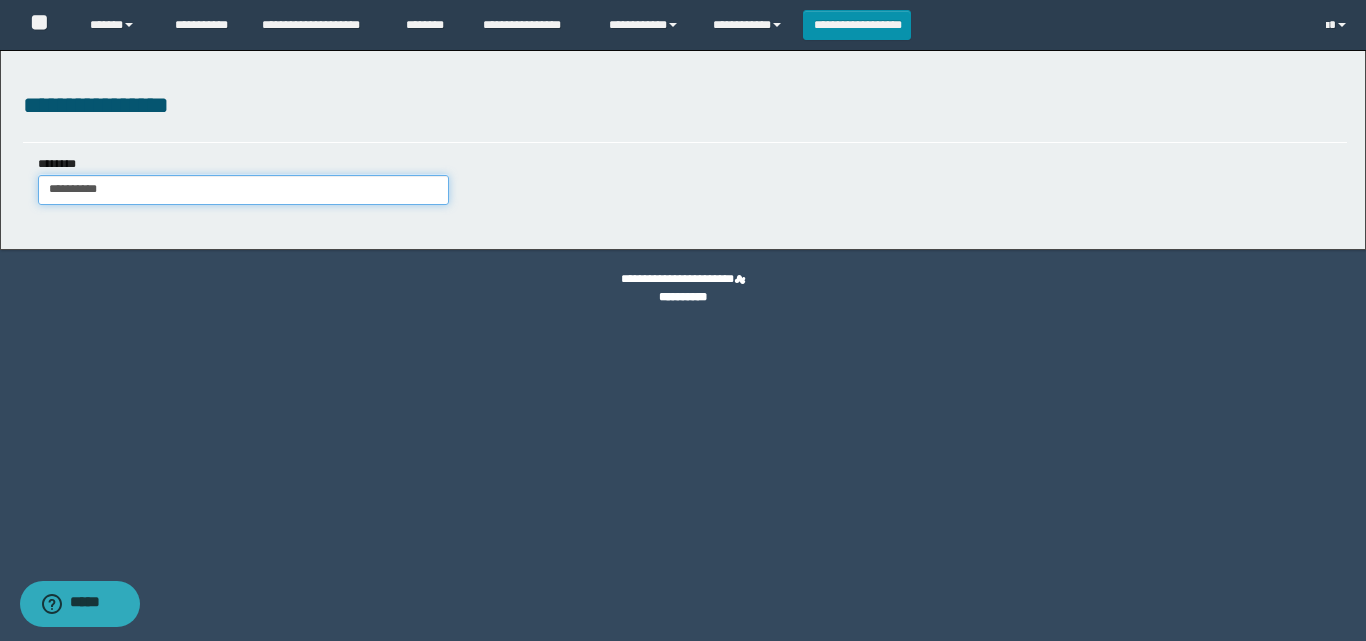 type on "**********" 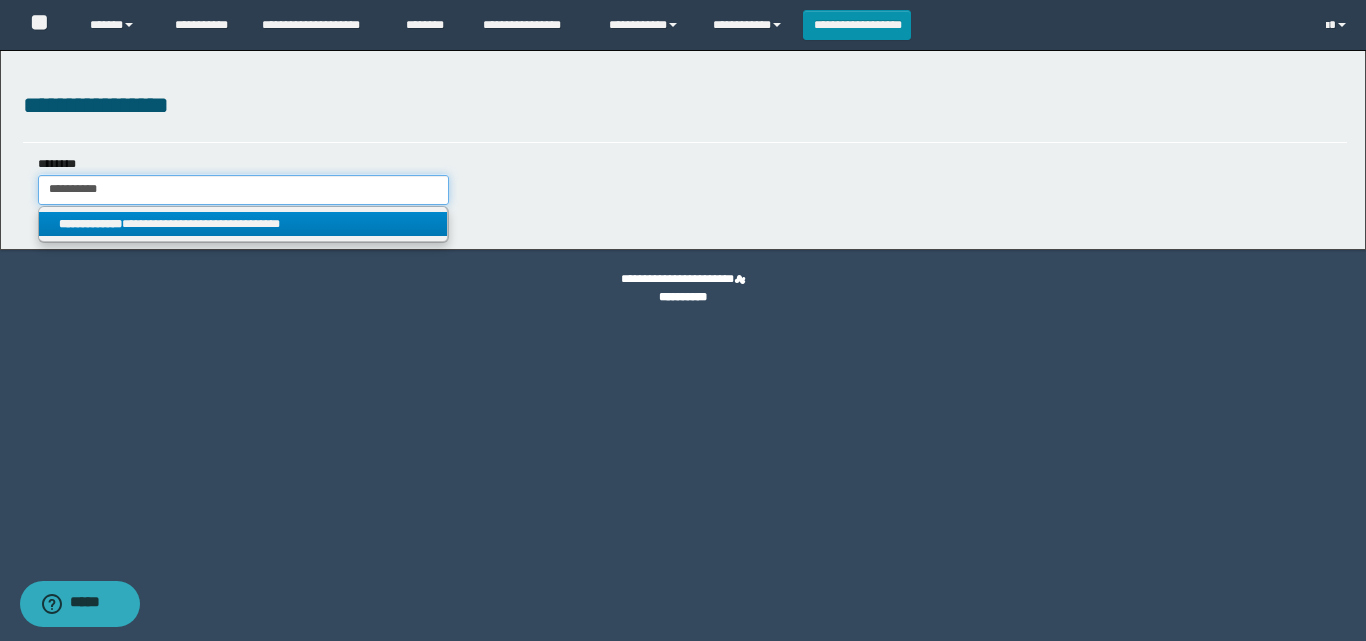 type on "**********" 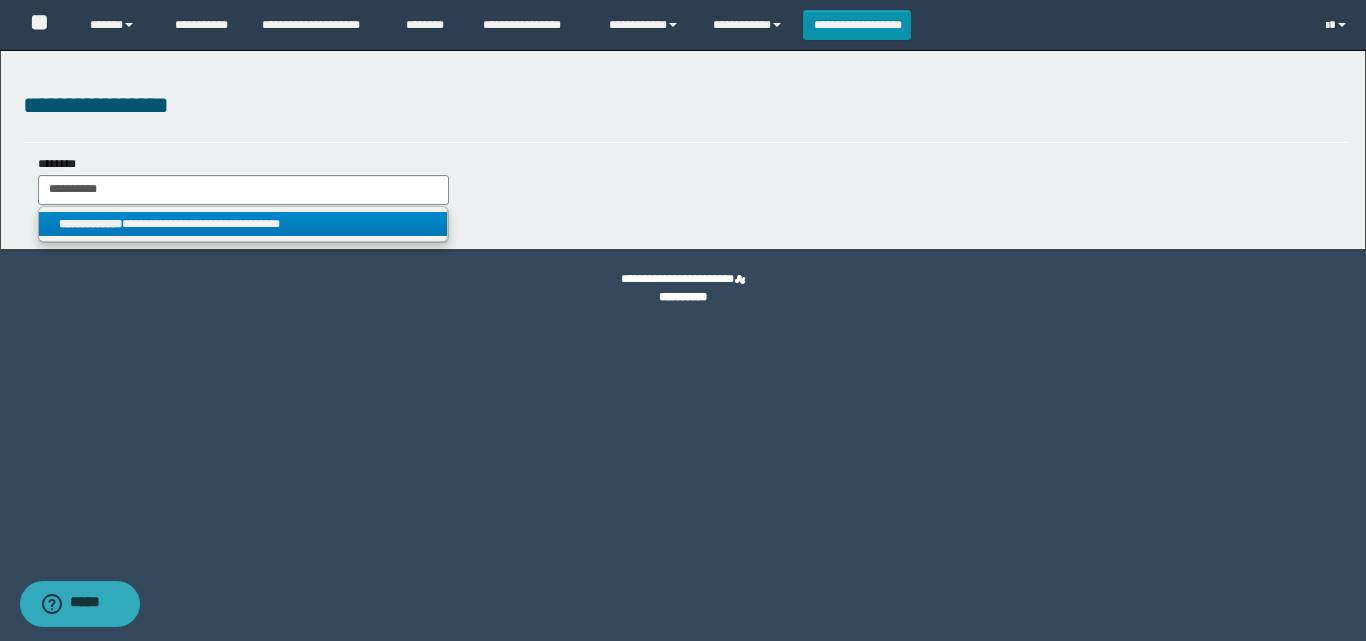 click on "**********" at bounding box center (243, 224) 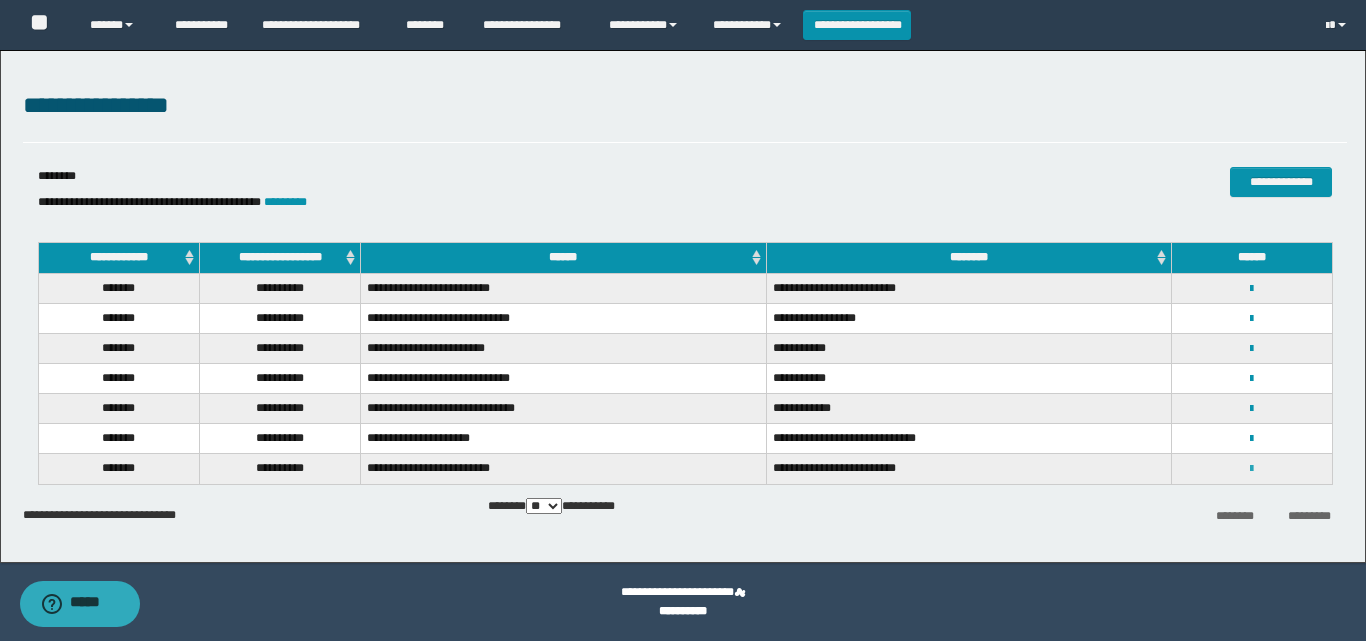 click at bounding box center [1251, 469] 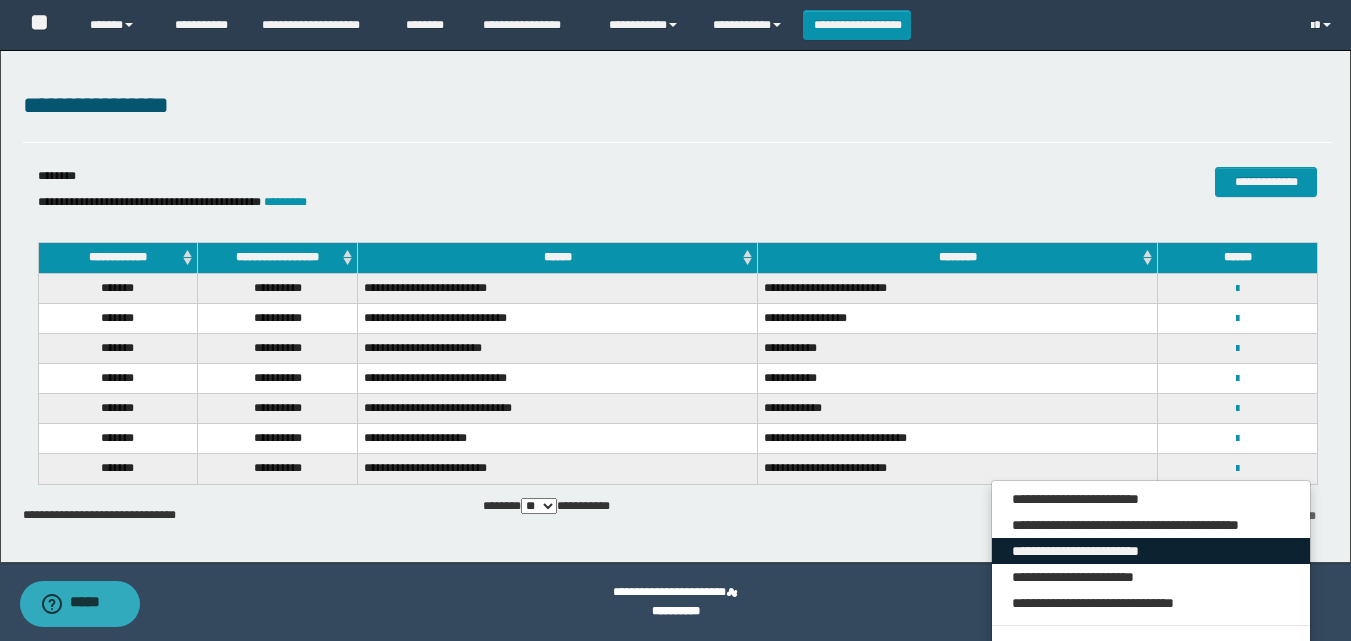 click on "**********" at bounding box center [1151, 551] 